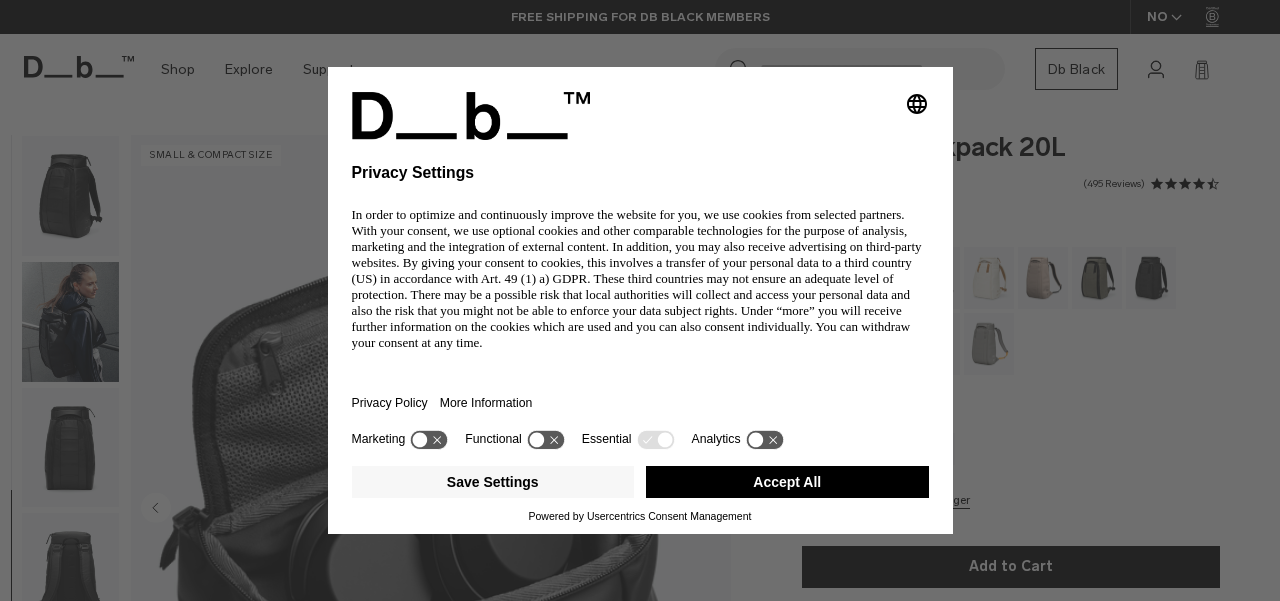 scroll, scrollTop: 177, scrollLeft: 0, axis: vertical 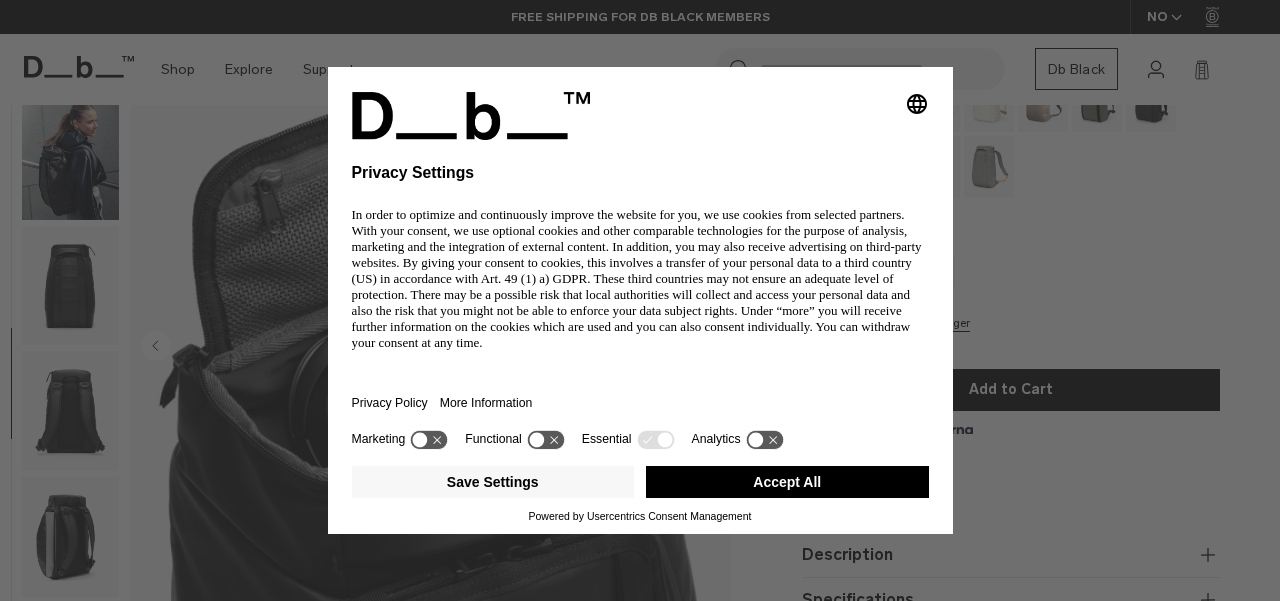 click on "Selecting an option will immediately change the language Privacy Settings In order to optimize and continuously improve the website for you, we use cookies from selected partners. With your consent, we use optional cookies and other comparable technologies for the purpose of analysis, marketing and the integration of external content. In addition, you may also receive advertising on third-party websites. By giving your consent to cookies, this involves a transfer of your personal data to a third country (US) in accordance with Art. 49 (1) a) GDPR. These third countries may not ensure an adequate level of protection. There may be a possible risk that local authorities will collect and access your personal data and also the risk that you might not be able to enforce your data subject rights. Under “more” you will receive further information on the cookies which are used and you can also consent individually. You can withdraw your consent at any time. Privacy Policy More Information Marketing Functional" at bounding box center (640, 300) 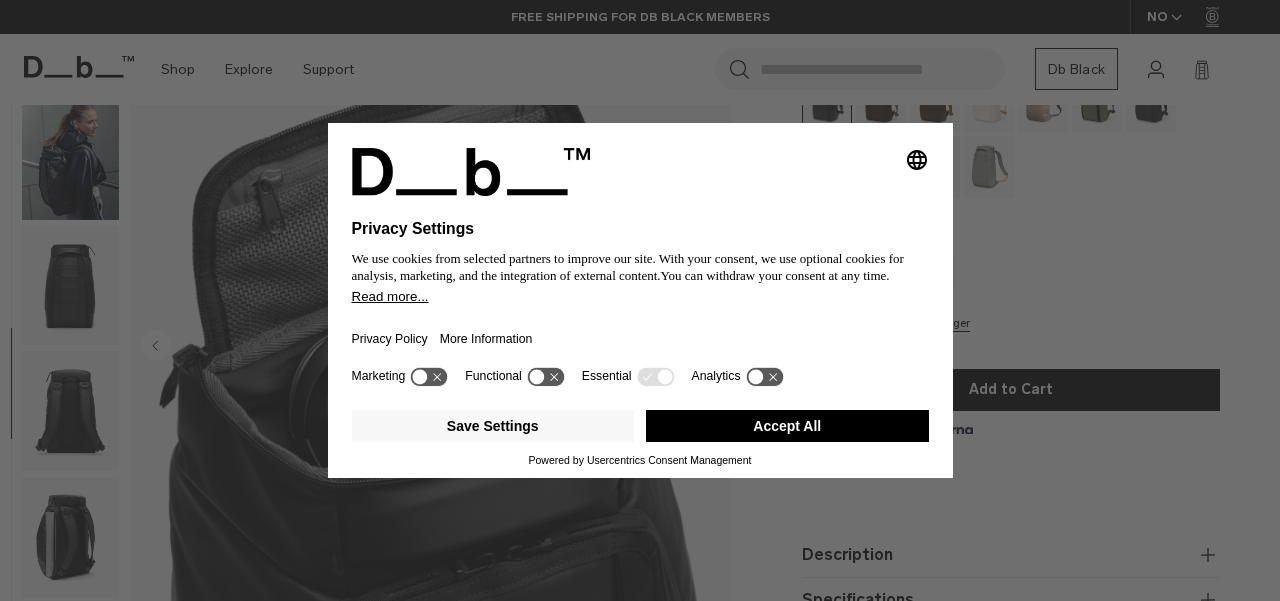 click on "Selecting an option will immediately change the language Privacy Settings We use cookies from selected partners to improve our site. With your consent, we use optional cookies for analysis, marketing, and the integration of external content.  You can withdraw your consent at any time. Read more... Privacy Policy More Information Marketing Functional Essential Analytics Save Settings Accept All Powered by   Usercentrics Consent Management" at bounding box center [640, 300] 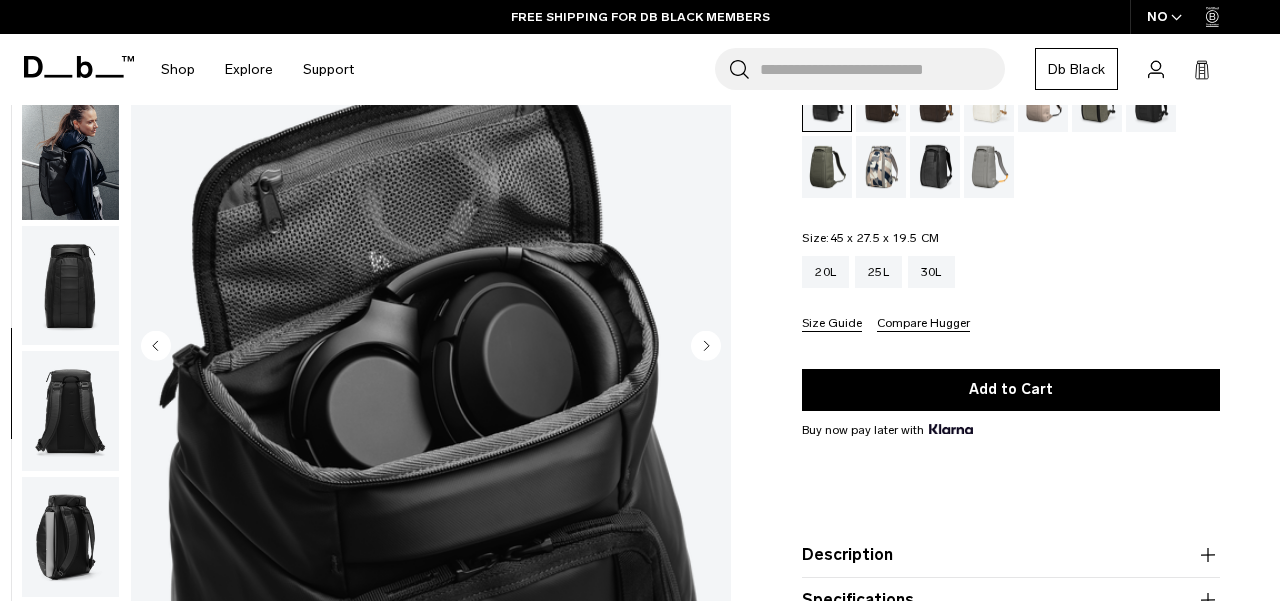 click on "Buy now pay later with" at bounding box center (887, 430) 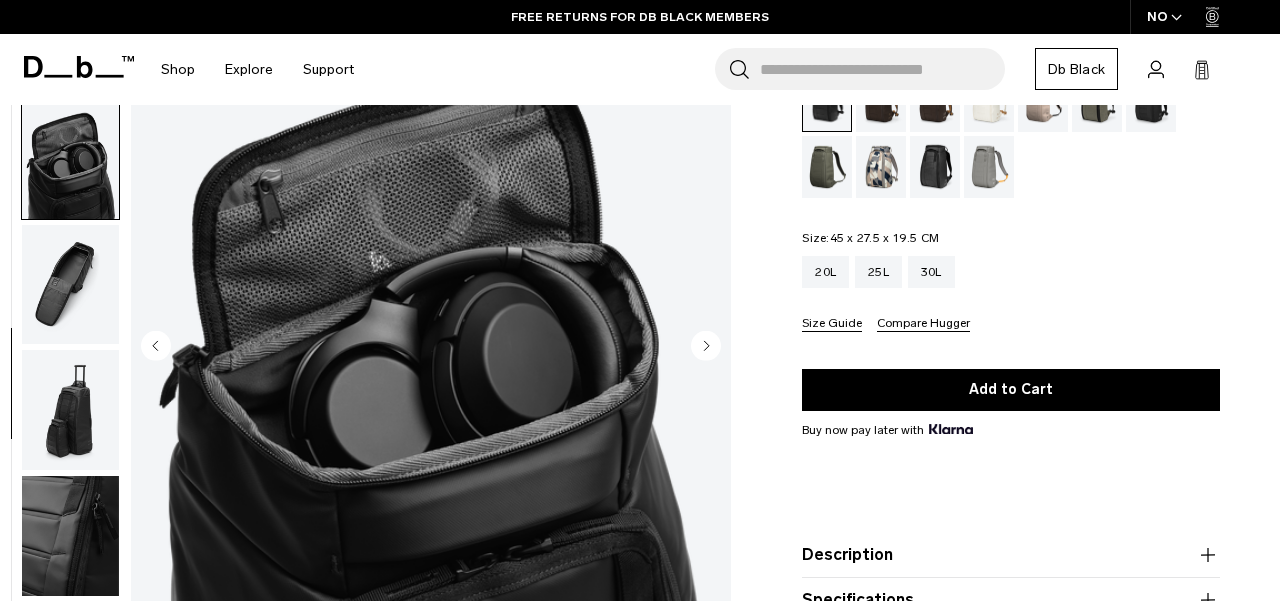 scroll, scrollTop: 0, scrollLeft: 0, axis: both 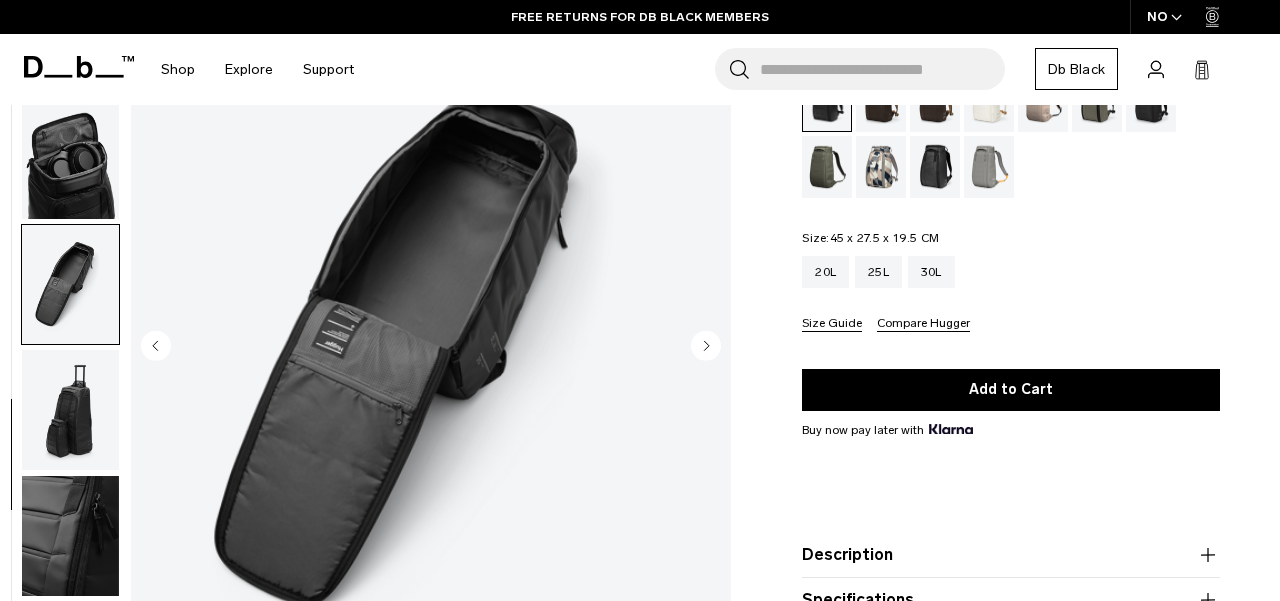 click at bounding box center (70, 284) 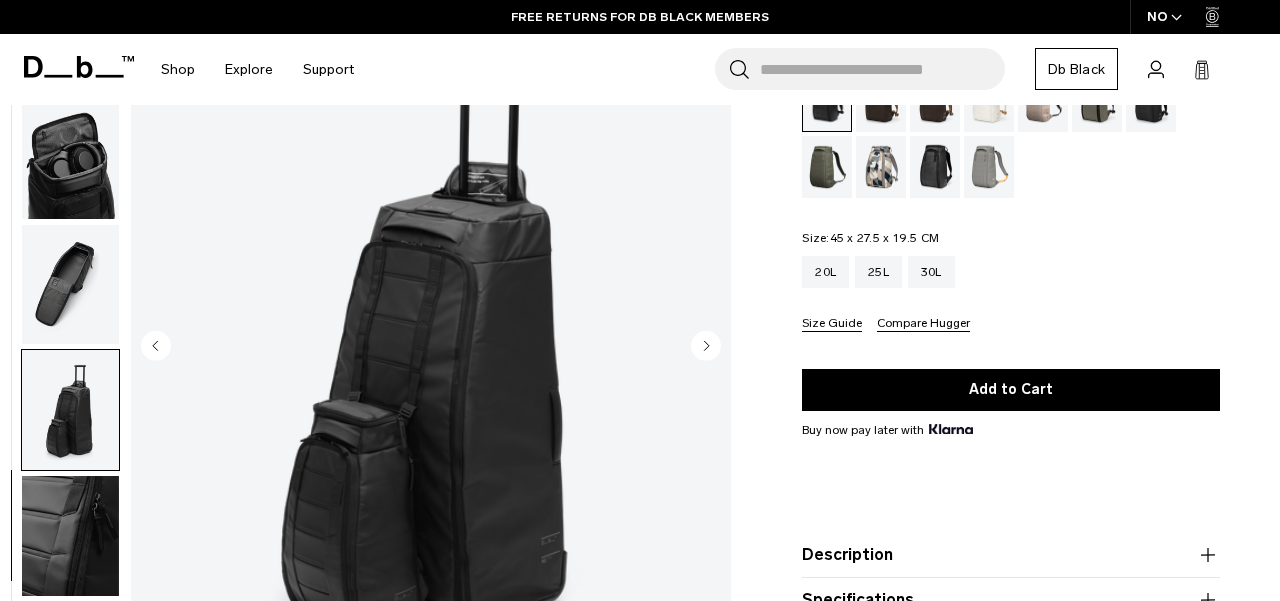 scroll, scrollTop: 342, scrollLeft: 0, axis: vertical 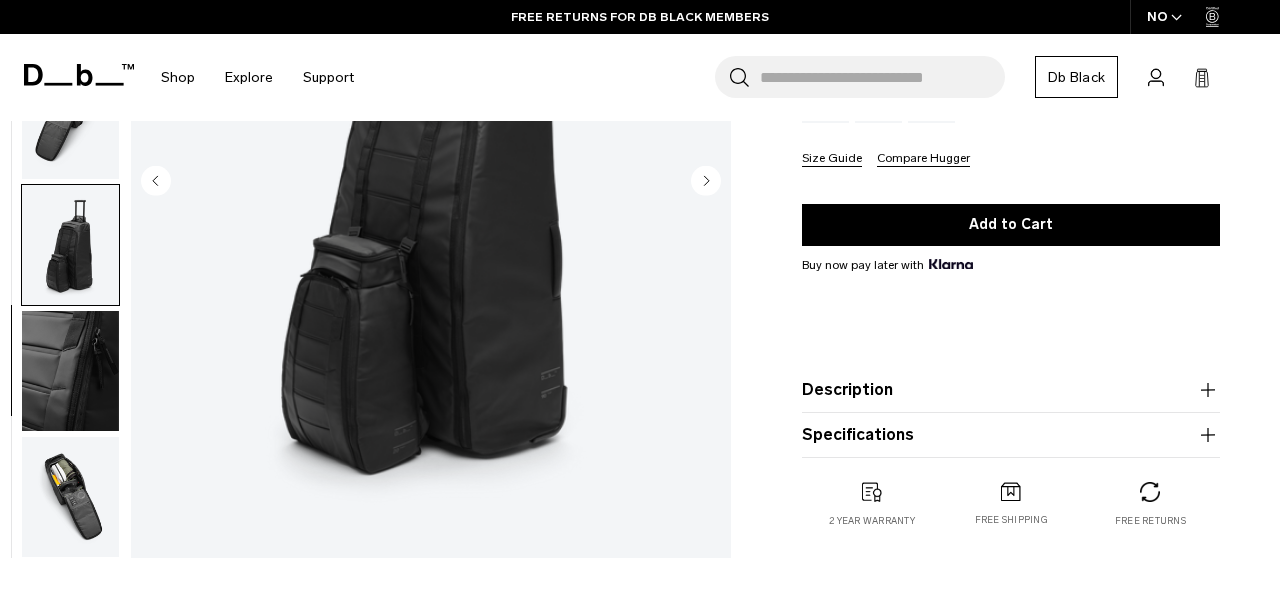 click at bounding box center (70, 497) 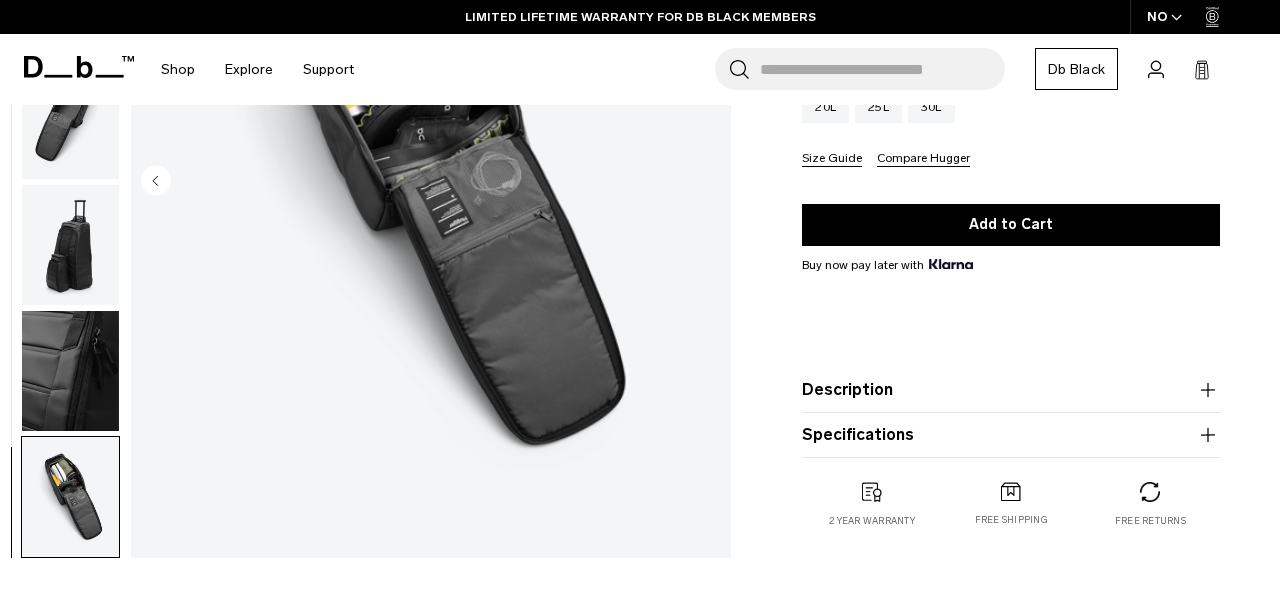 scroll, scrollTop: 162, scrollLeft: 0, axis: vertical 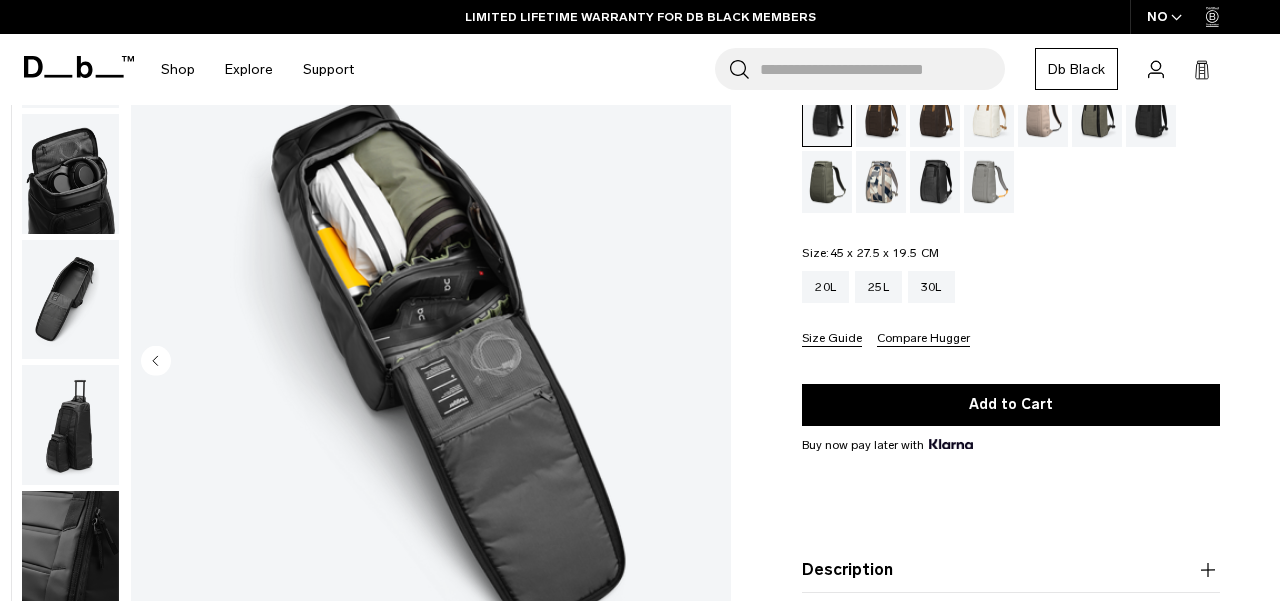 click at bounding box center [70, 425] 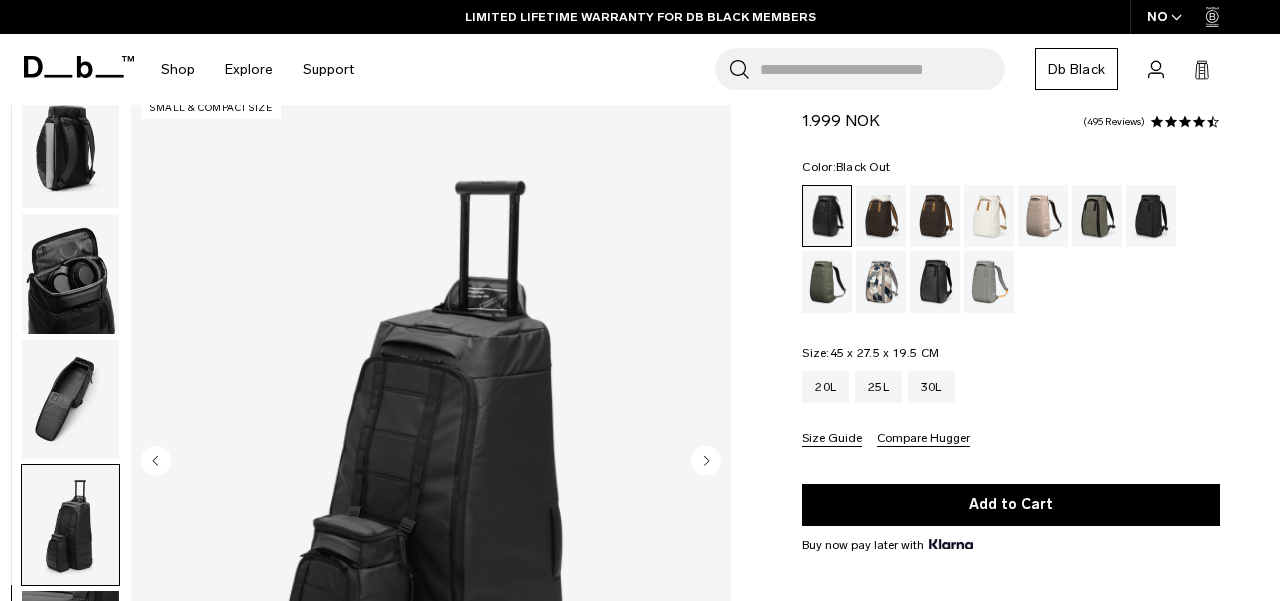 scroll, scrollTop: 63, scrollLeft: 0, axis: vertical 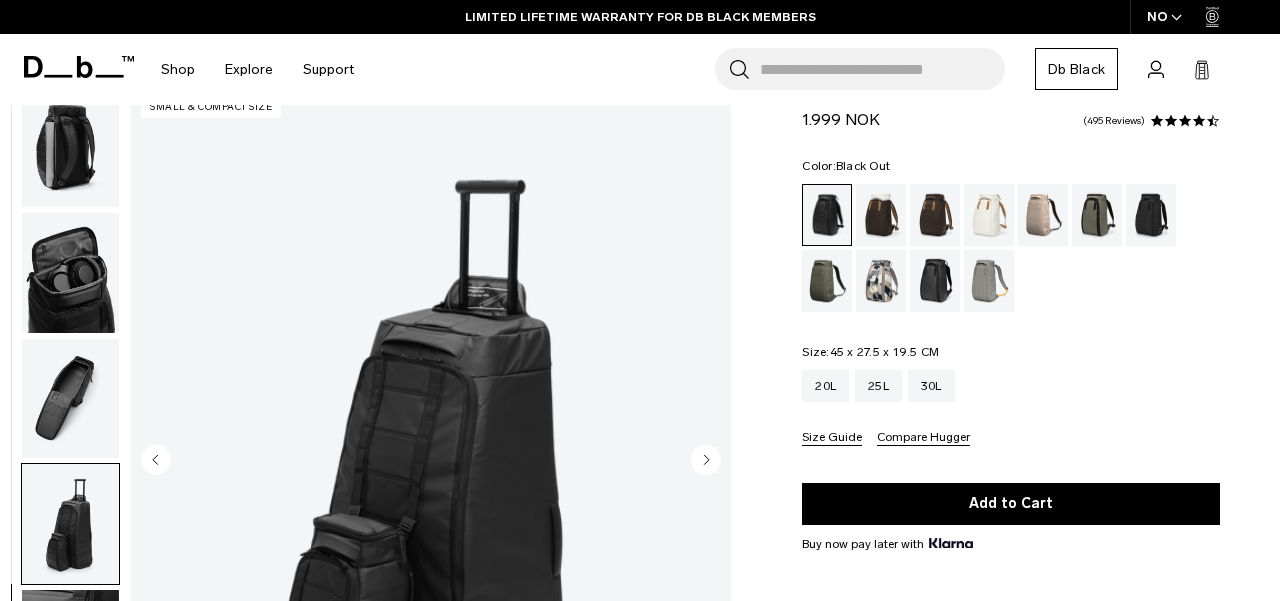 click at bounding box center (70, 398) 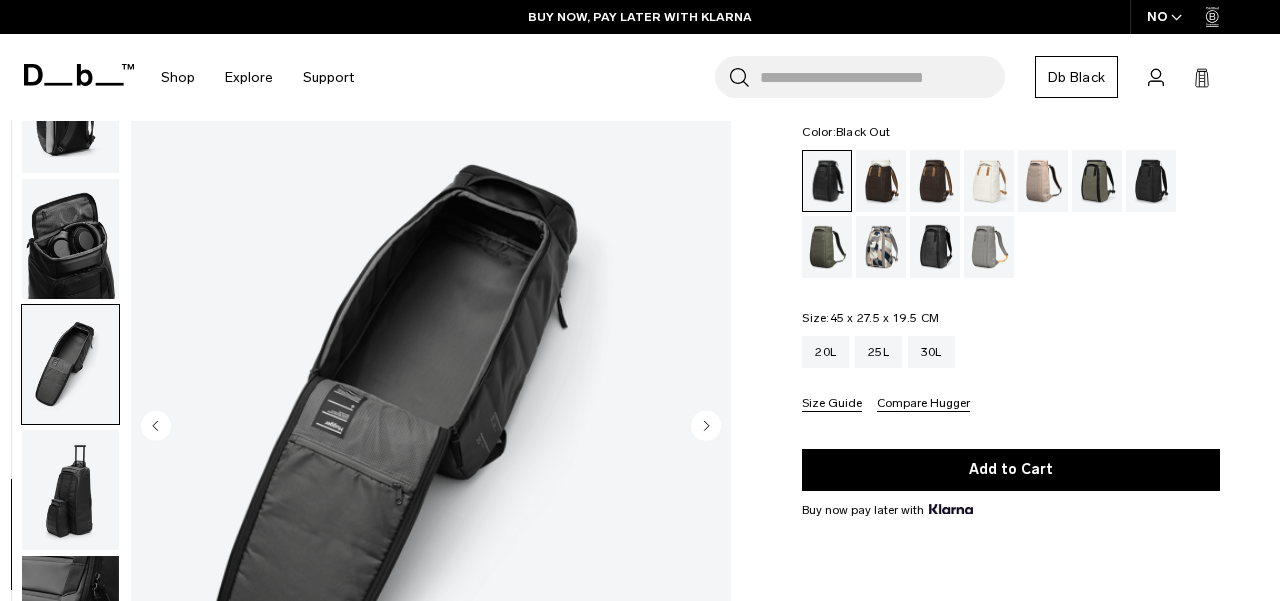 scroll, scrollTop: 91, scrollLeft: 0, axis: vertical 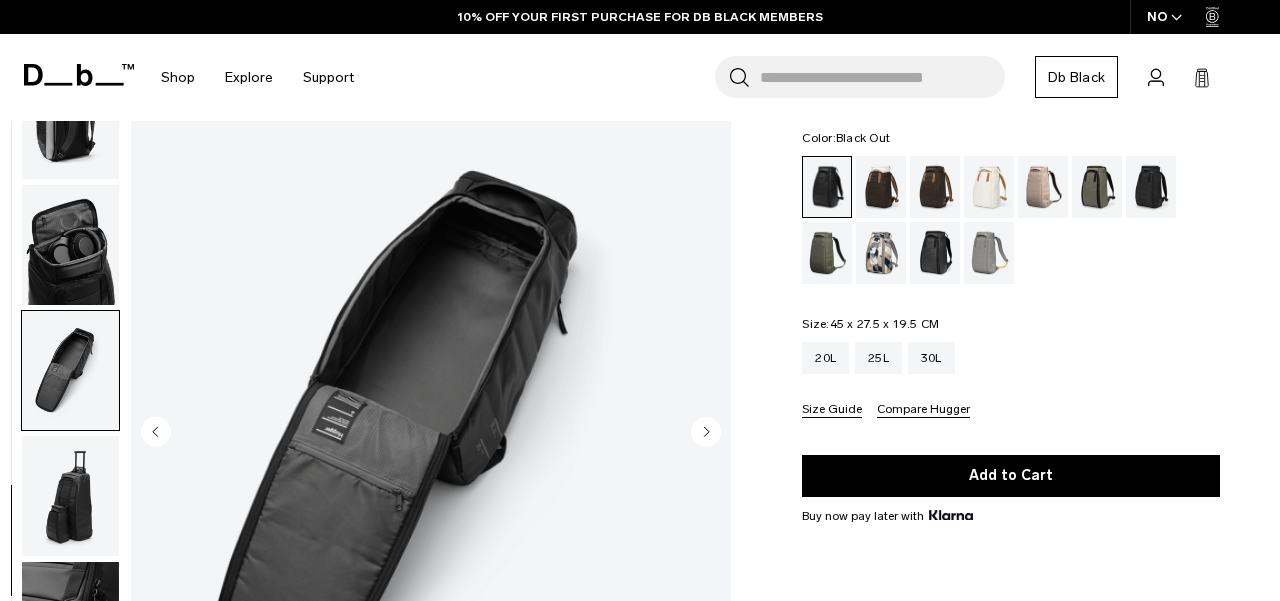 click at bounding box center [70, 245] 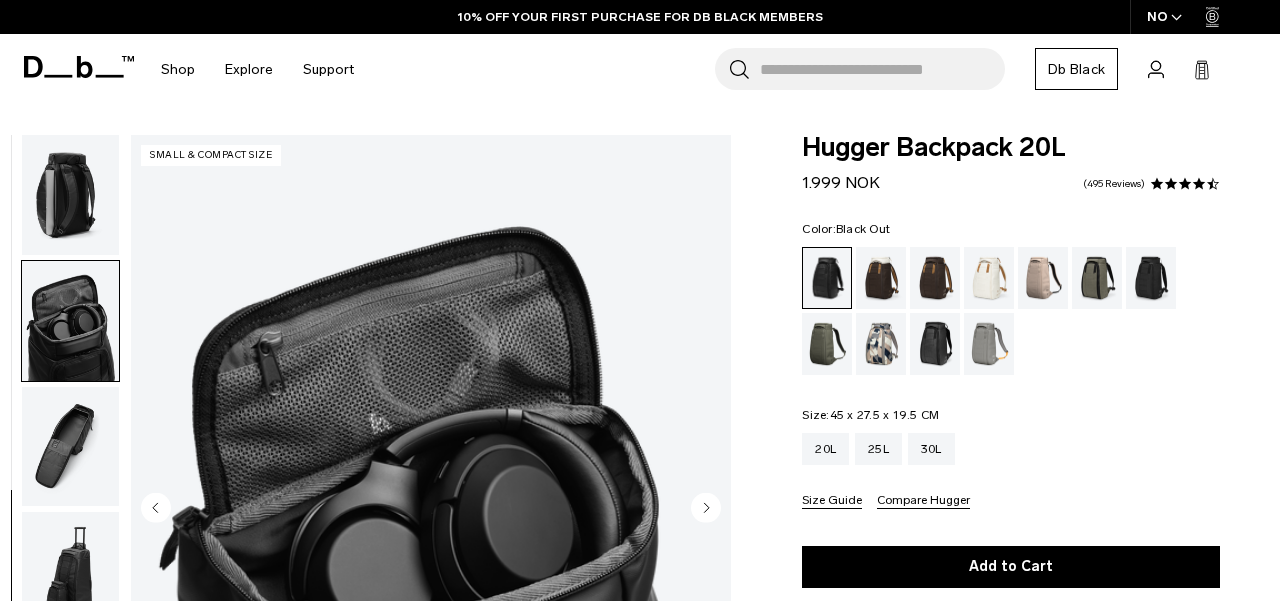 scroll, scrollTop: 0, scrollLeft: 0, axis: both 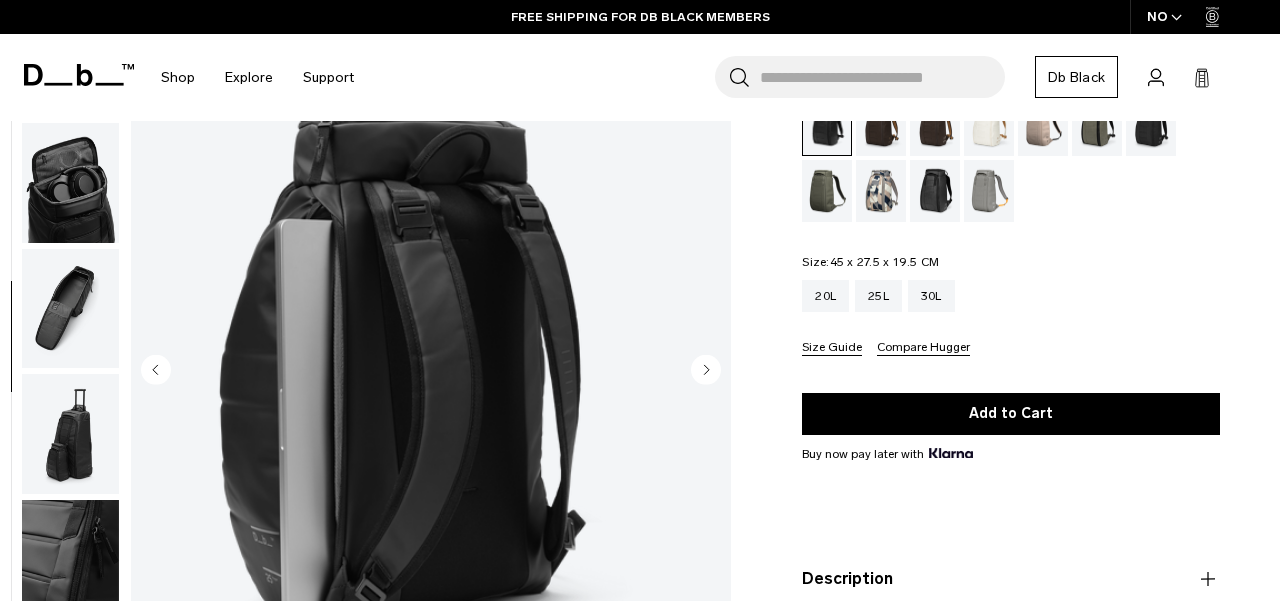 click at bounding box center [70, 183] 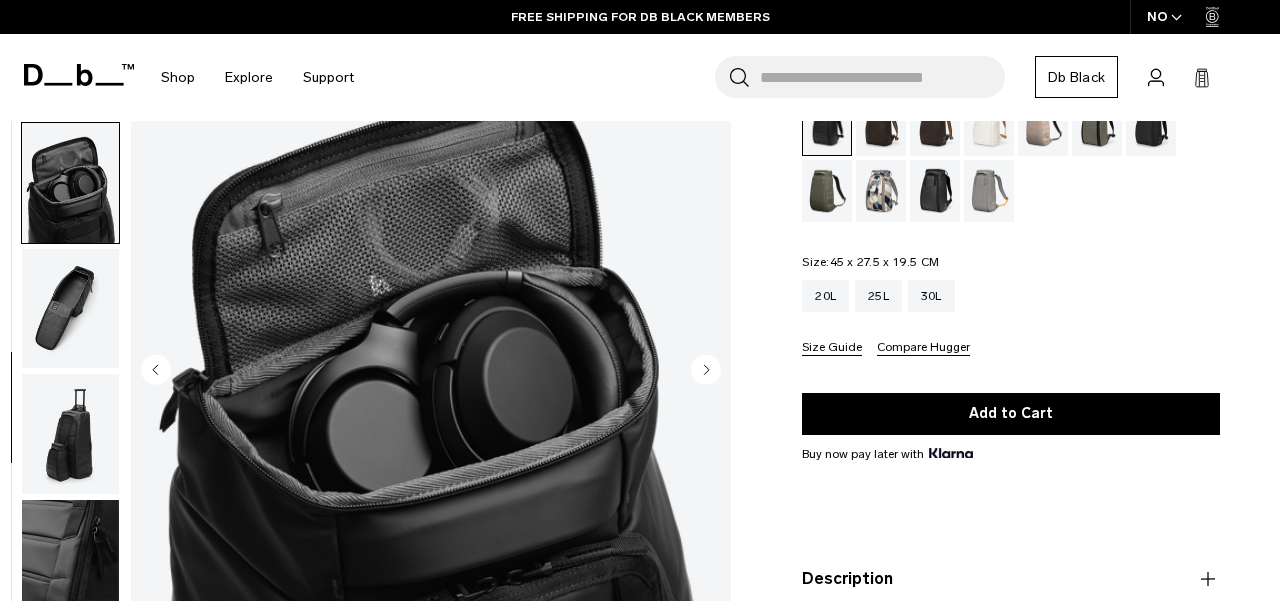 click at bounding box center [70, 308] 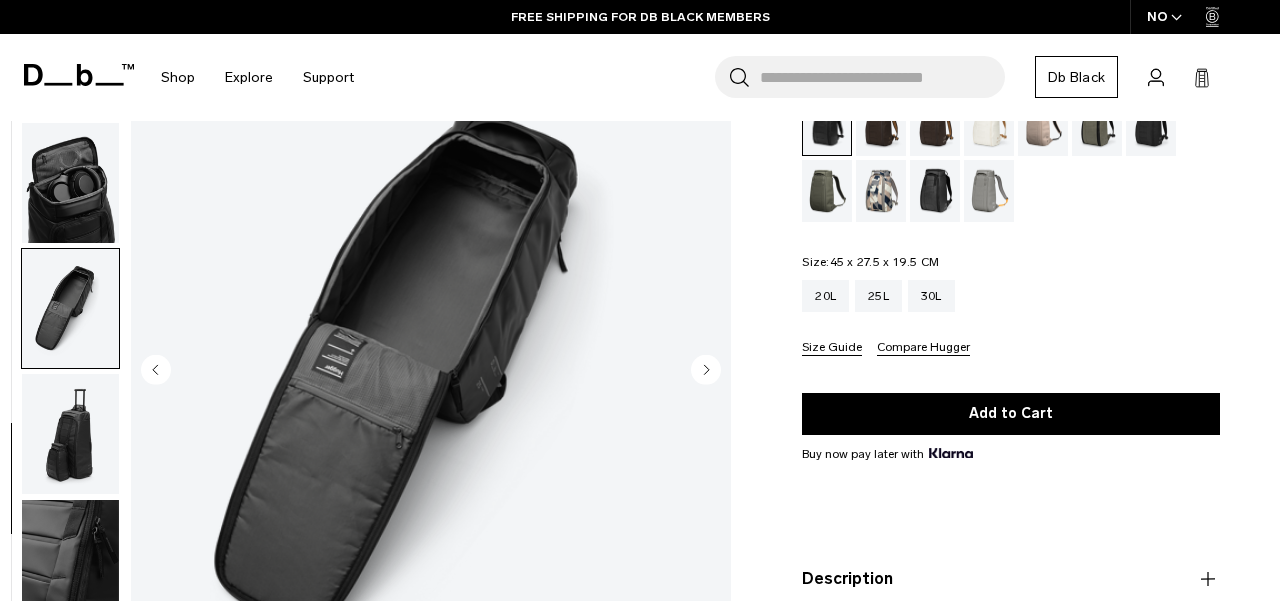 click at bounding box center [70, 434] 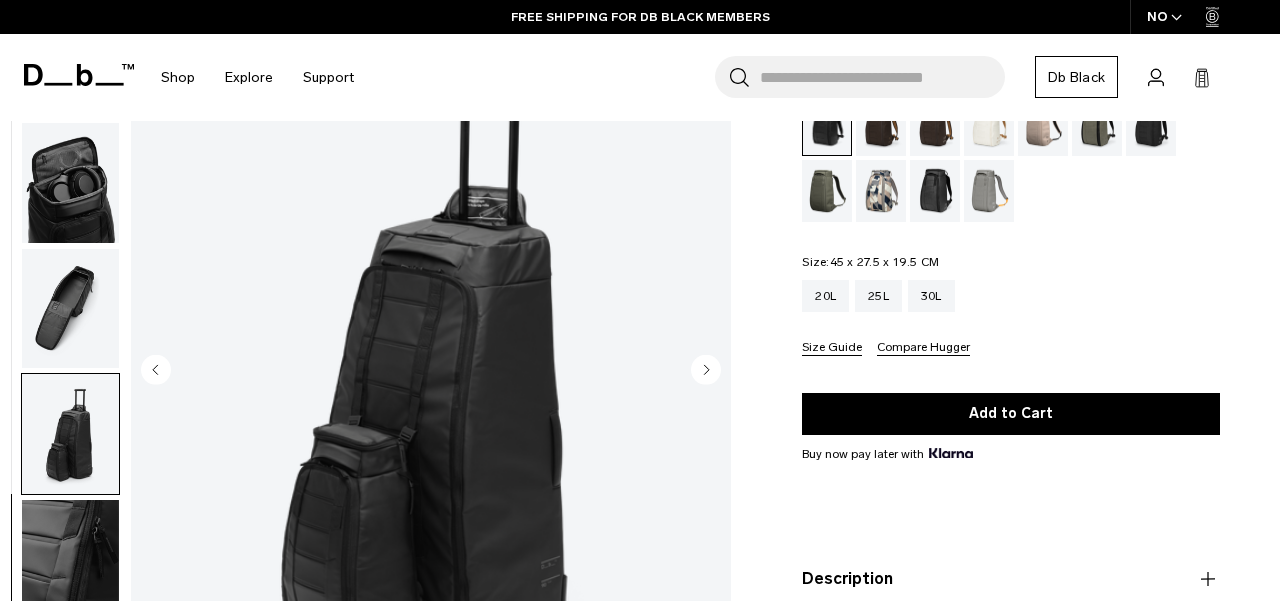 scroll, scrollTop: 332, scrollLeft: 0, axis: vertical 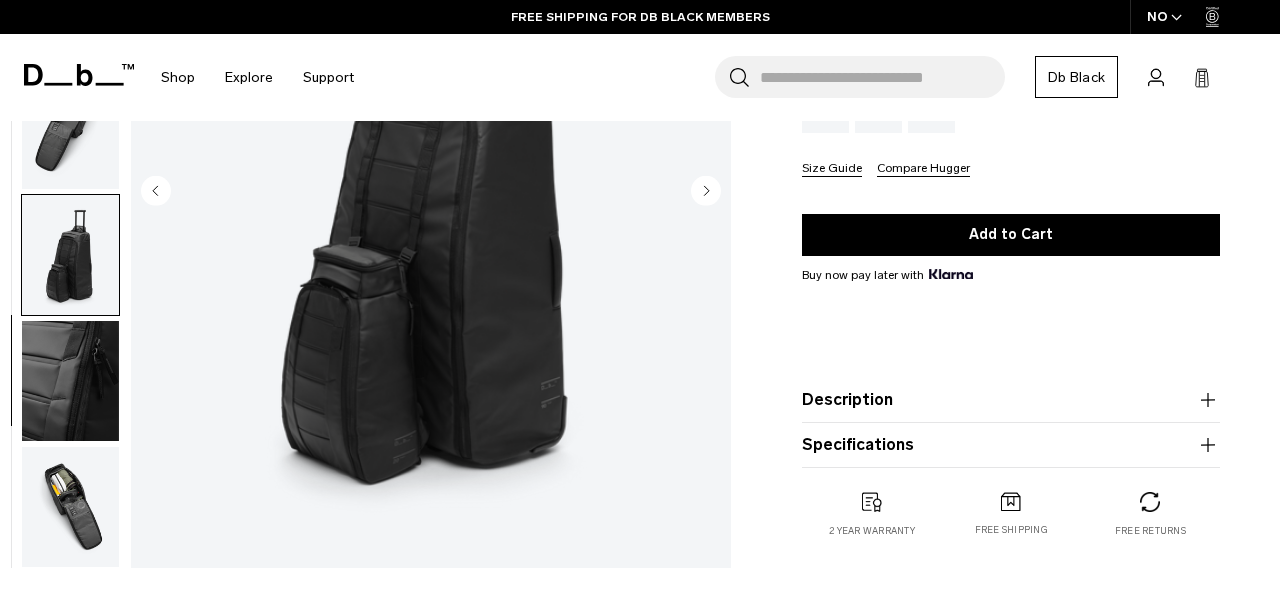 click at bounding box center (70, 381) 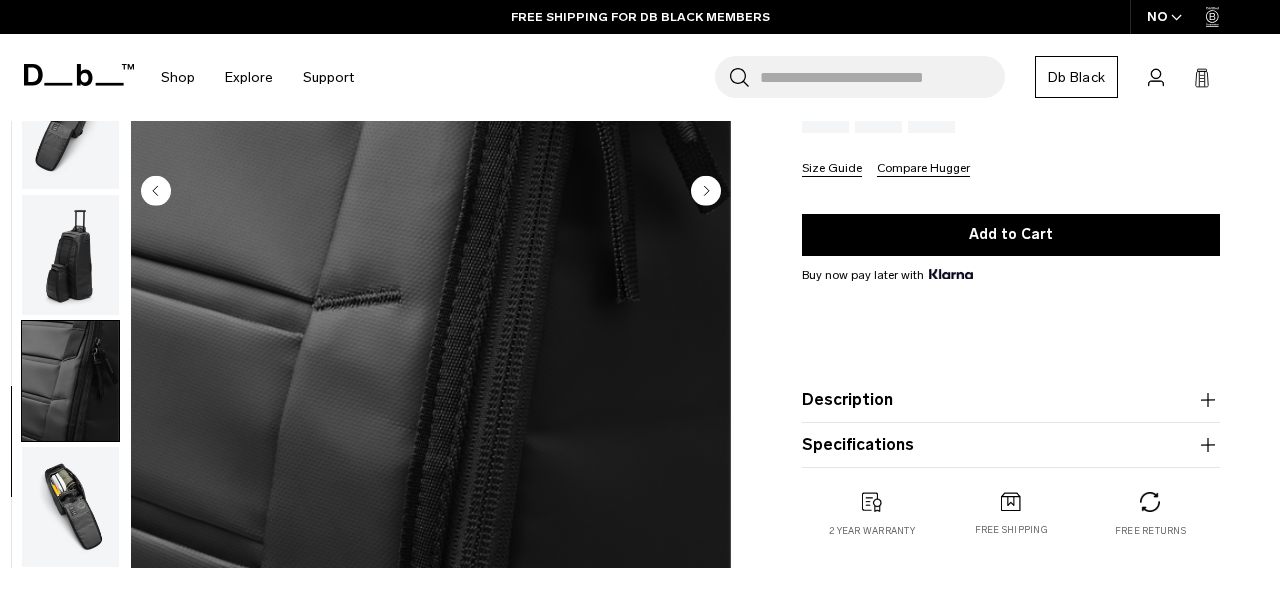 click at bounding box center (70, 507) 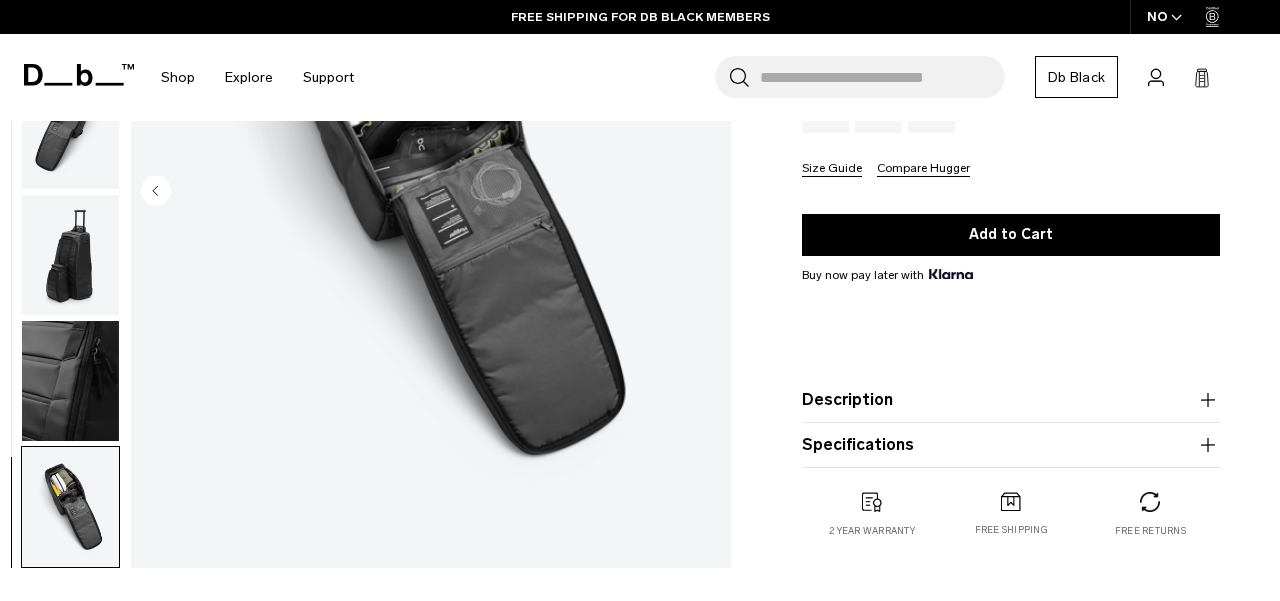 scroll, scrollTop: 105, scrollLeft: 0, axis: vertical 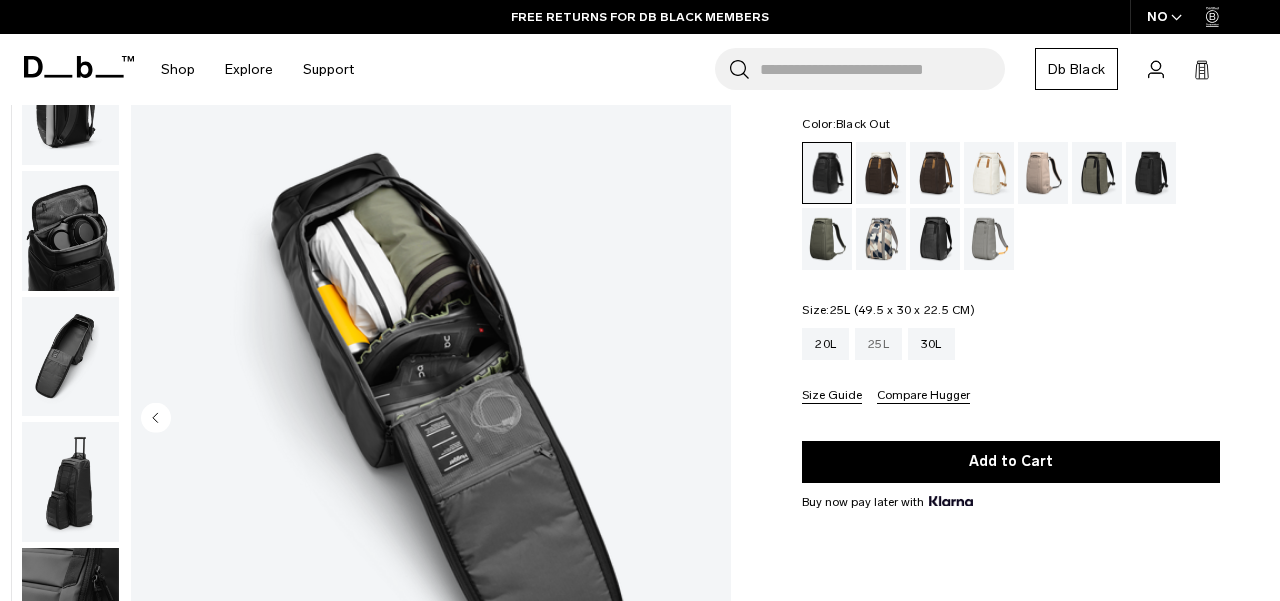 click on "25L" at bounding box center (878, 344) 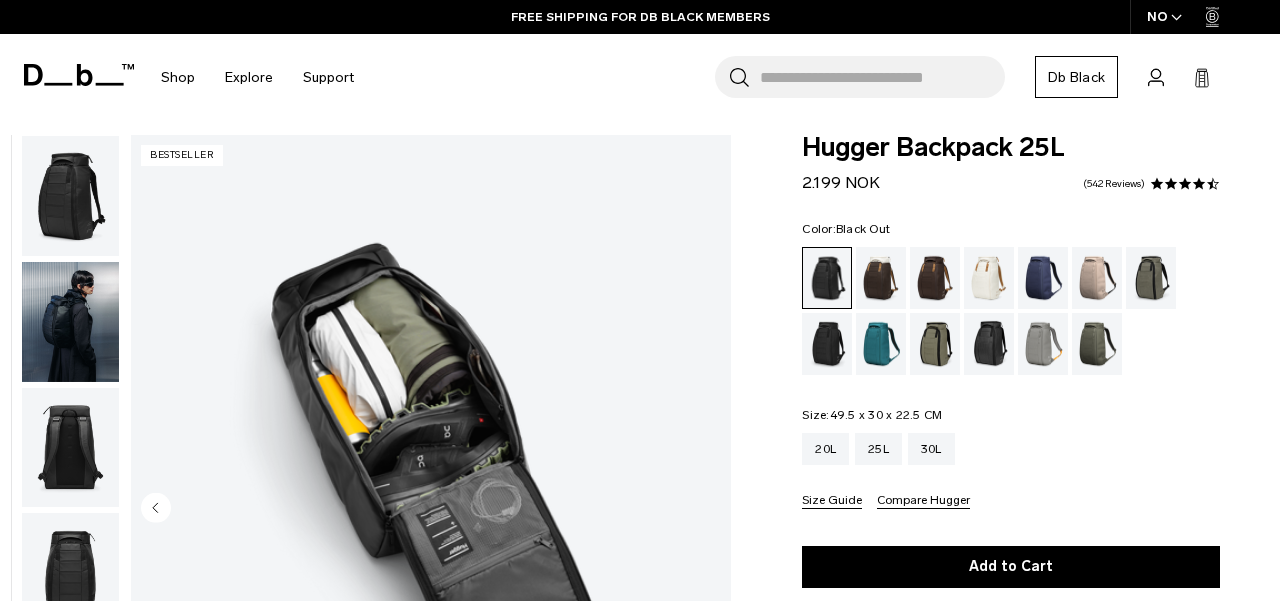 click at bounding box center (70, 1202) 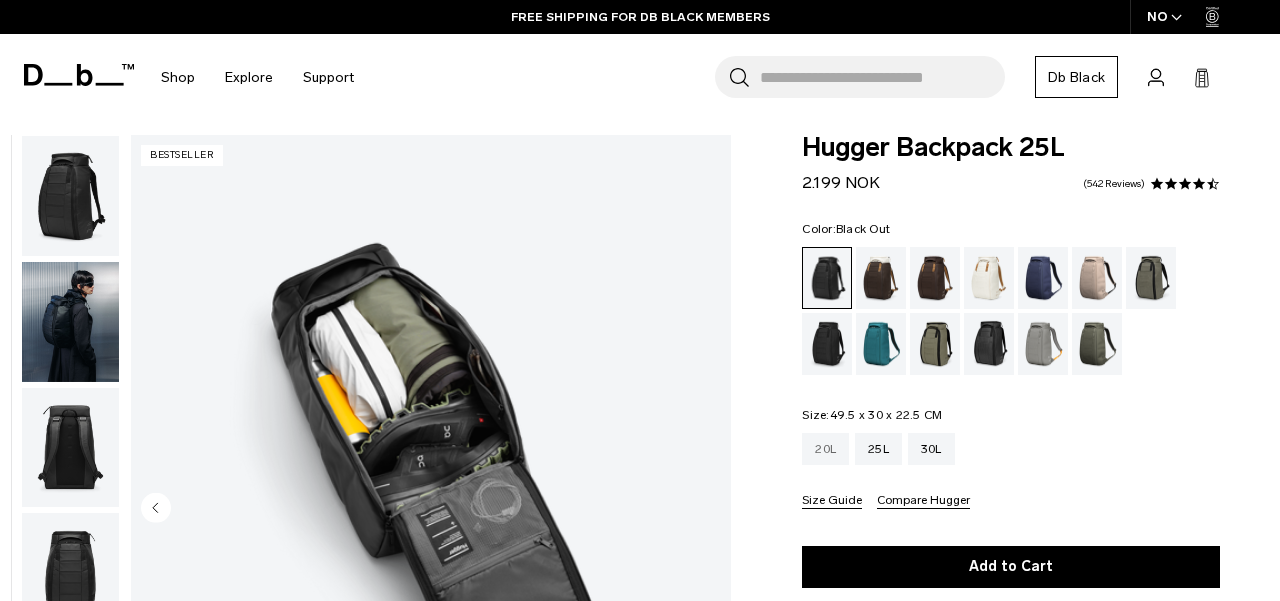 click on "20L" at bounding box center [825, 449] 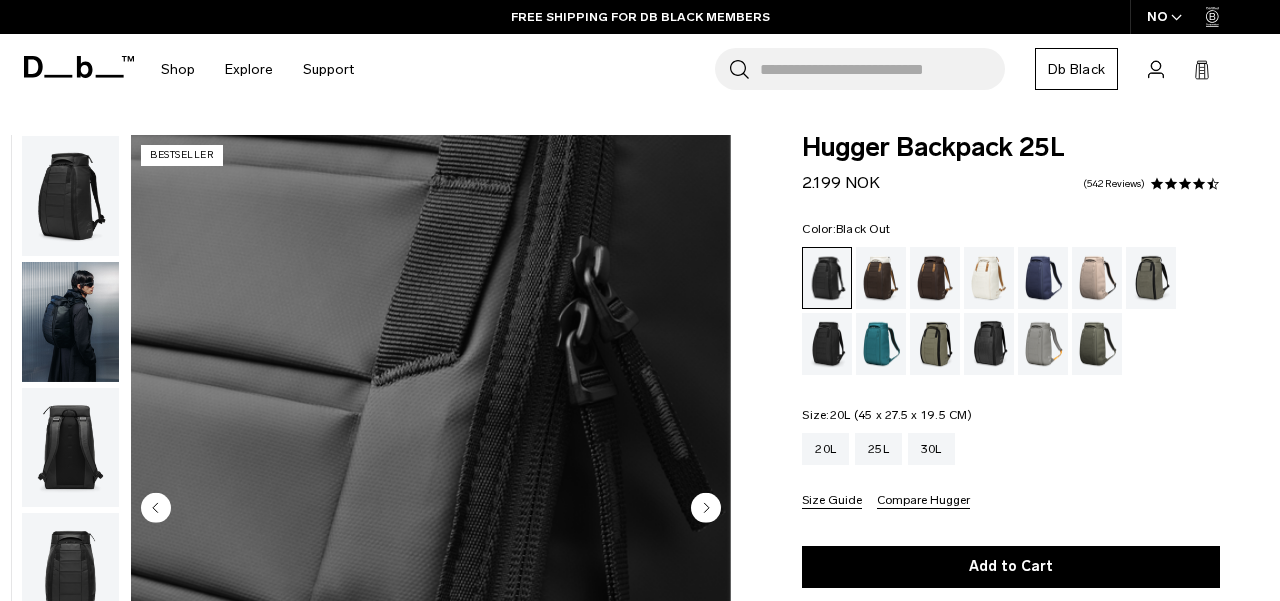 scroll, scrollTop: 0, scrollLeft: 0, axis: both 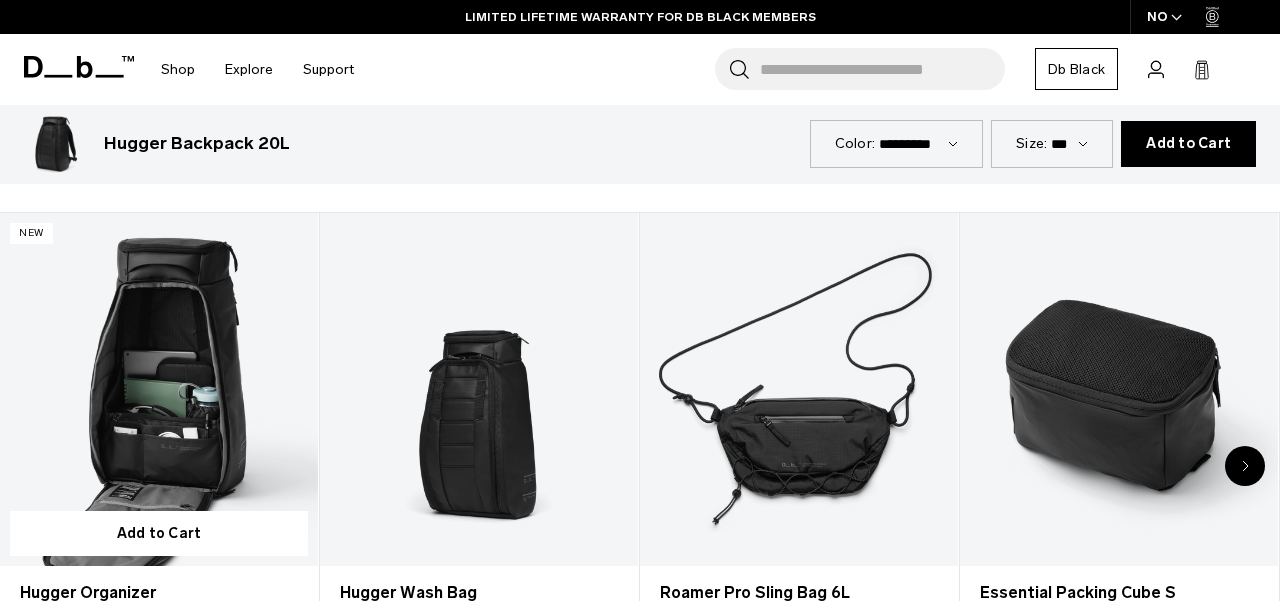 click at bounding box center (159, 389) 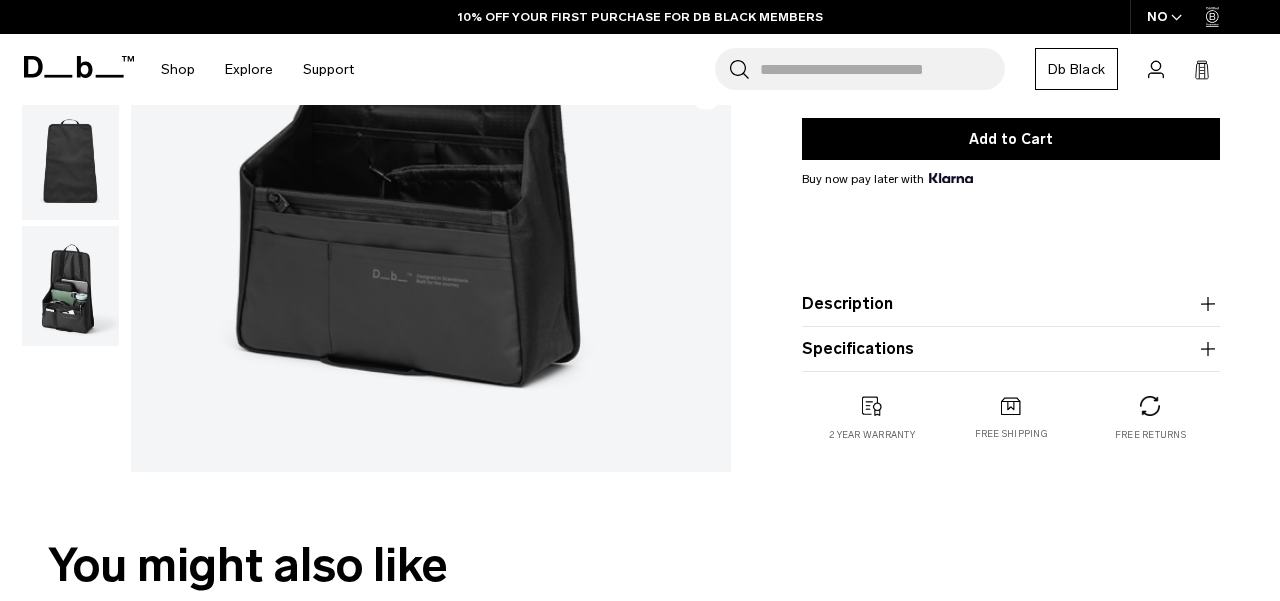 scroll, scrollTop: 413, scrollLeft: 0, axis: vertical 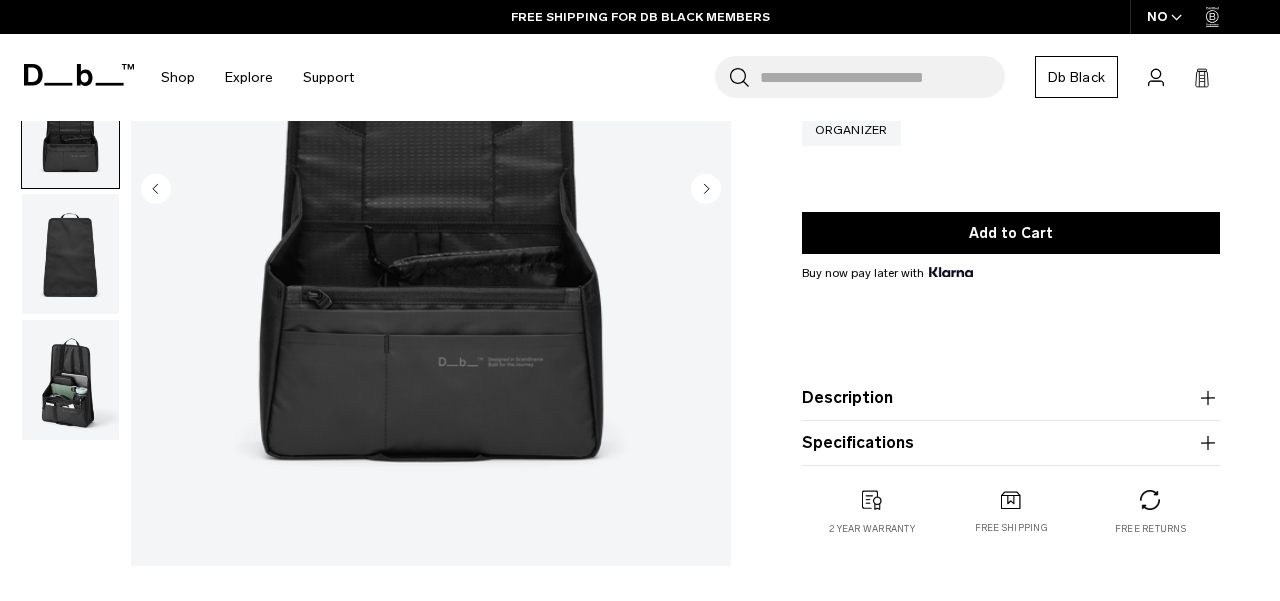 click at bounding box center [70, 254] 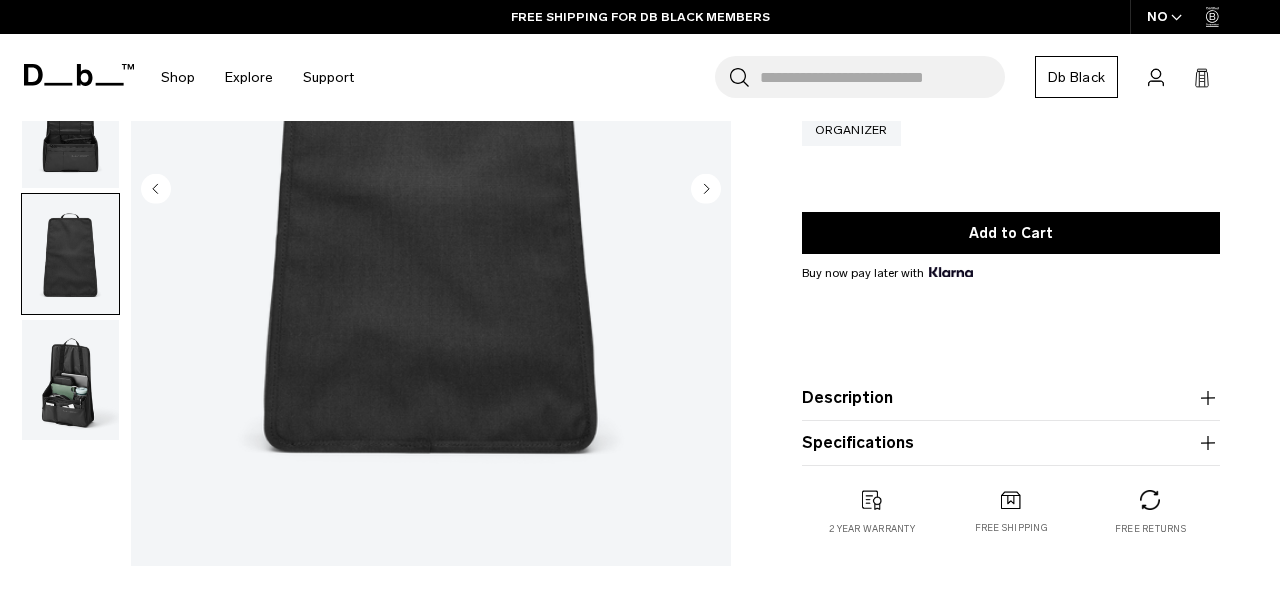 click at bounding box center (70, 380) 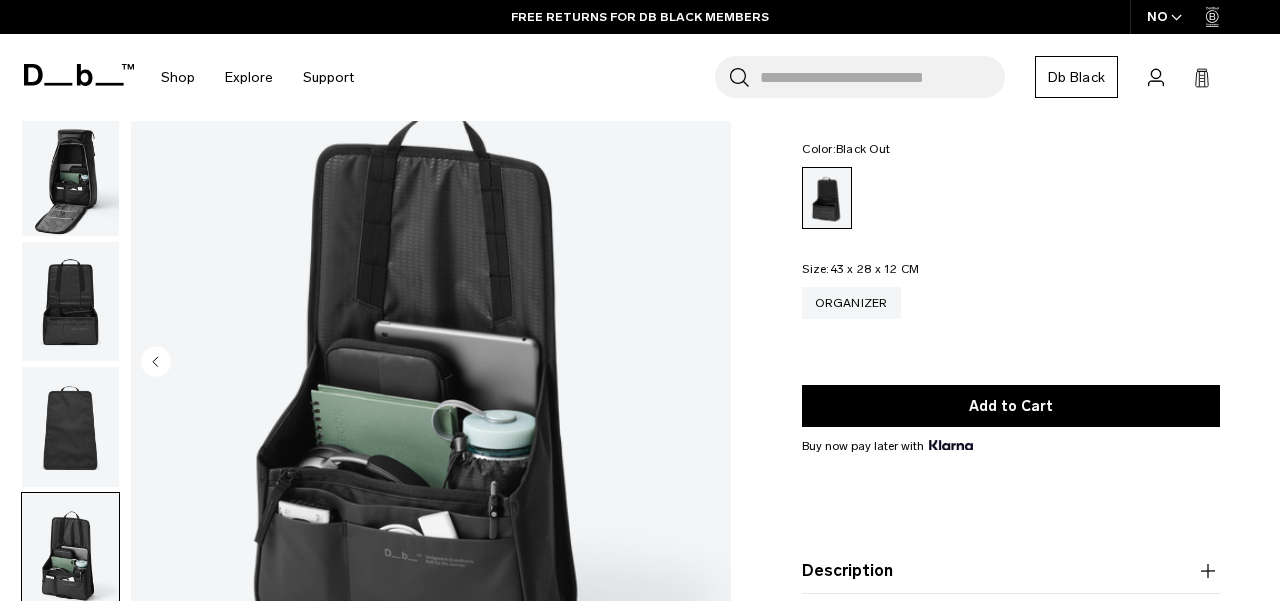 scroll, scrollTop: 118, scrollLeft: 0, axis: vertical 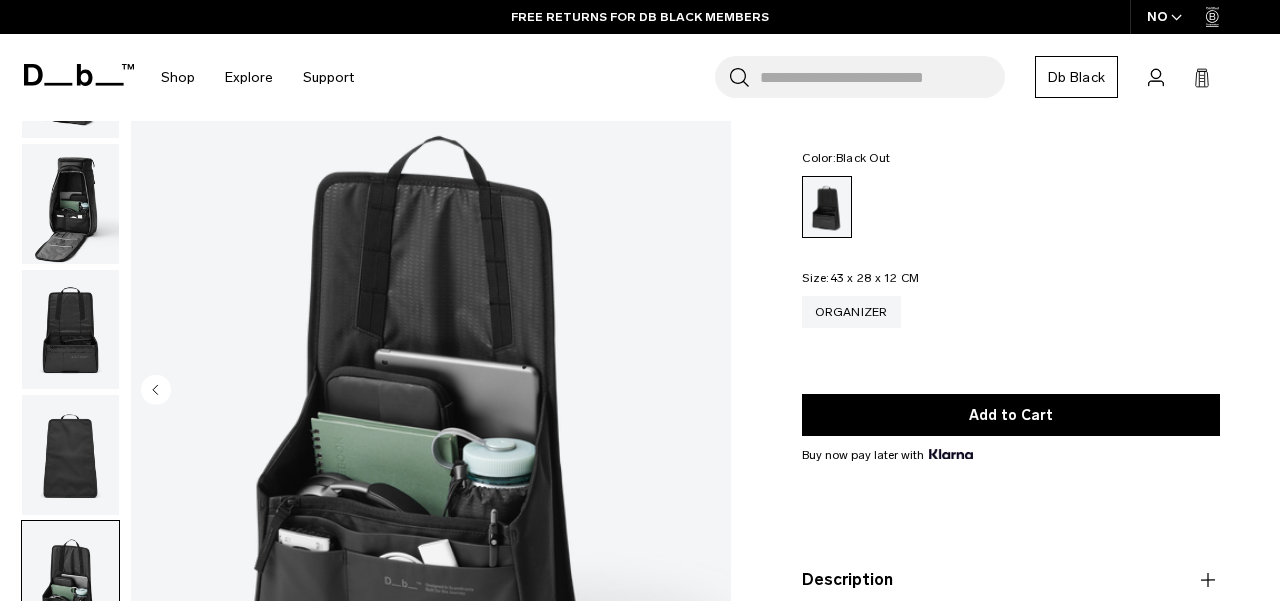 click at bounding box center [70, 330] 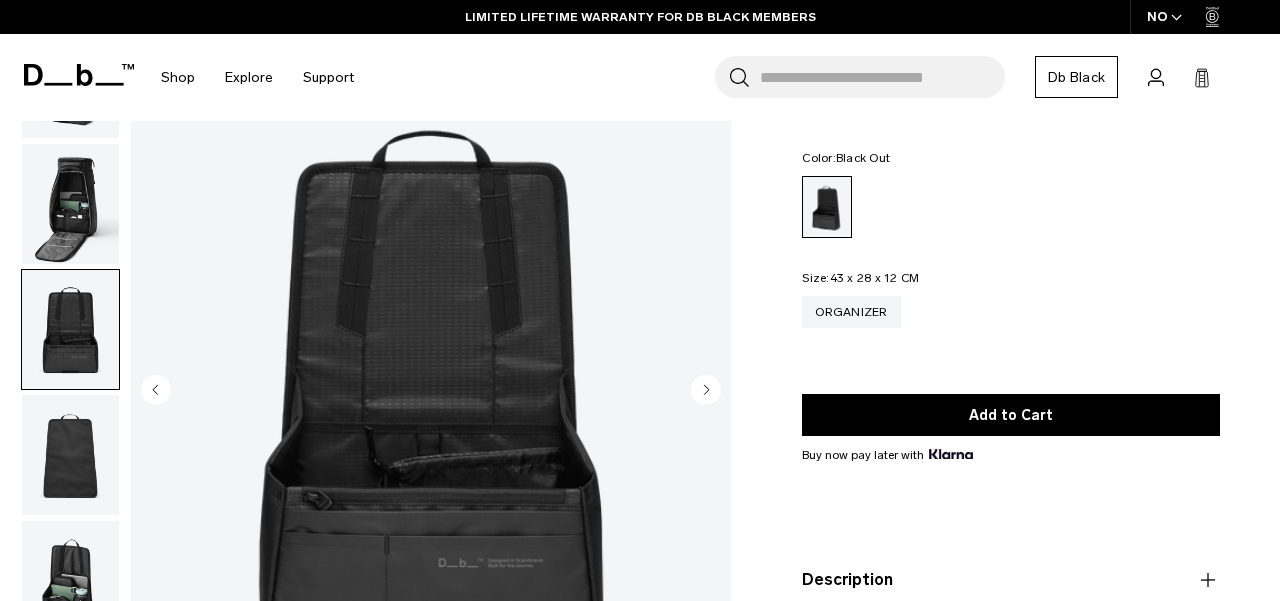 click at bounding box center (70, 204) 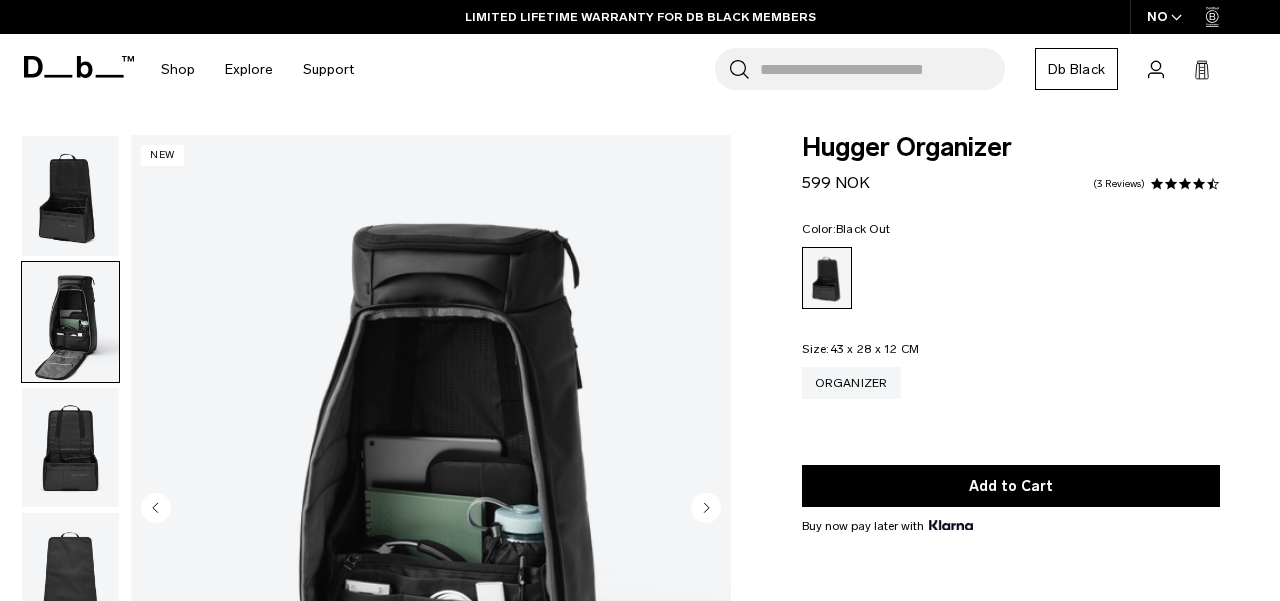 scroll, scrollTop: 0, scrollLeft: 0, axis: both 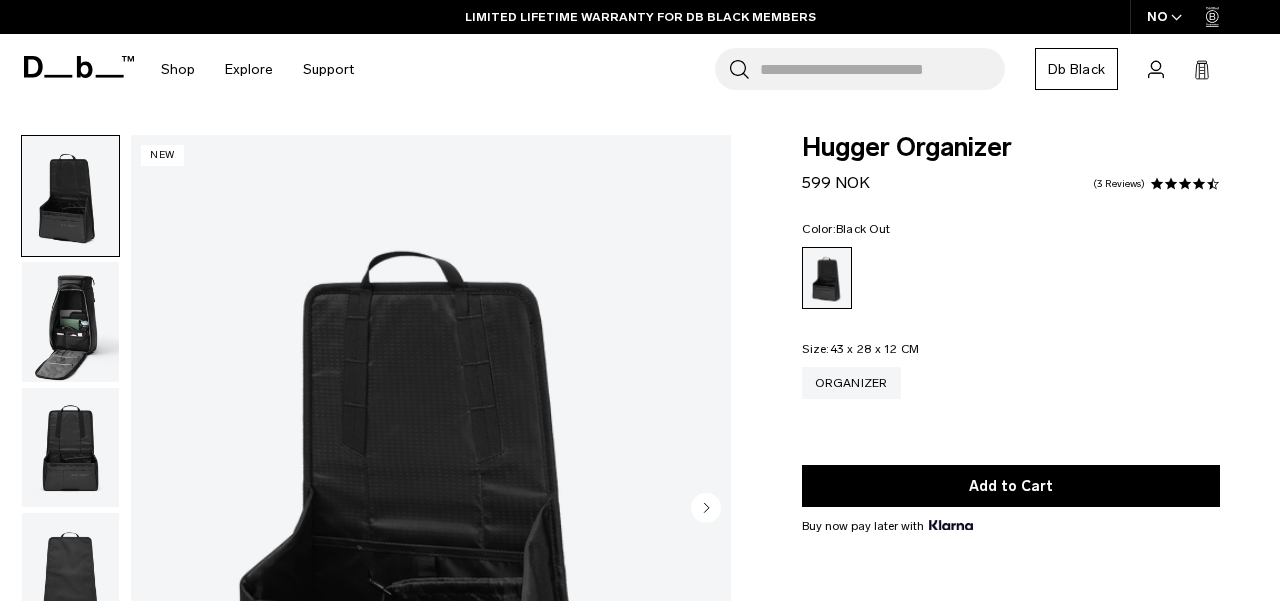 click at bounding box center [70, 322] 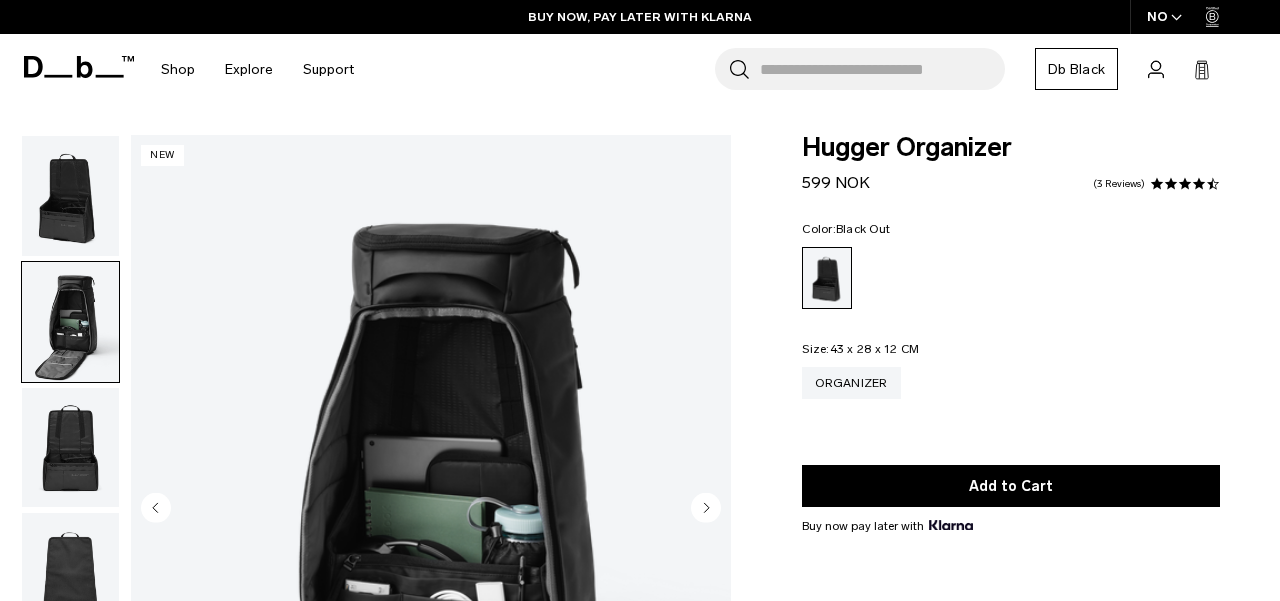 click at bounding box center (70, 448) 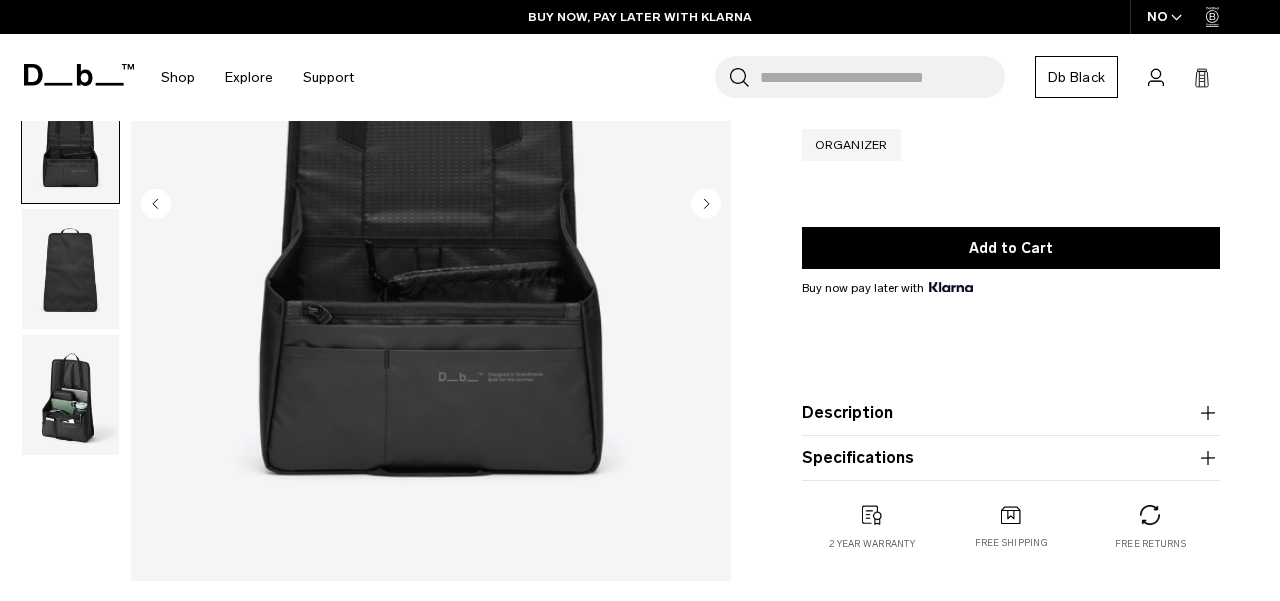 scroll, scrollTop: 315, scrollLeft: 0, axis: vertical 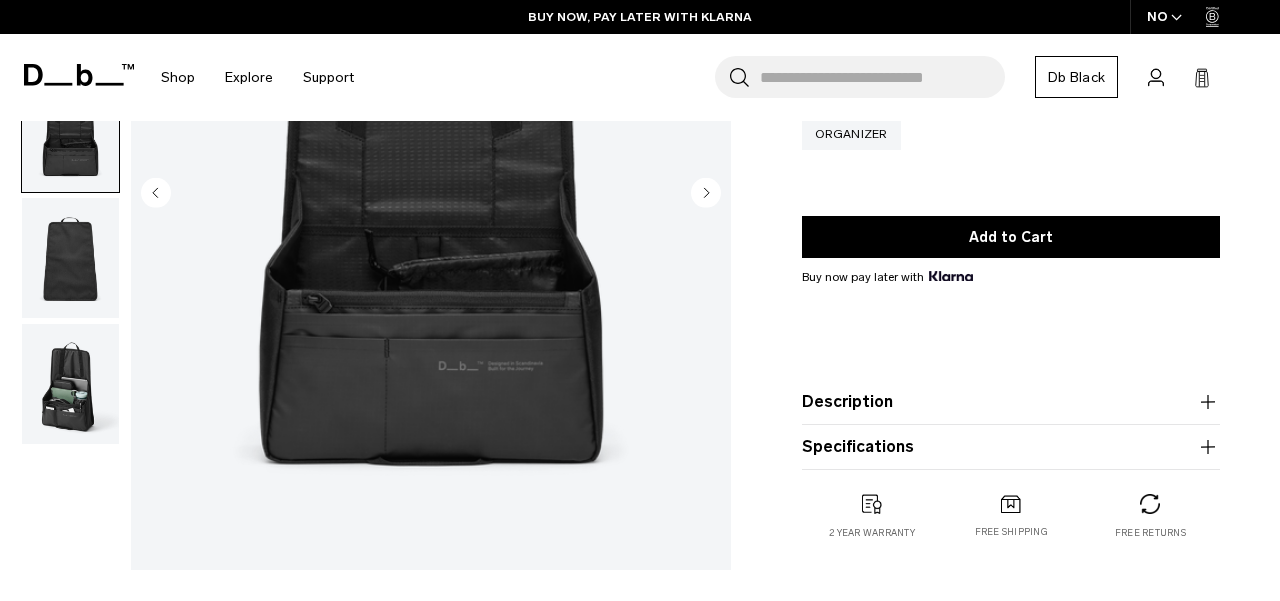click at bounding box center (70, 258) 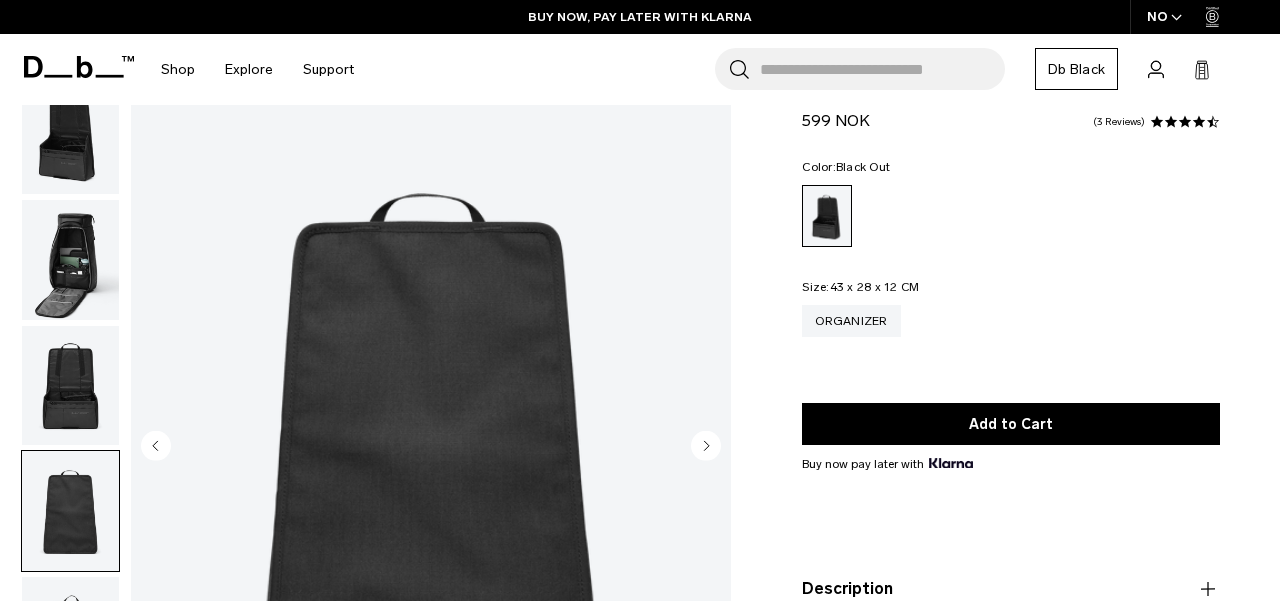 scroll, scrollTop: 339, scrollLeft: 0, axis: vertical 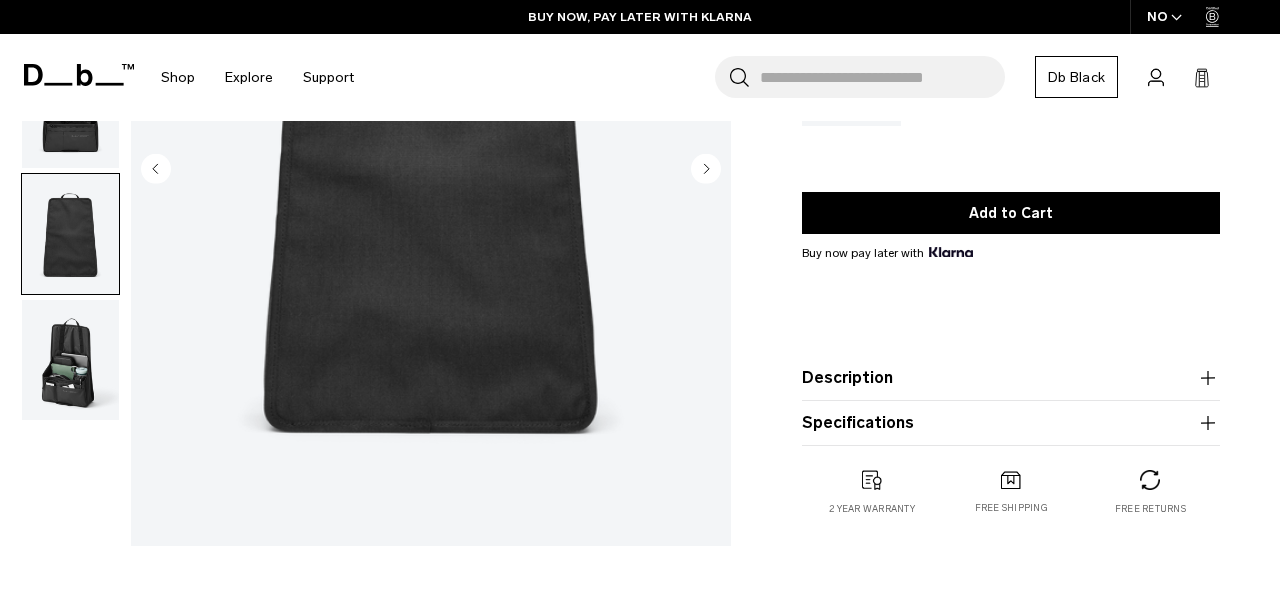 click at bounding box center (70, 360) 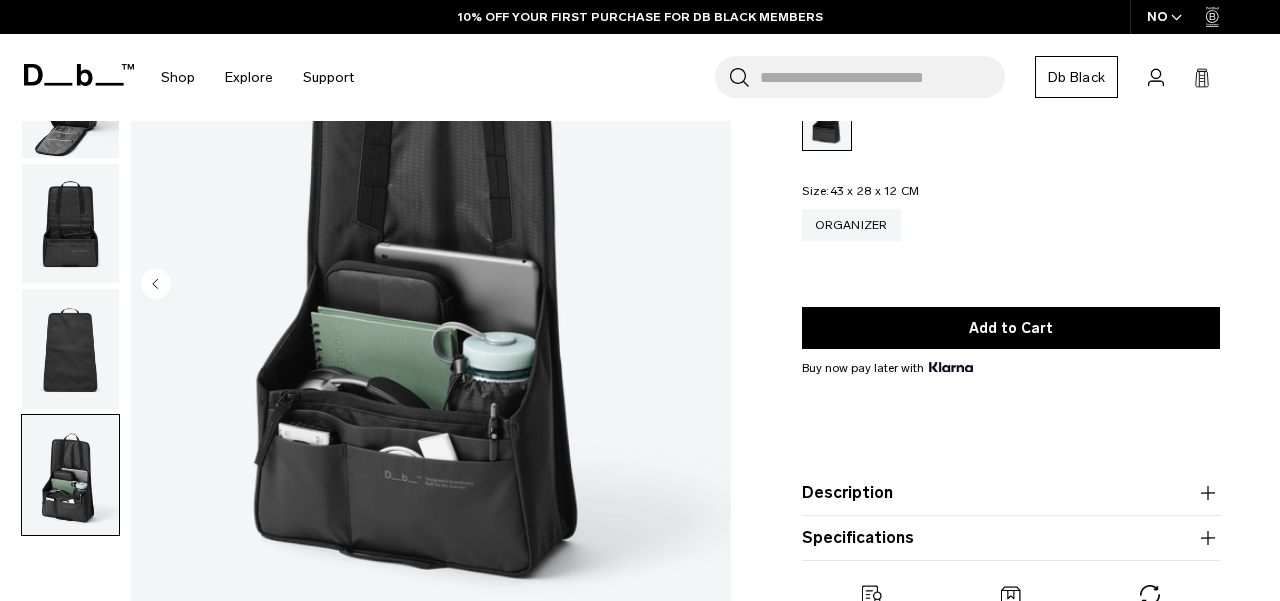 scroll, scrollTop: 113, scrollLeft: 0, axis: vertical 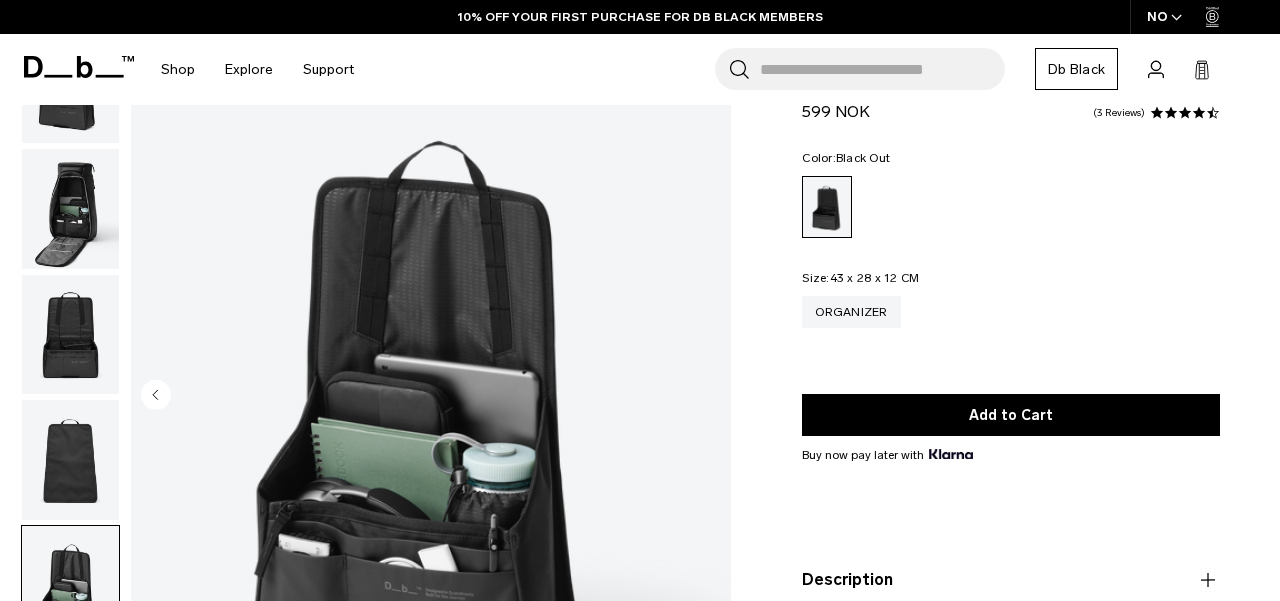 click at bounding box center [70, 209] 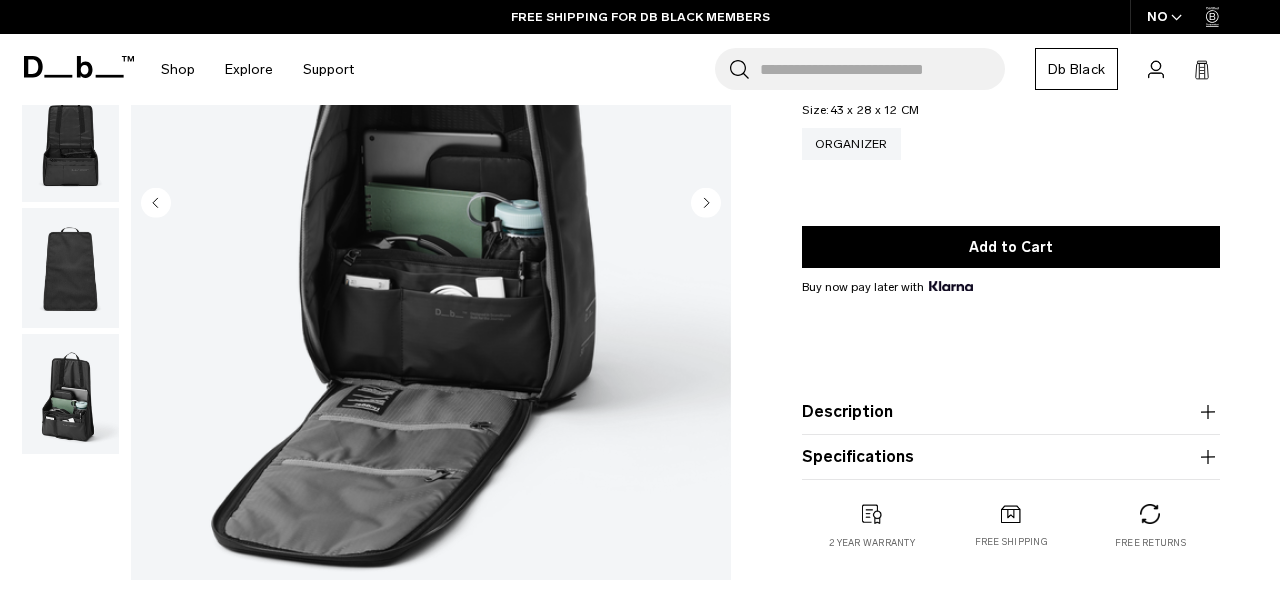 scroll, scrollTop: 319, scrollLeft: 0, axis: vertical 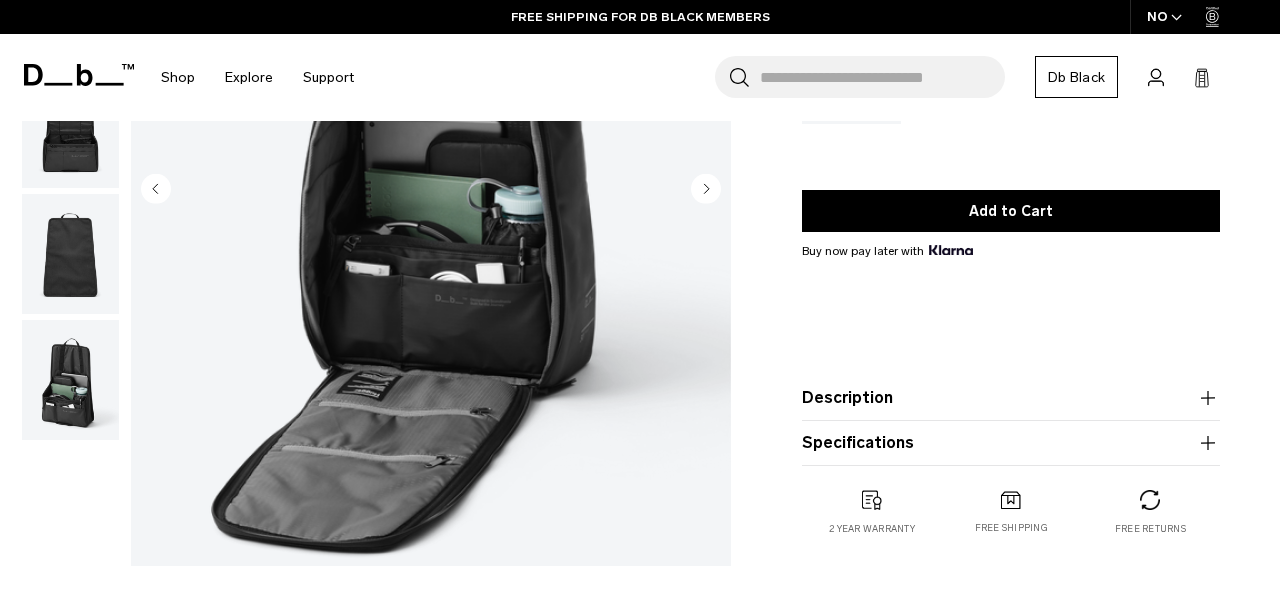 click on "Description" at bounding box center [1011, 398] 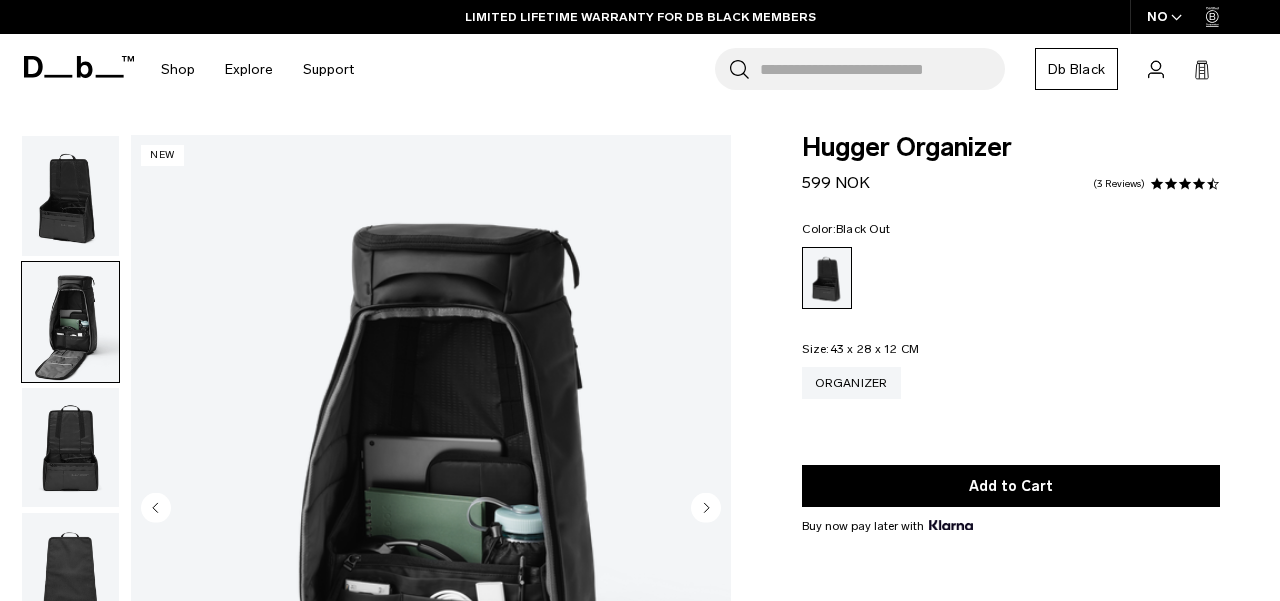 scroll, scrollTop: 0, scrollLeft: 0, axis: both 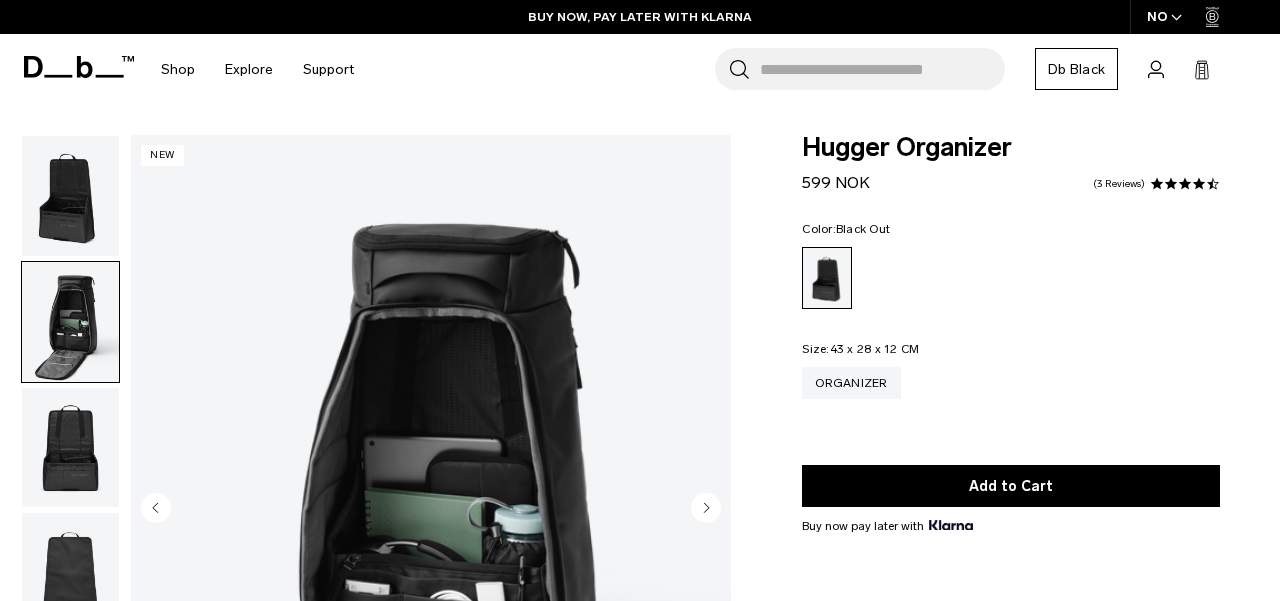 click on "Hugger Organizer" at bounding box center (1011, 148) 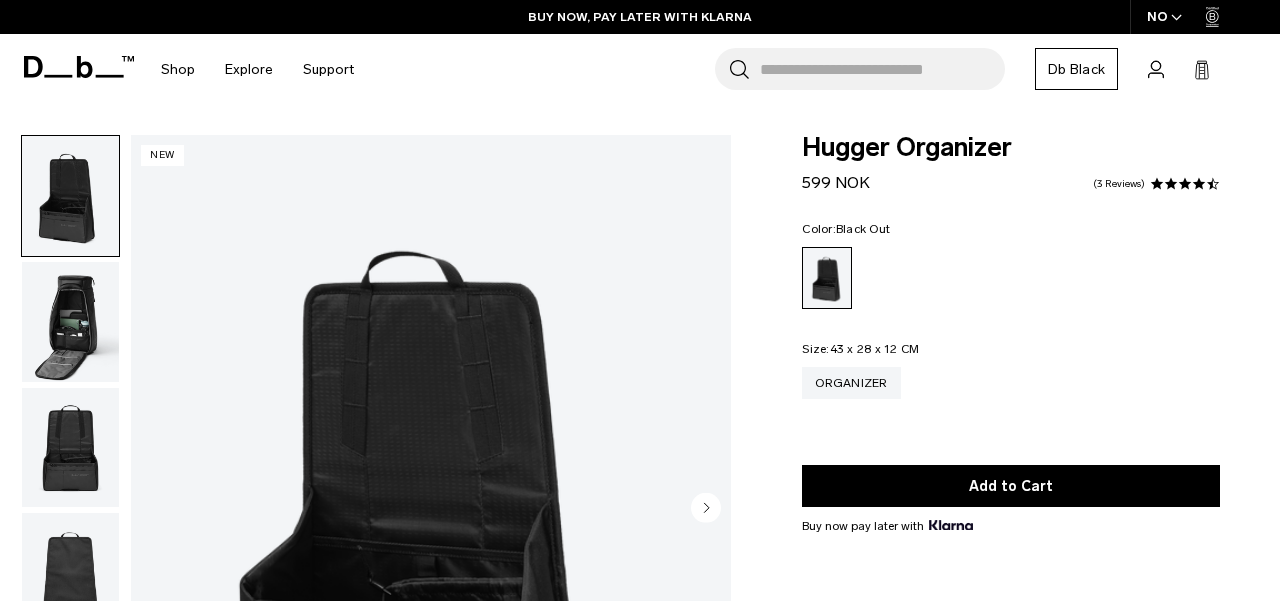 click at bounding box center (70, 322) 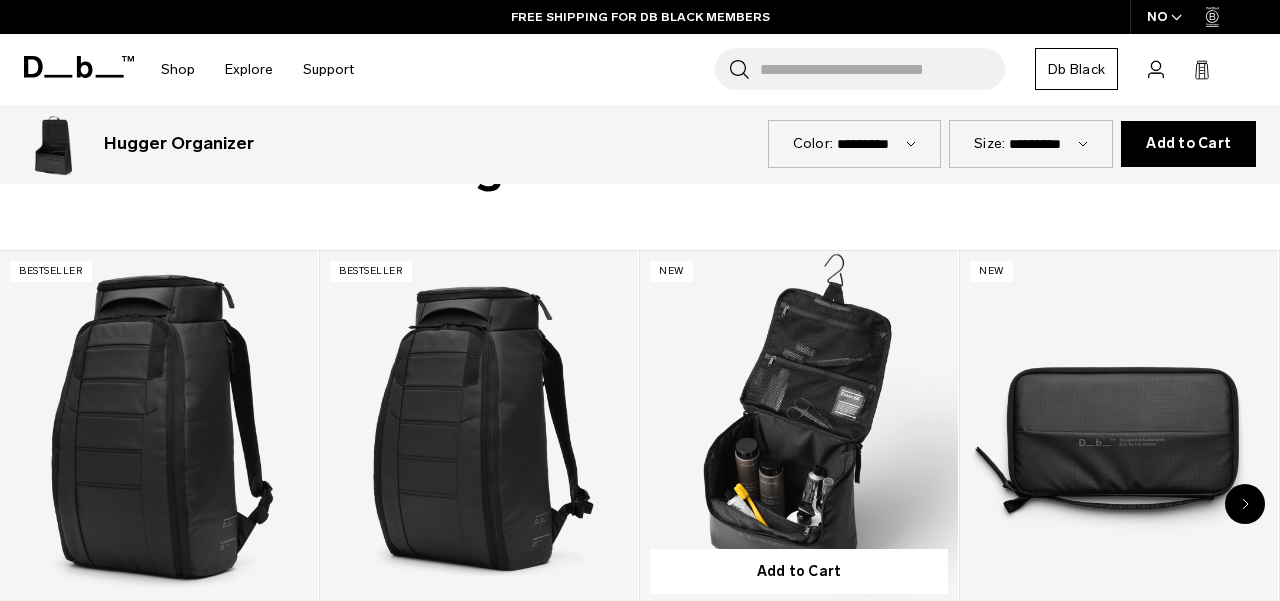 scroll, scrollTop: 4151, scrollLeft: 0, axis: vertical 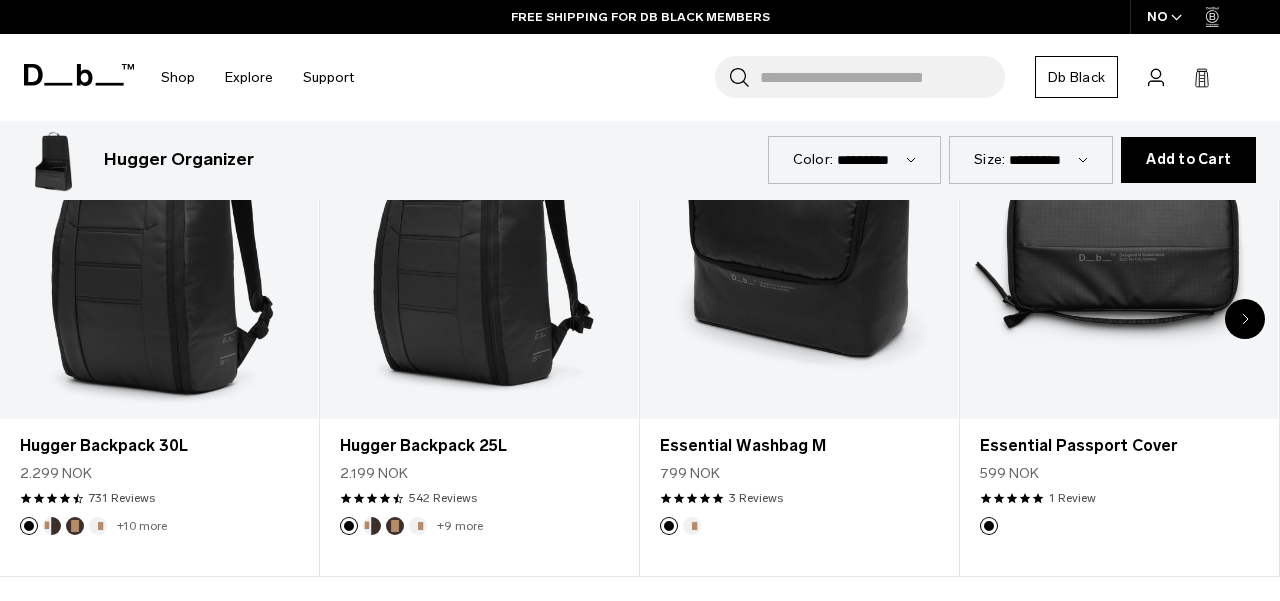 click at bounding box center (1245, 319) 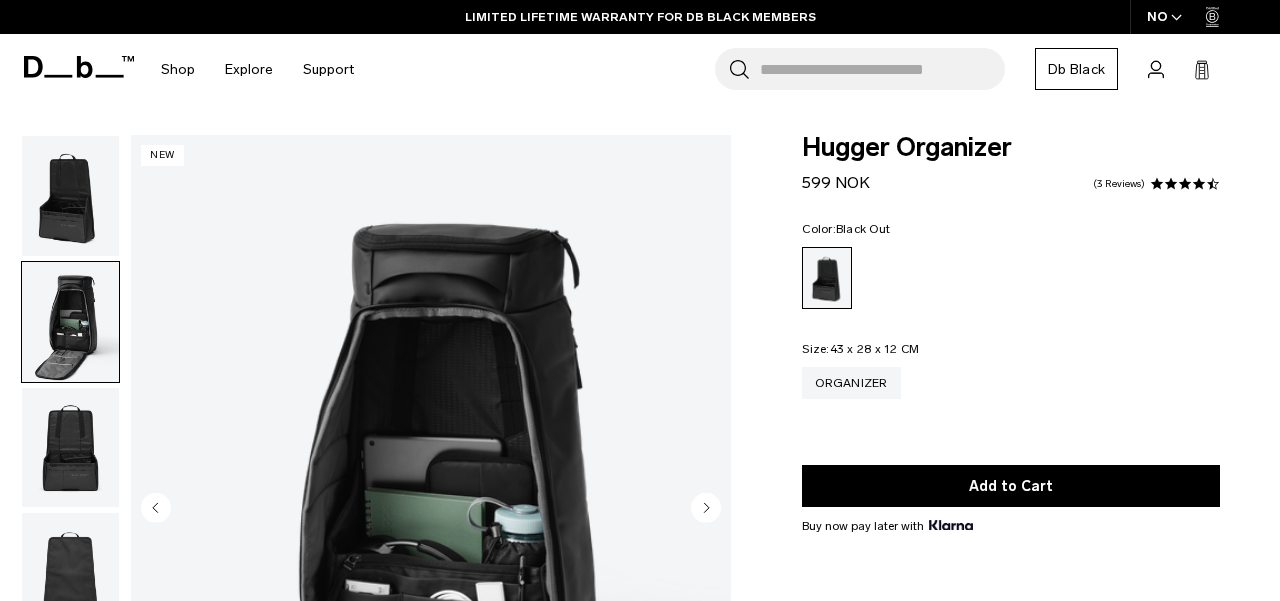 scroll, scrollTop: 0, scrollLeft: 0, axis: both 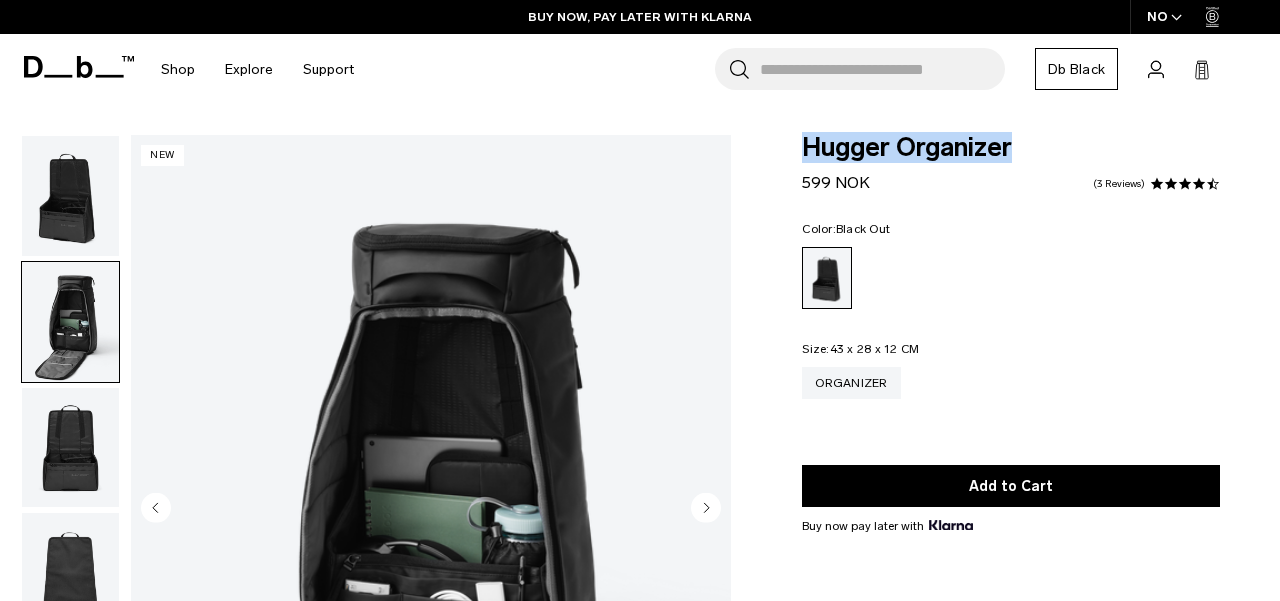 drag, startPoint x: 1033, startPoint y: 150, endPoint x: 784, endPoint y: 140, distance: 249.20073 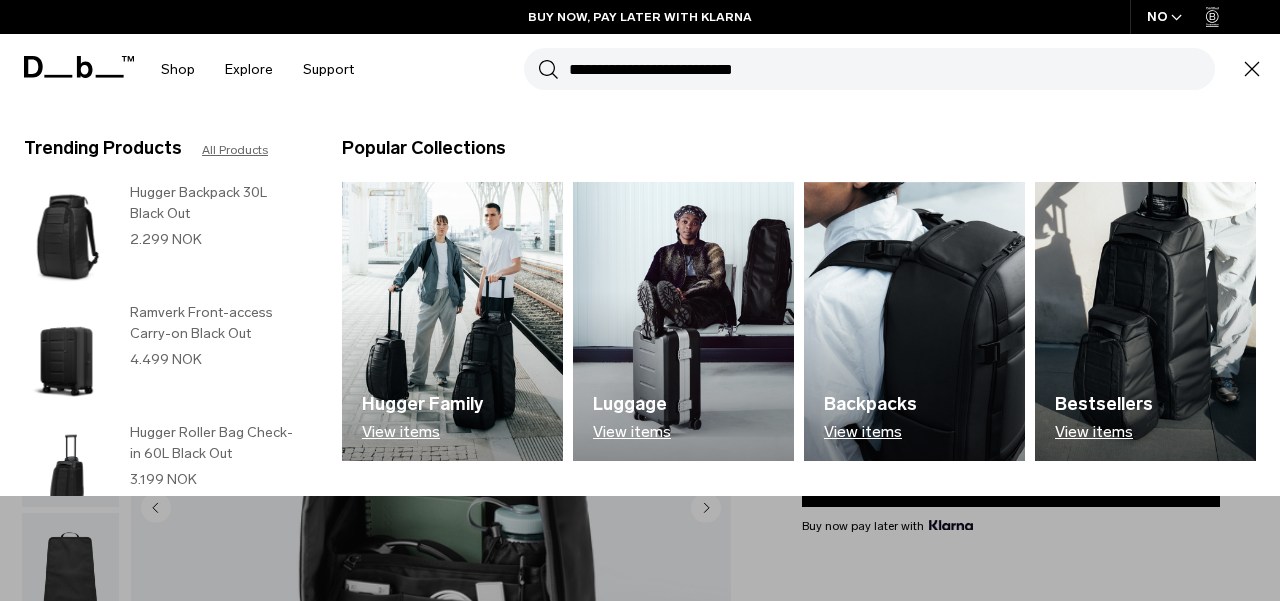 paste on "**********" 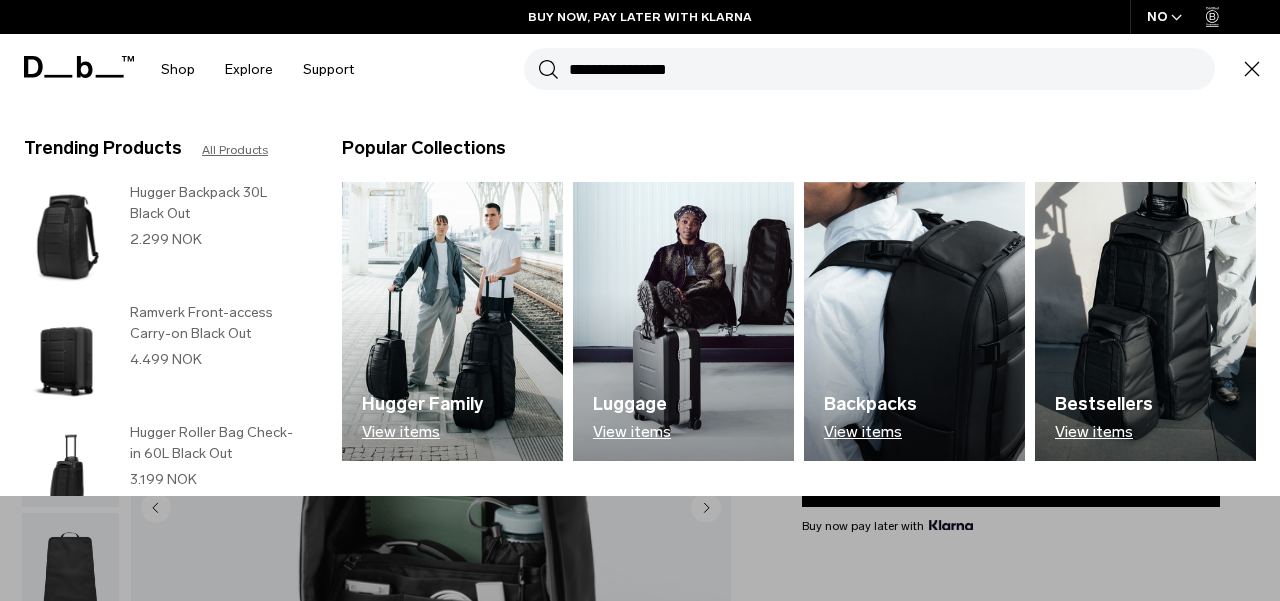 type on "**********" 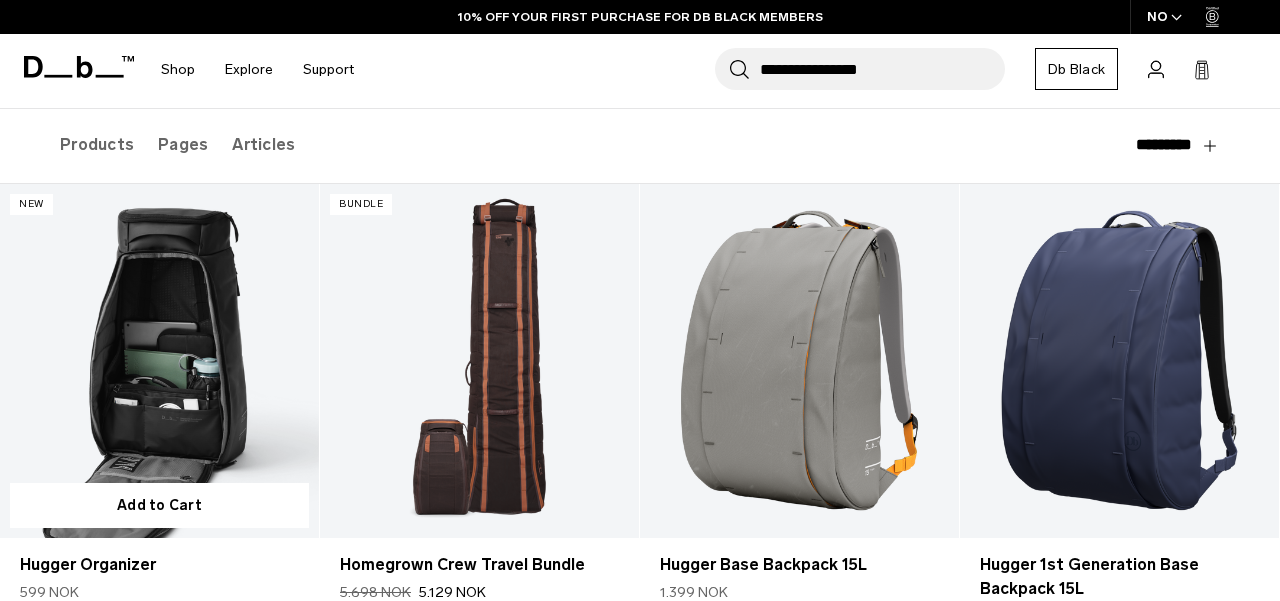 scroll, scrollTop: 208, scrollLeft: 0, axis: vertical 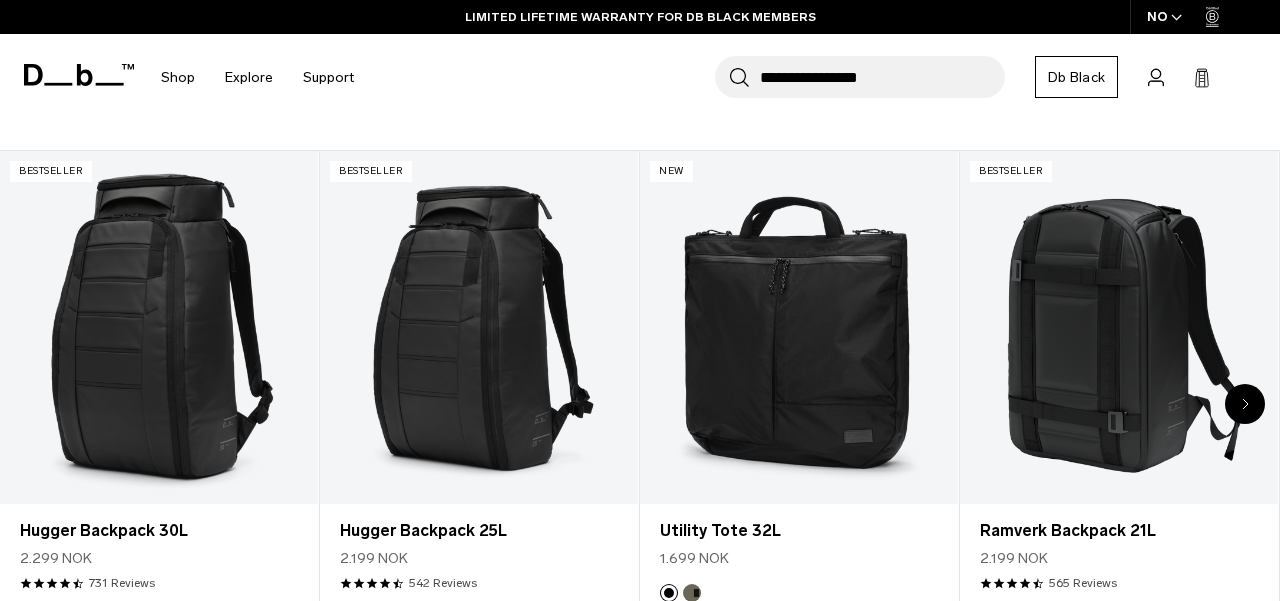 click at bounding box center (1245, 404) 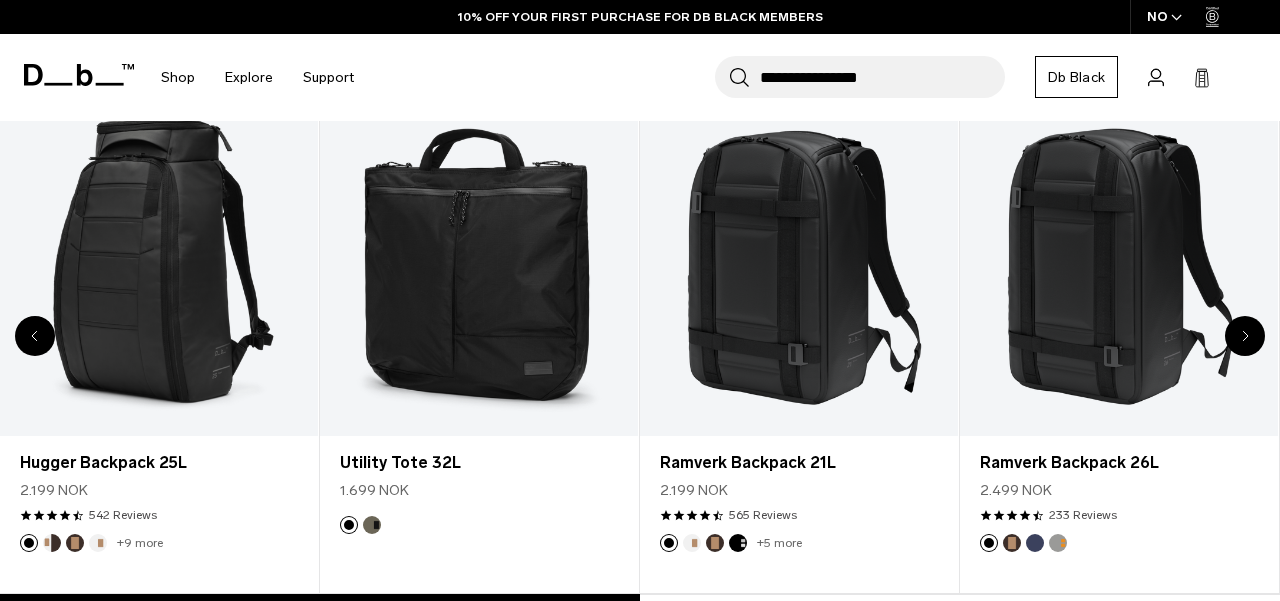 scroll, scrollTop: 2065, scrollLeft: 0, axis: vertical 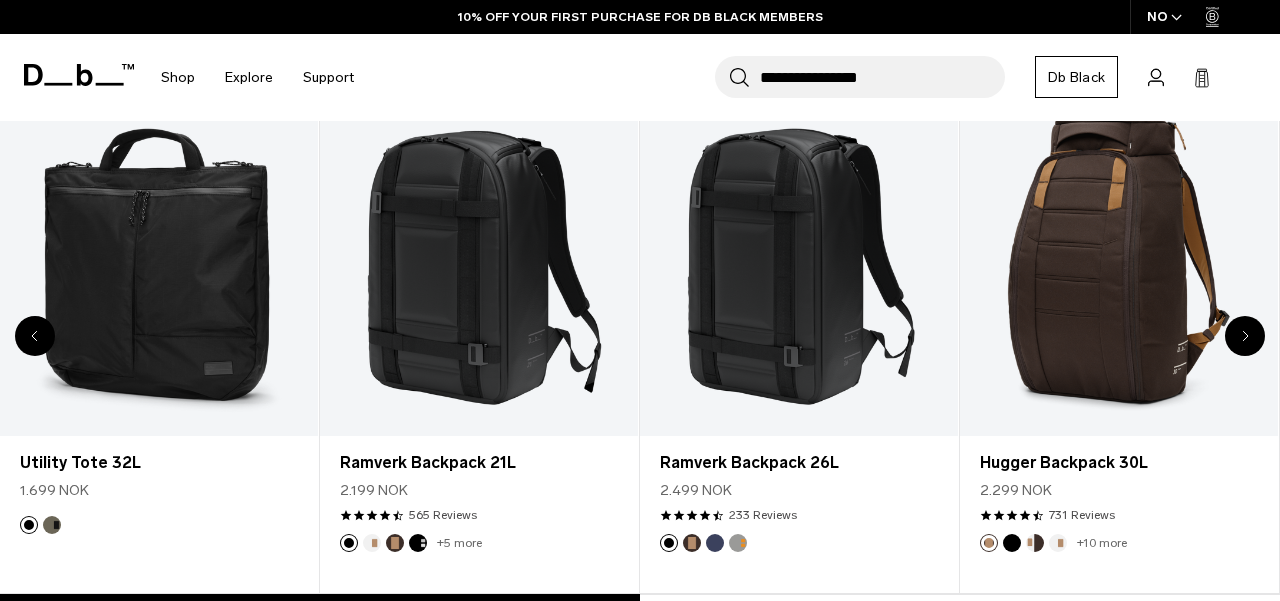 click at bounding box center (1245, 336) 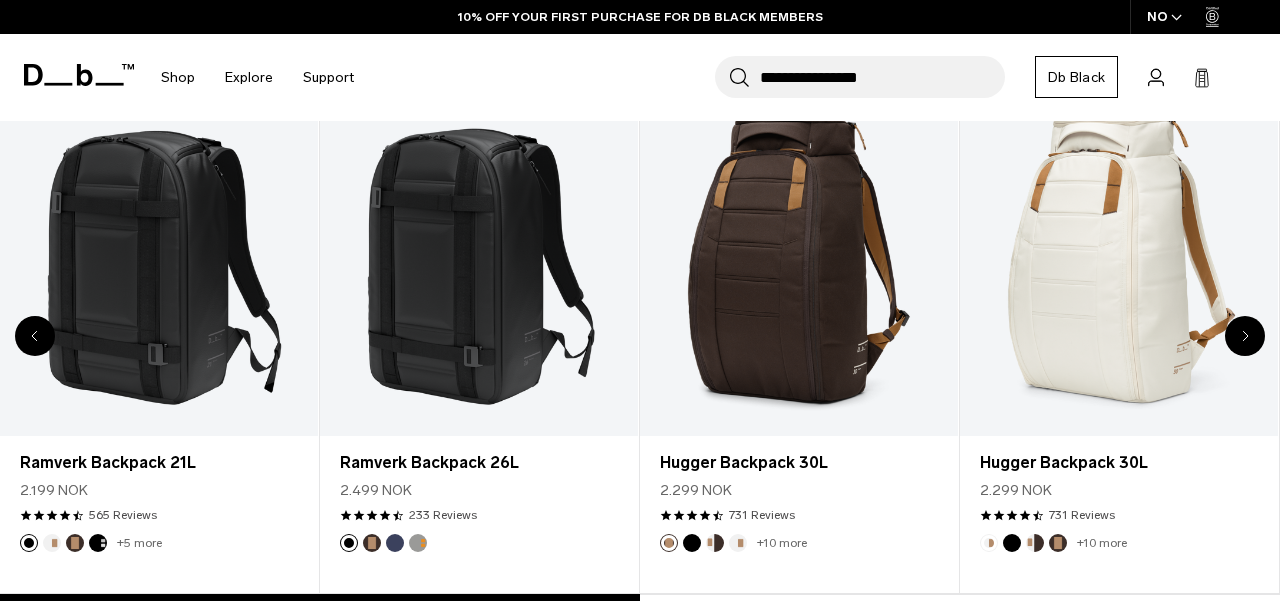 click at bounding box center (1245, 336) 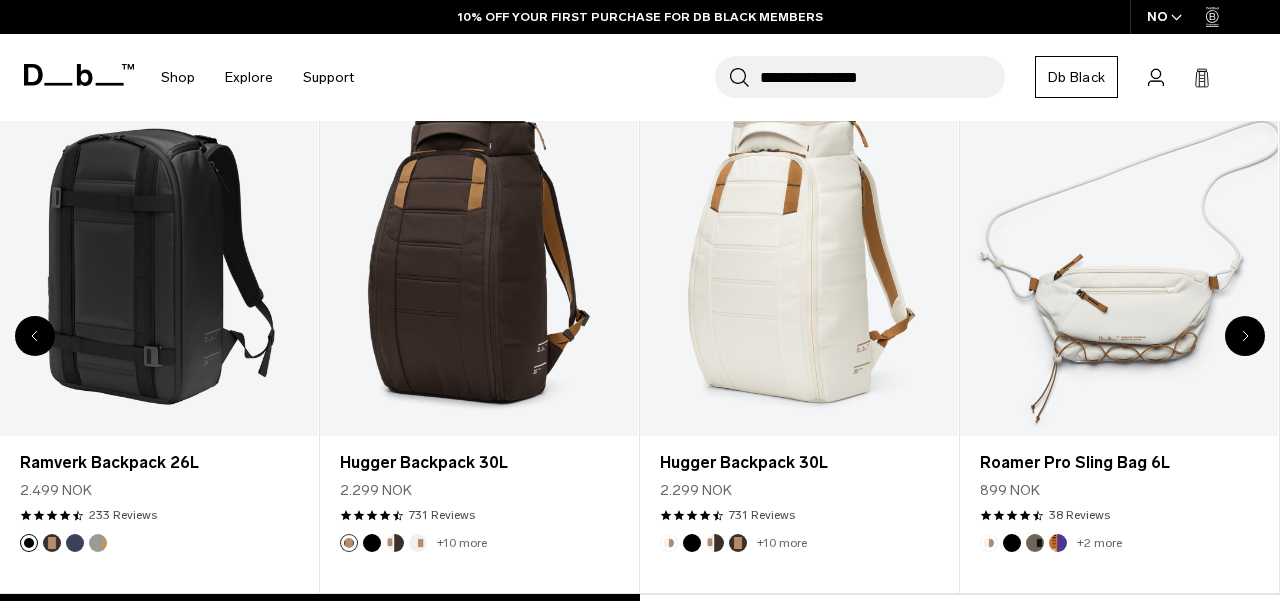 click at bounding box center [1245, 336] 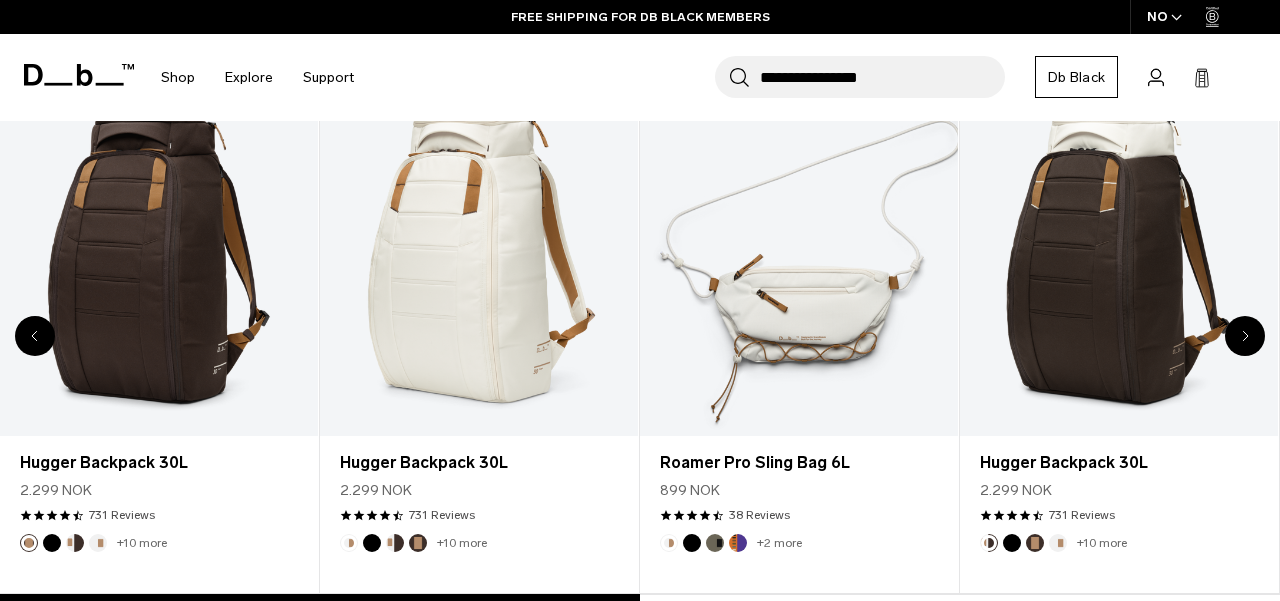 click at bounding box center [1245, 336] 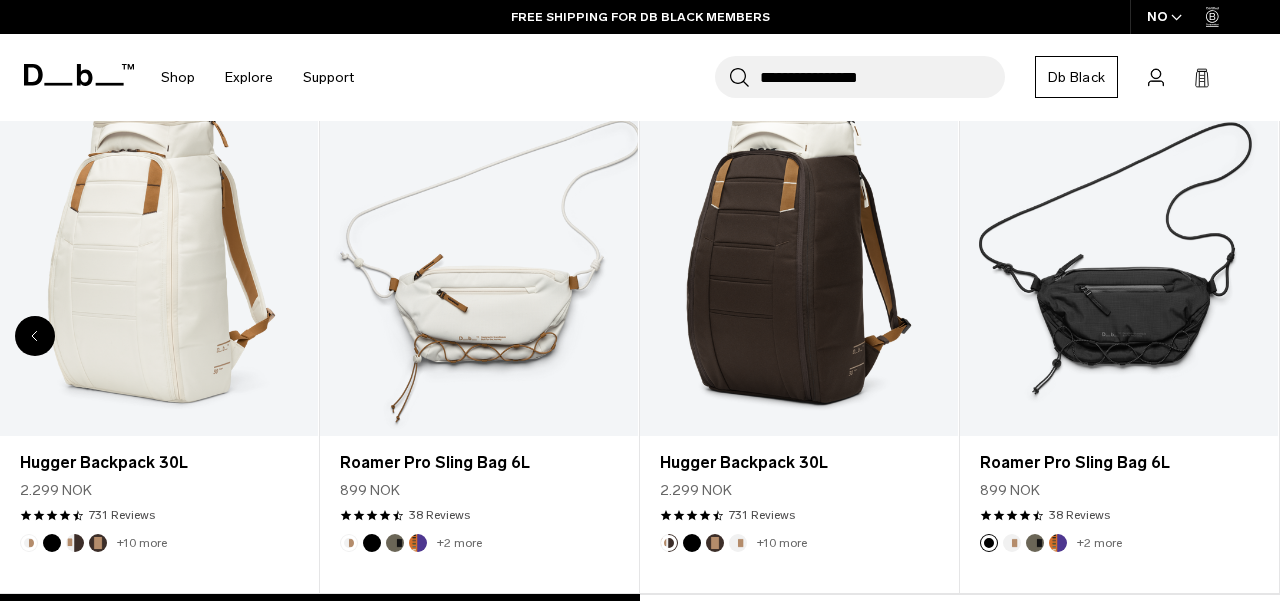 click at bounding box center (35, 336) 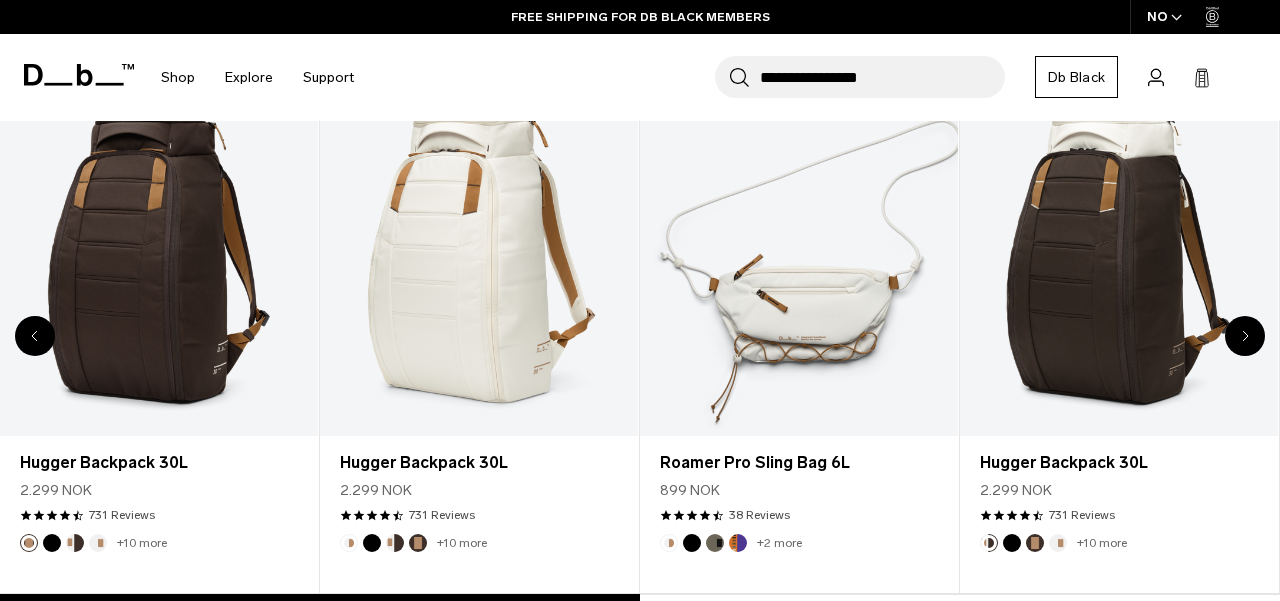 click at bounding box center [35, 336] 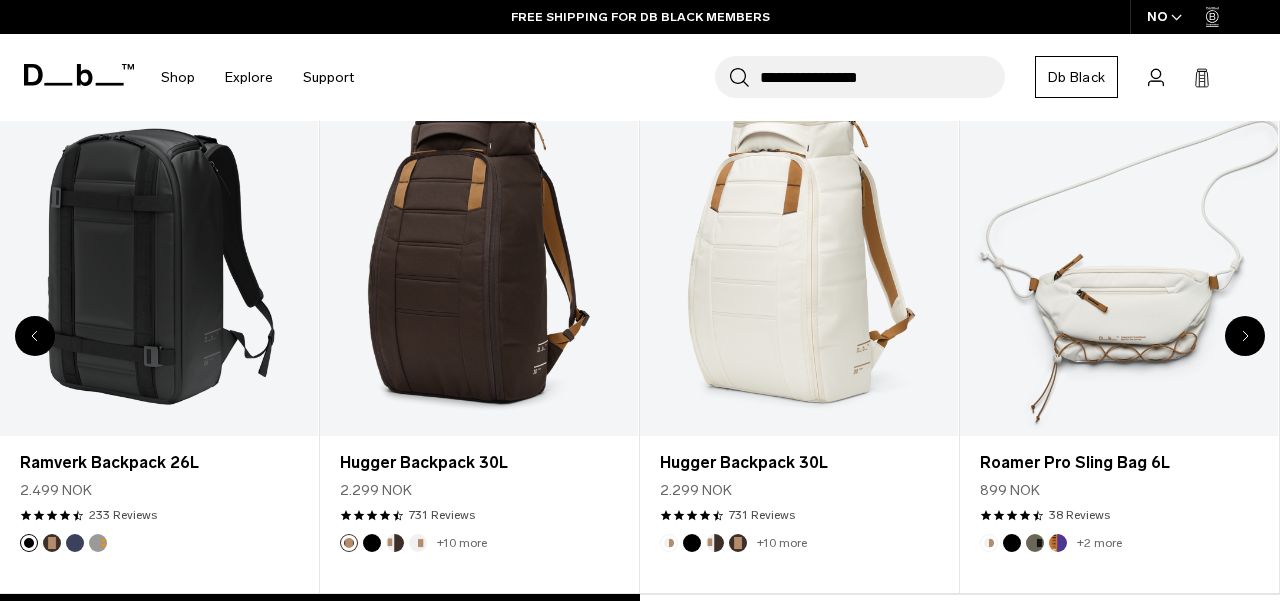 click at bounding box center (35, 336) 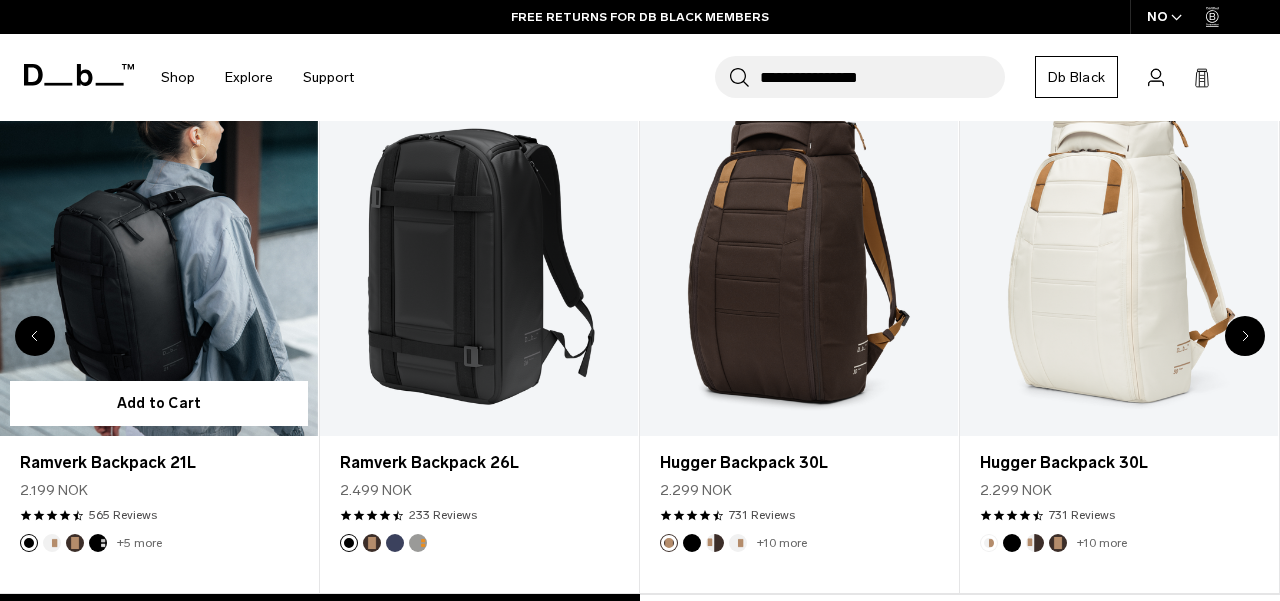 click at bounding box center [159, 259] 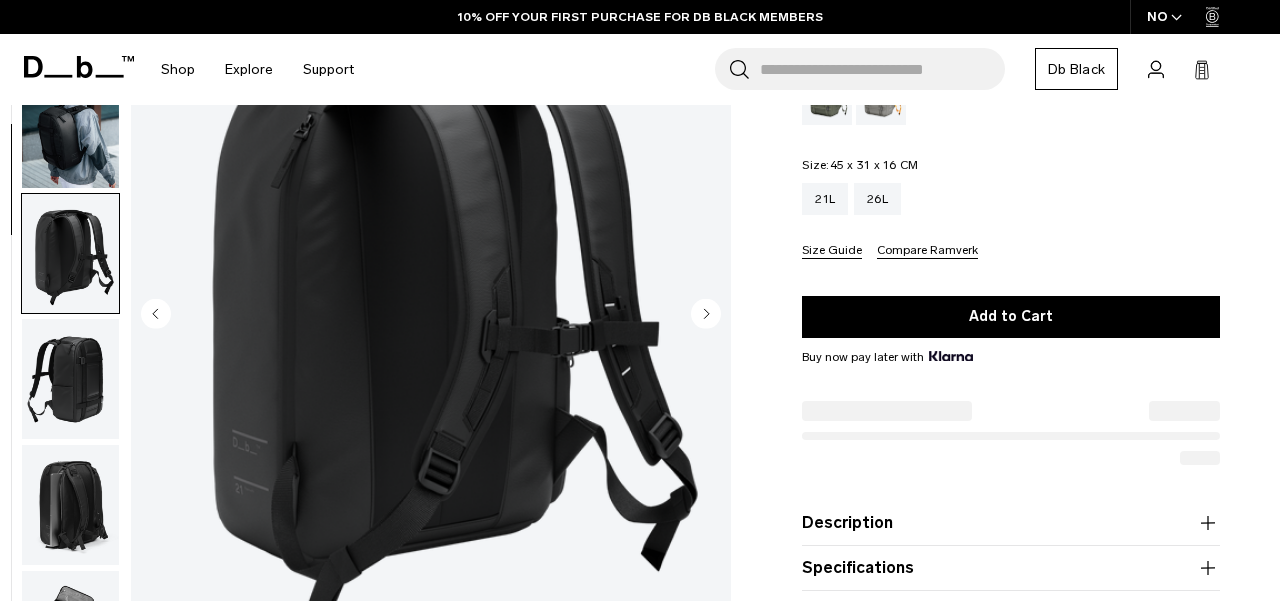 click at bounding box center (70, 756) 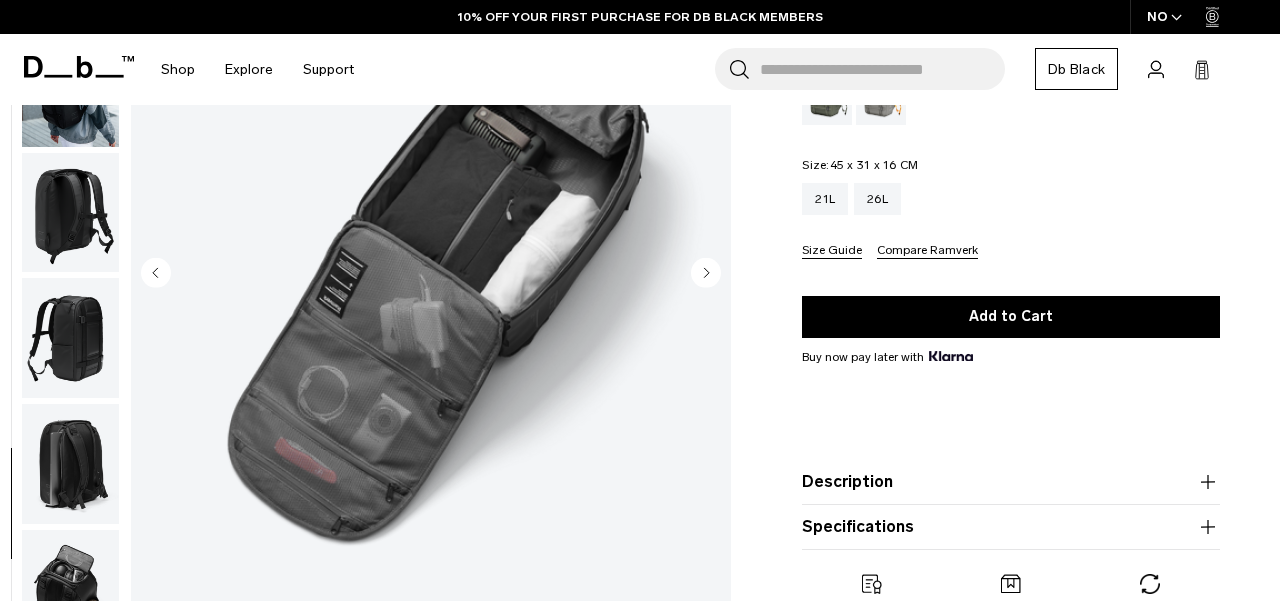 scroll, scrollTop: 363, scrollLeft: 0, axis: vertical 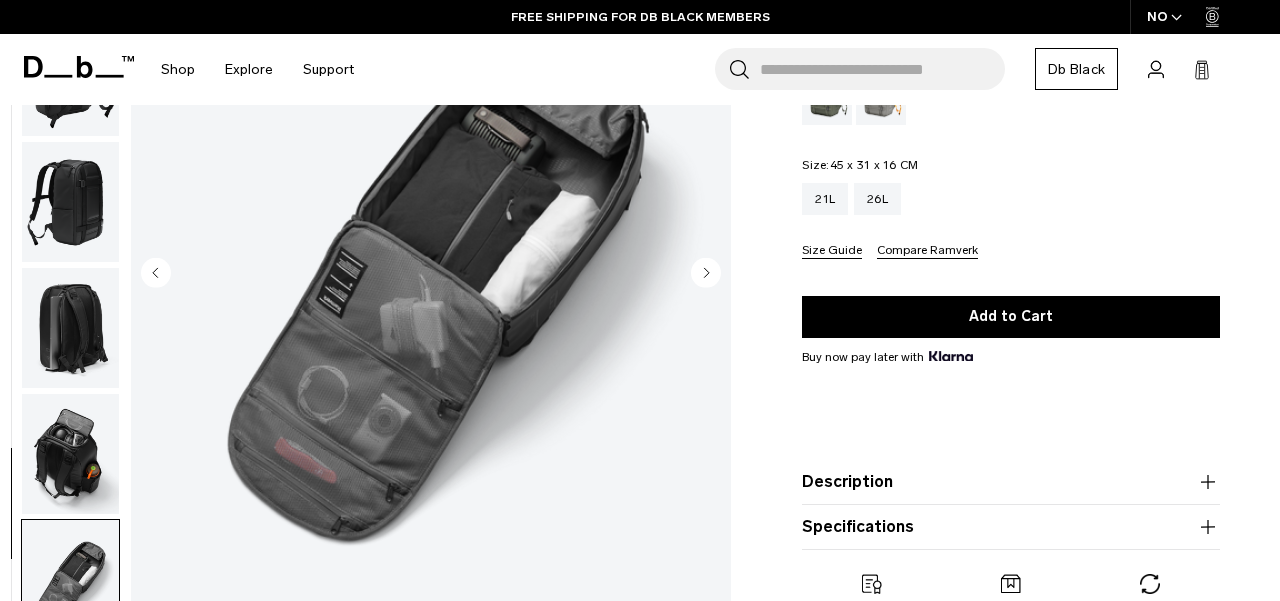 click at bounding box center [1151, 28] 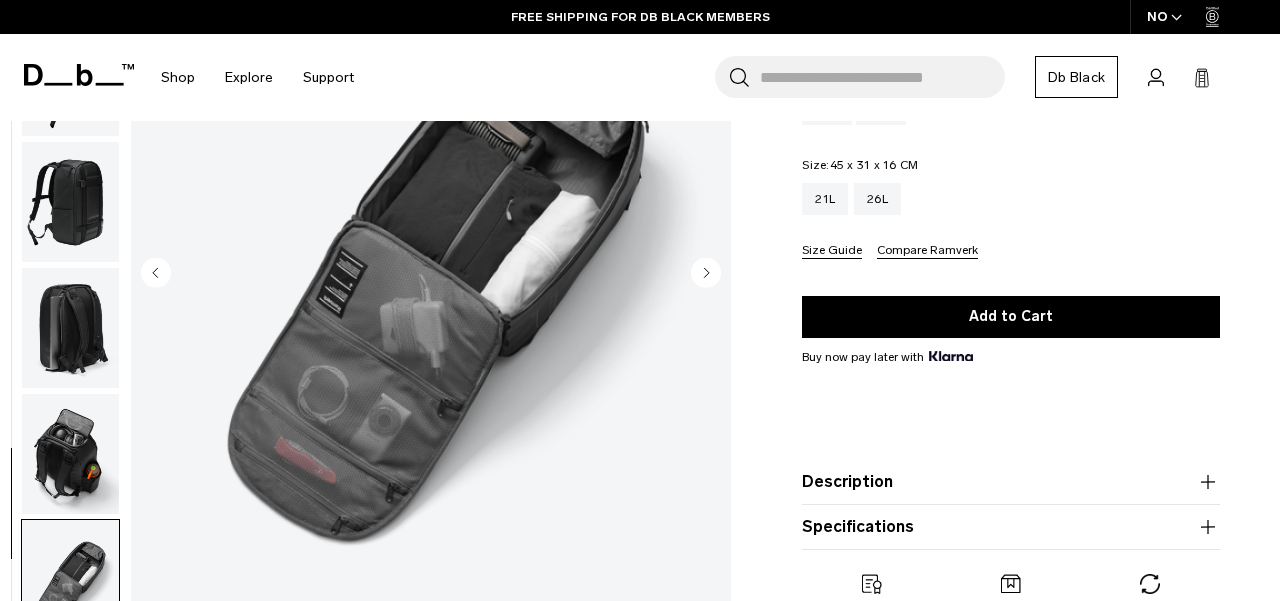 scroll, scrollTop: 149, scrollLeft: 0, axis: vertical 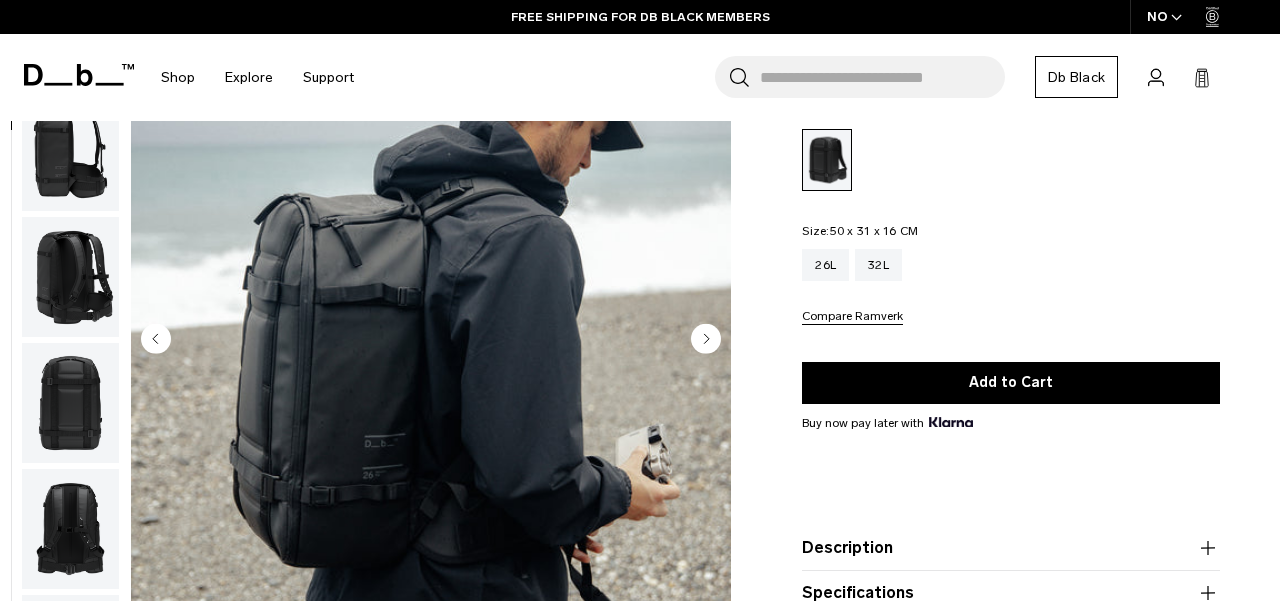 click at bounding box center [70, 403] 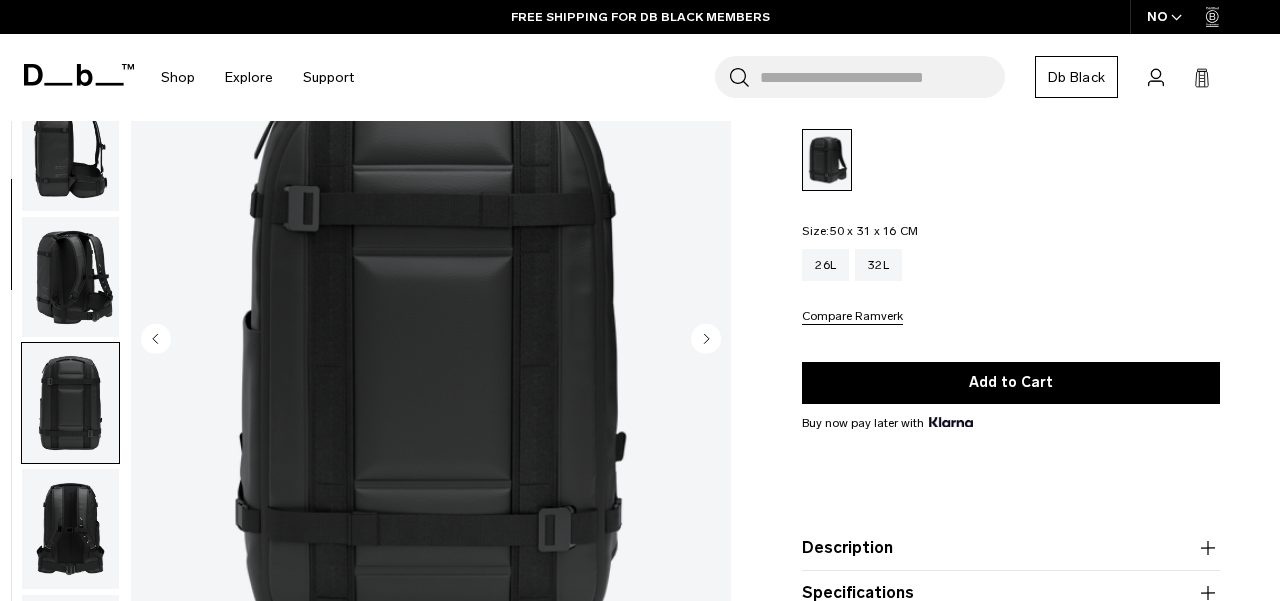 scroll, scrollTop: 0, scrollLeft: 0, axis: both 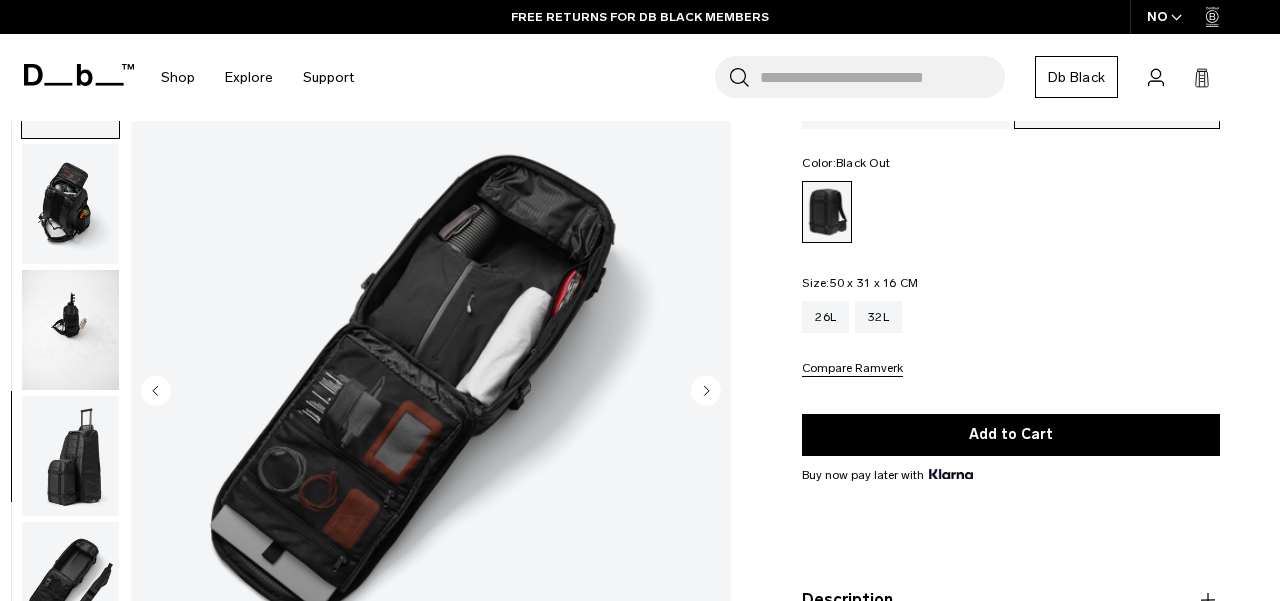 click at bounding box center (70, 456) 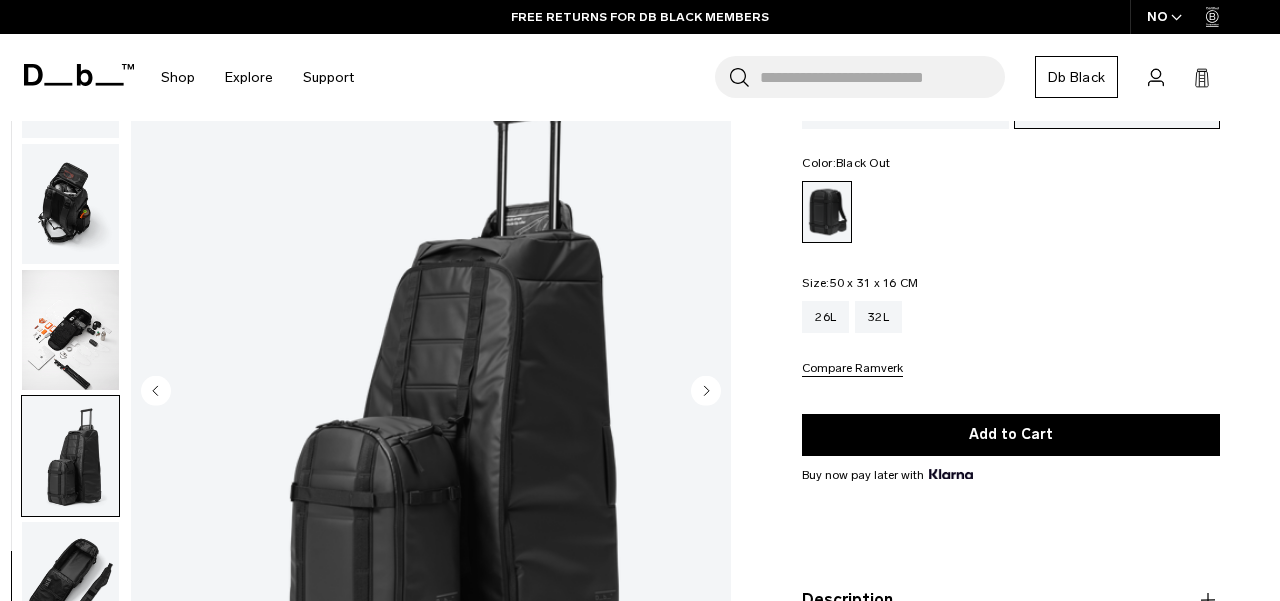 scroll, scrollTop: 900, scrollLeft: 0, axis: vertical 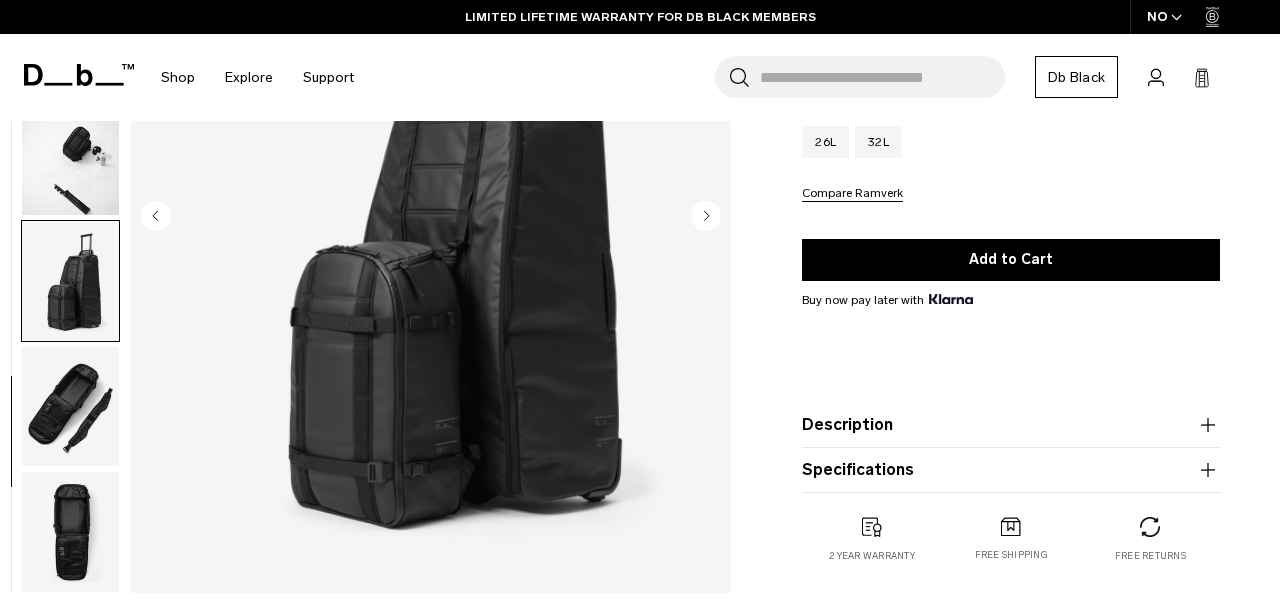 click at bounding box center (70, 532) 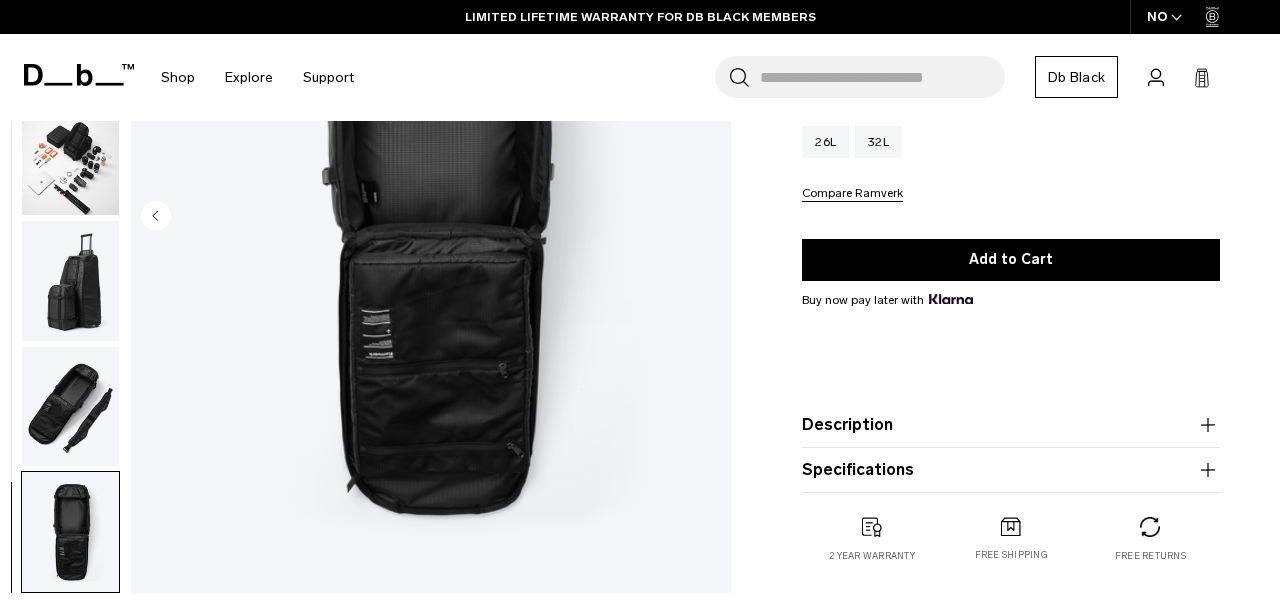 click at bounding box center (70, 406) 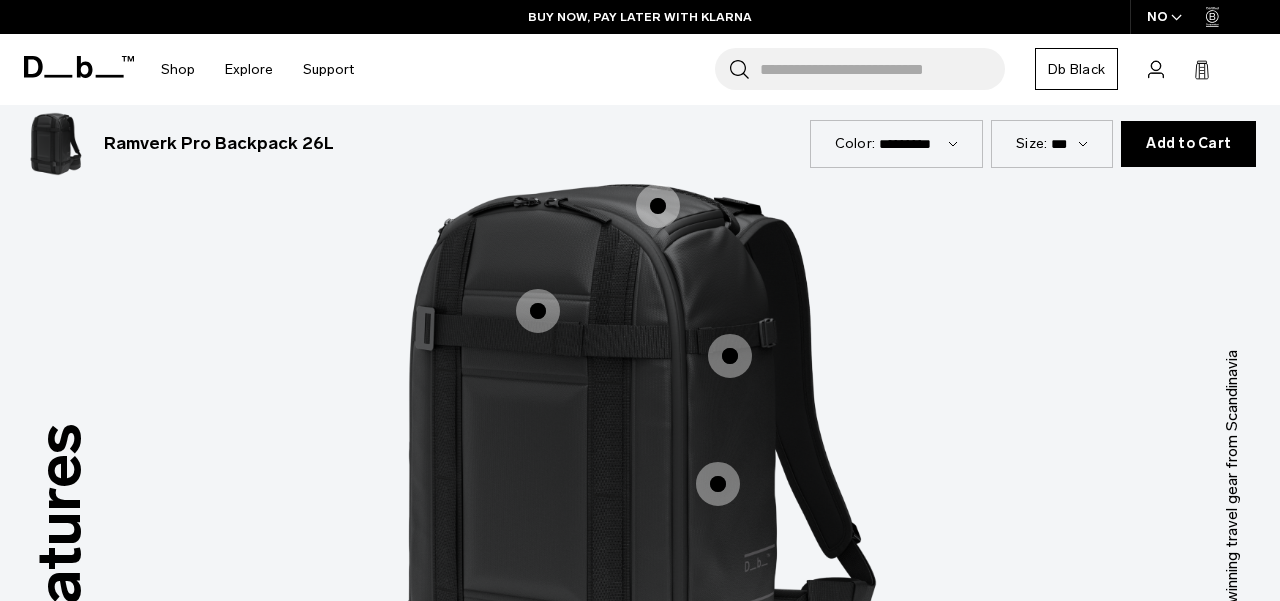 scroll, scrollTop: 1603, scrollLeft: 0, axis: vertical 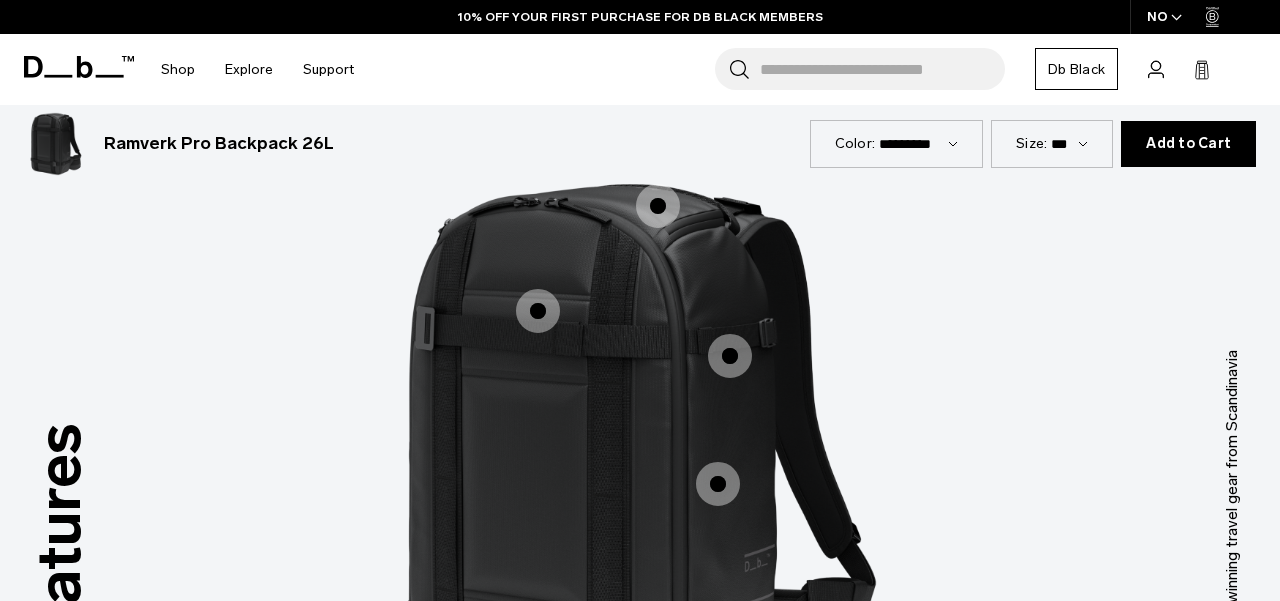 click at bounding box center [538, 311] 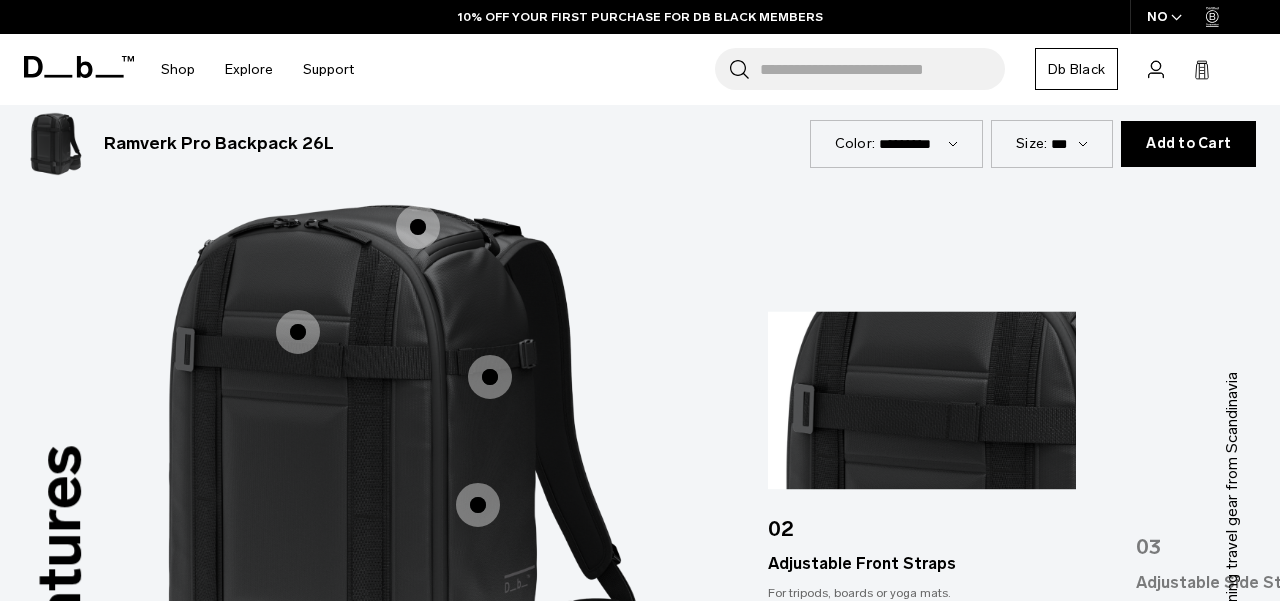 scroll, scrollTop: 1461, scrollLeft: 0, axis: vertical 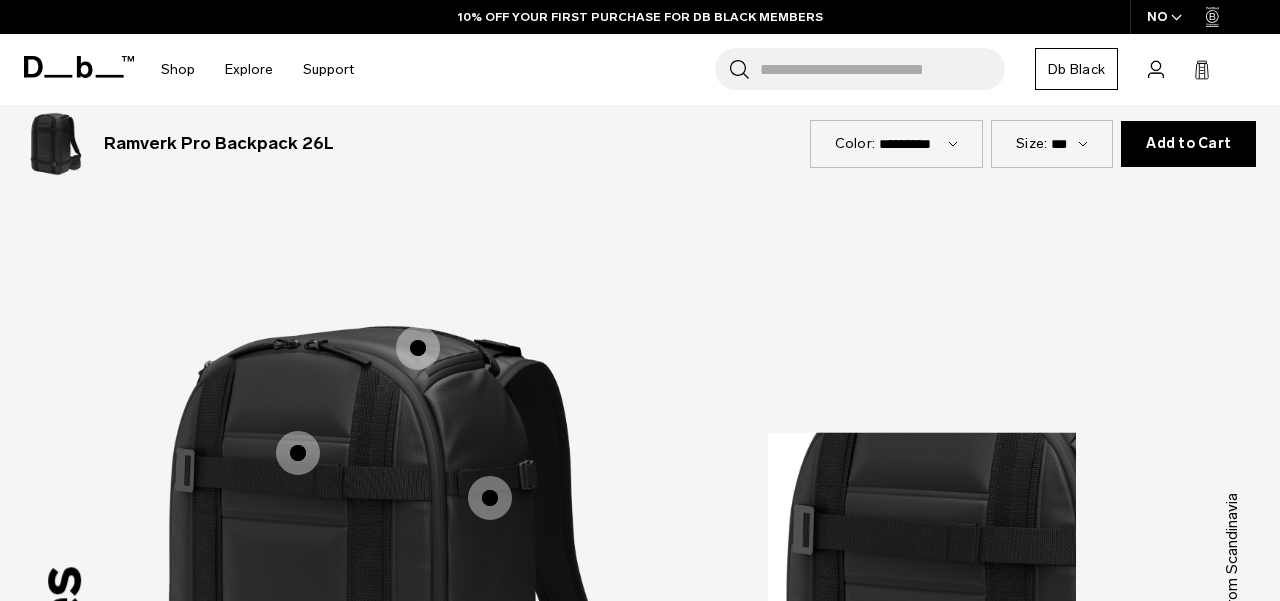 click at bounding box center [418, 348] 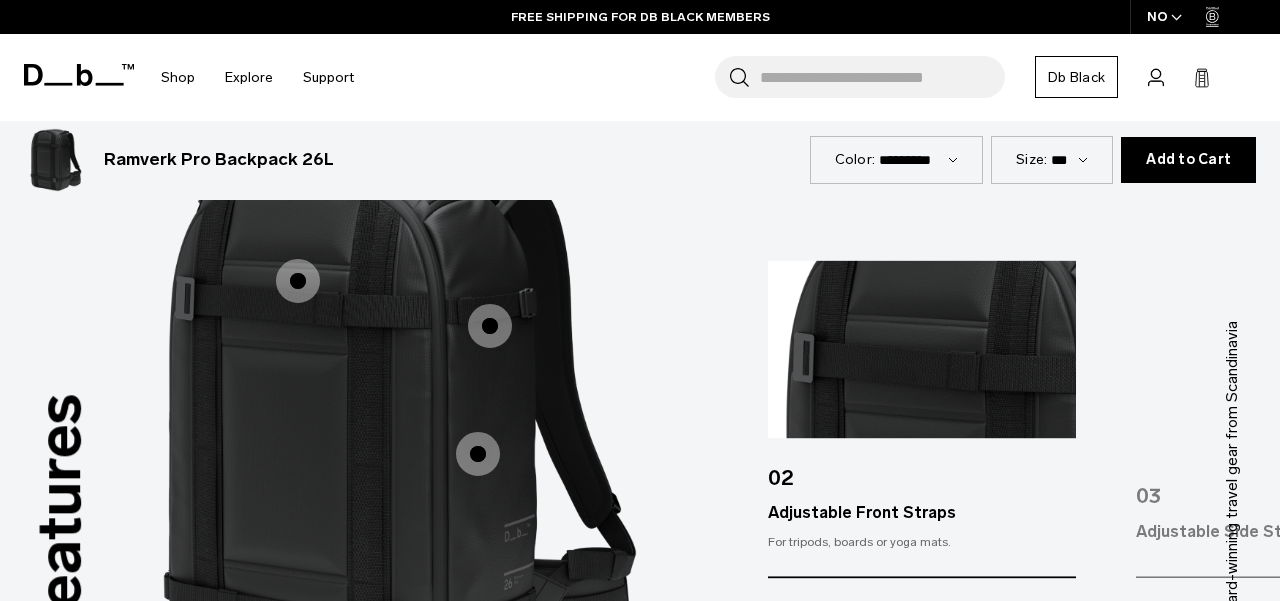 scroll, scrollTop: 1678, scrollLeft: 0, axis: vertical 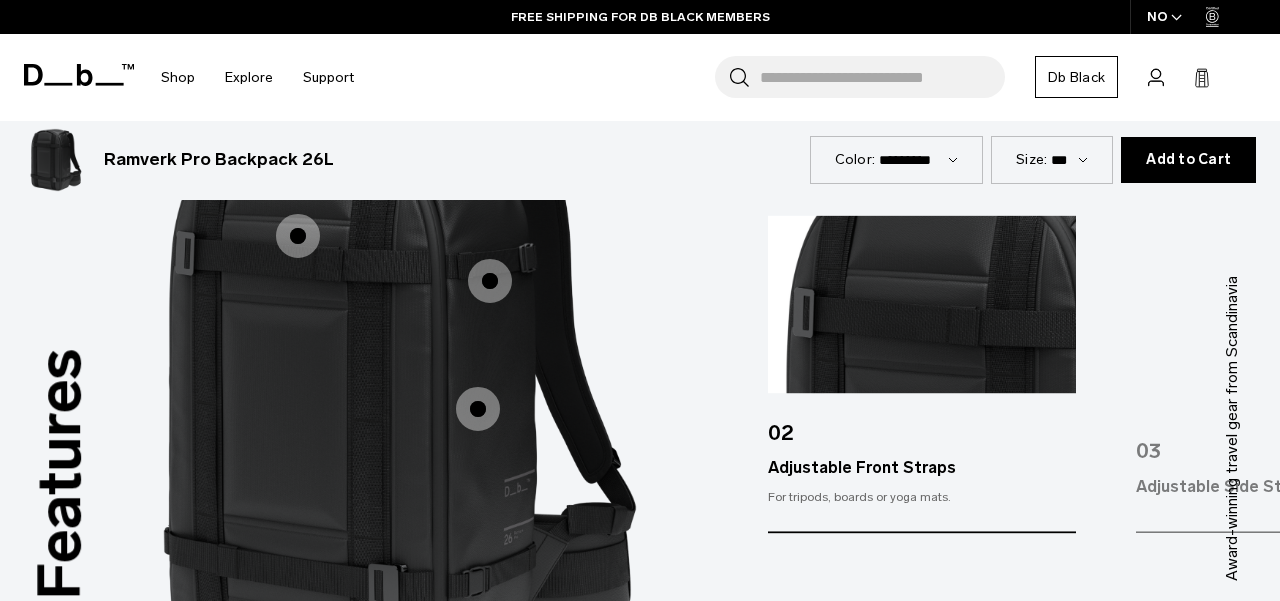 click at bounding box center (490, 281) 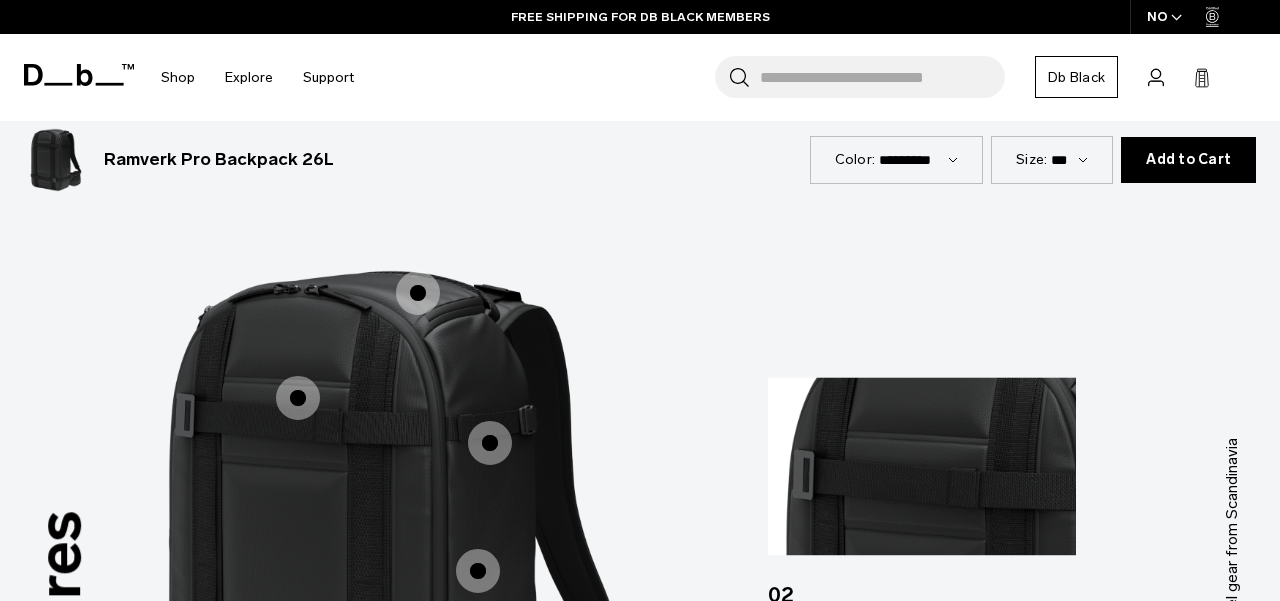 scroll, scrollTop: 1675, scrollLeft: 0, axis: vertical 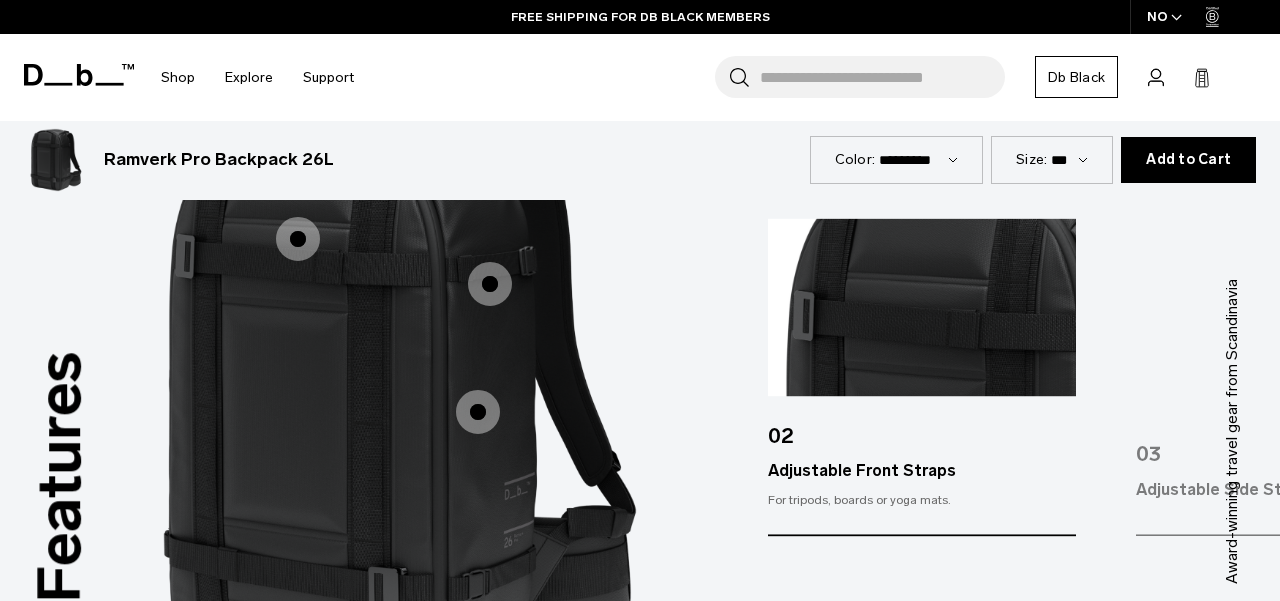 click at bounding box center [478, 412] 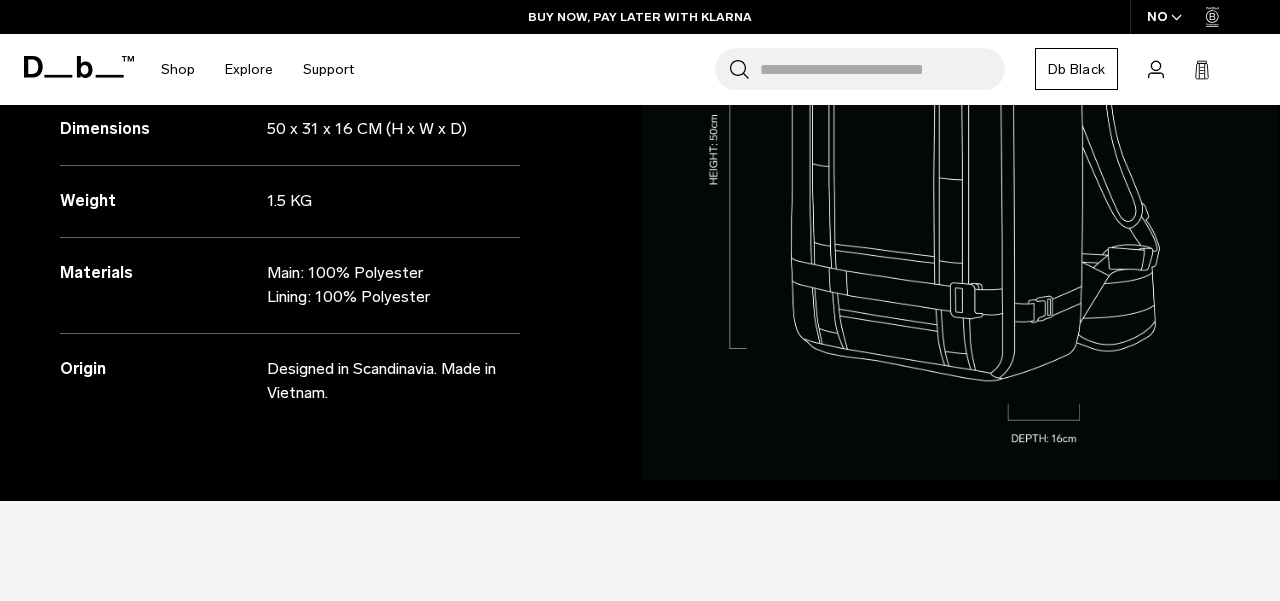 scroll, scrollTop: 0, scrollLeft: 0, axis: both 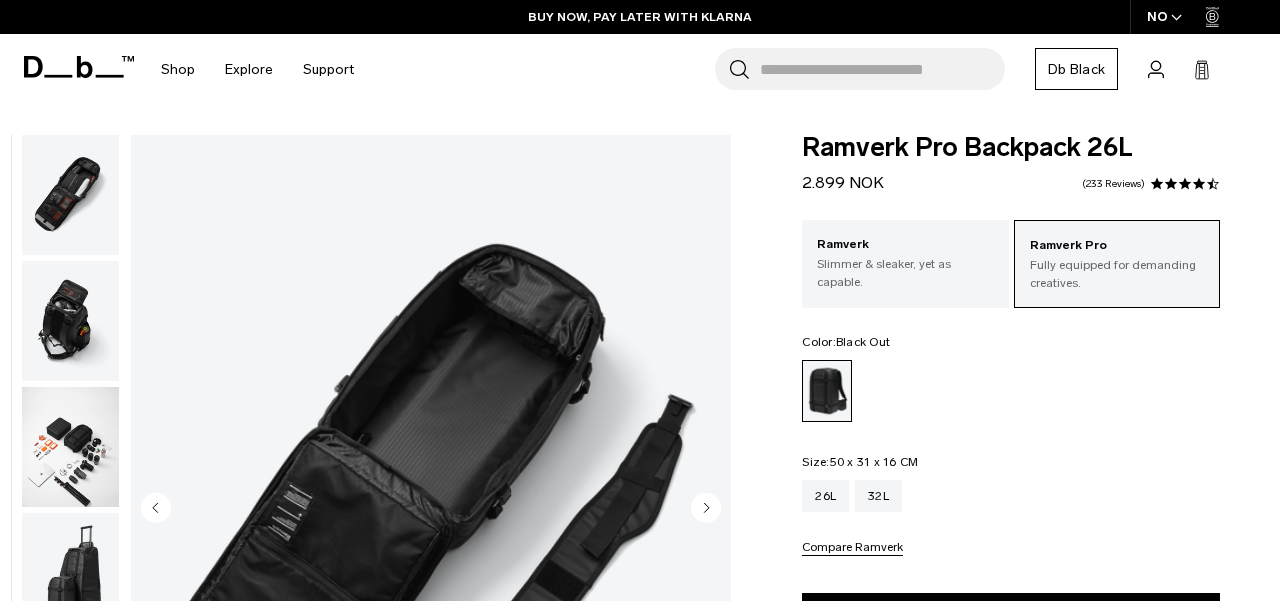 click at bounding box center (70, 321) 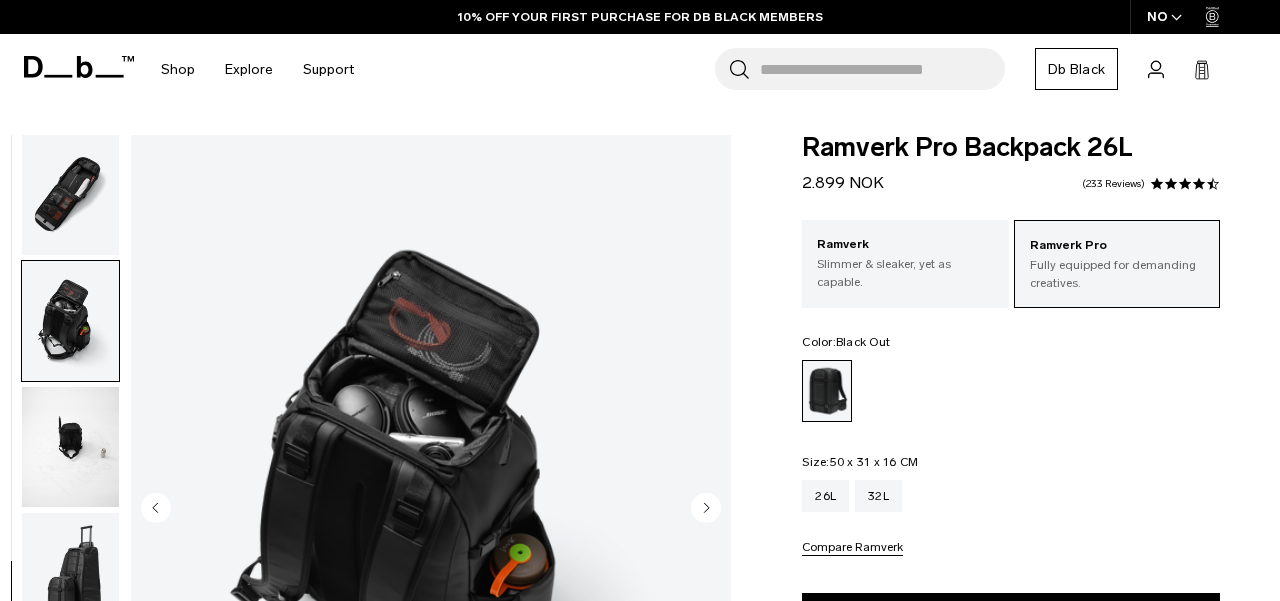 scroll, scrollTop: 274, scrollLeft: 0, axis: vertical 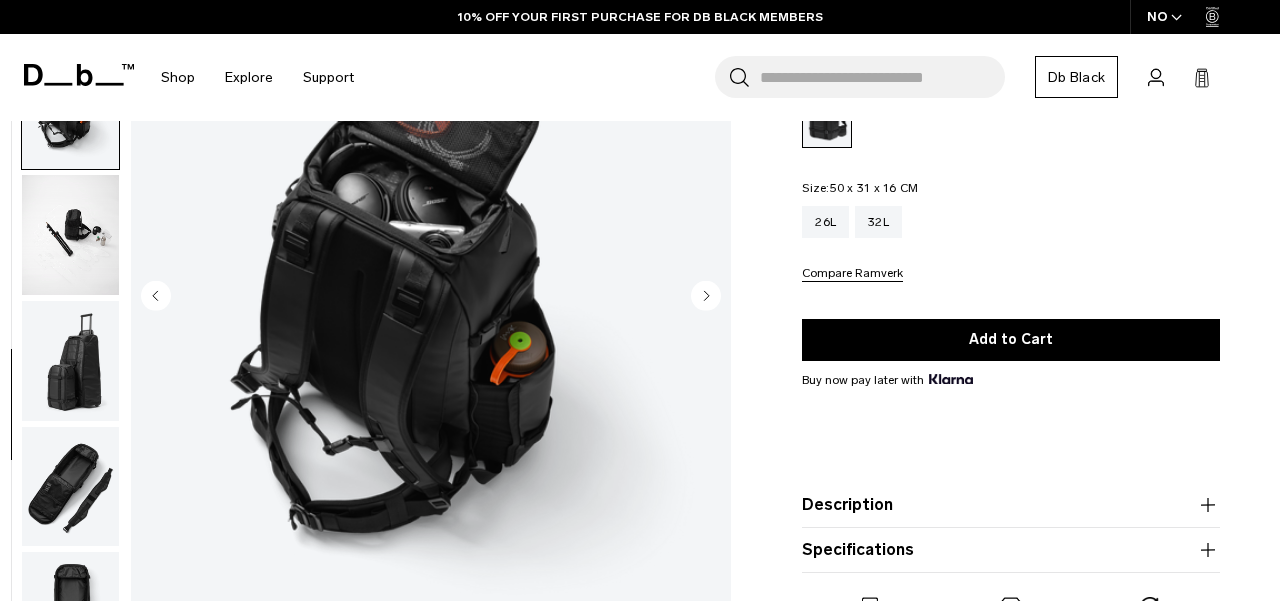 click at bounding box center [70, 361] 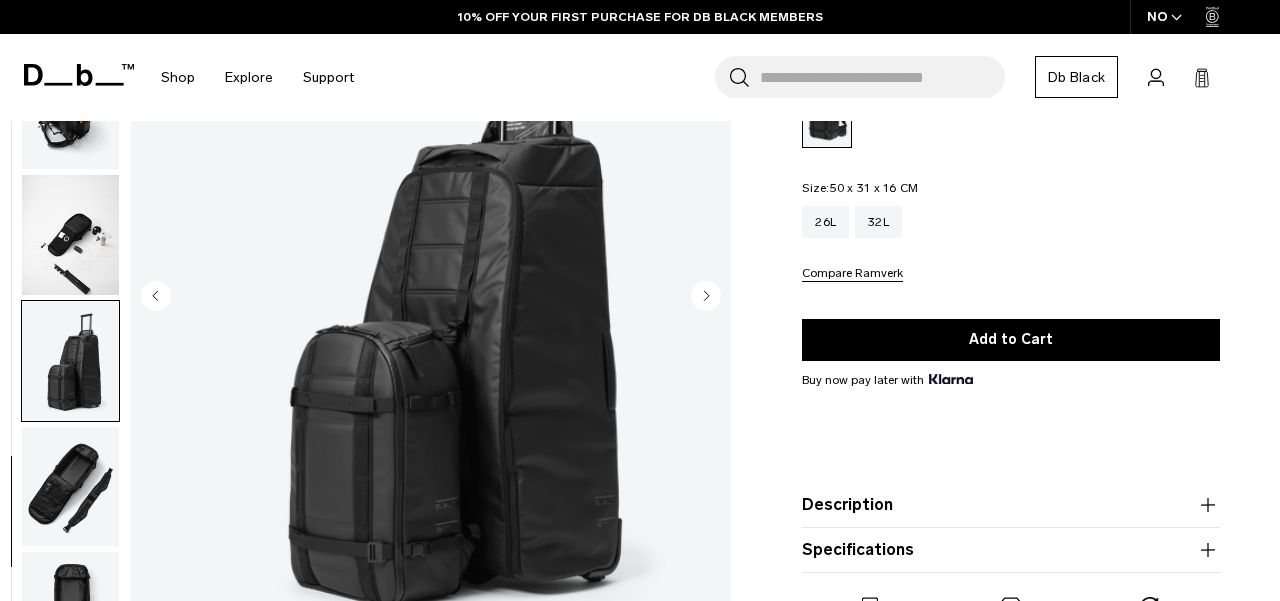 click at bounding box center [70, 486] 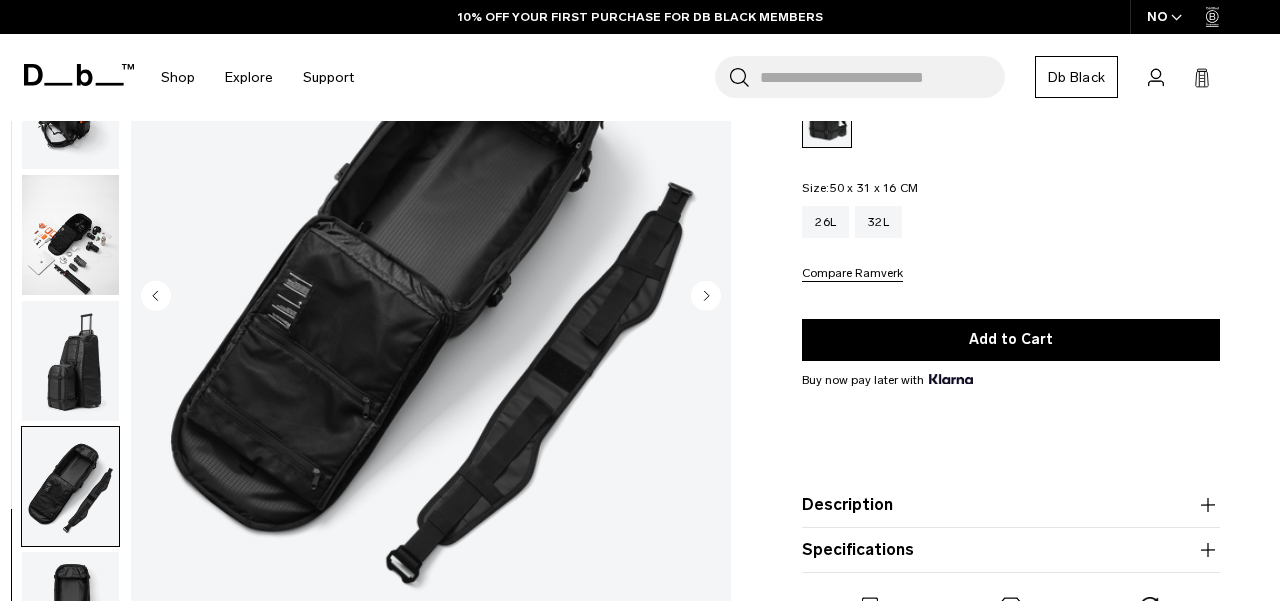 click at bounding box center [70, 361] 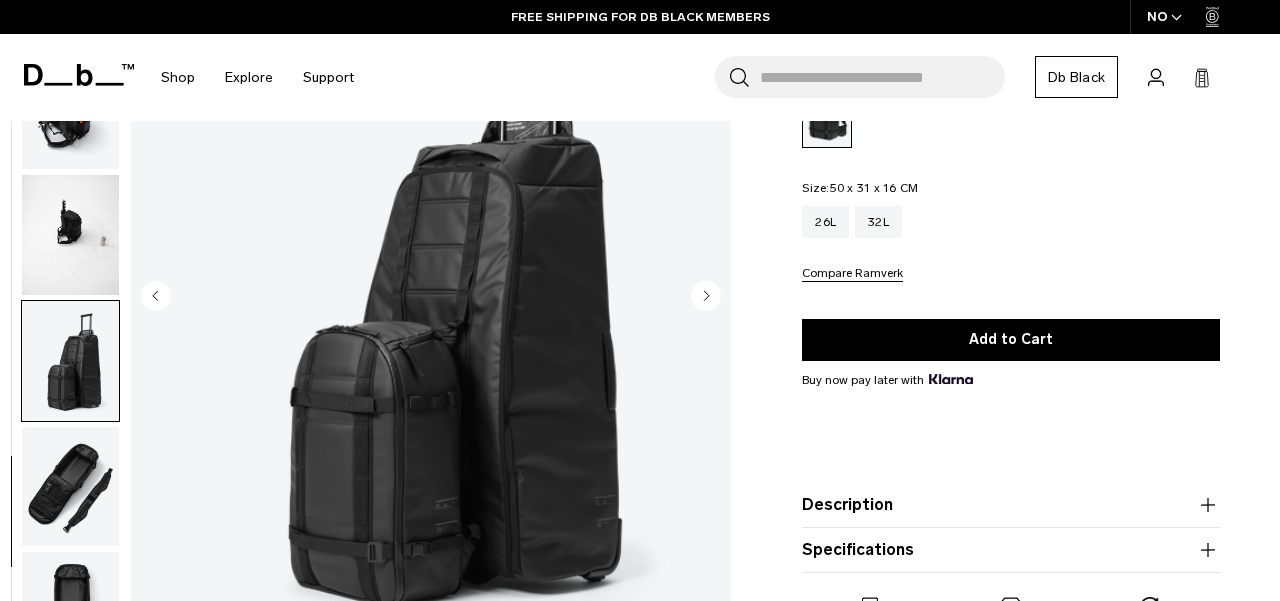 scroll, scrollTop: 479, scrollLeft: 0, axis: vertical 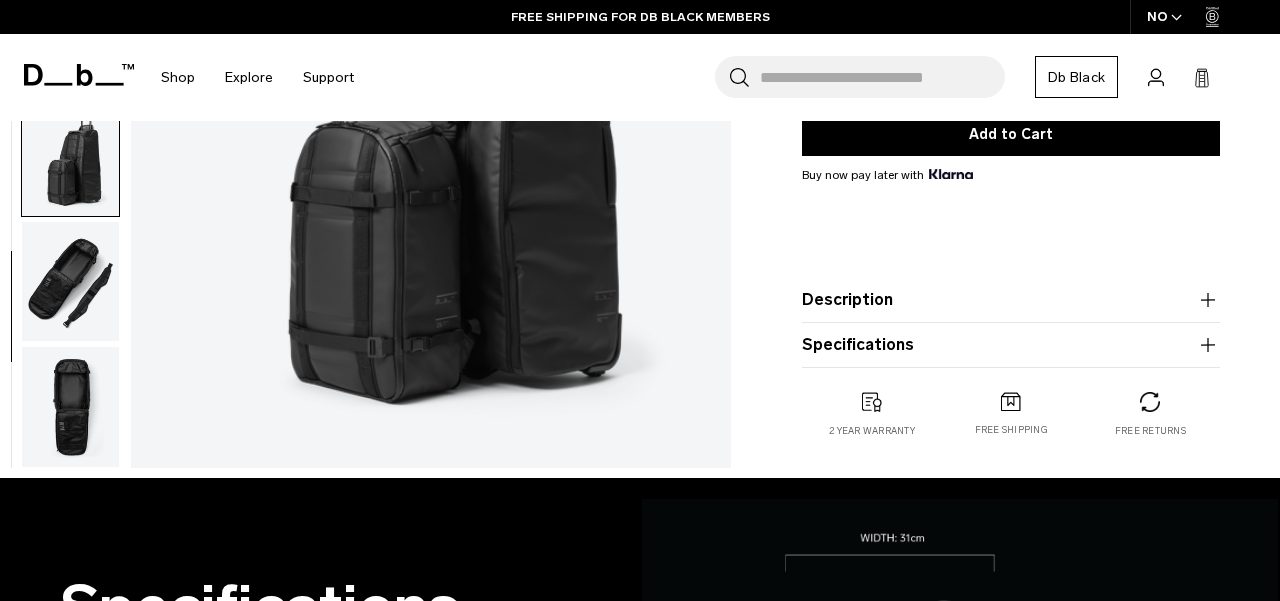click at bounding box center (70, 407) 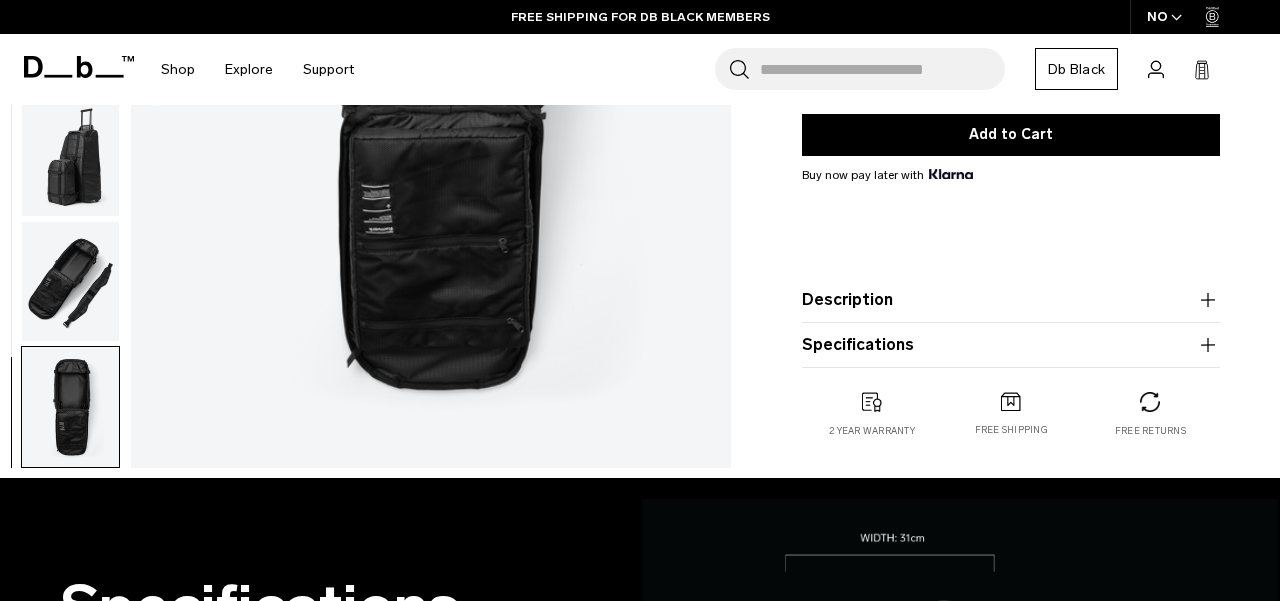 scroll, scrollTop: 0, scrollLeft: 0, axis: both 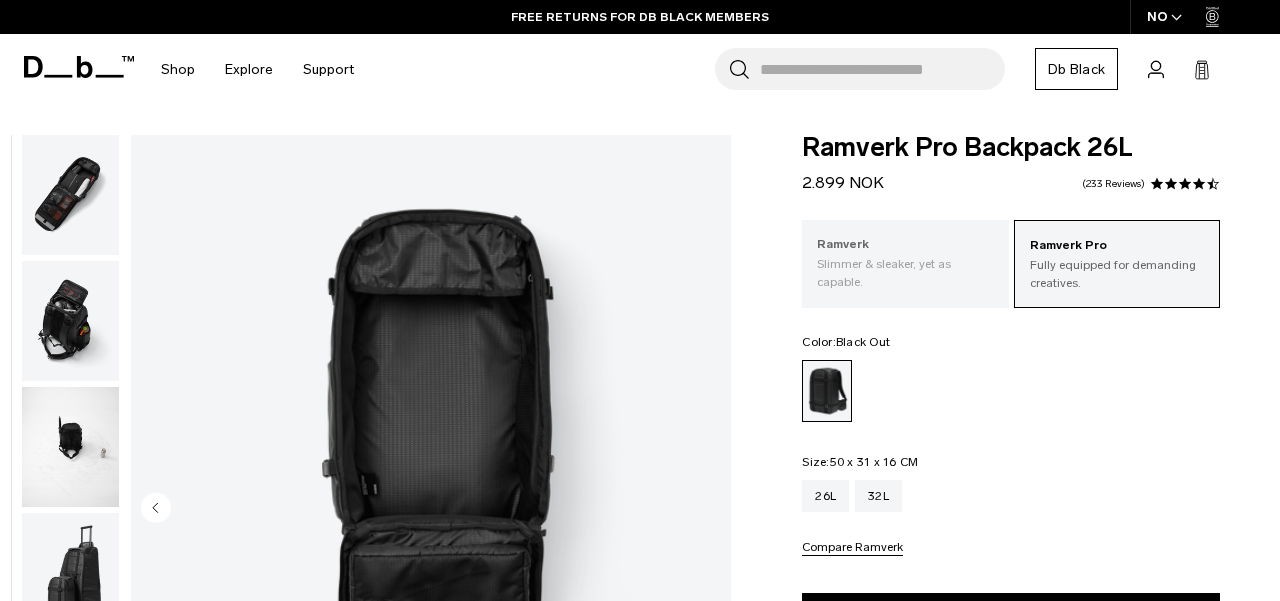click on "Slimmer & sleaker, yet as capable." at bounding box center [905, 273] 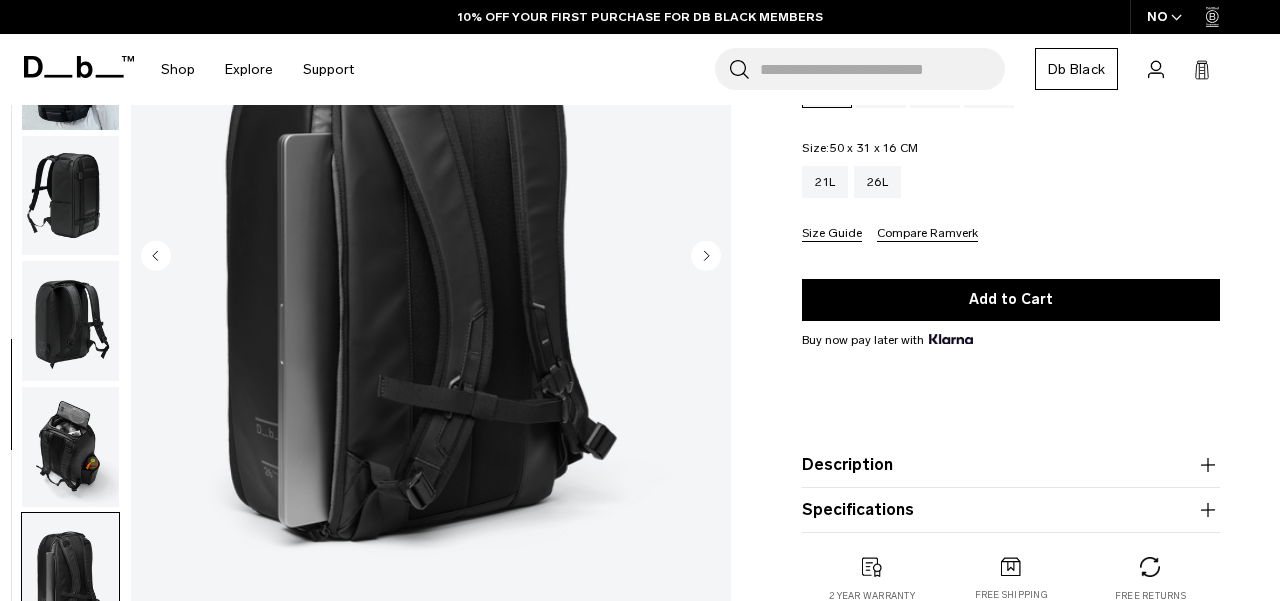 click at bounding box center (70, 698) 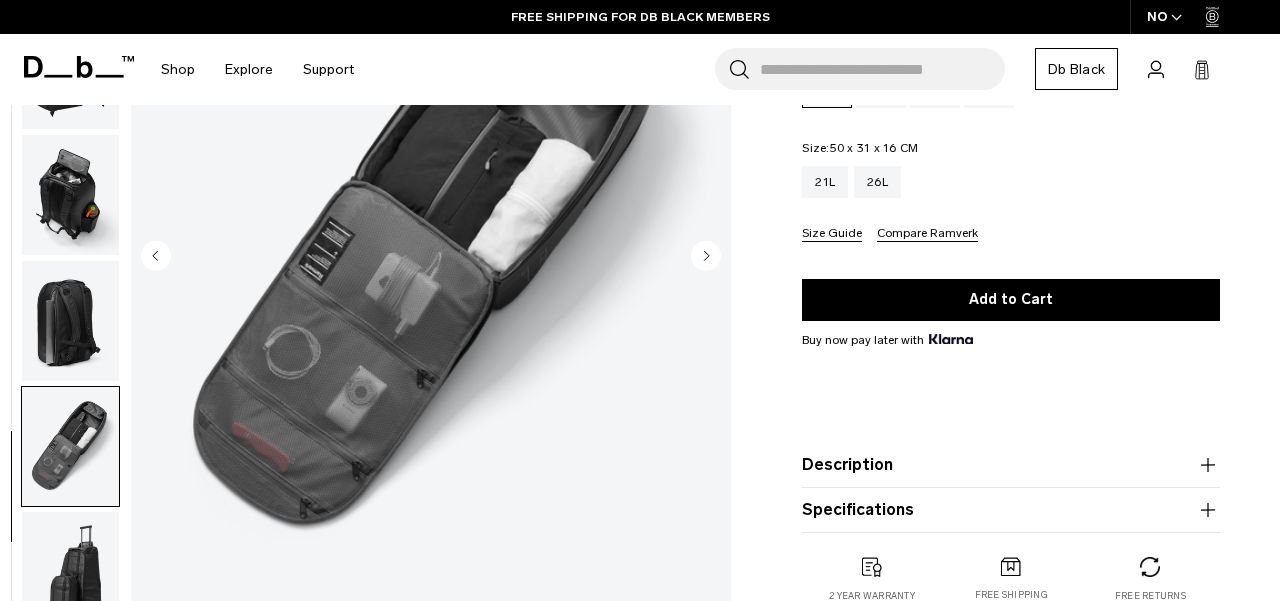 click at bounding box center [70, 446] 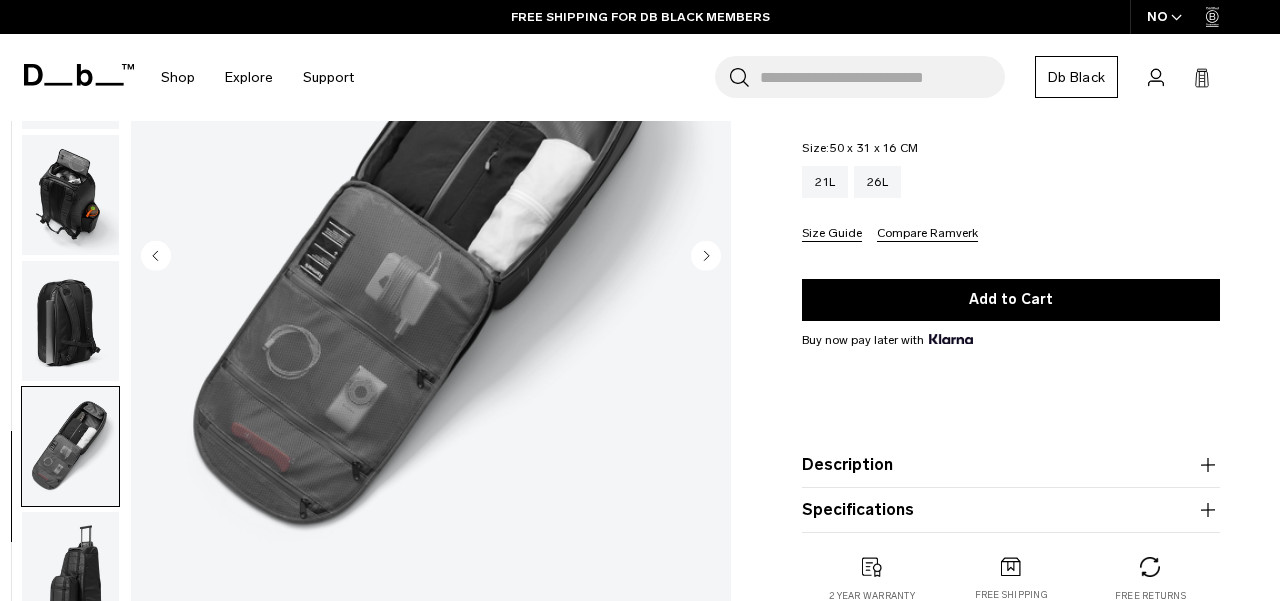 scroll, scrollTop: 0, scrollLeft: 0, axis: both 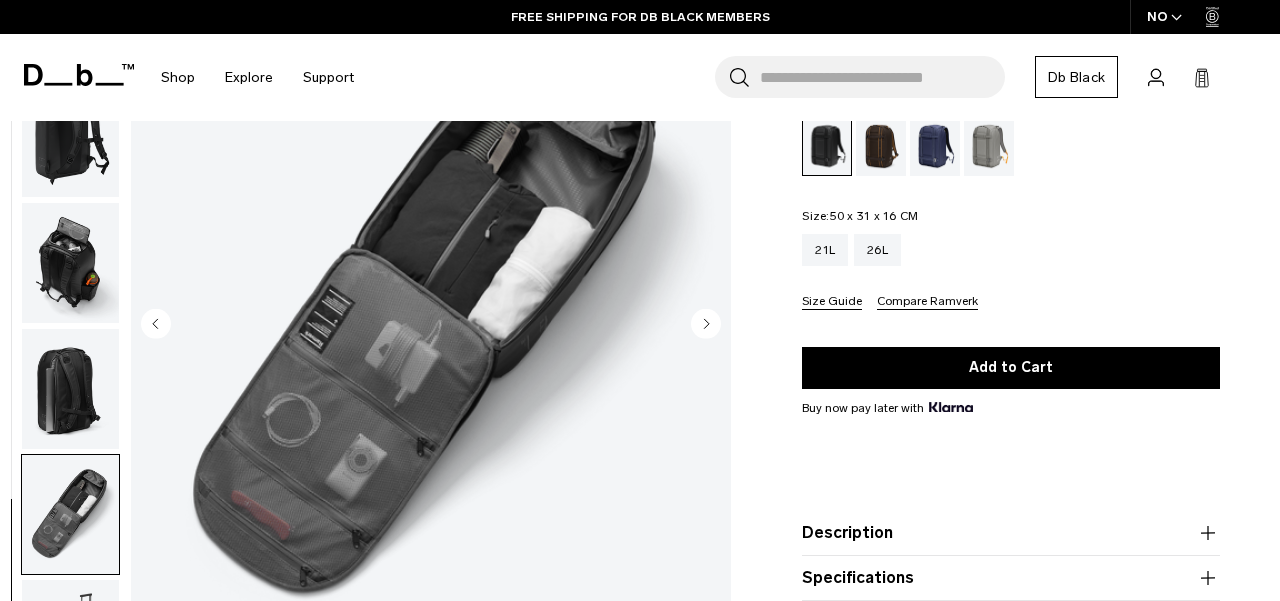 click 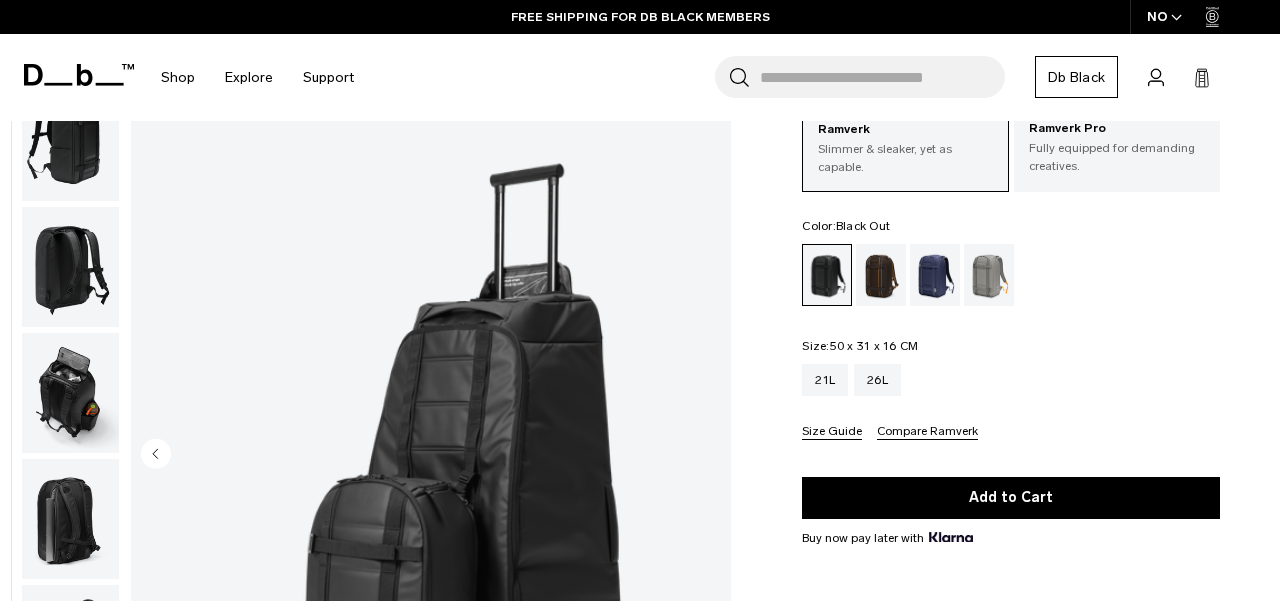 scroll, scrollTop: 310, scrollLeft: 0, axis: vertical 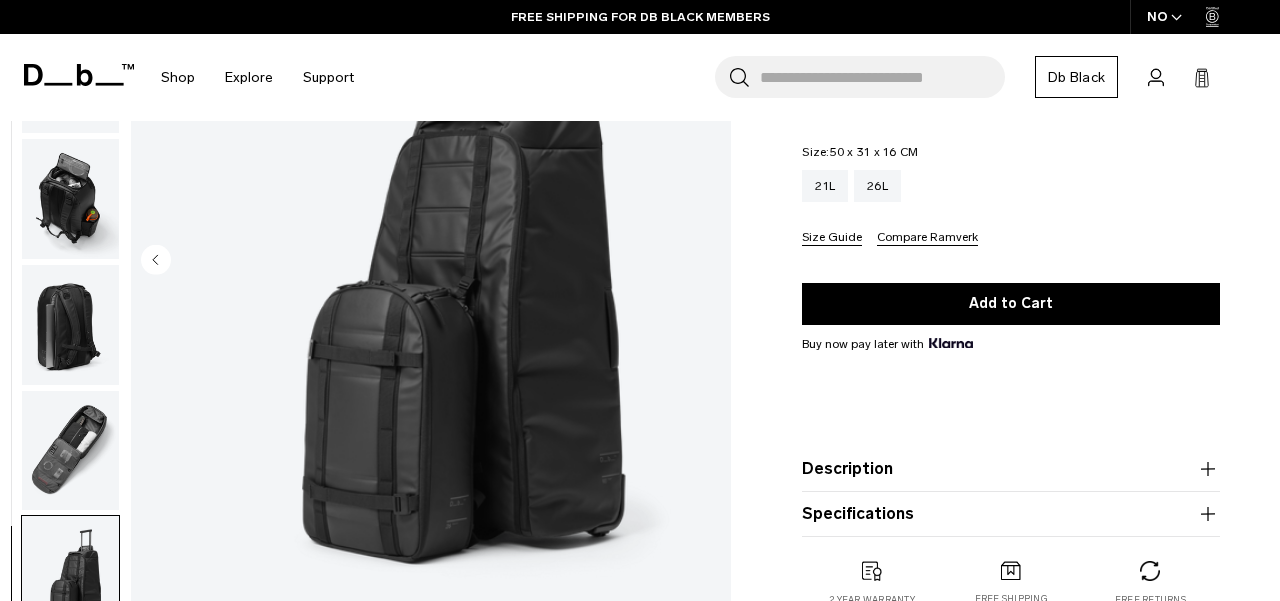 click at bounding box center [70, 450] 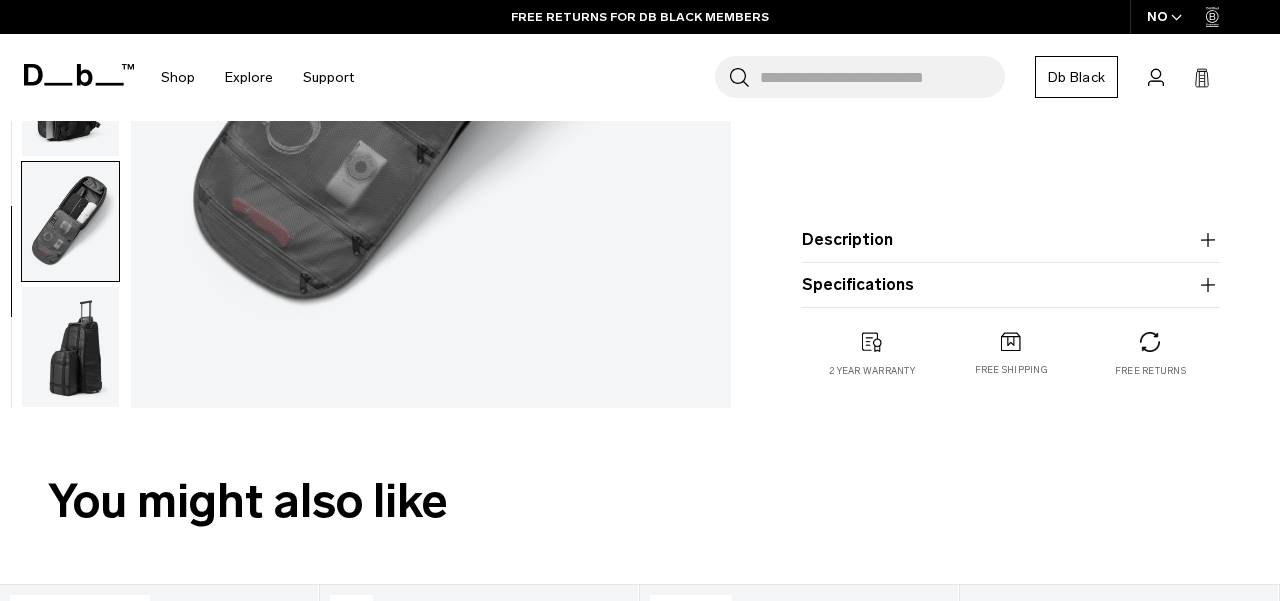scroll, scrollTop: 541, scrollLeft: 0, axis: vertical 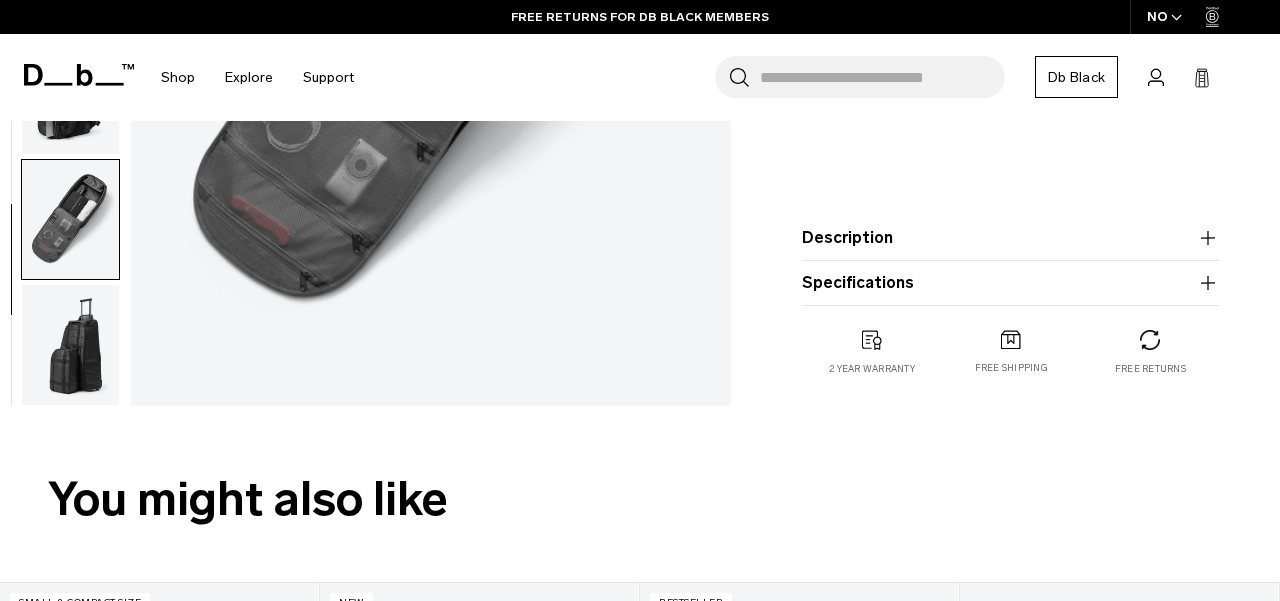 click at bounding box center (70, 345) 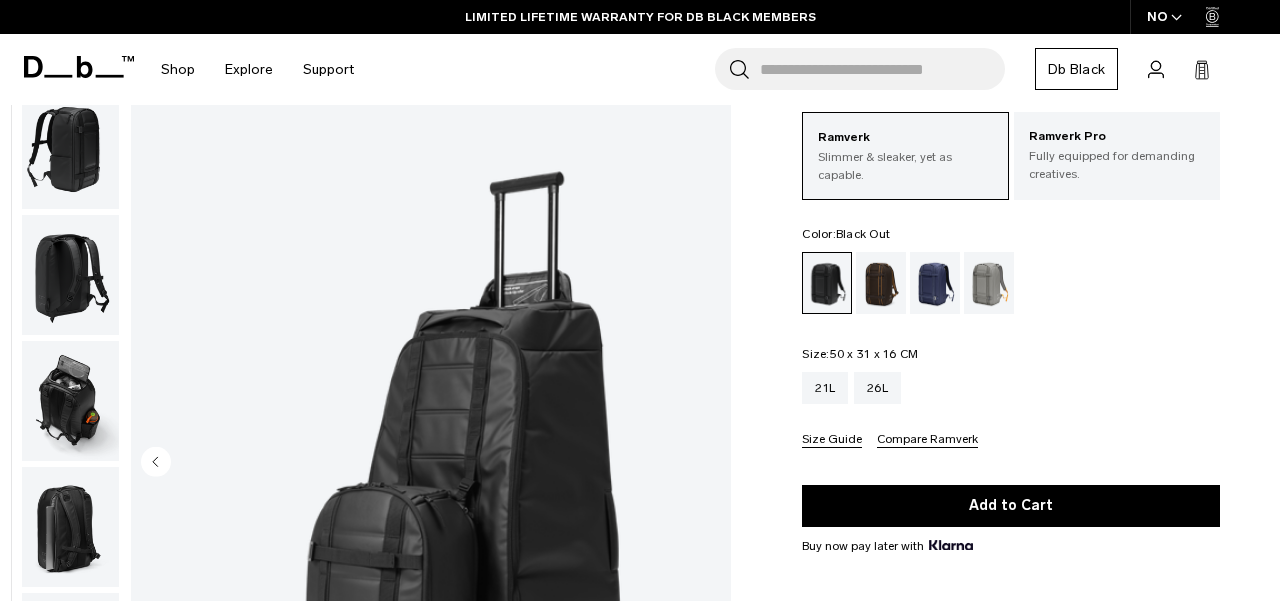 scroll, scrollTop: 72, scrollLeft: 0, axis: vertical 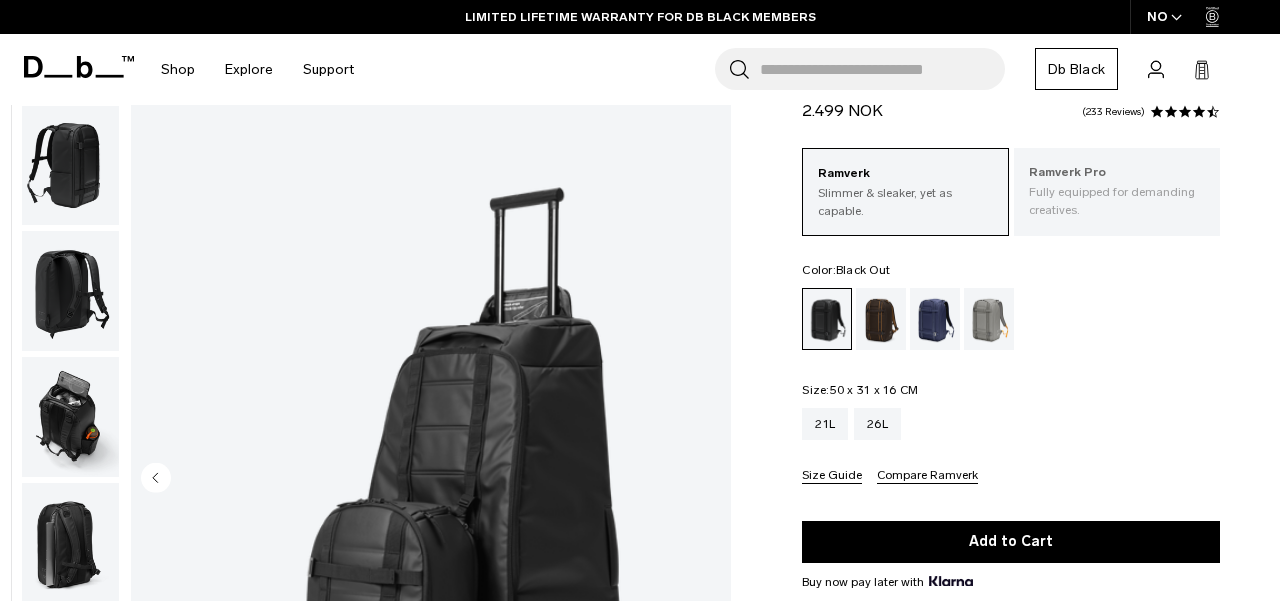 click on "Ramverk Pro" at bounding box center (1117, 173) 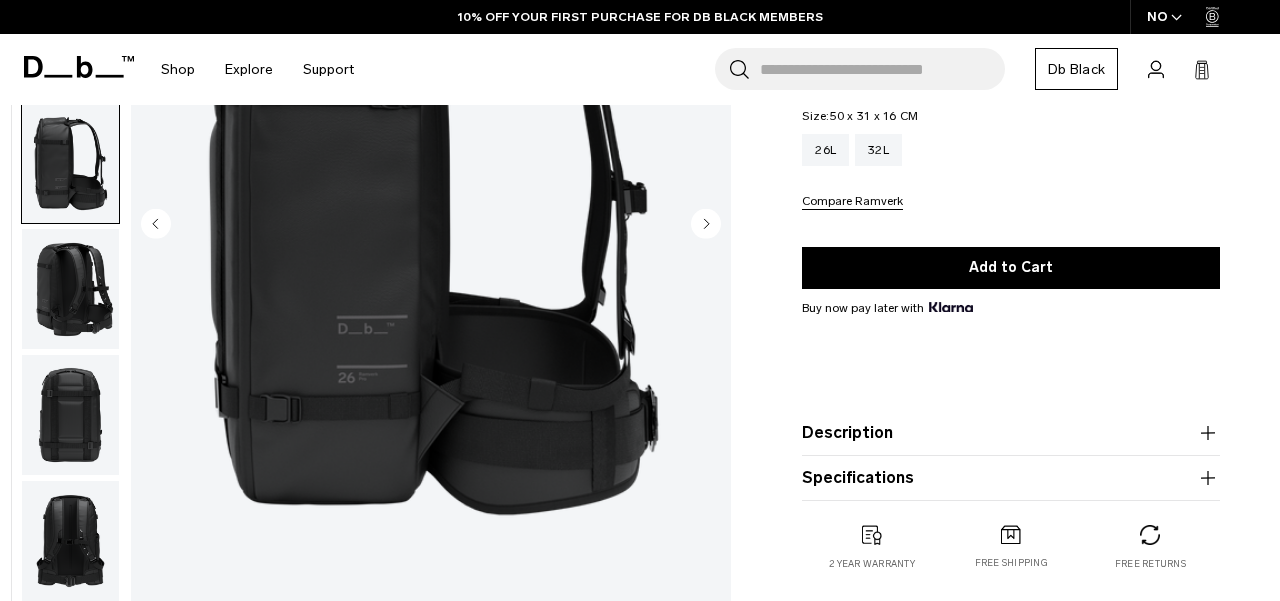 scroll, scrollTop: 346, scrollLeft: 0, axis: vertical 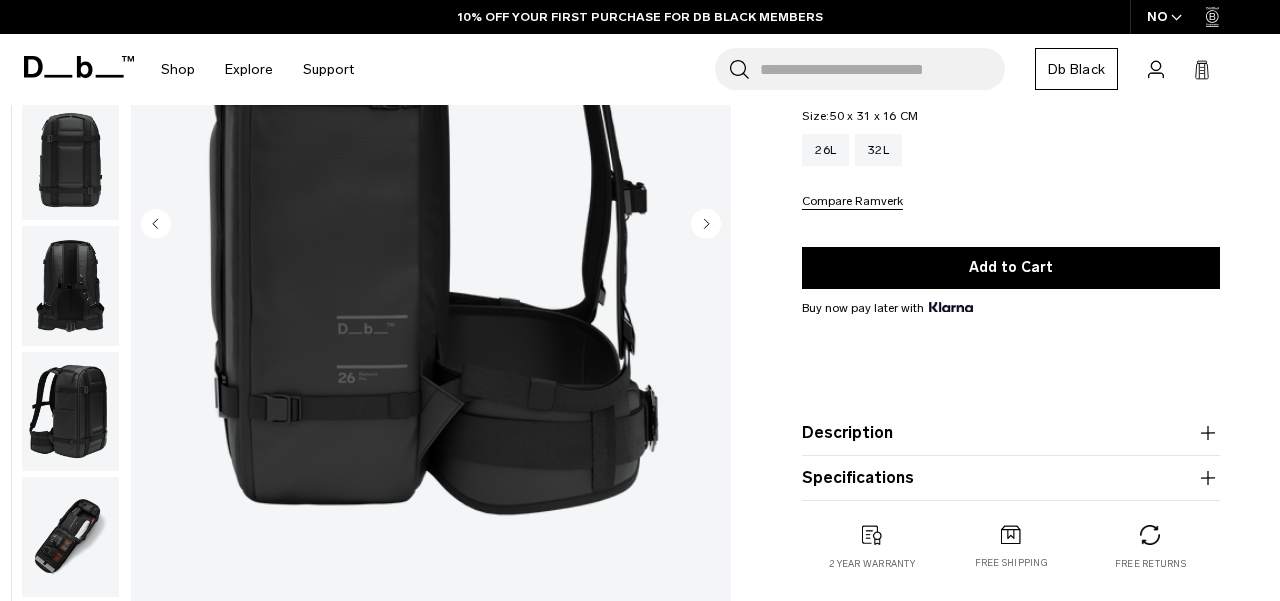click at bounding box center [70, 286] 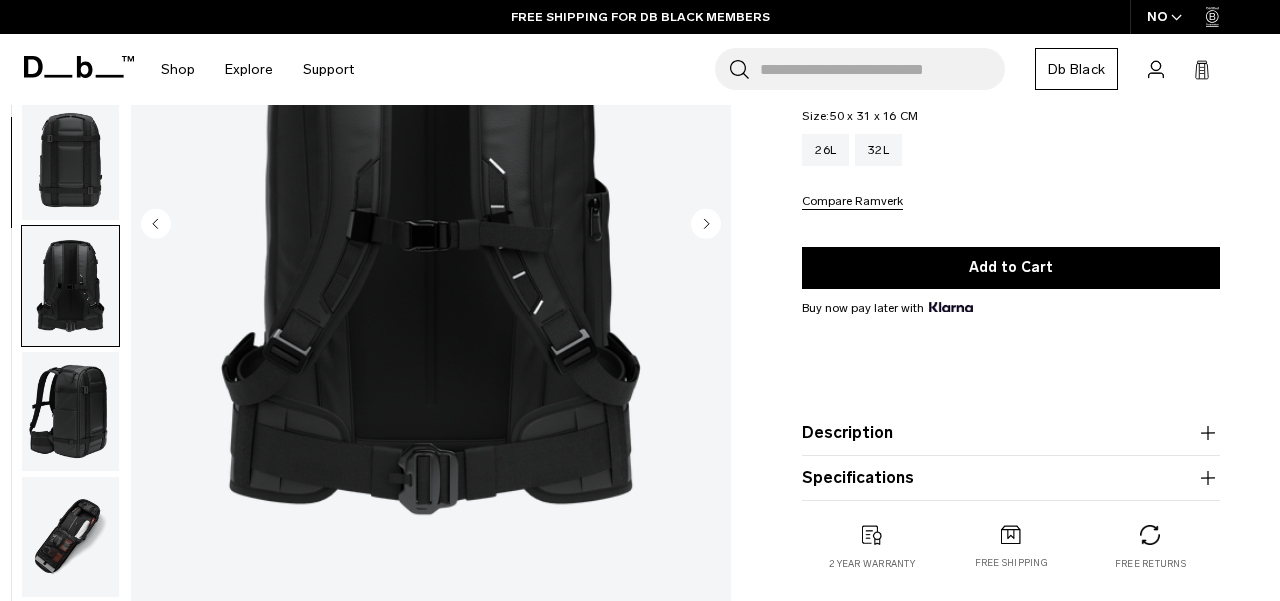 scroll, scrollTop: 636, scrollLeft: 0, axis: vertical 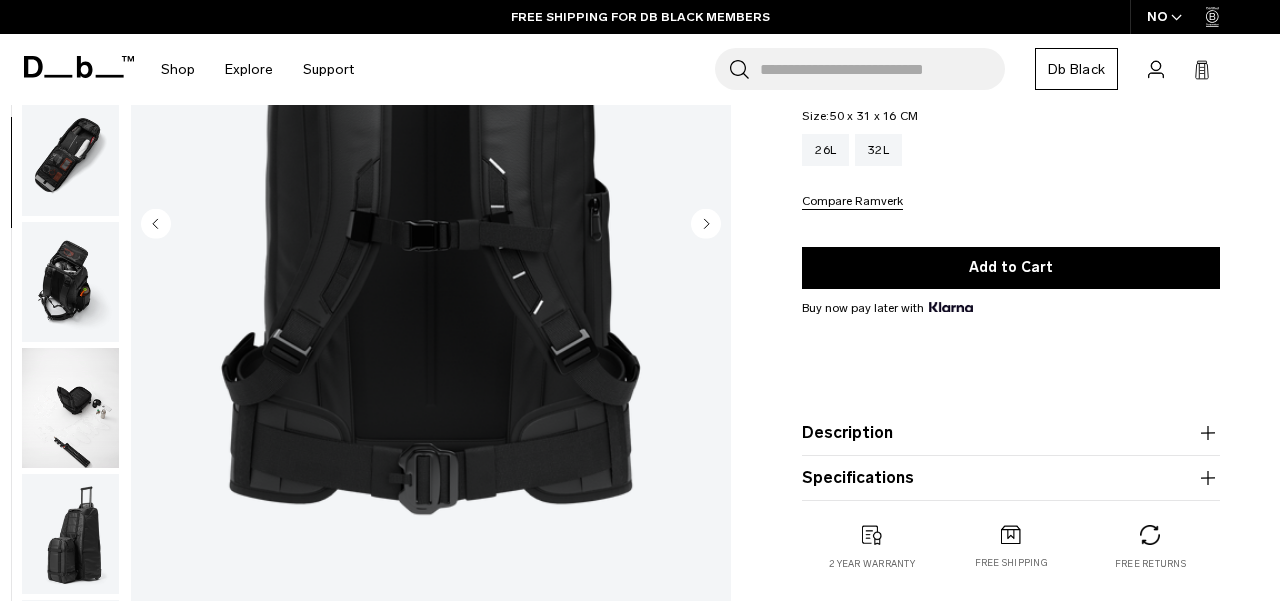 click at bounding box center [70, 534] 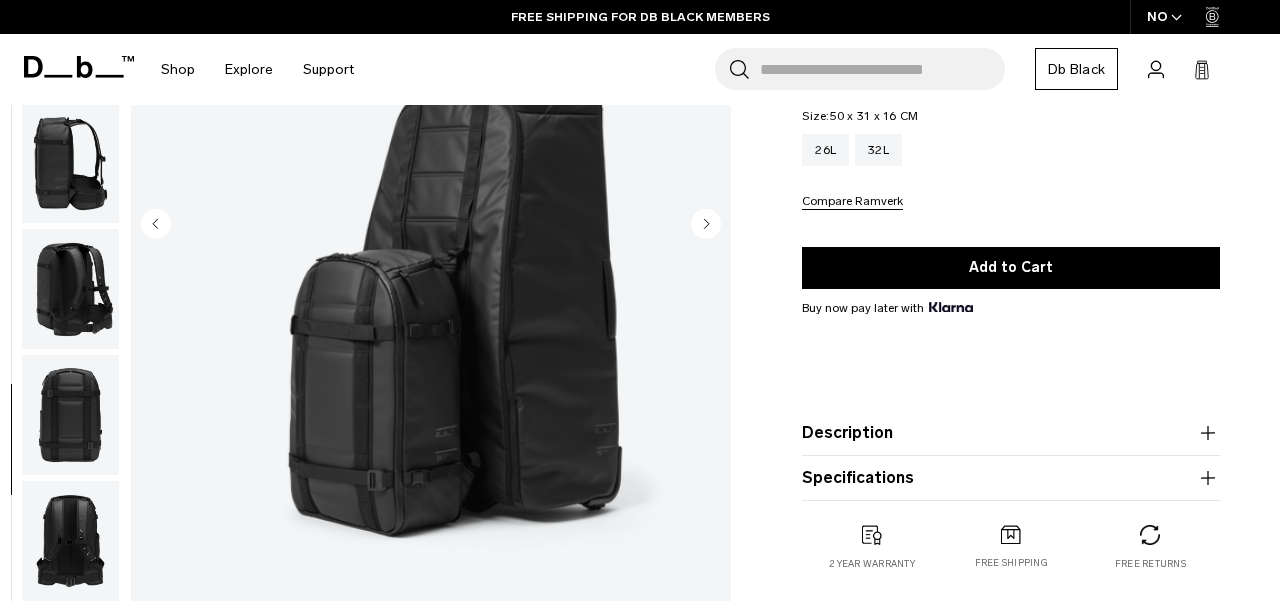 scroll, scrollTop: 0, scrollLeft: 0, axis: both 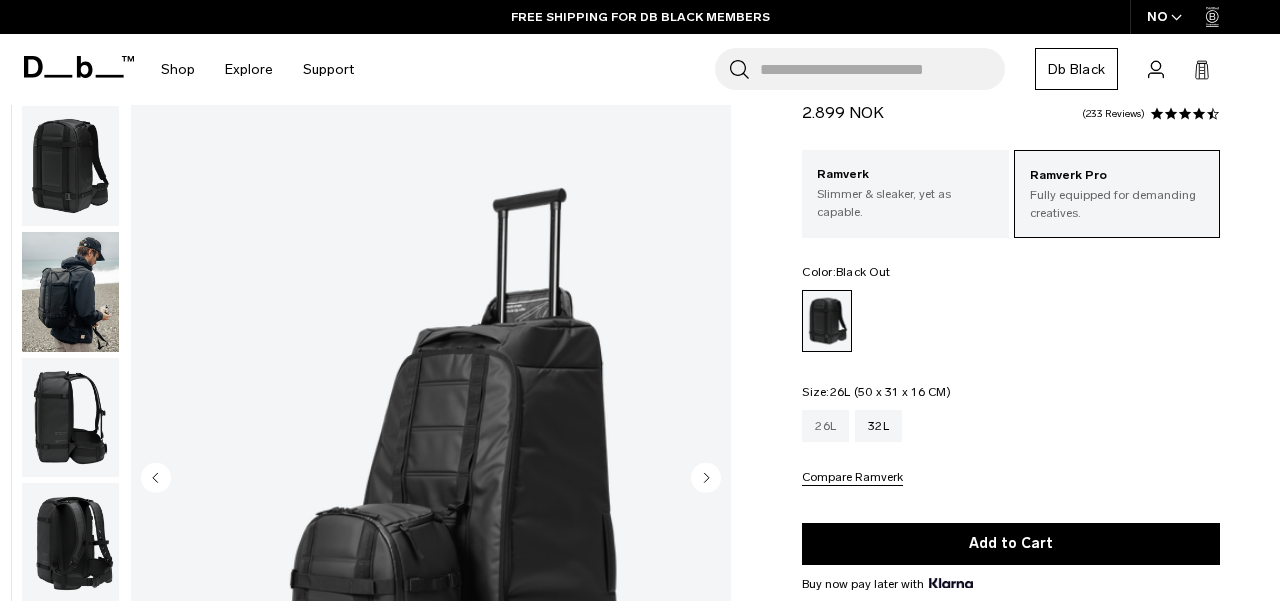 click on "26L" at bounding box center [825, 426] 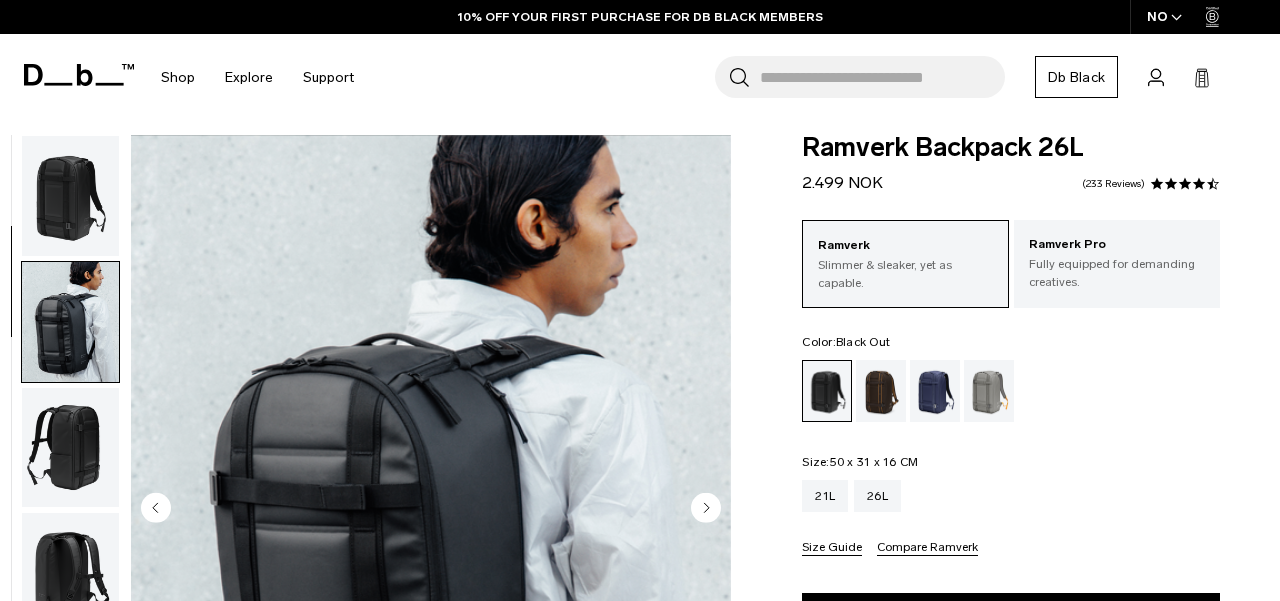 click 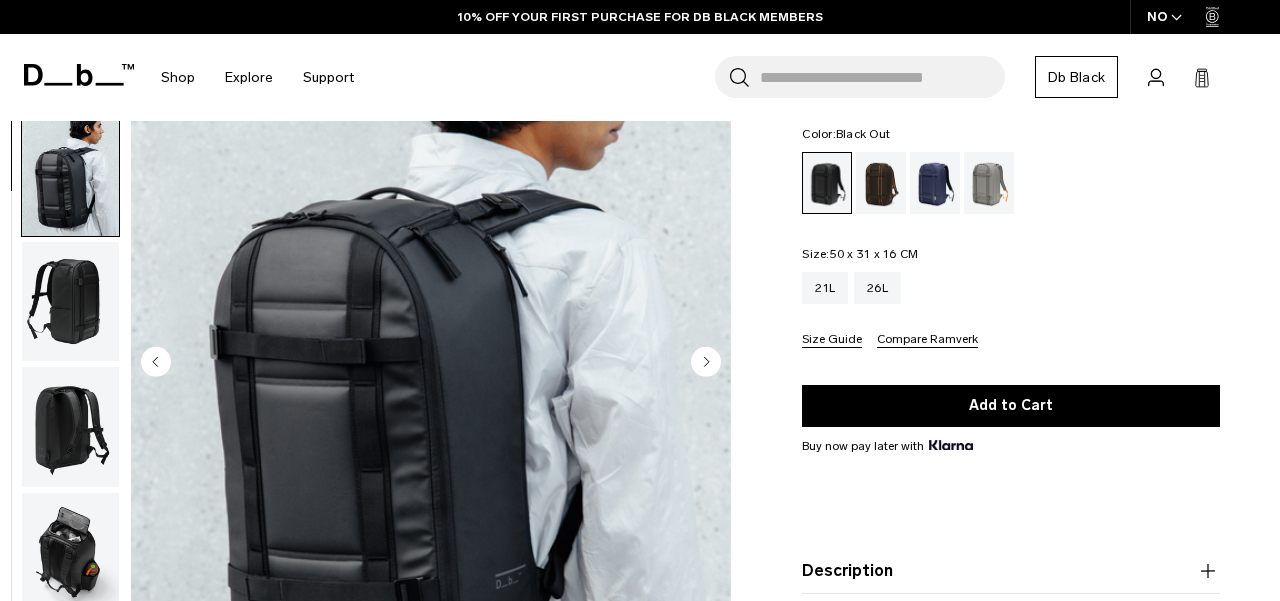 scroll, scrollTop: 255, scrollLeft: 0, axis: vertical 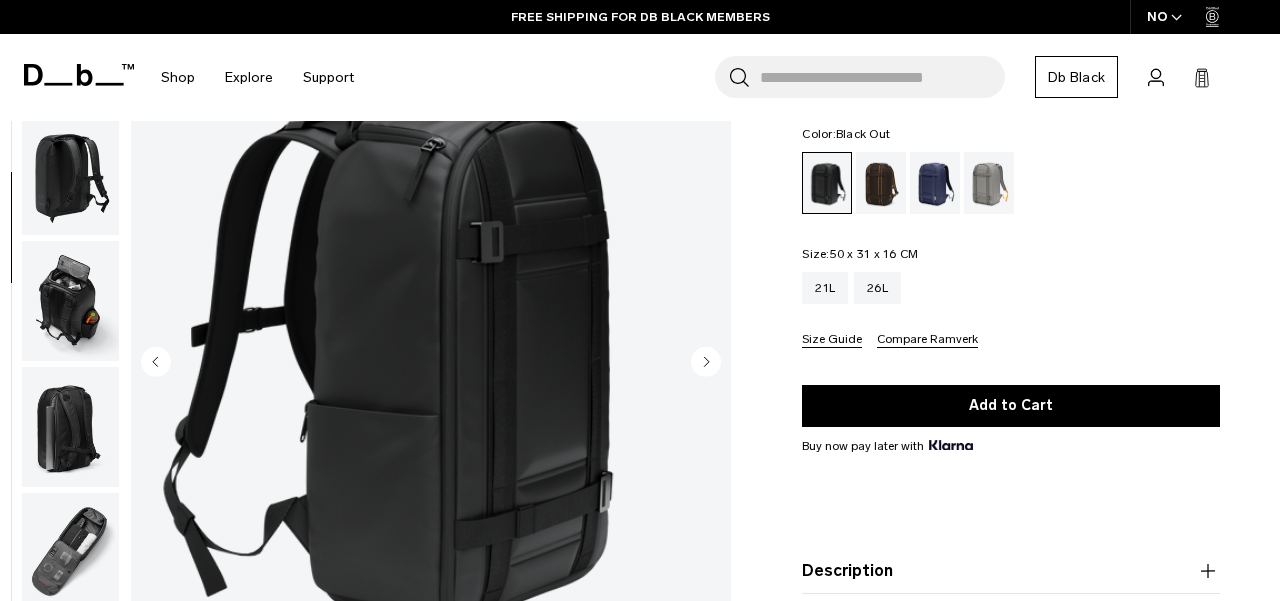 click 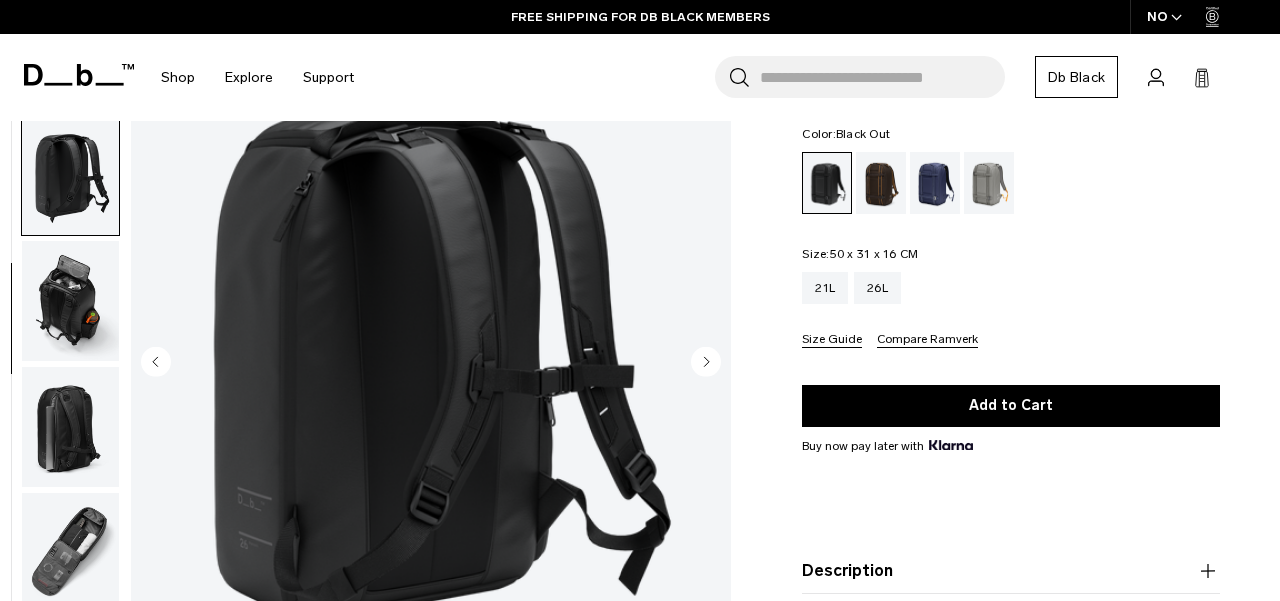 scroll, scrollTop: 264, scrollLeft: 0, axis: vertical 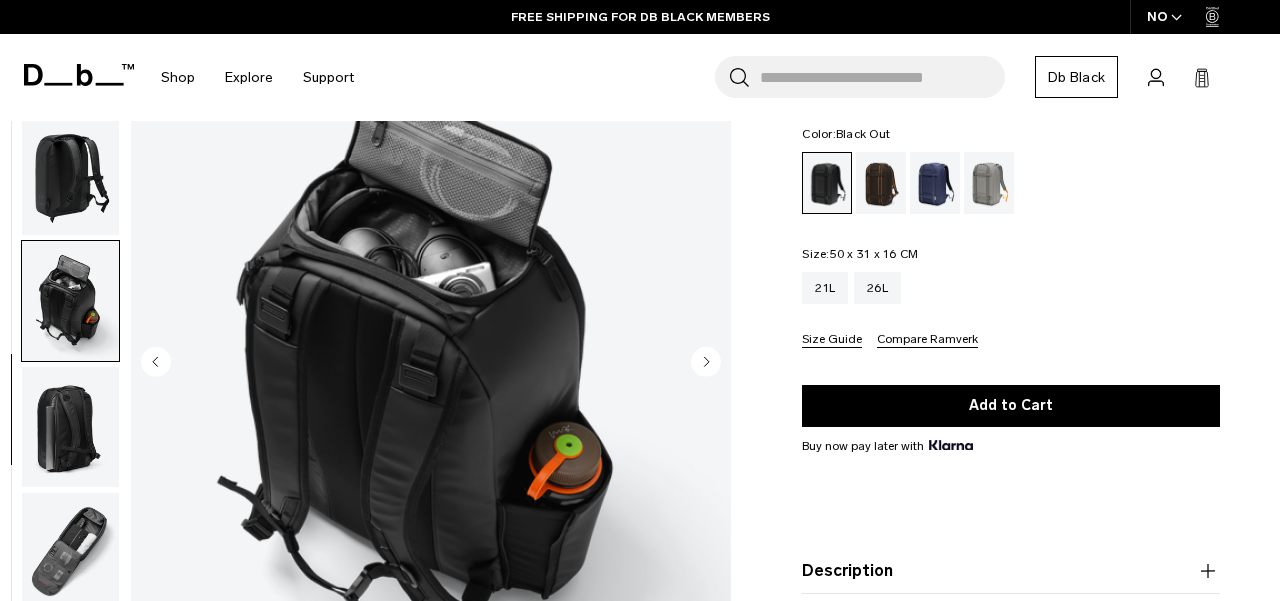 click 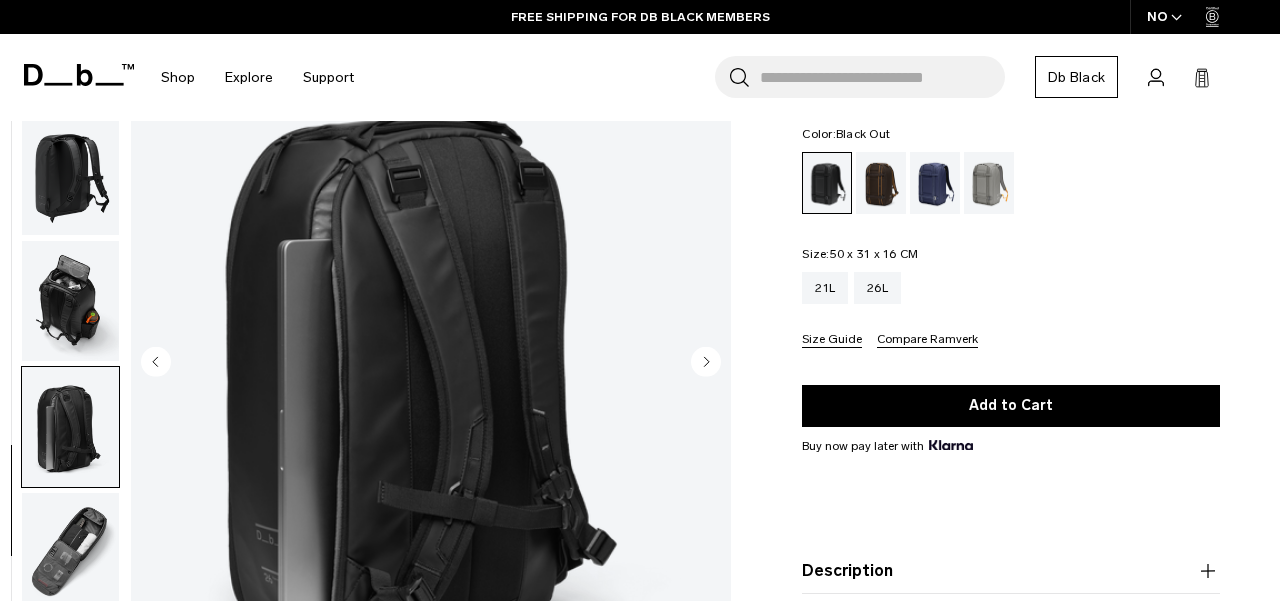 click 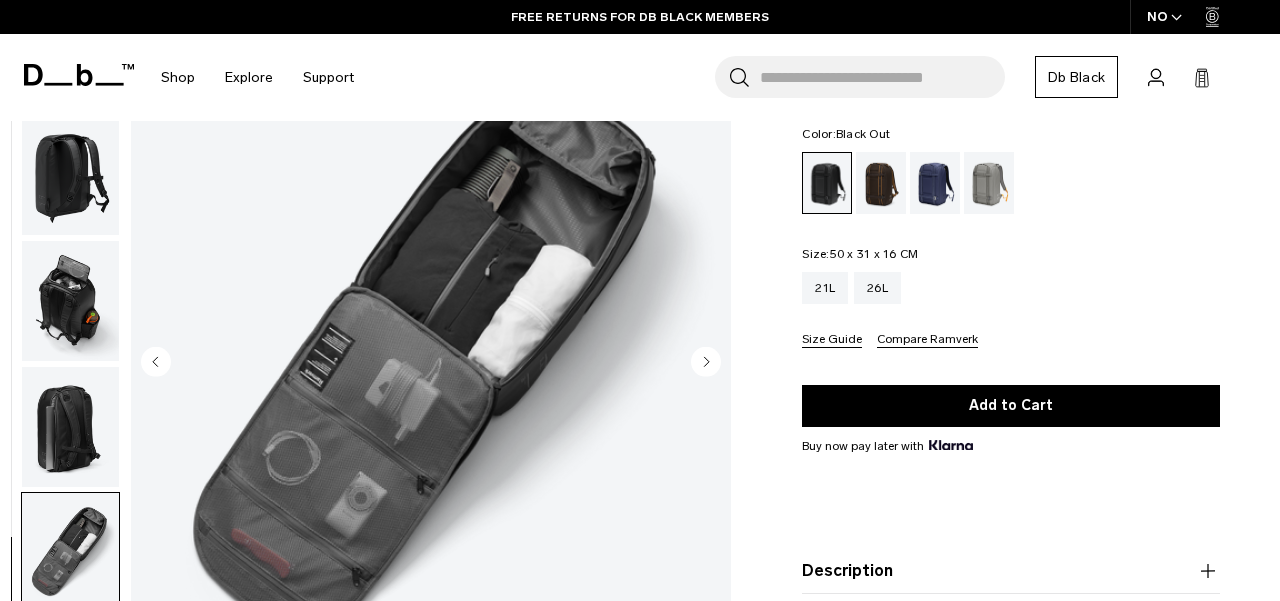 click 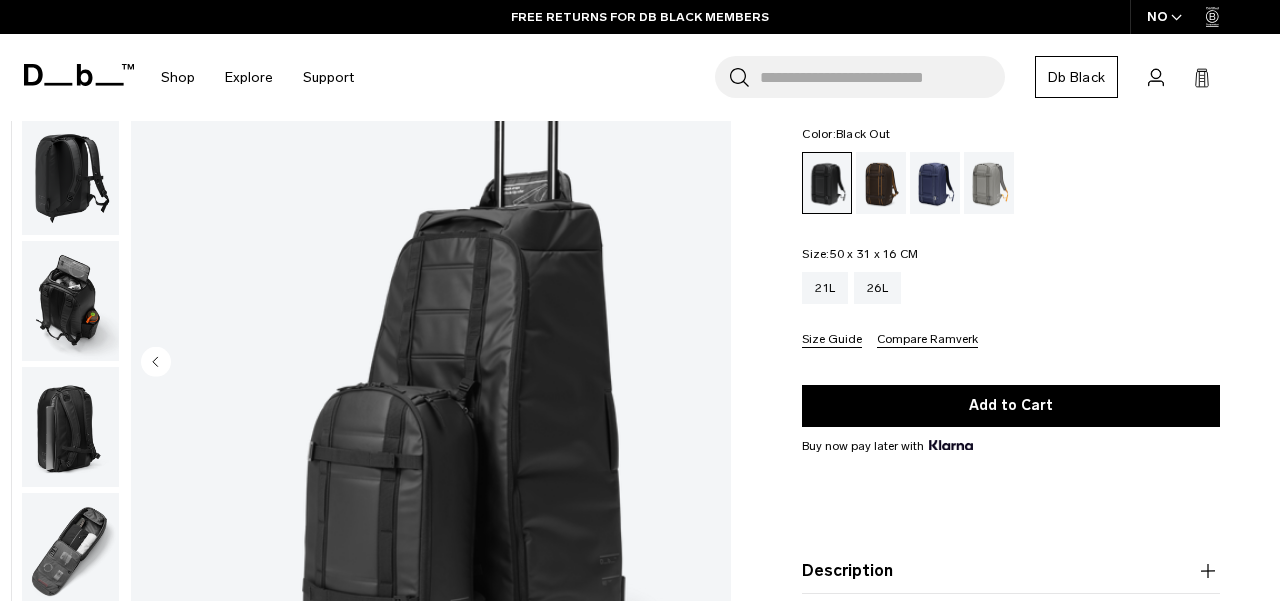 click at bounding box center (431, 363) 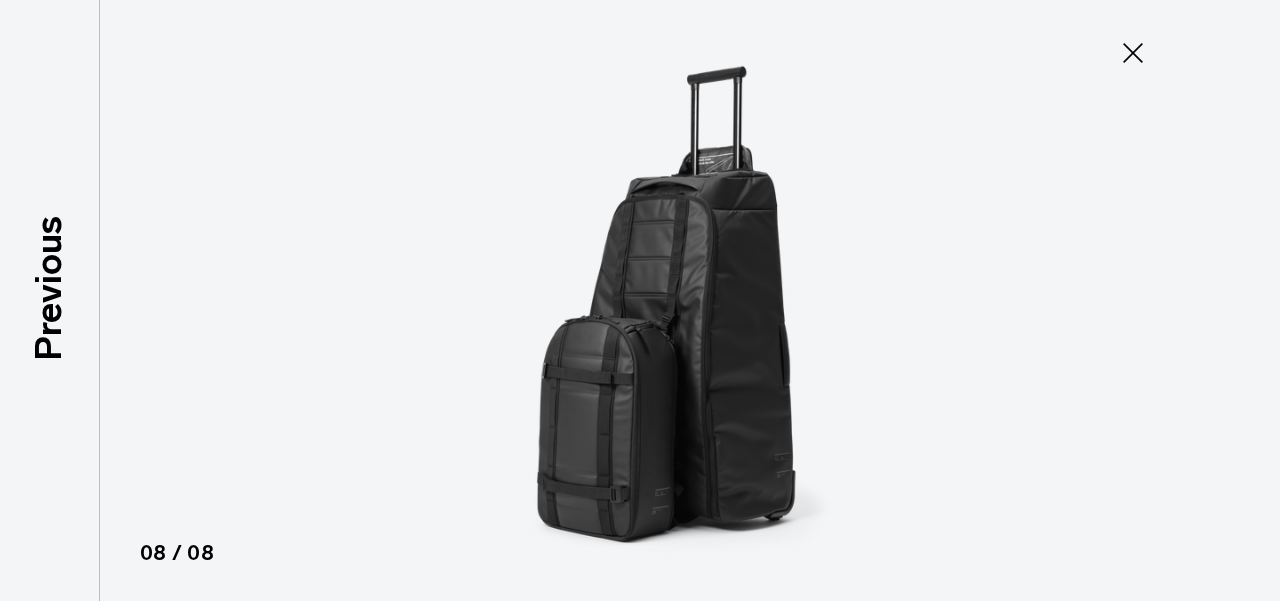 click 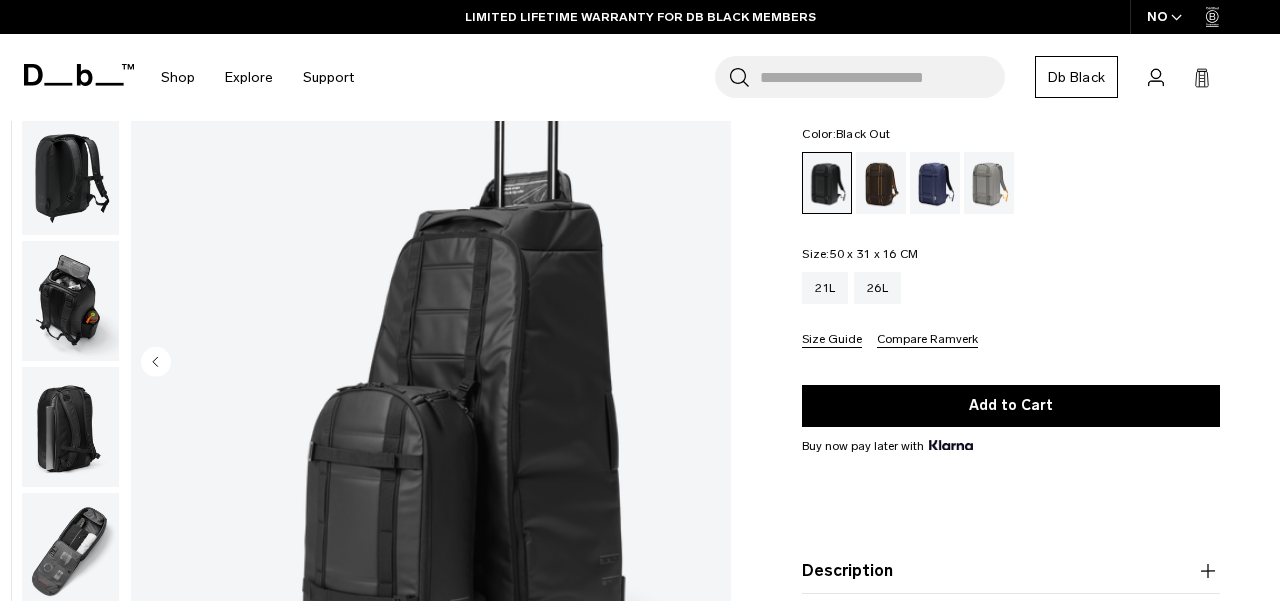 click at bounding box center [70, 301] 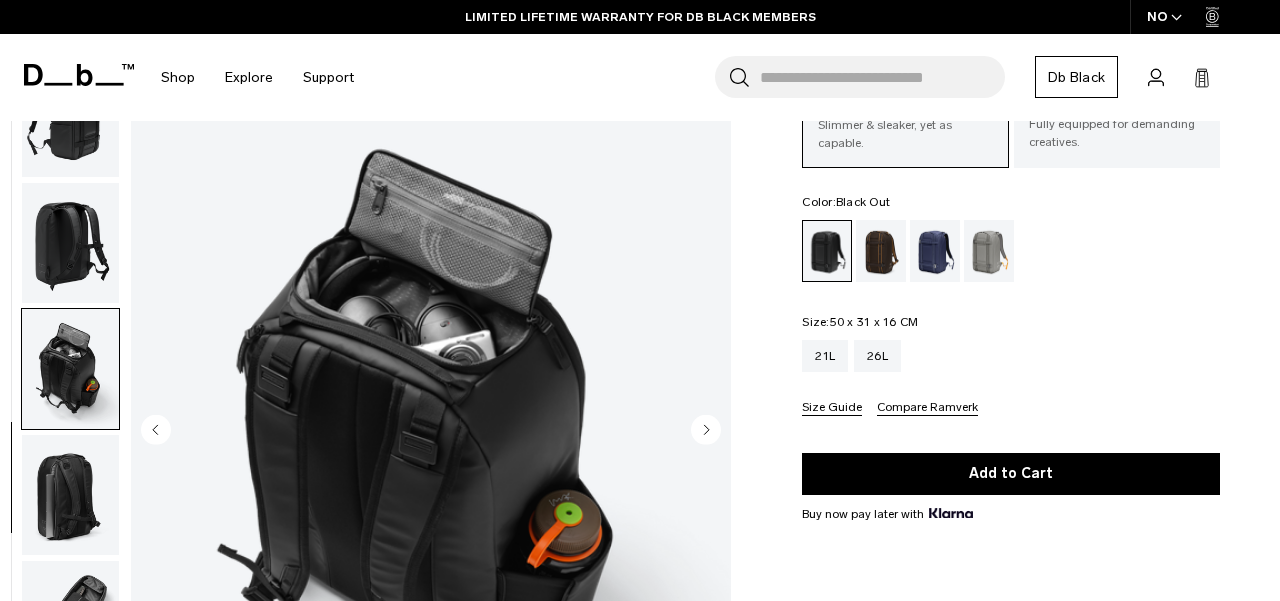 scroll, scrollTop: 219, scrollLeft: 0, axis: vertical 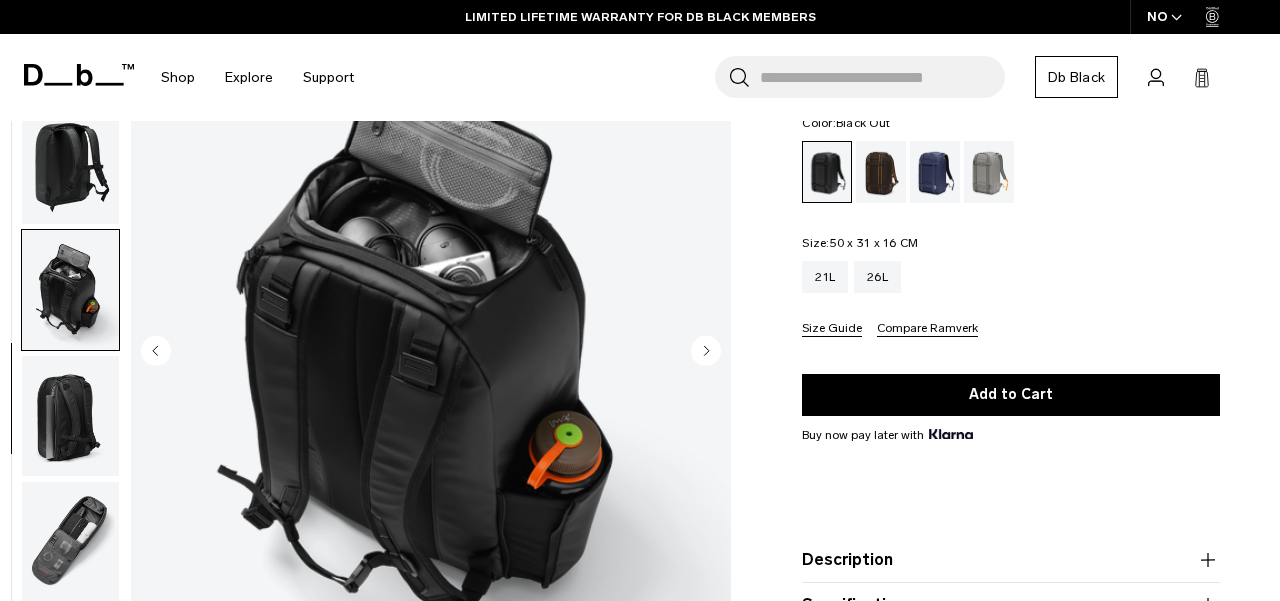 click at bounding box center (70, 416) 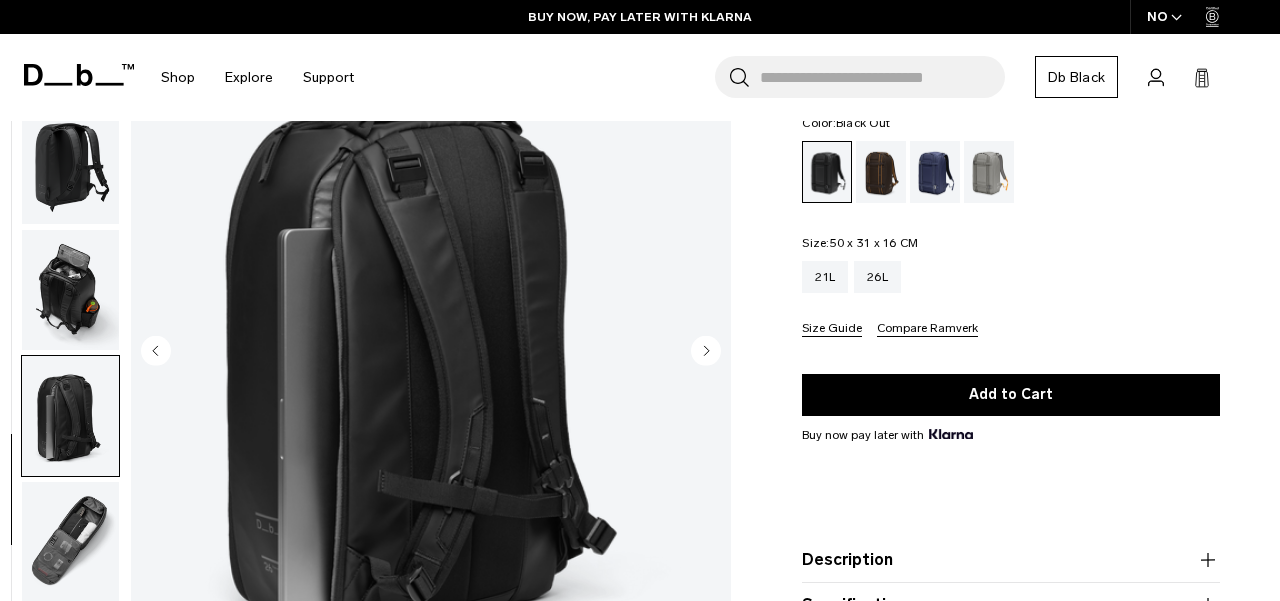 scroll, scrollTop: 292, scrollLeft: 0, axis: vertical 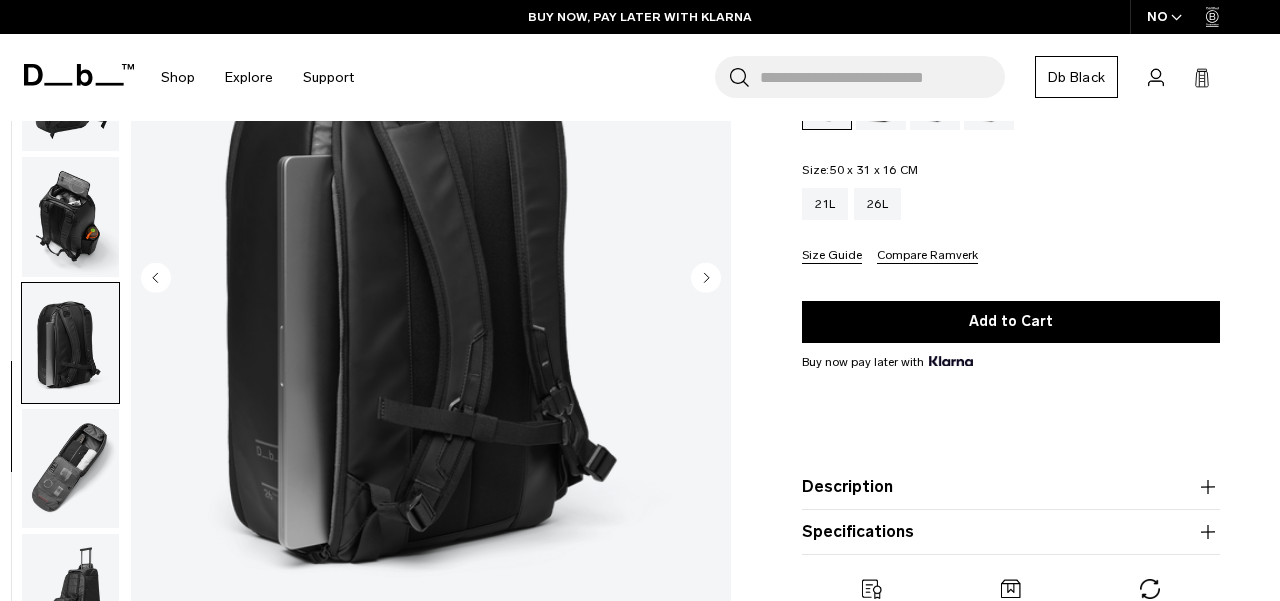 click at bounding box center (70, 468) 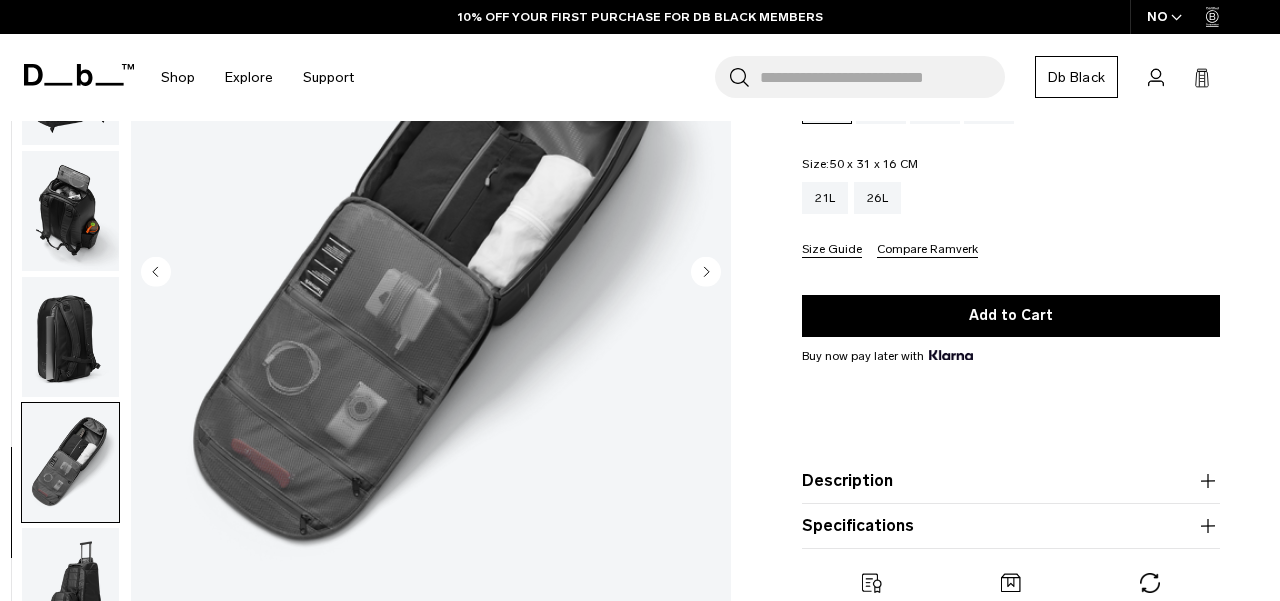 scroll, scrollTop: 513, scrollLeft: 0, axis: vertical 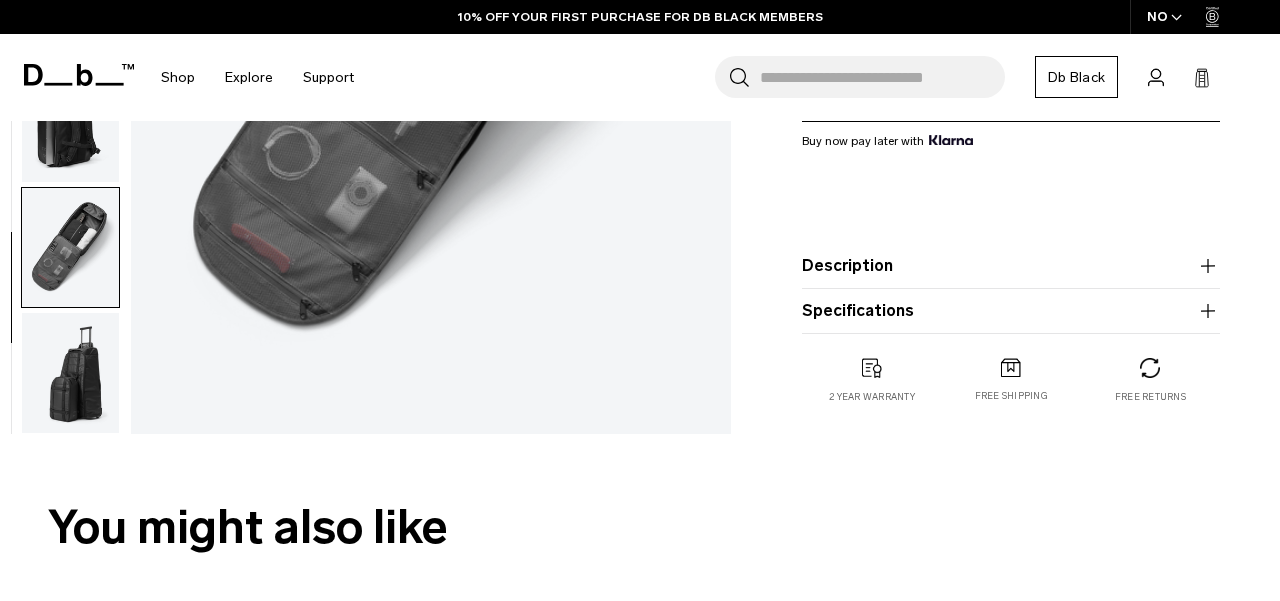 click at bounding box center (70, 373) 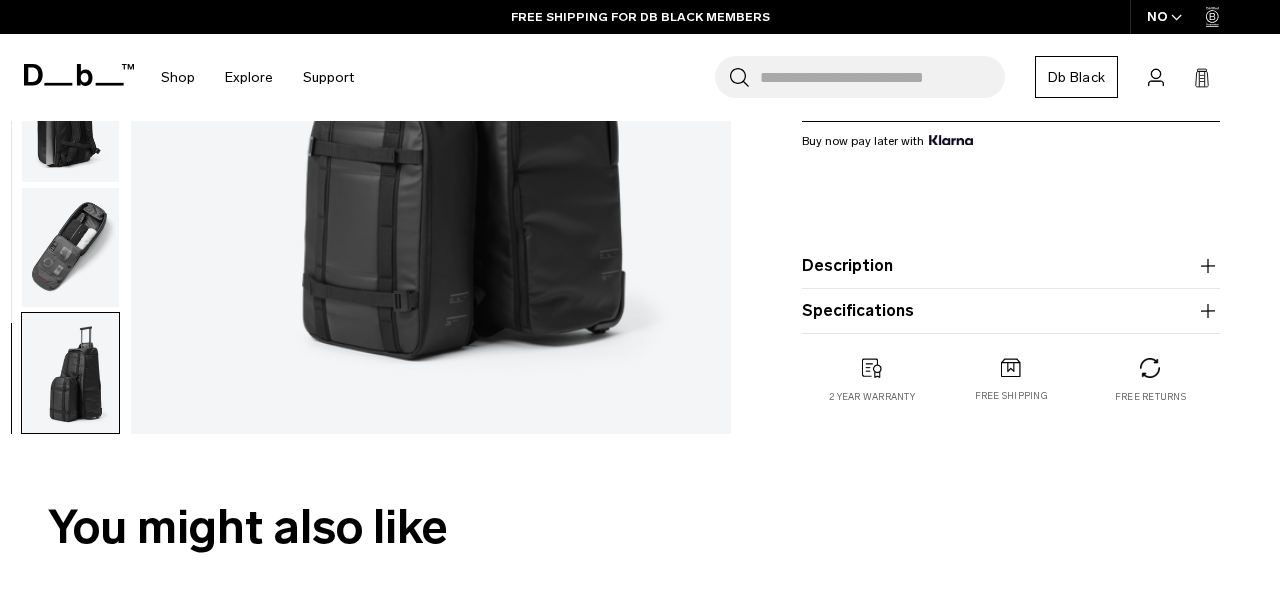 scroll, scrollTop: 275, scrollLeft: 0, axis: vertical 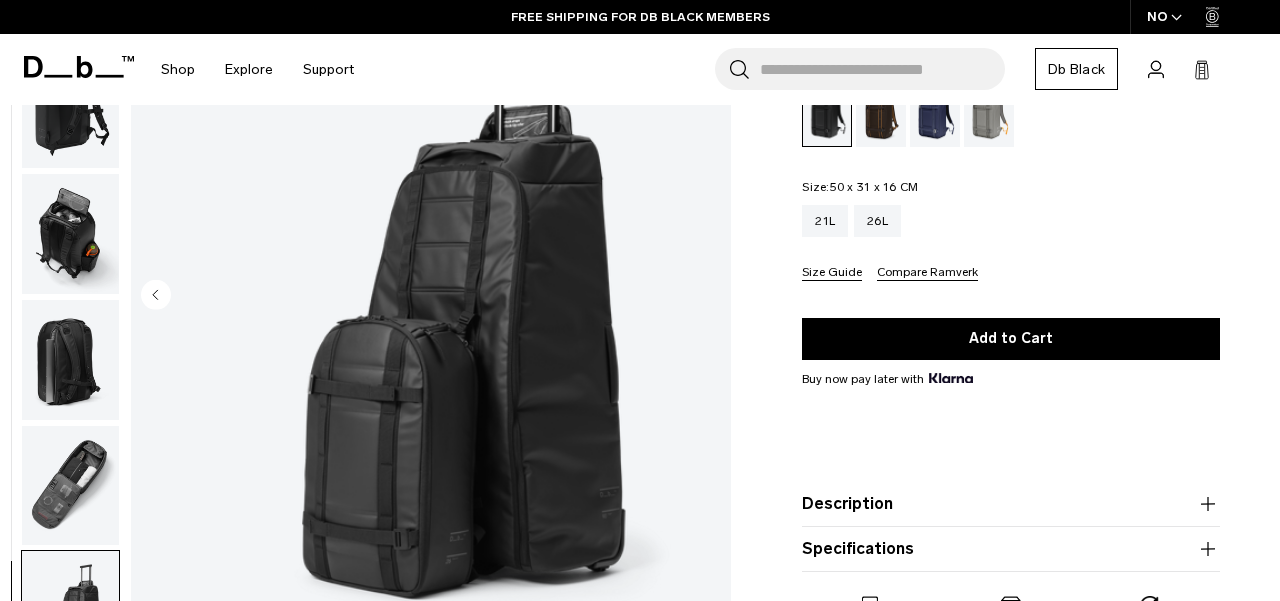 click at bounding box center (70, 360) 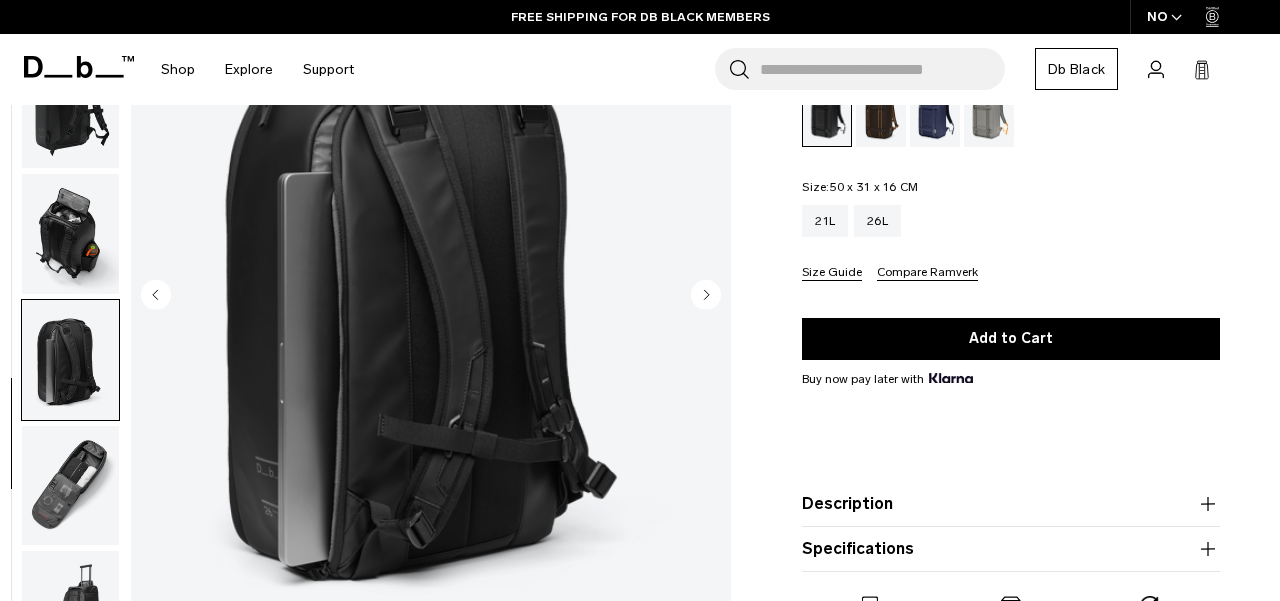scroll, scrollTop: 211, scrollLeft: 0, axis: vertical 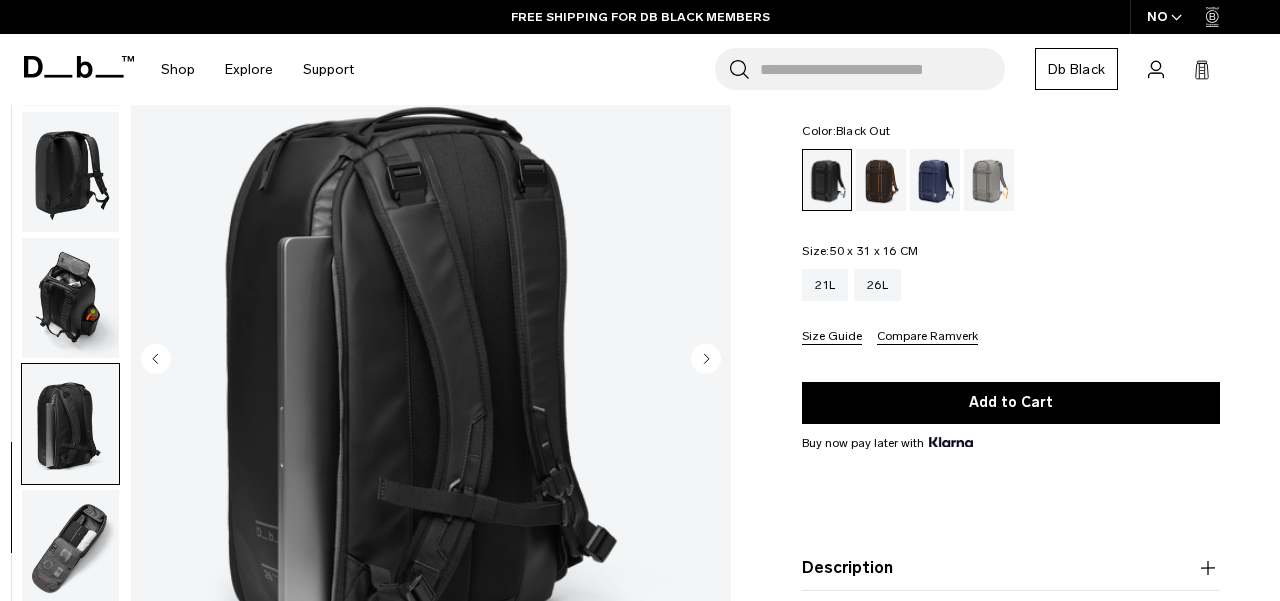 click at bounding box center (70, 298) 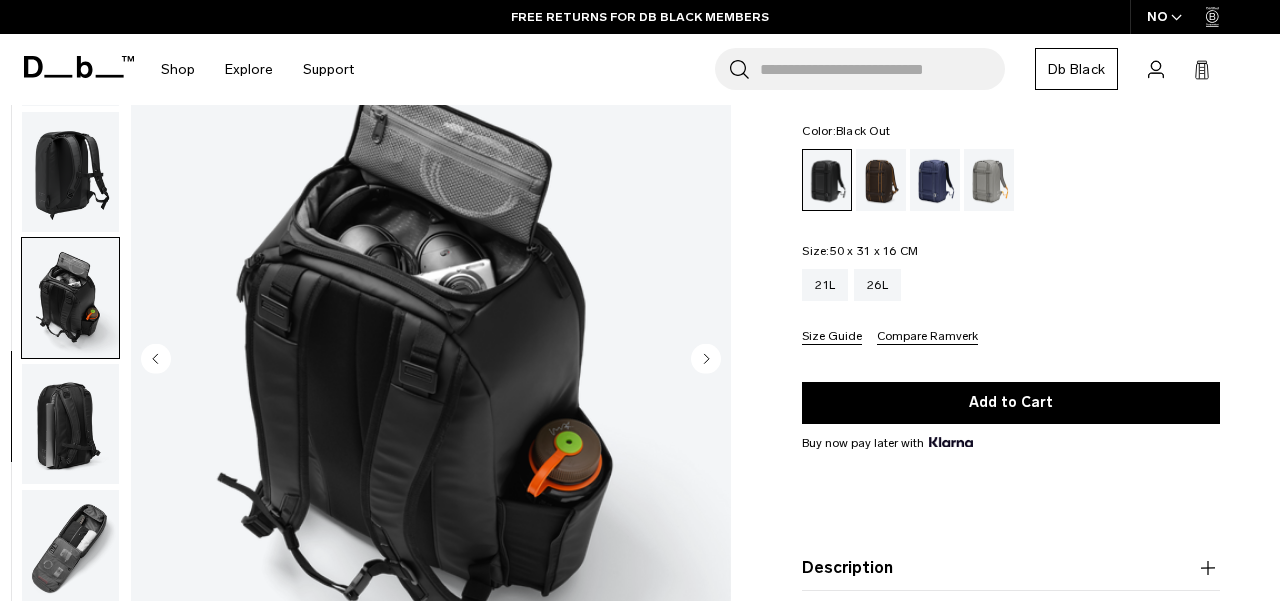 click at bounding box center [70, 172] 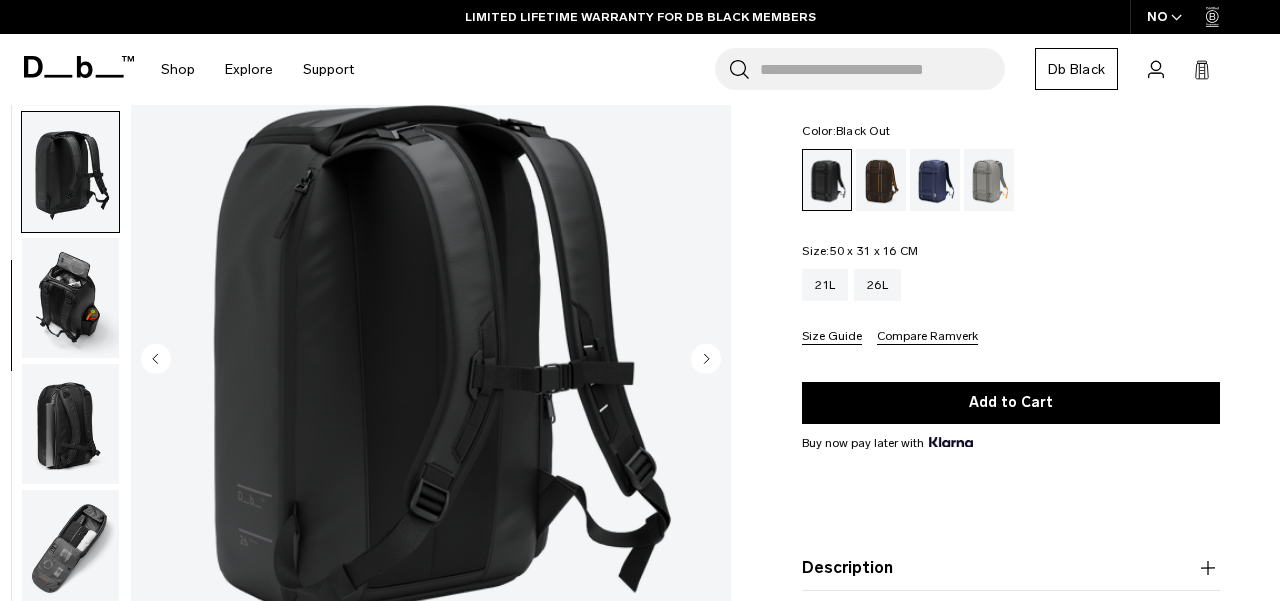 click 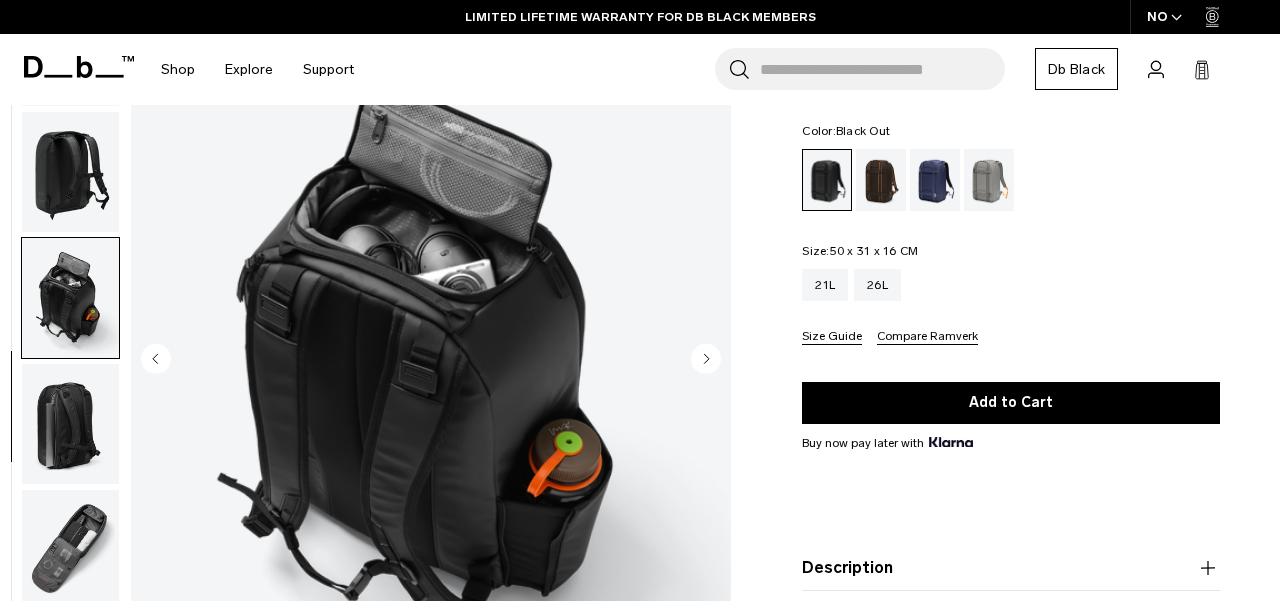 click 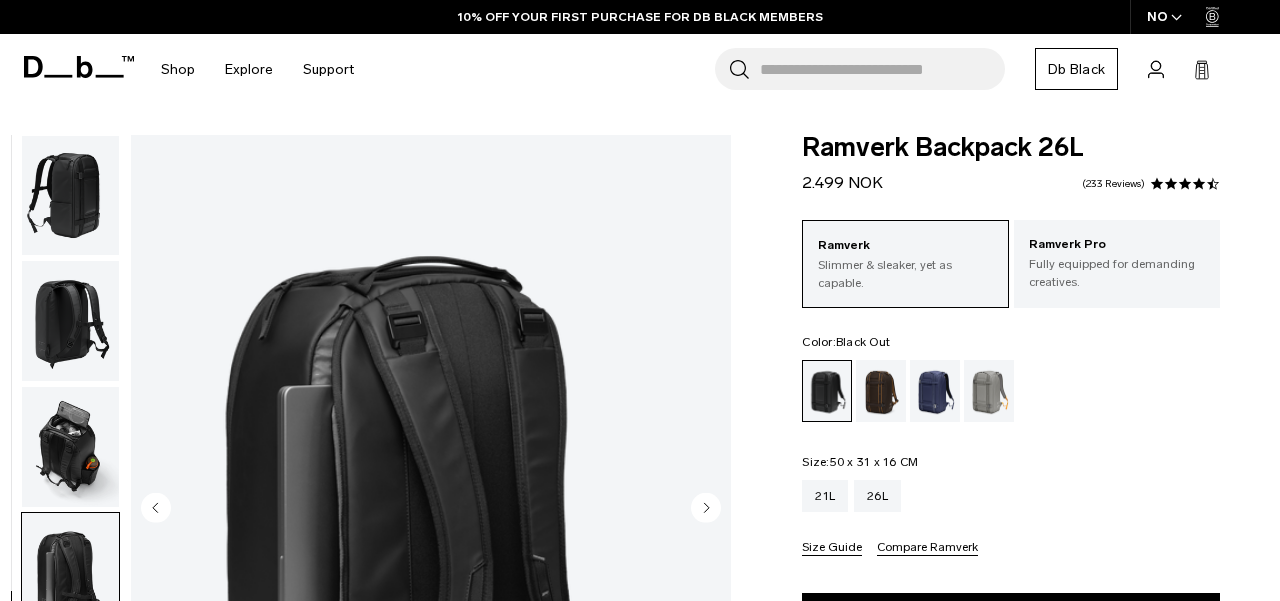 scroll, scrollTop: 190, scrollLeft: 0, axis: vertical 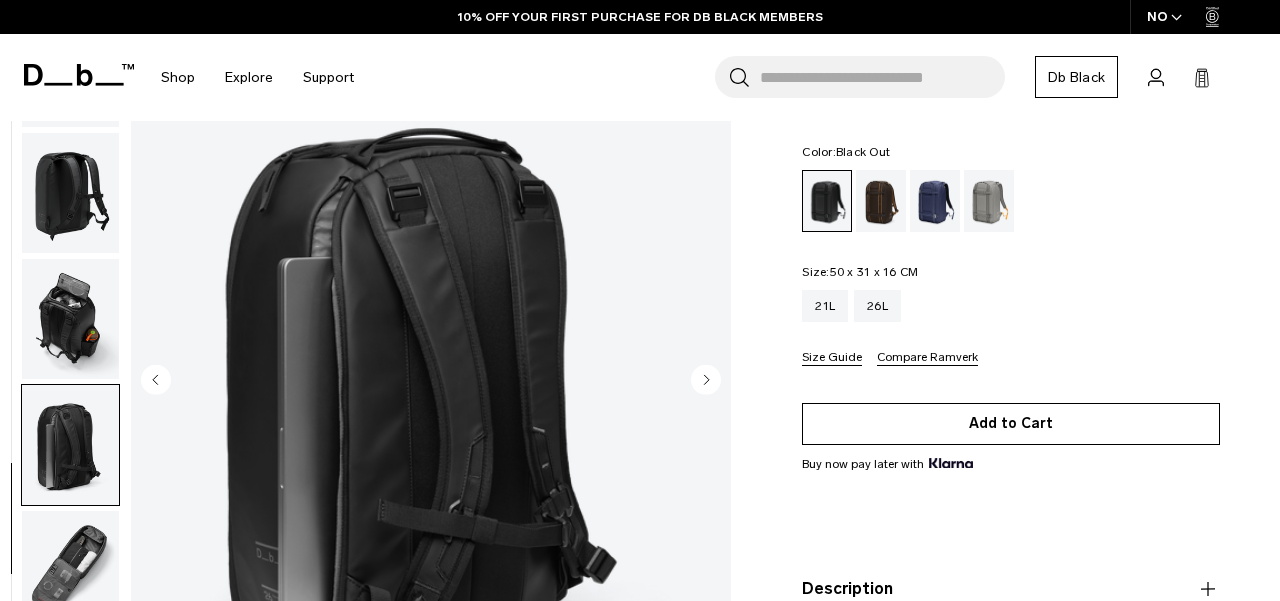 click on "Add to Cart" at bounding box center [1011, 424] 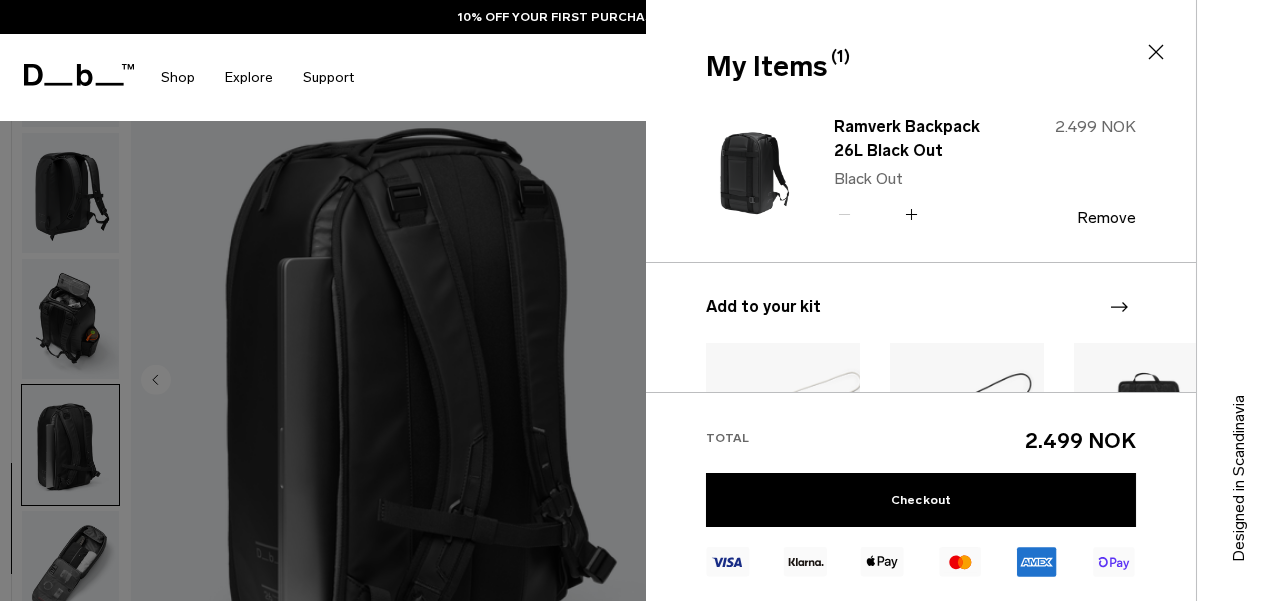 click 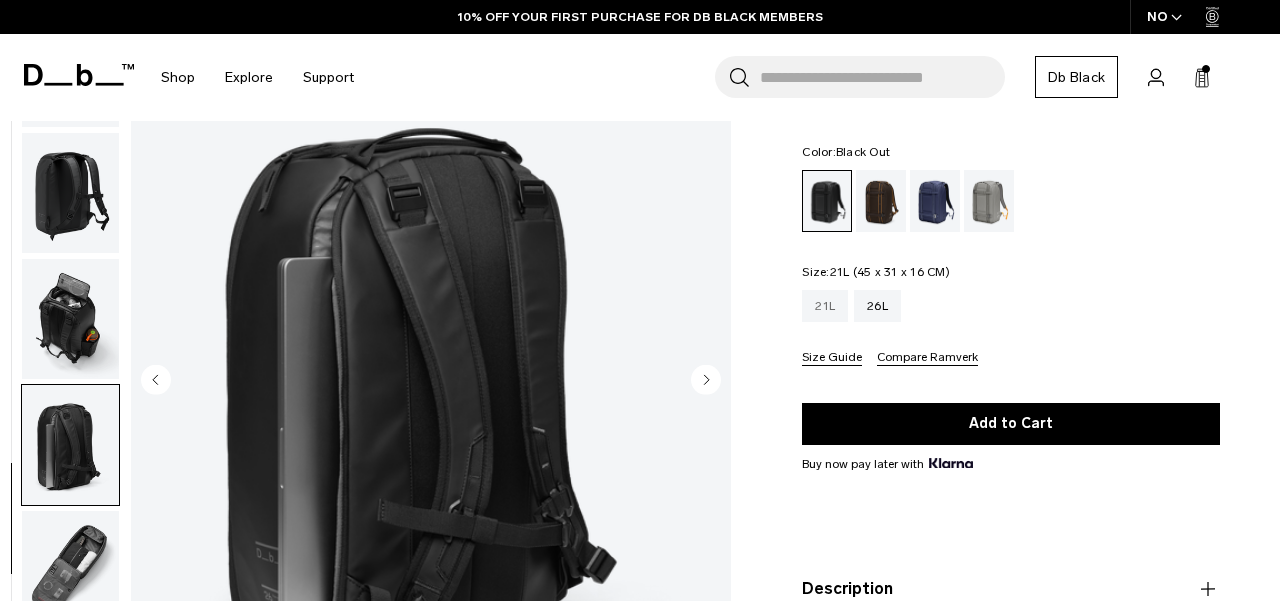 click on "21L" at bounding box center (825, 306) 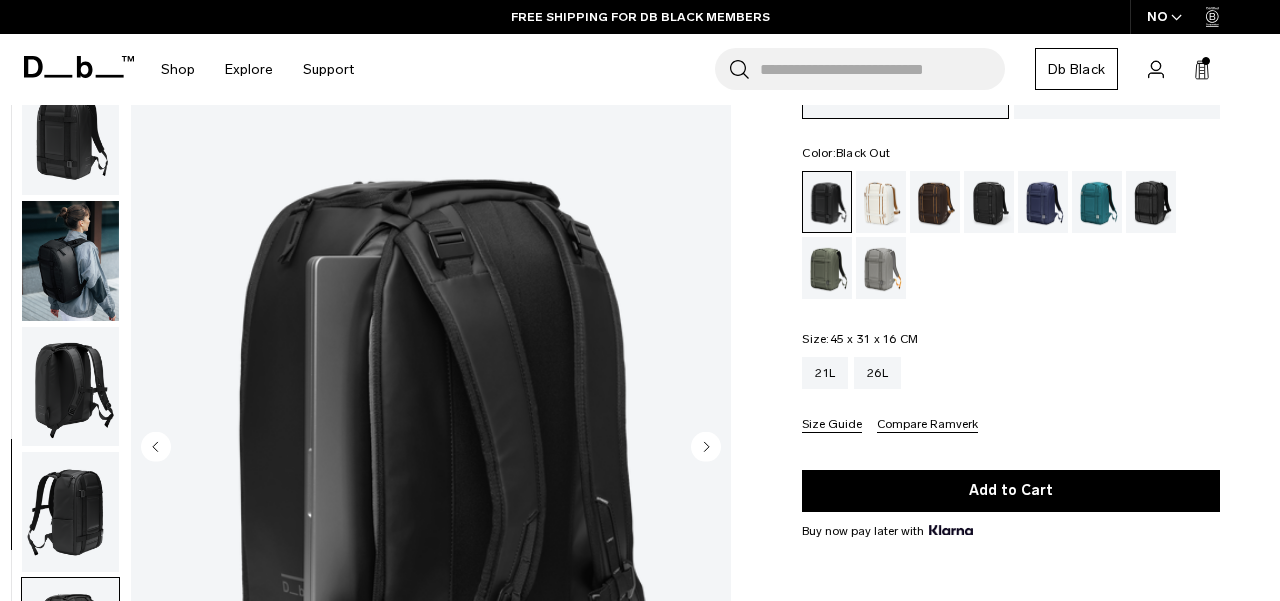 scroll, scrollTop: 238, scrollLeft: 0, axis: vertical 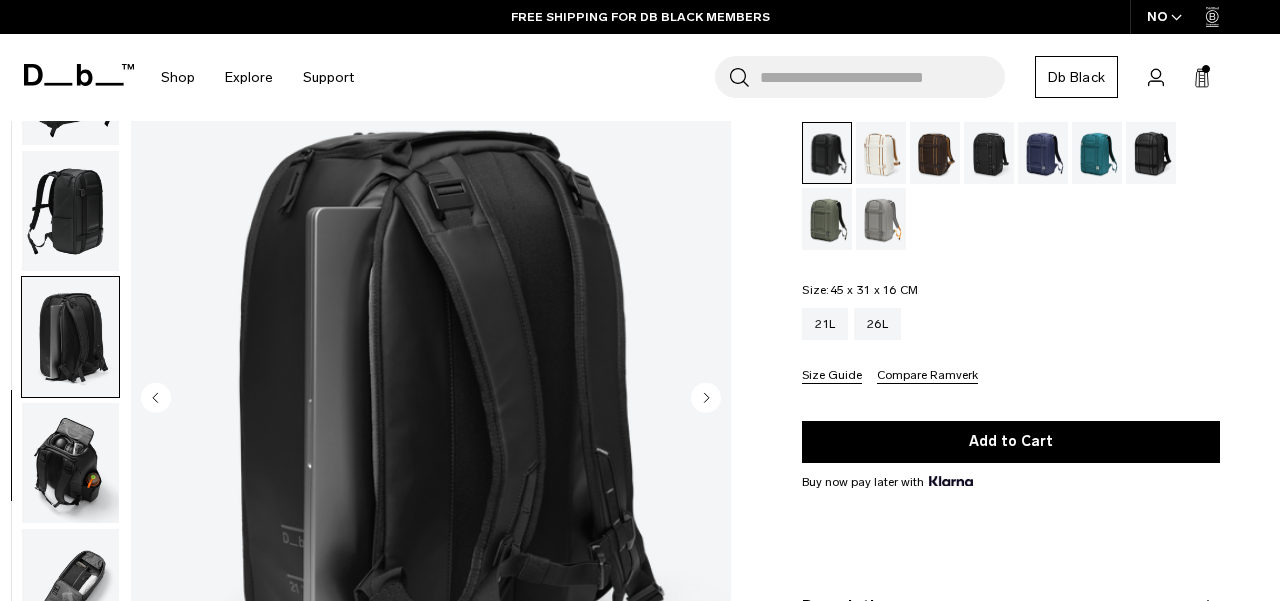 click at bounding box center (70, 337) 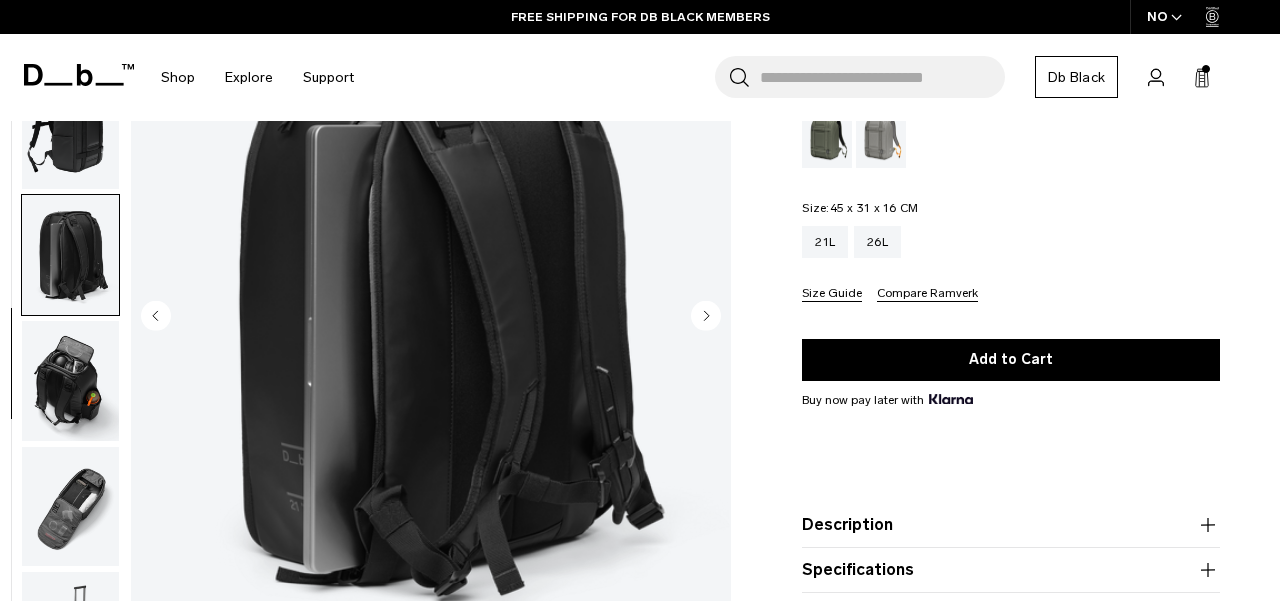 click at bounding box center (70, 381) 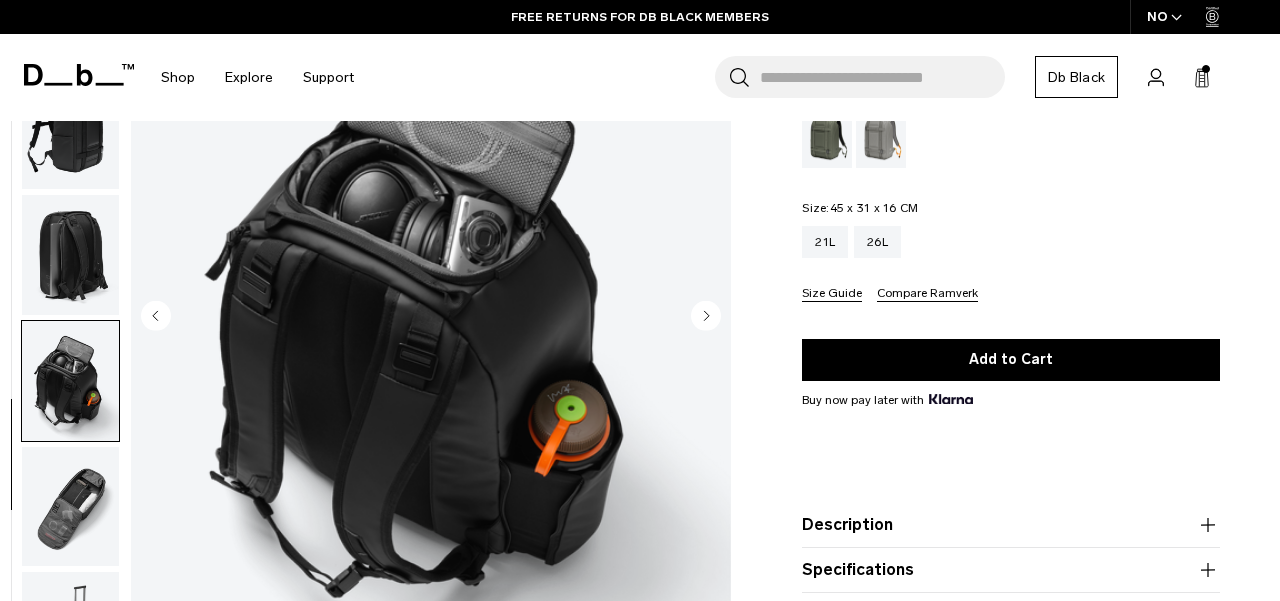 click at bounding box center (70, 506) 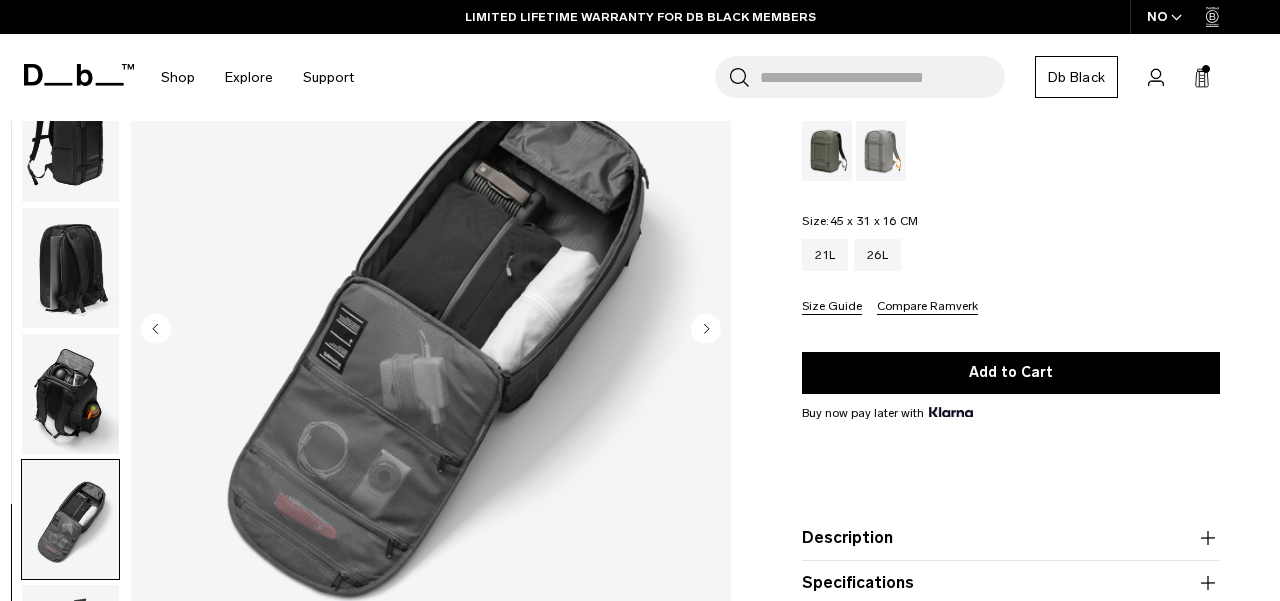 scroll, scrollTop: 308, scrollLeft: 0, axis: vertical 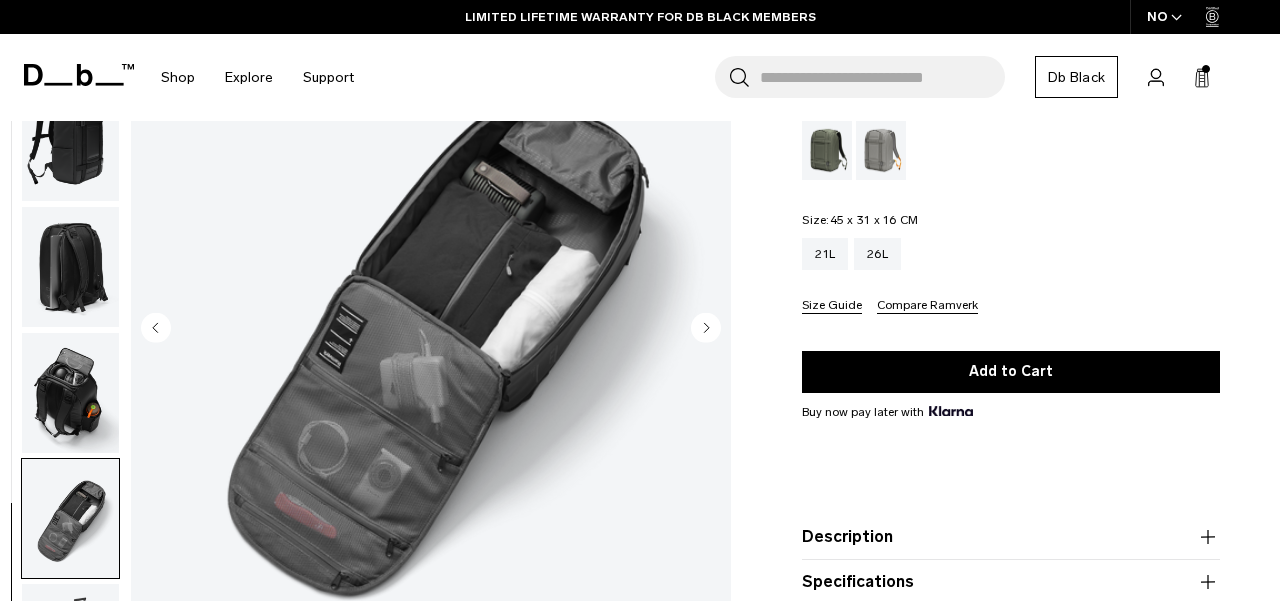 click at bounding box center (70, 393) 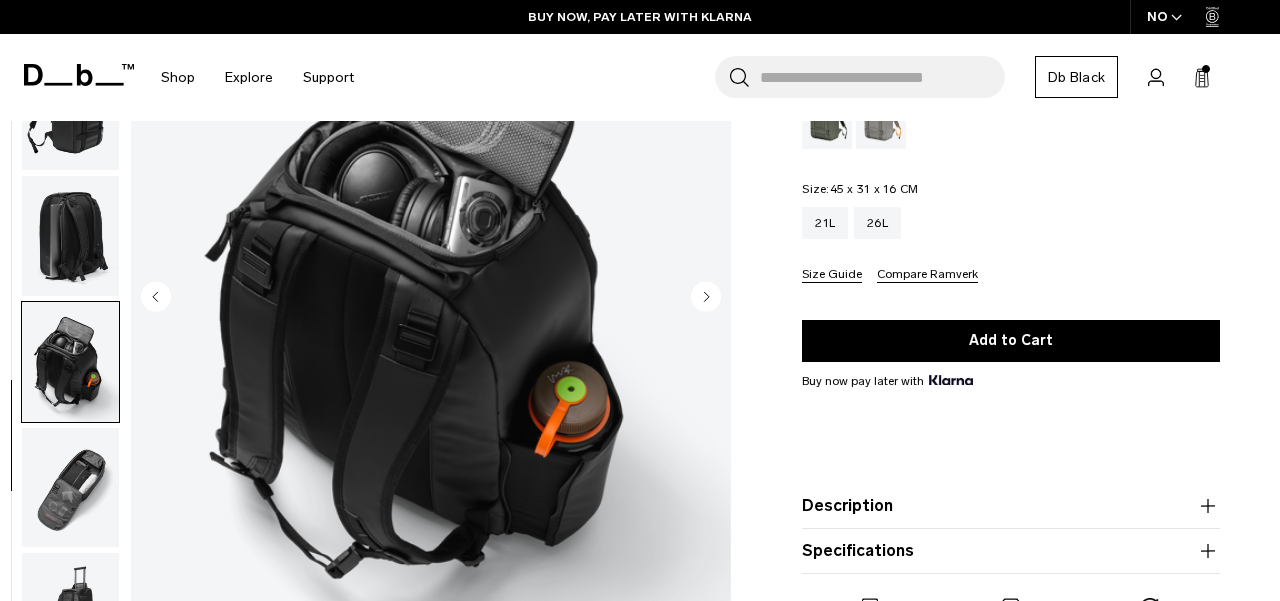 scroll, scrollTop: 341, scrollLeft: 0, axis: vertical 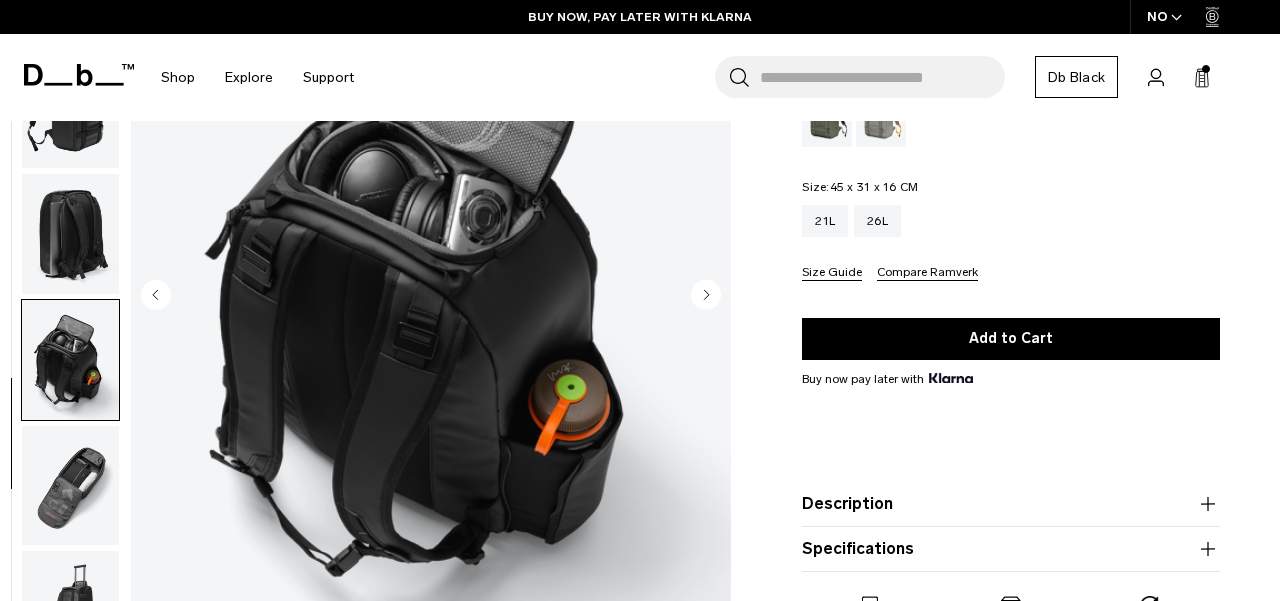 click at bounding box center (70, 485) 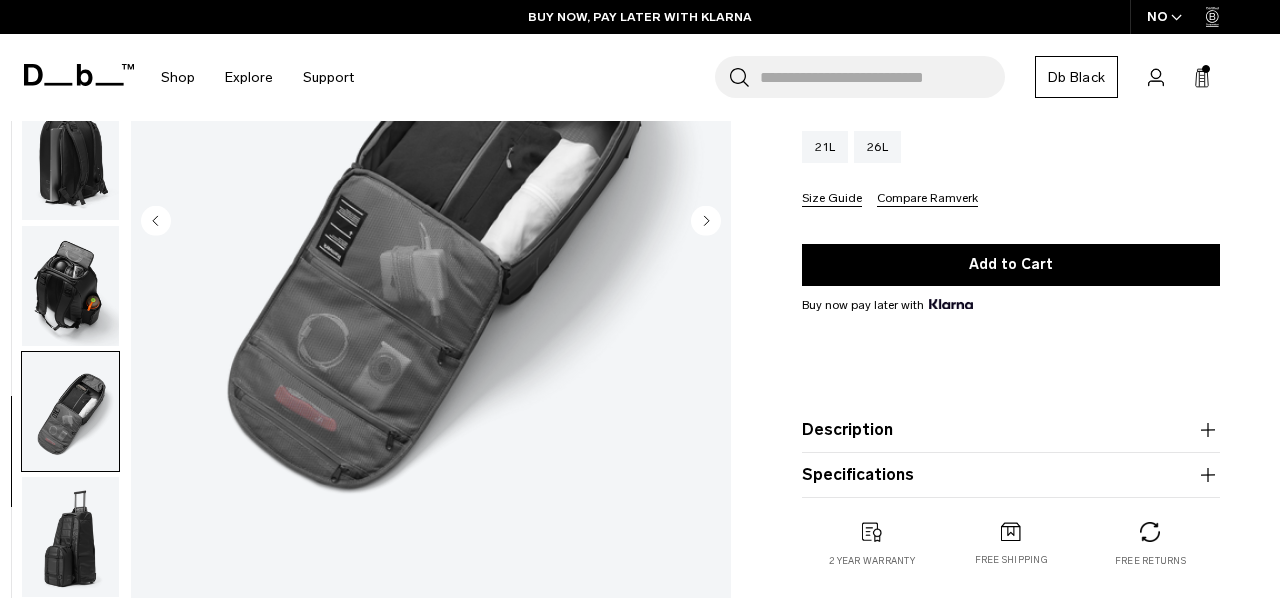 scroll, scrollTop: 466, scrollLeft: 0, axis: vertical 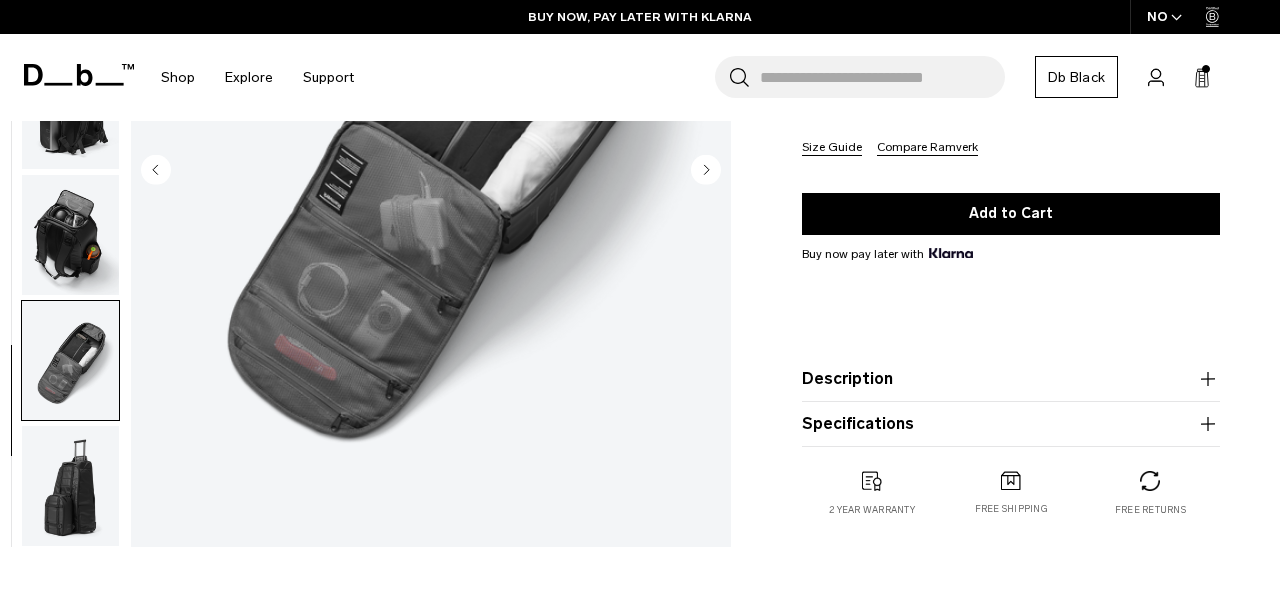 click at bounding box center (70, 486) 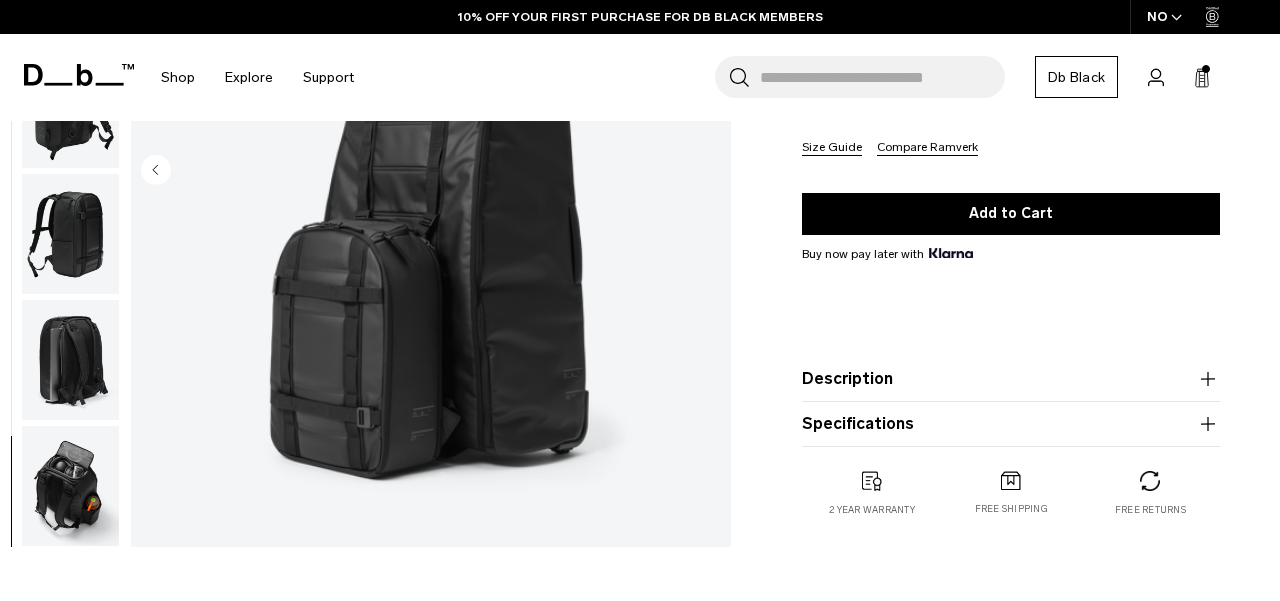scroll, scrollTop: 0, scrollLeft: 0, axis: both 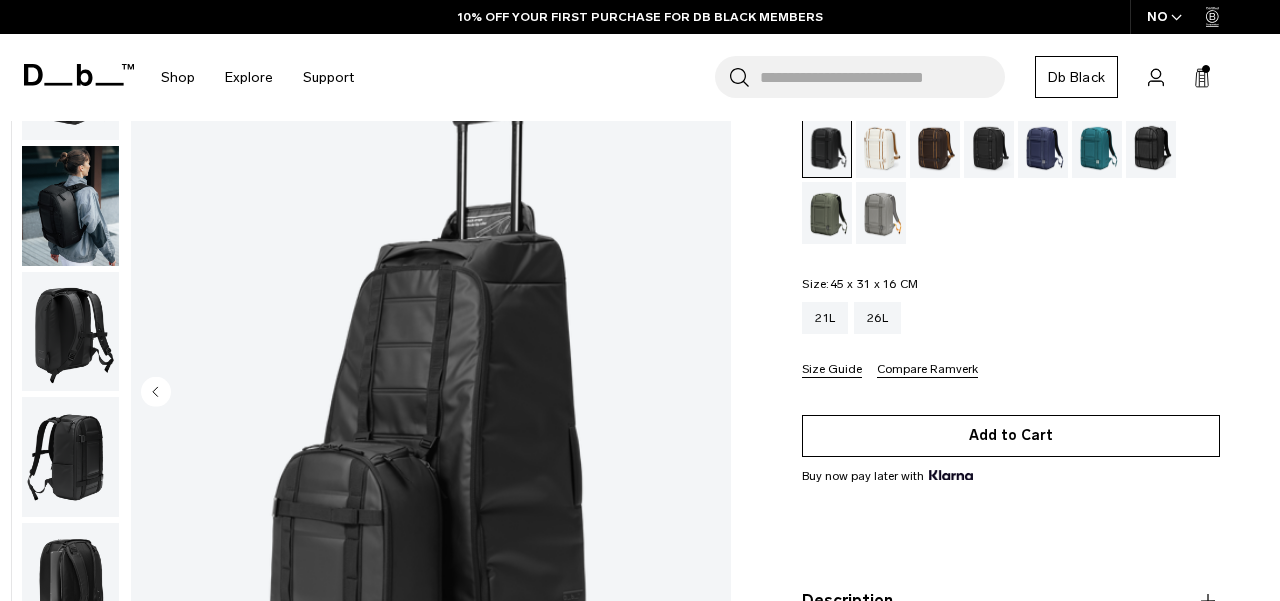 click on "Add to Cart" at bounding box center [1011, 436] 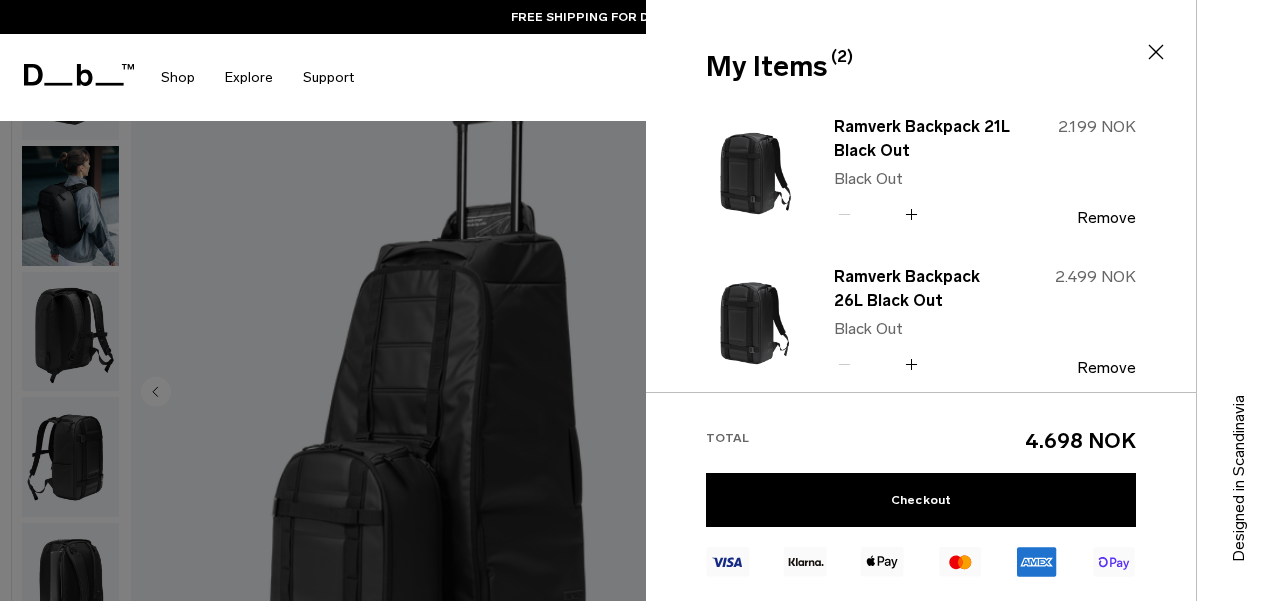 scroll, scrollTop: 64, scrollLeft: 0, axis: vertical 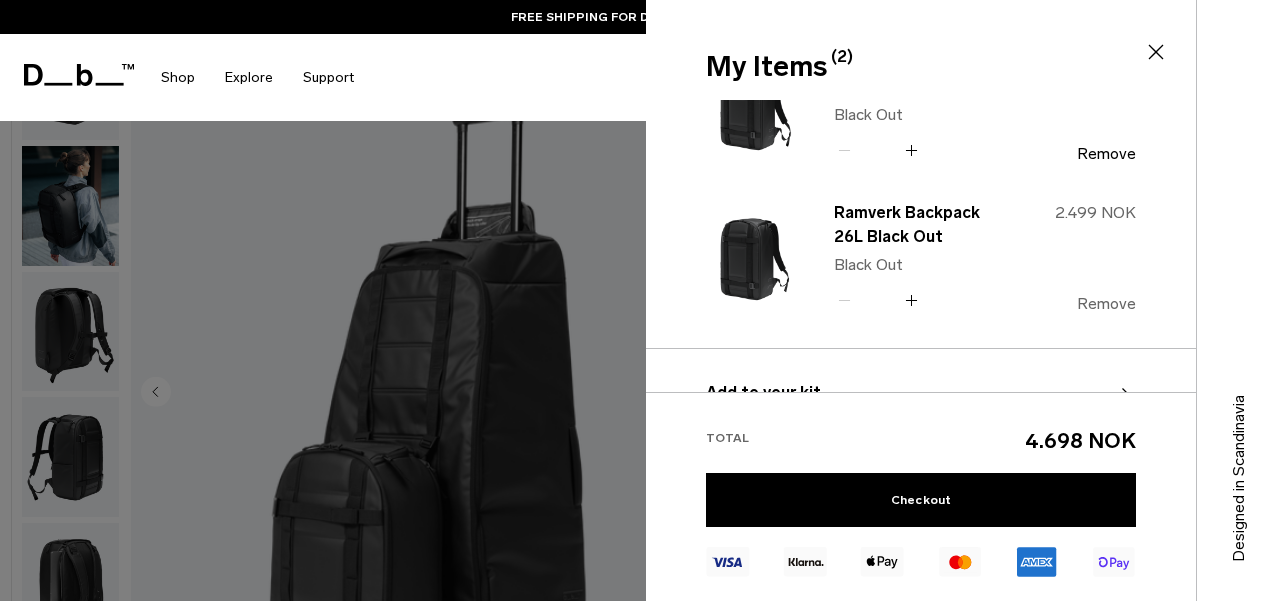 click on "Remove" at bounding box center [1106, 304] 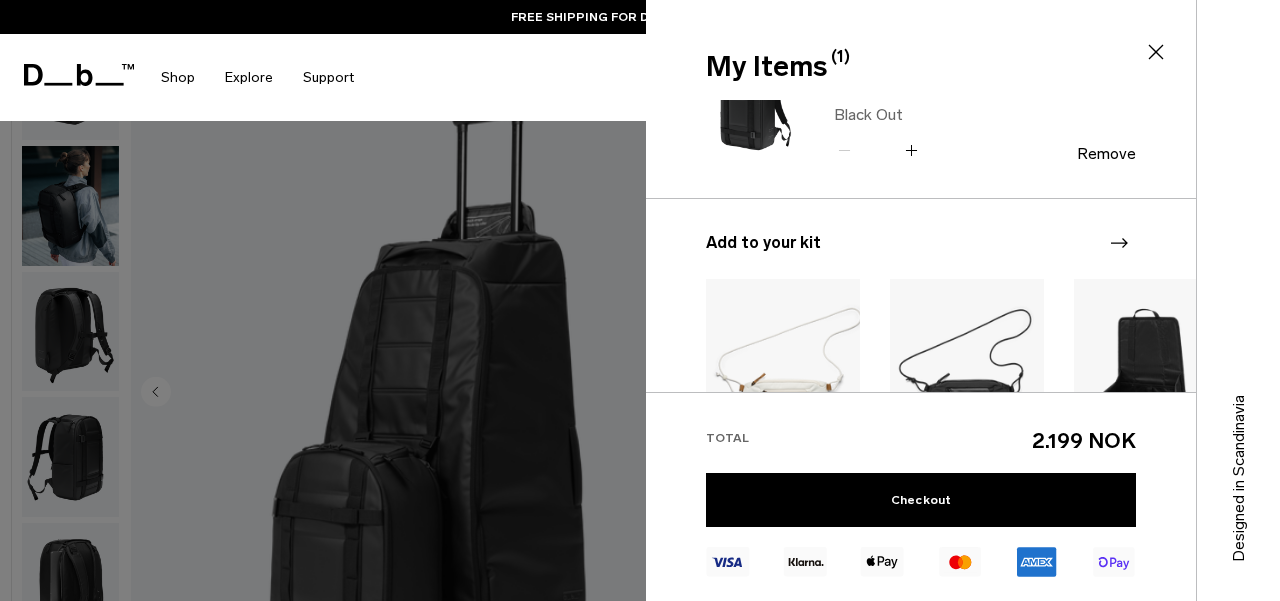 click 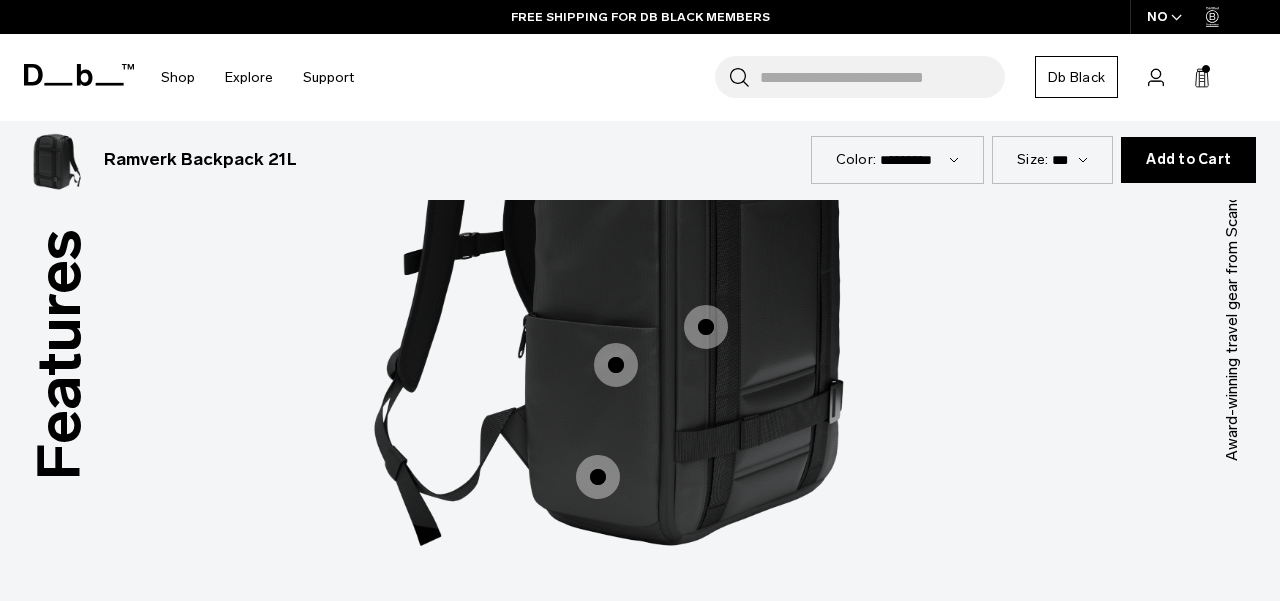 scroll, scrollTop: 2489, scrollLeft: 0, axis: vertical 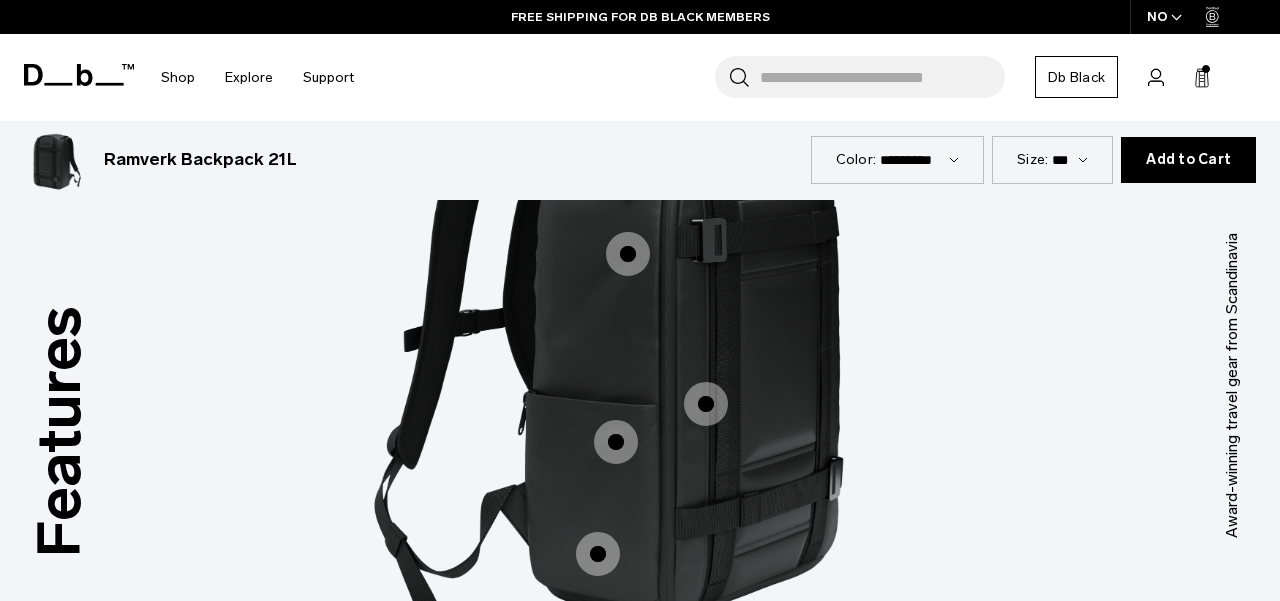 click at bounding box center (616, 442) 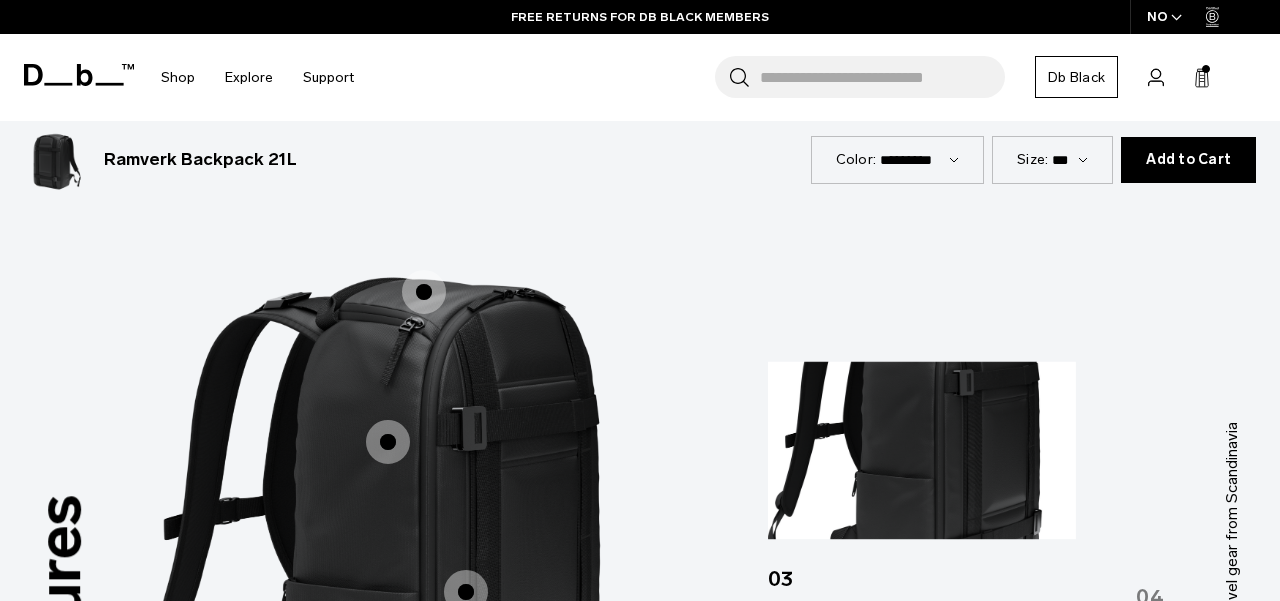 scroll, scrollTop: 2543, scrollLeft: 0, axis: vertical 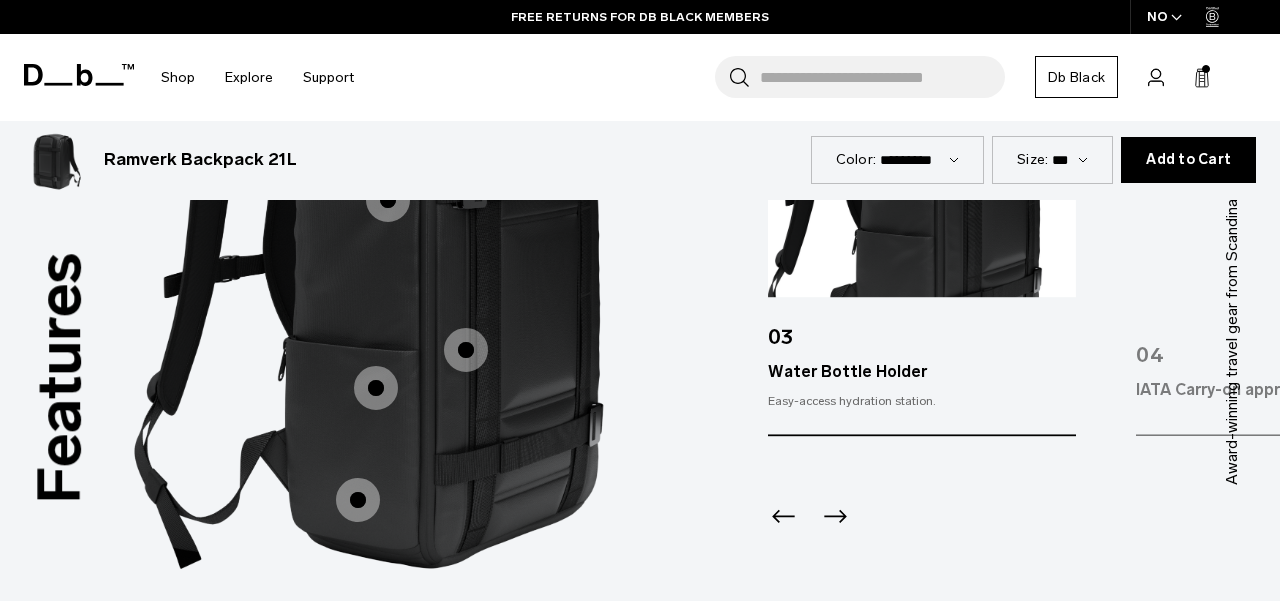 click at bounding box center (358, 500) 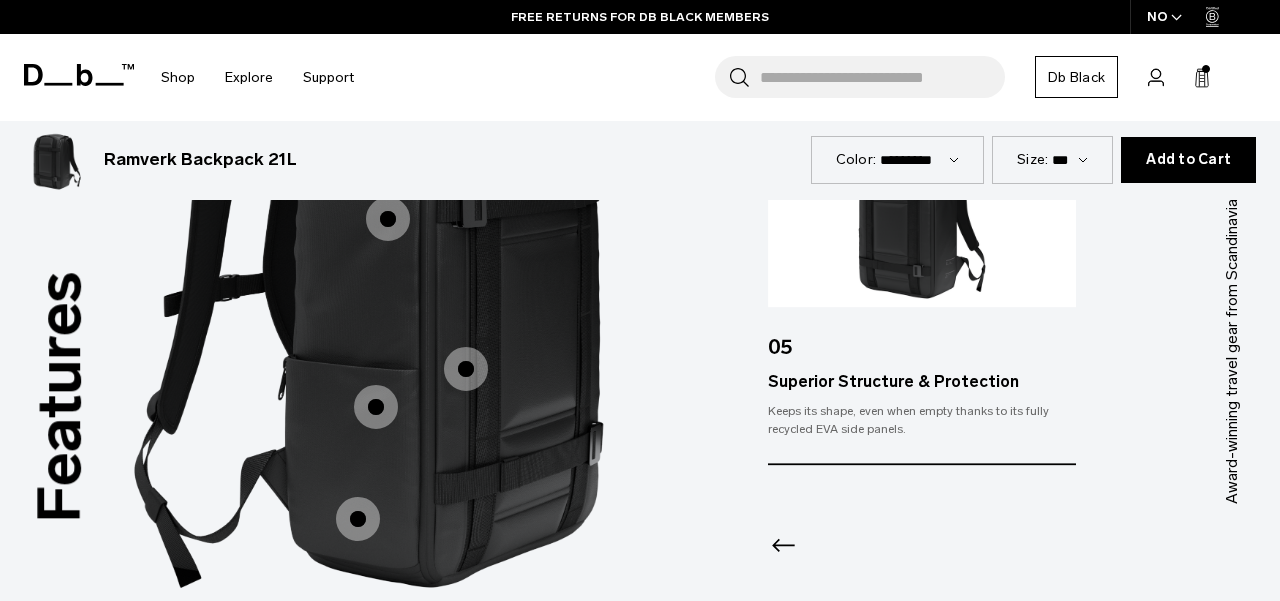 scroll, scrollTop: 2470, scrollLeft: 0, axis: vertical 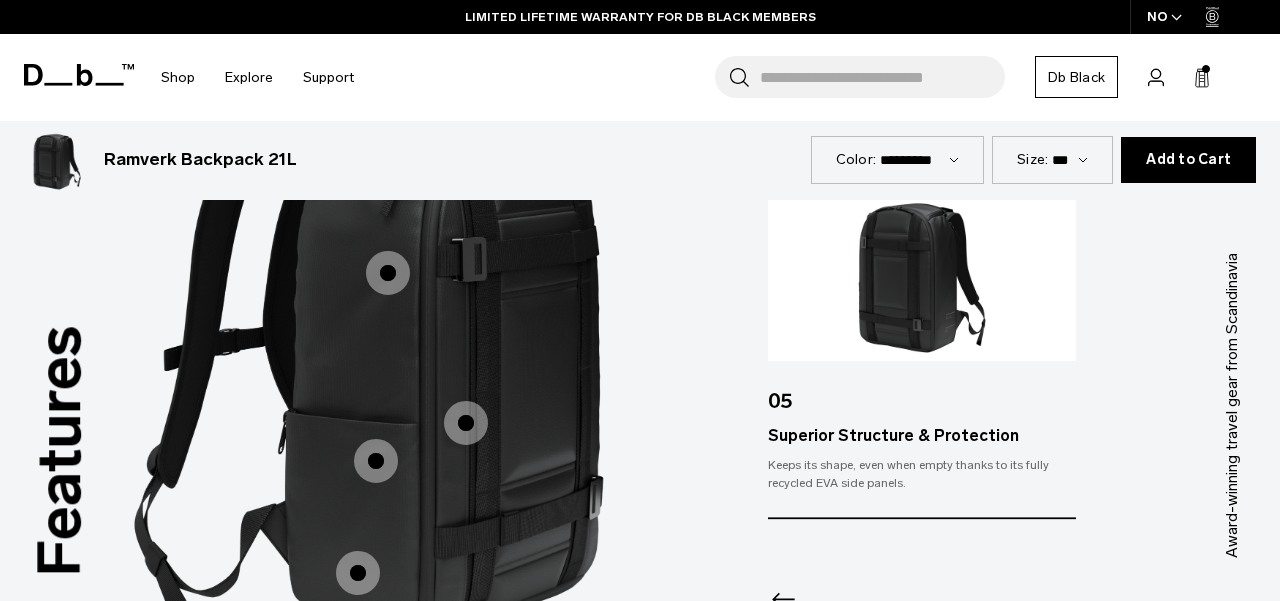 click at bounding box center [466, 423] 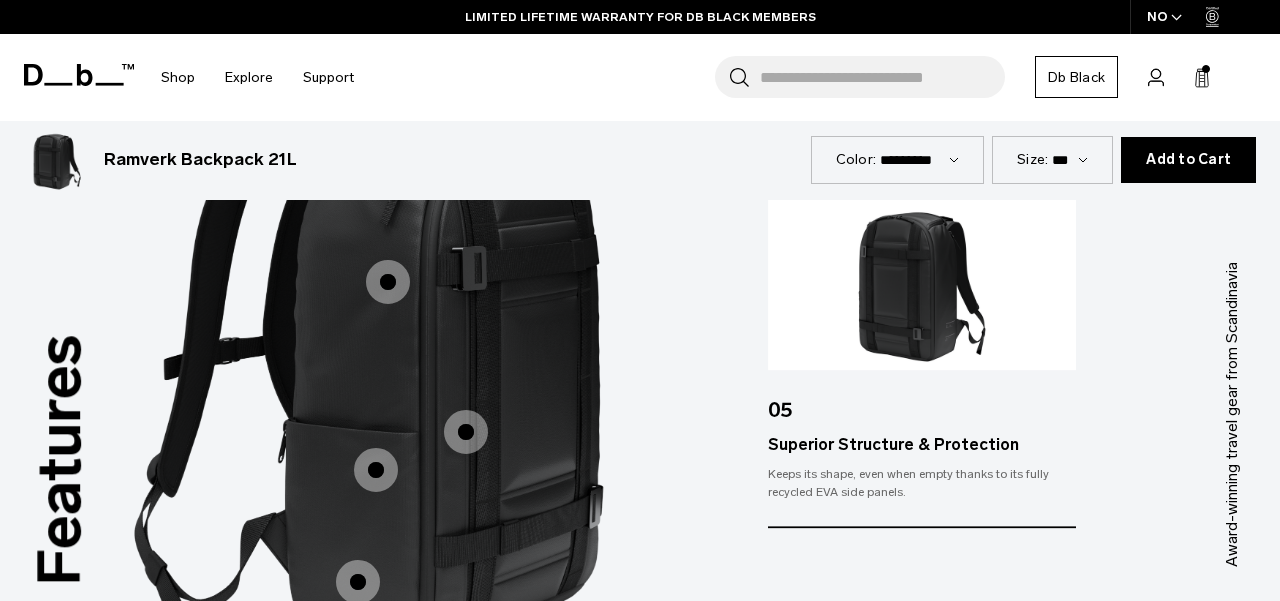 scroll, scrollTop: 2466, scrollLeft: 0, axis: vertical 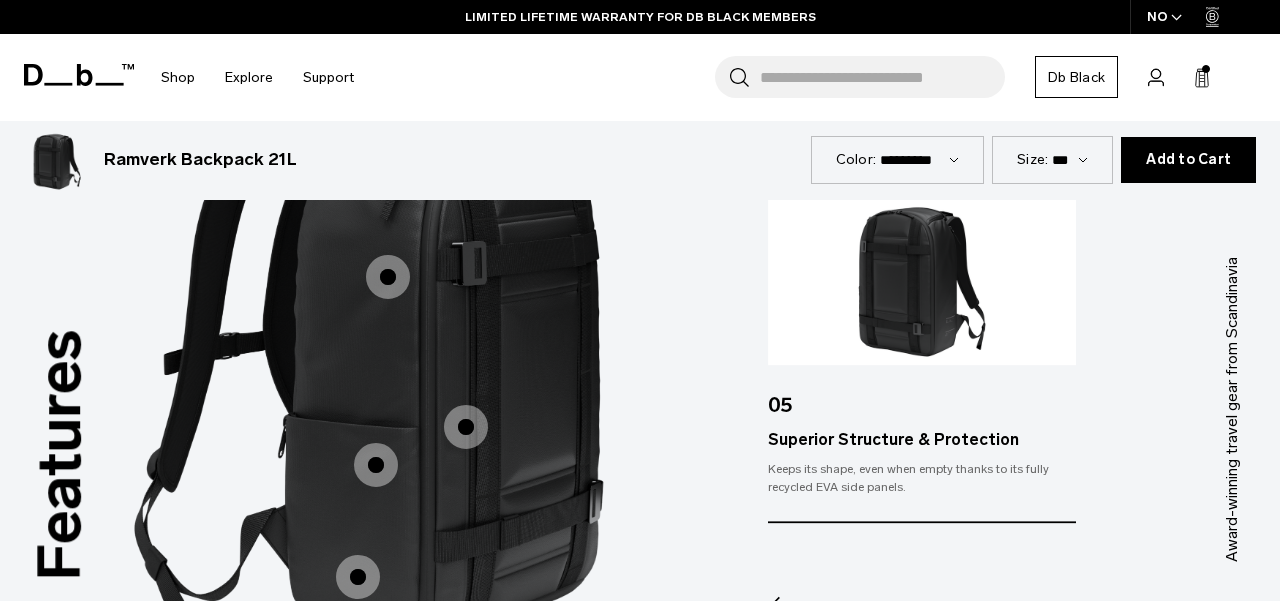 click at bounding box center [466, 427] 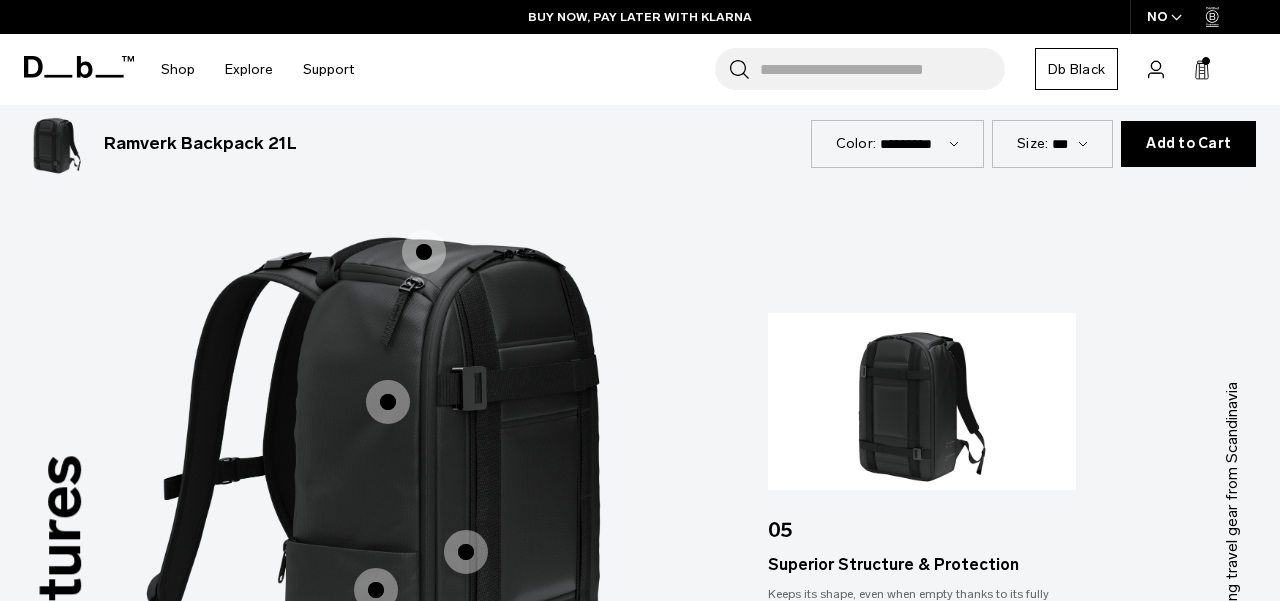 click at bounding box center (388, 402) 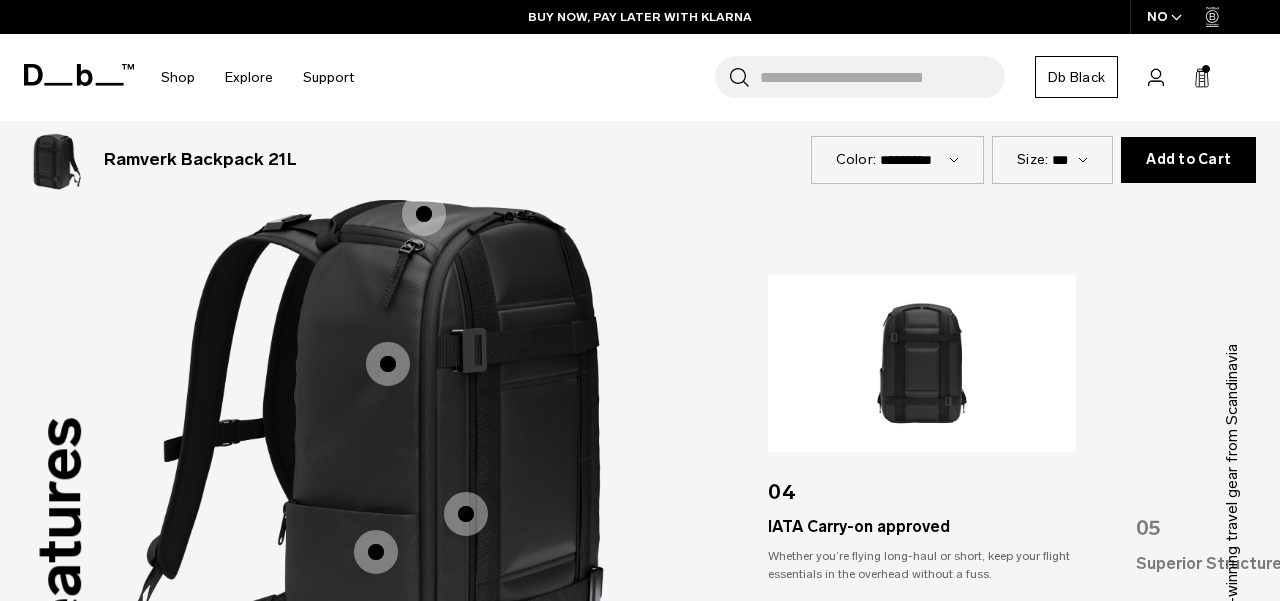 scroll, scrollTop: 2285, scrollLeft: 0, axis: vertical 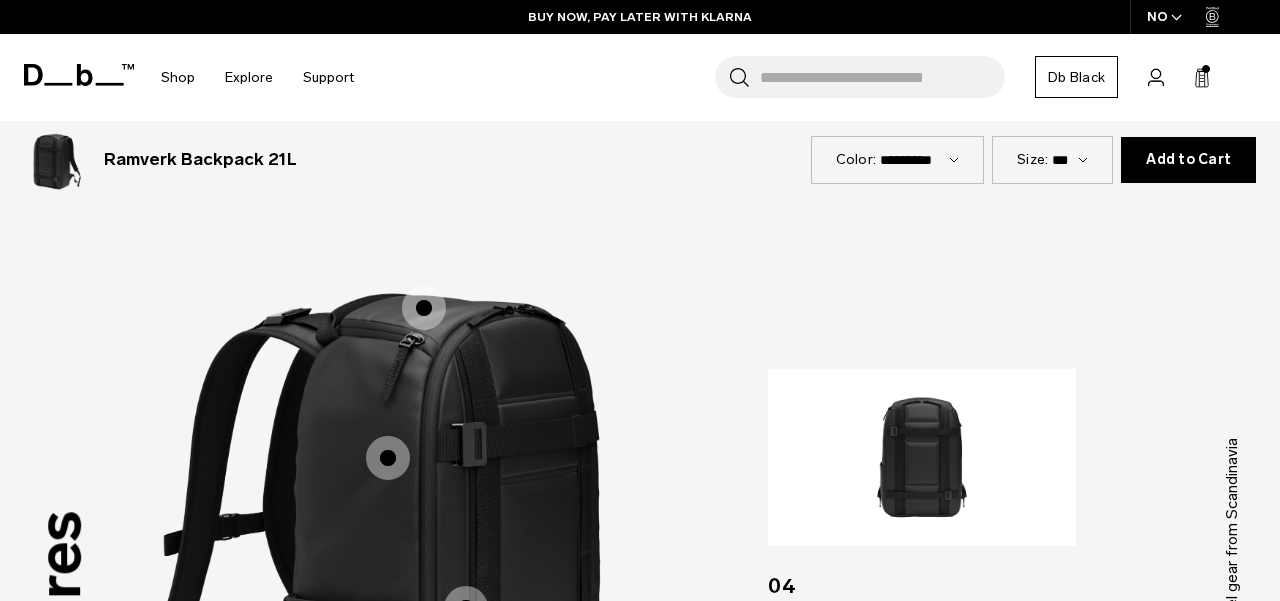 click at bounding box center [424, 308] 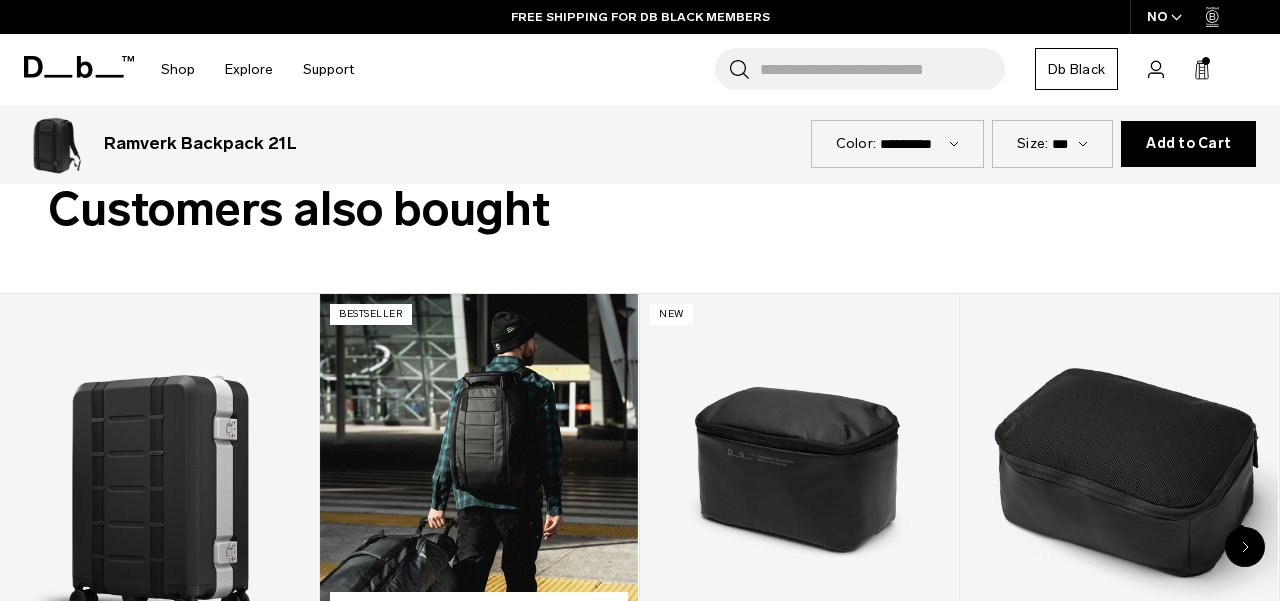 scroll, scrollTop: 2927, scrollLeft: 0, axis: vertical 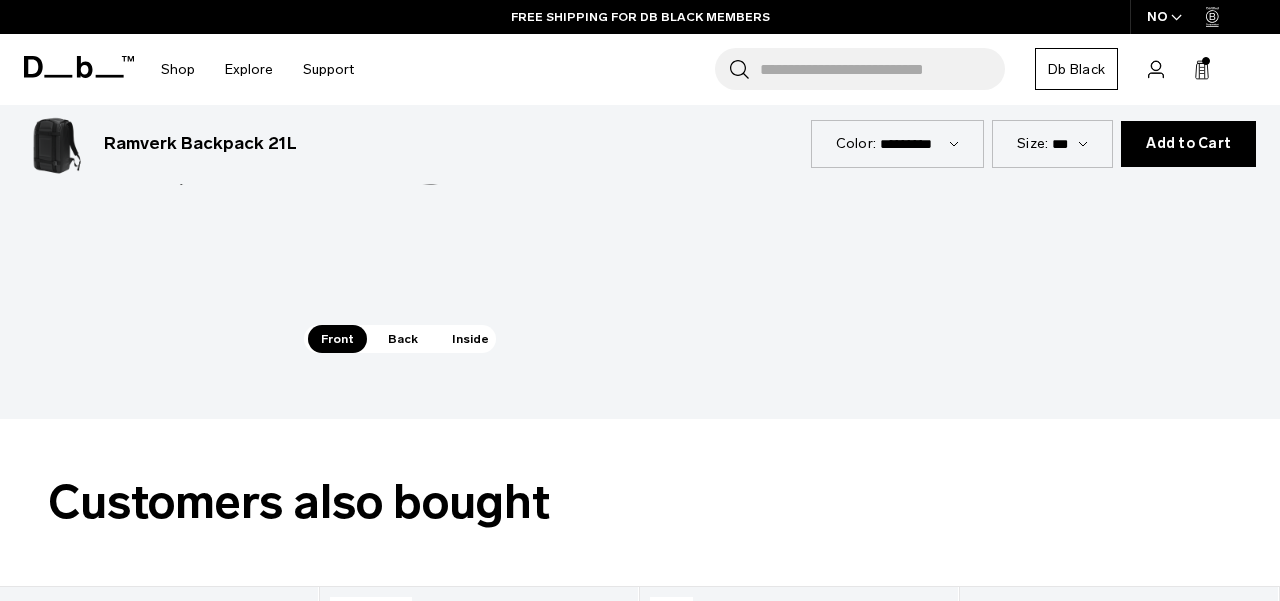 click on "Back" at bounding box center [403, 339] 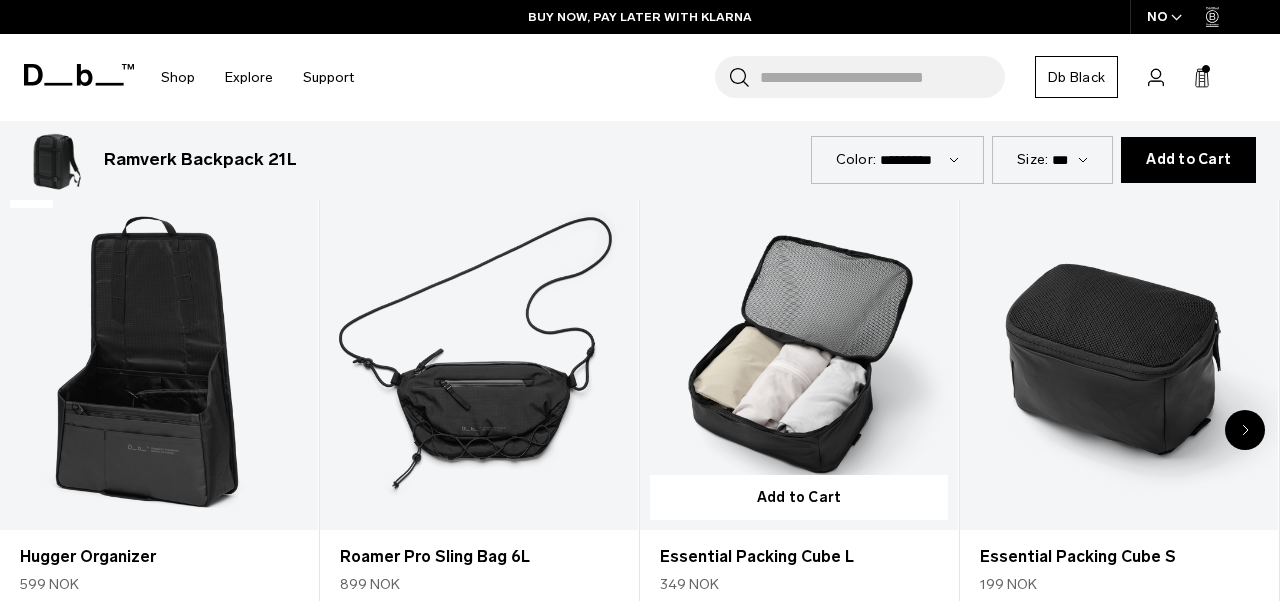 scroll, scrollTop: 3976, scrollLeft: 0, axis: vertical 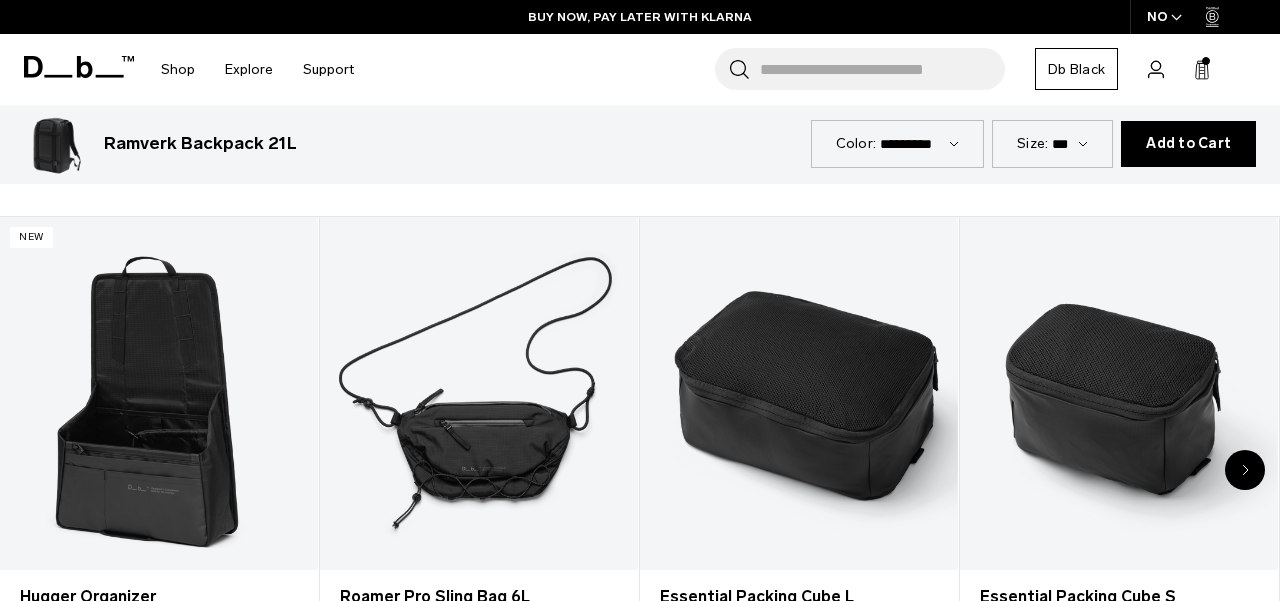 click 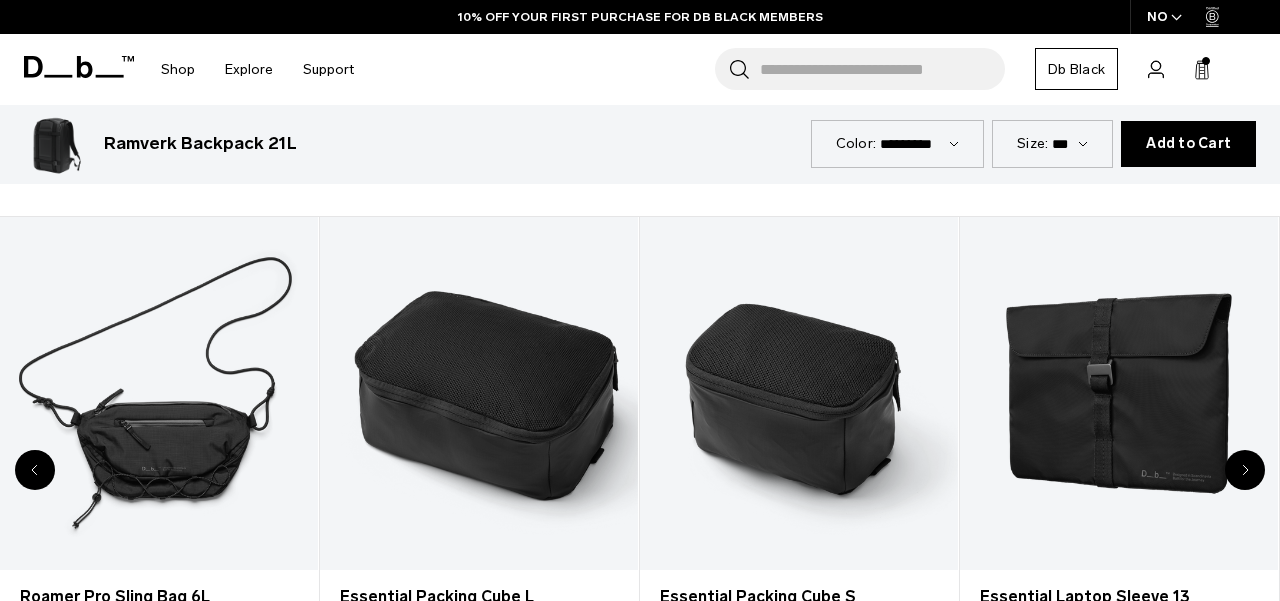 click at bounding box center [1245, 470] 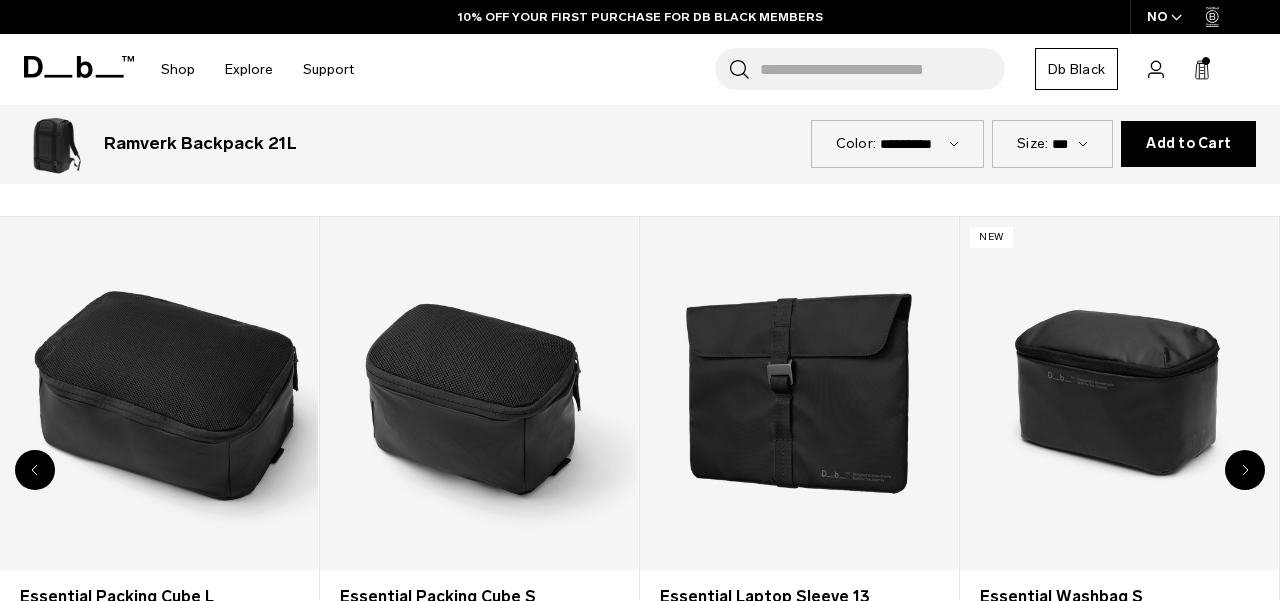 click at bounding box center (1245, 470) 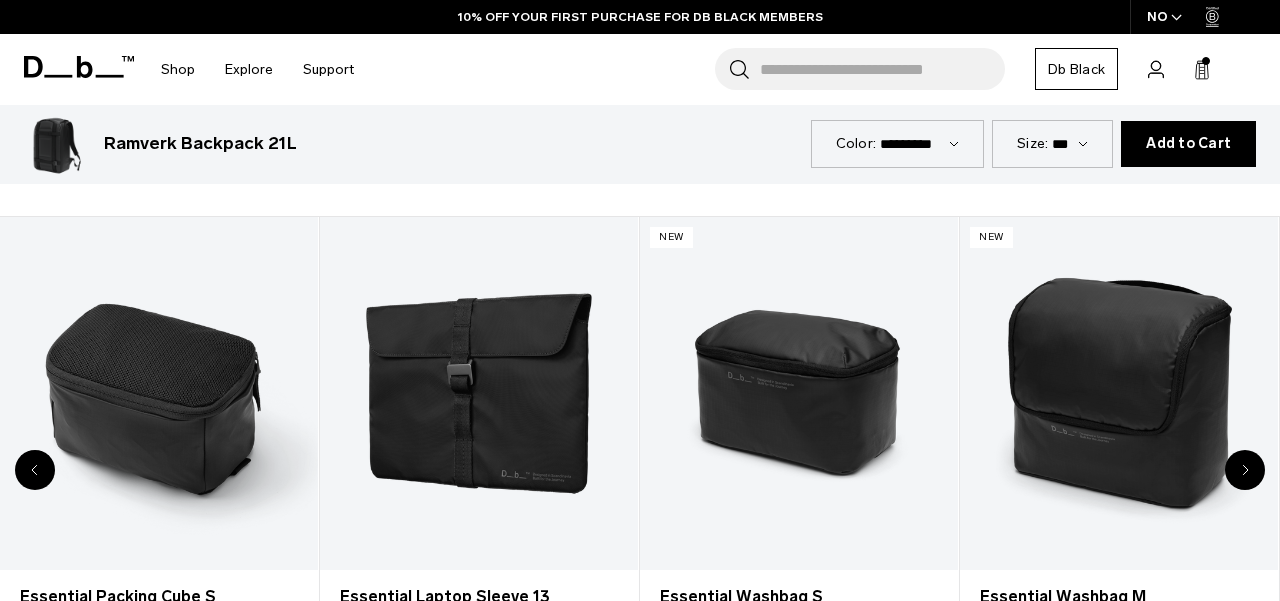 click 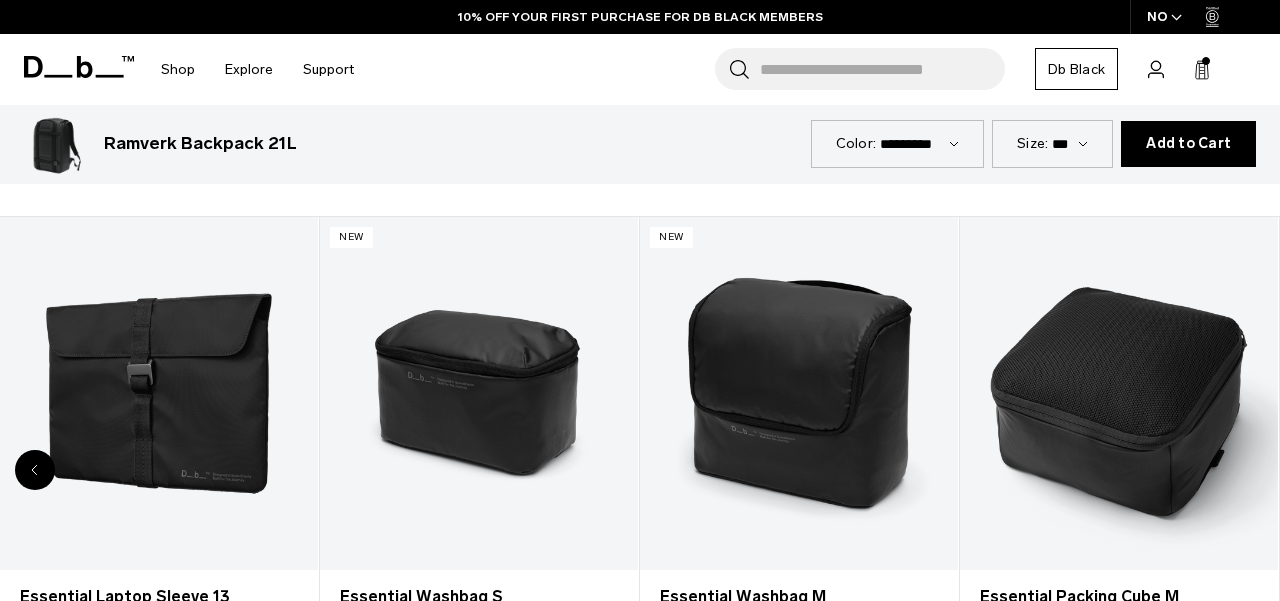click at bounding box center [1119, 393] 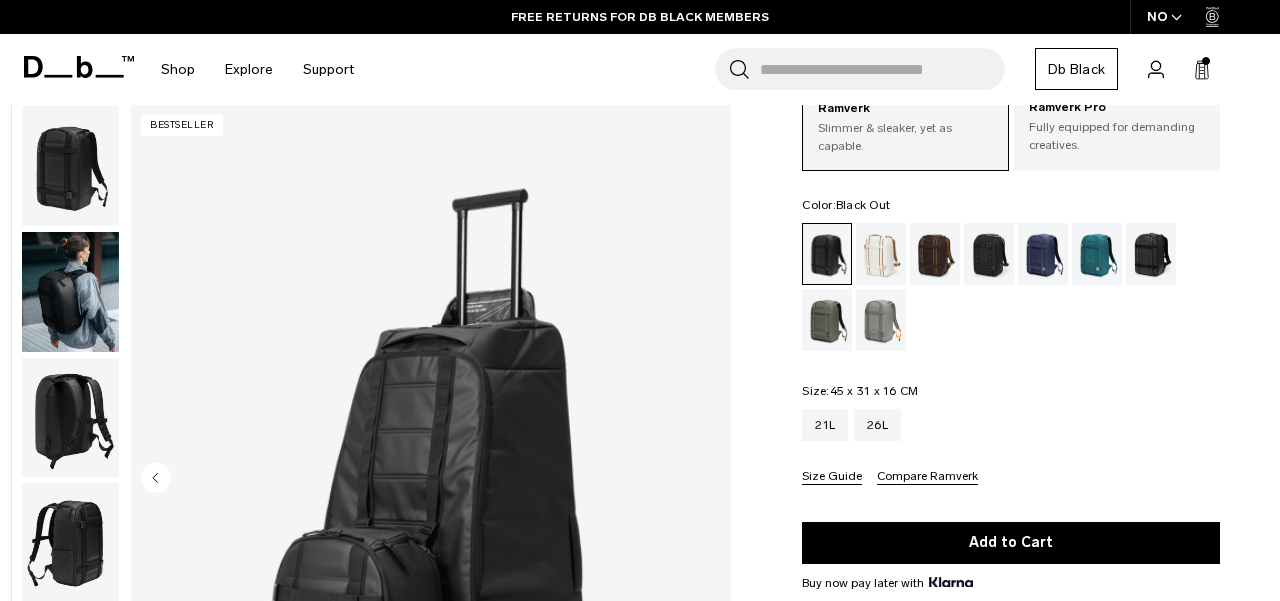 scroll, scrollTop: 120, scrollLeft: 0, axis: vertical 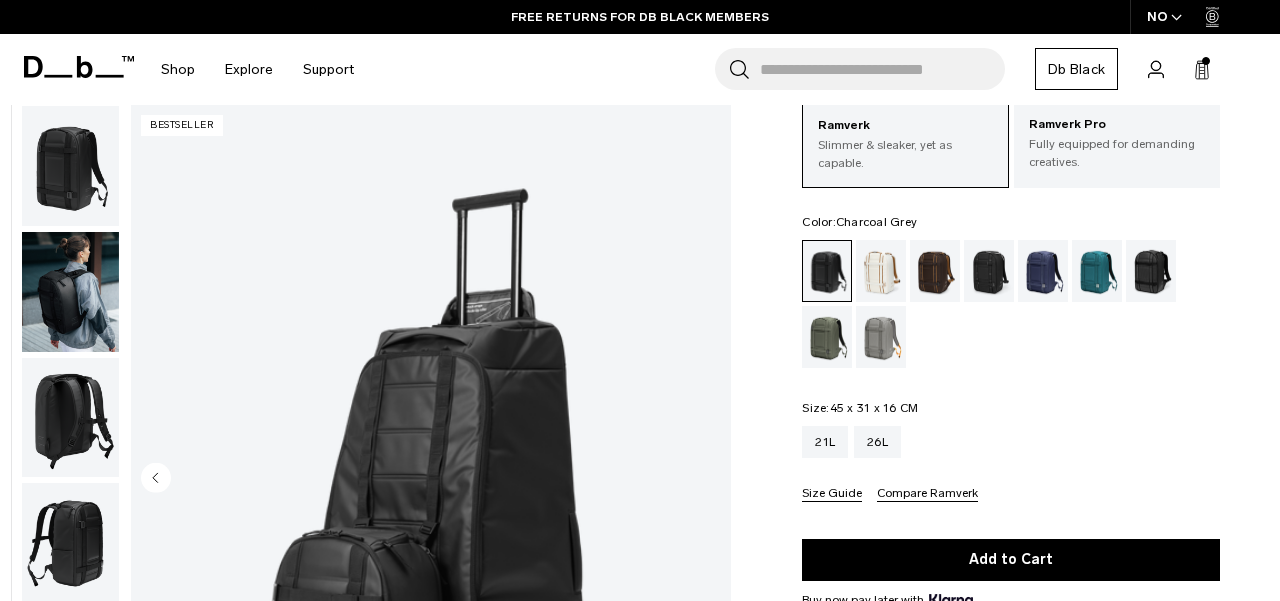 click at bounding box center (989, 271) 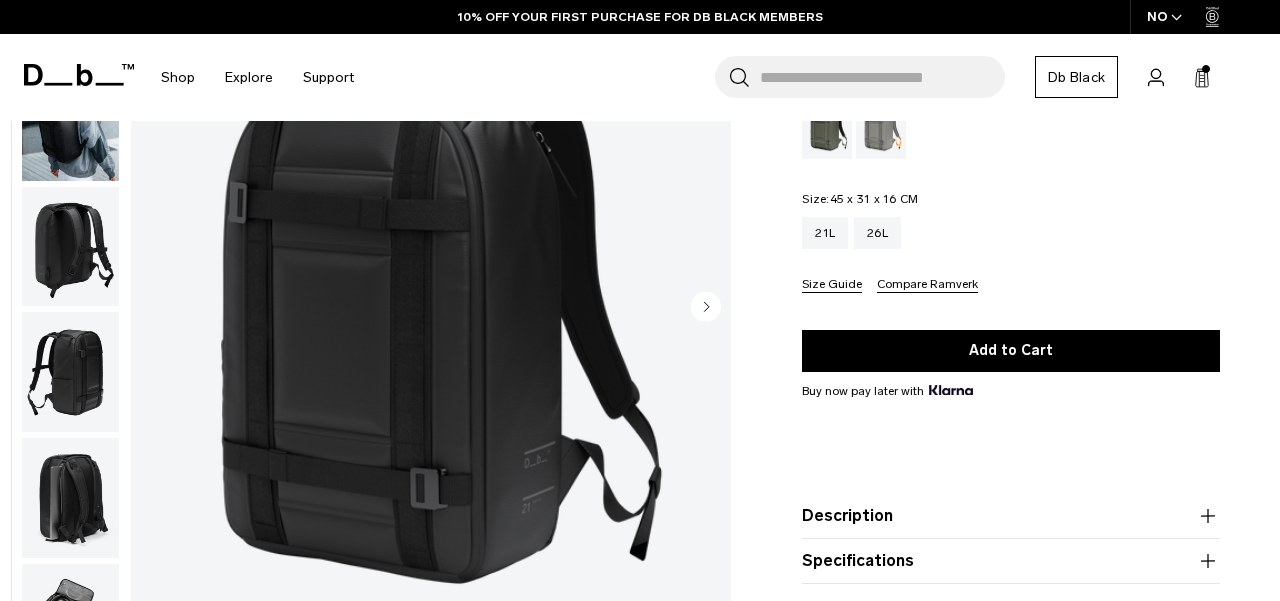 scroll, scrollTop: 200, scrollLeft: 0, axis: vertical 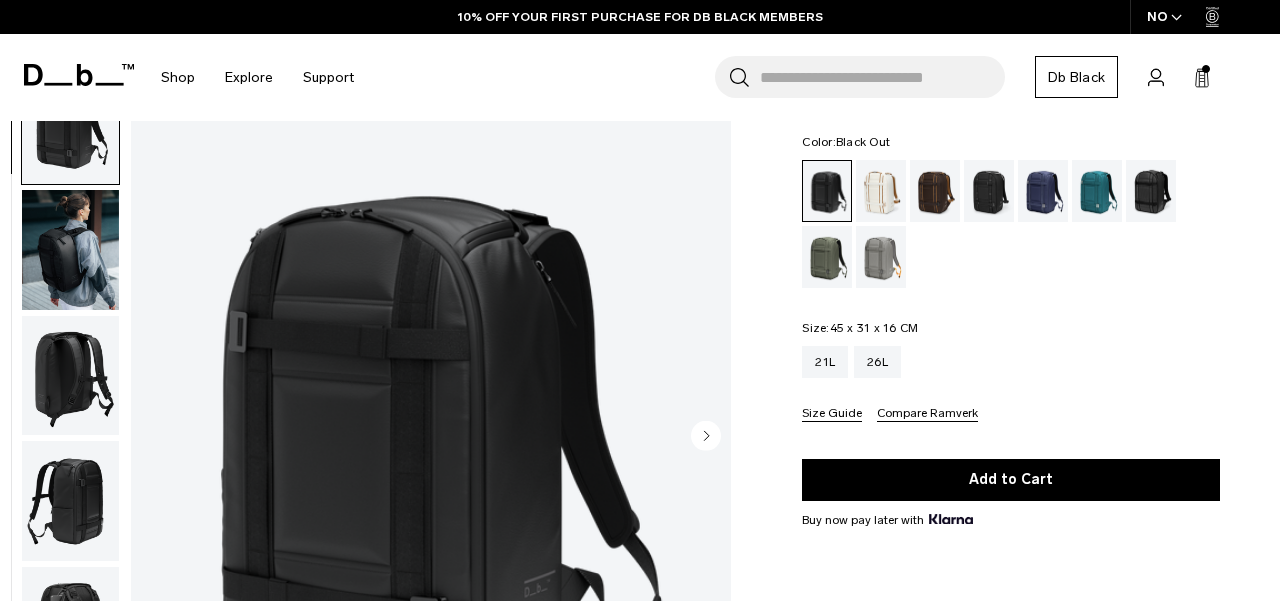 click on "Add to Cart" at bounding box center (1011, 480) 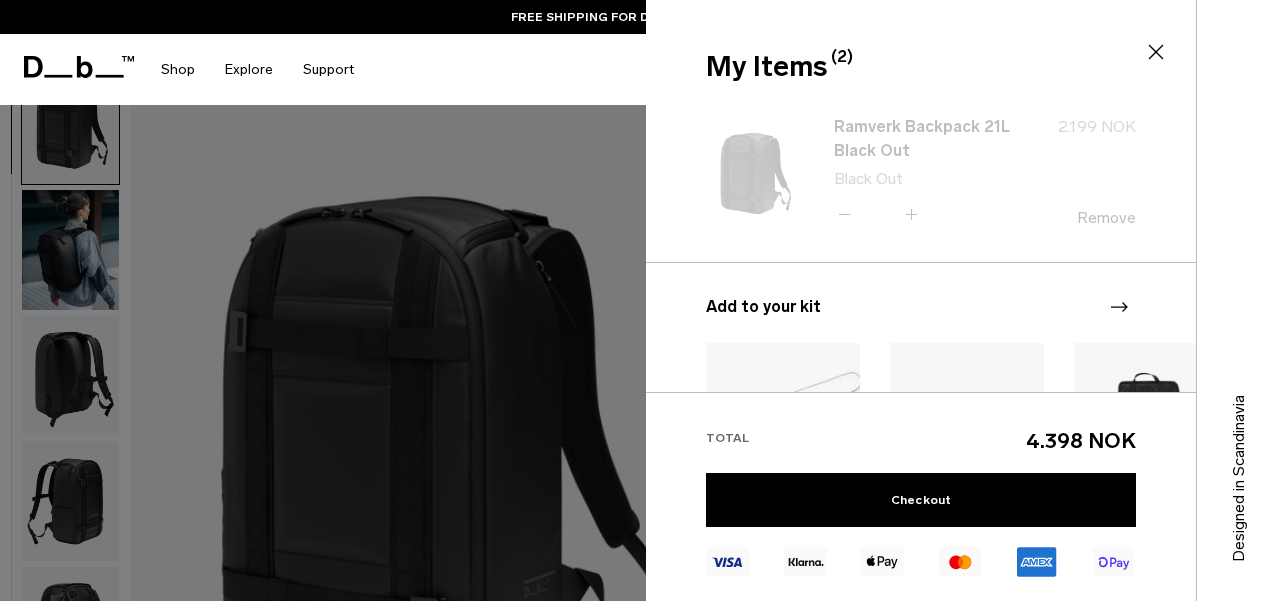scroll, scrollTop: 0, scrollLeft: 0, axis: both 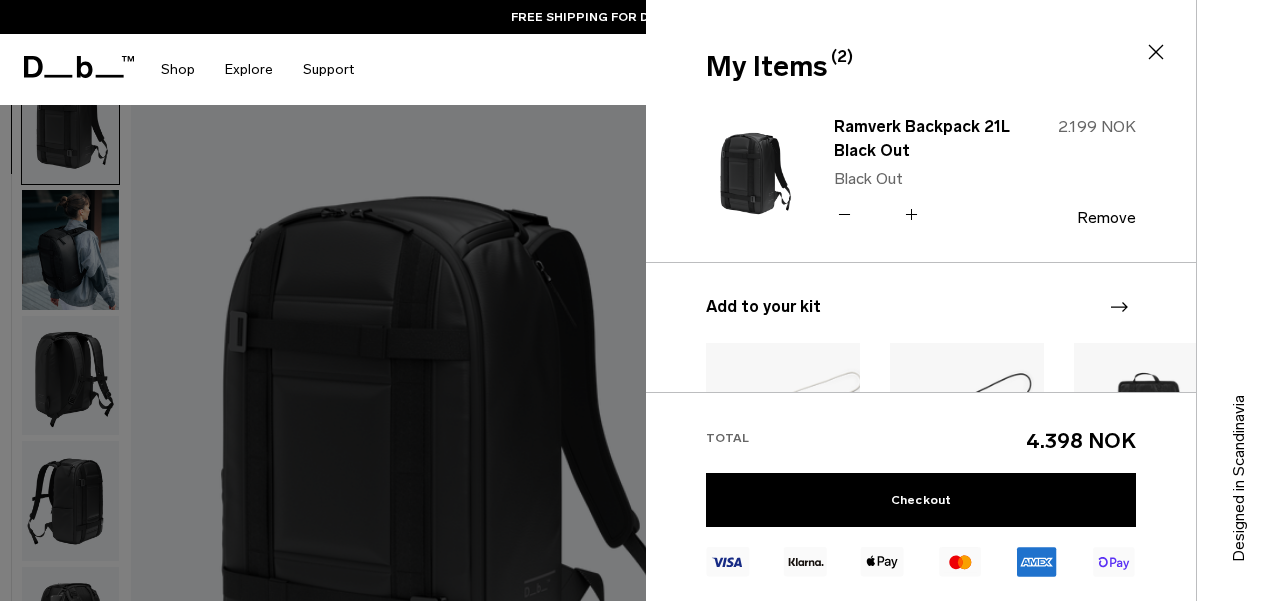 click 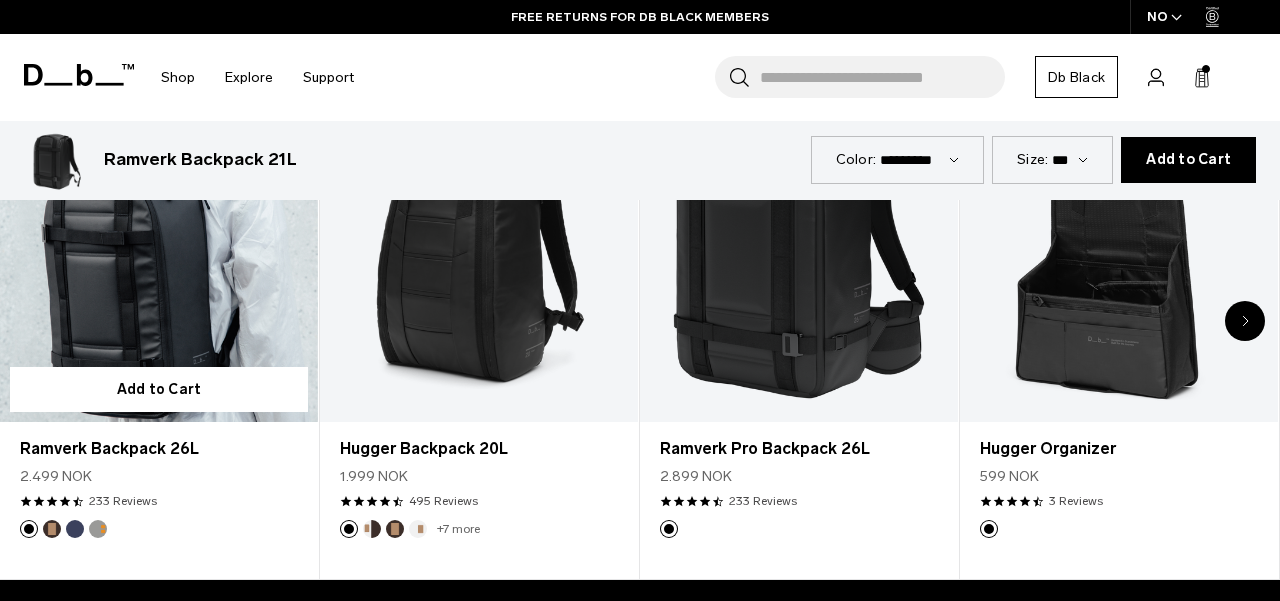 scroll, scrollTop: 1124, scrollLeft: 0, axis: vertical 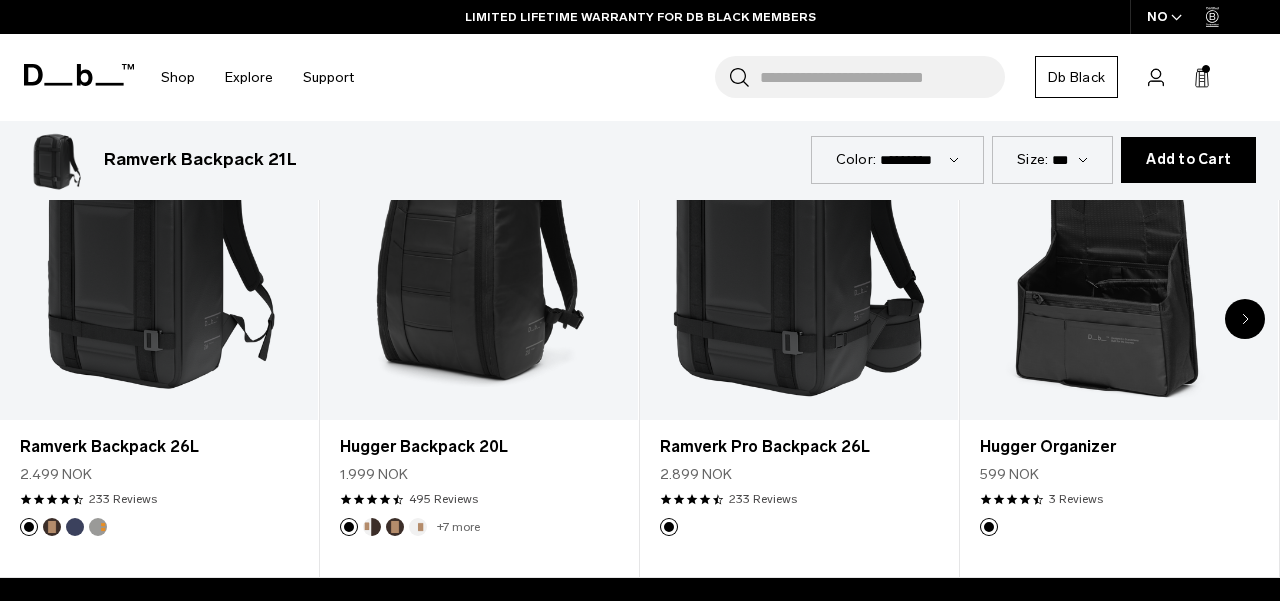 click at bounding box center (1245, 319) 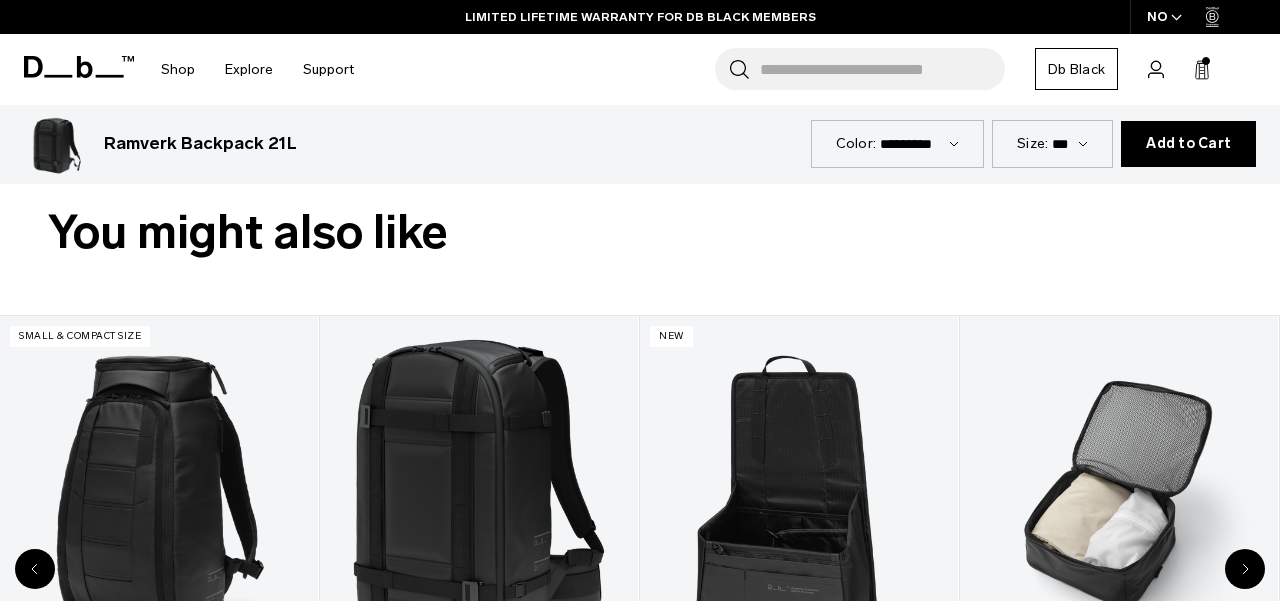 scroll, scrollTop: 976, scrollLeft: 0, axis: vertical 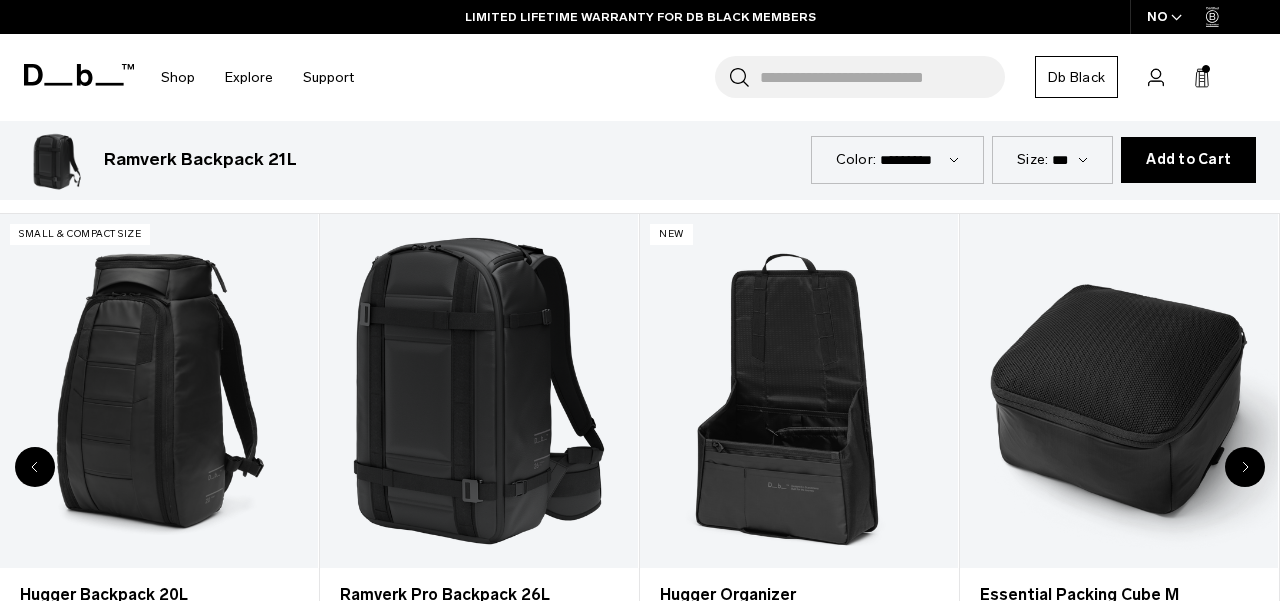 click 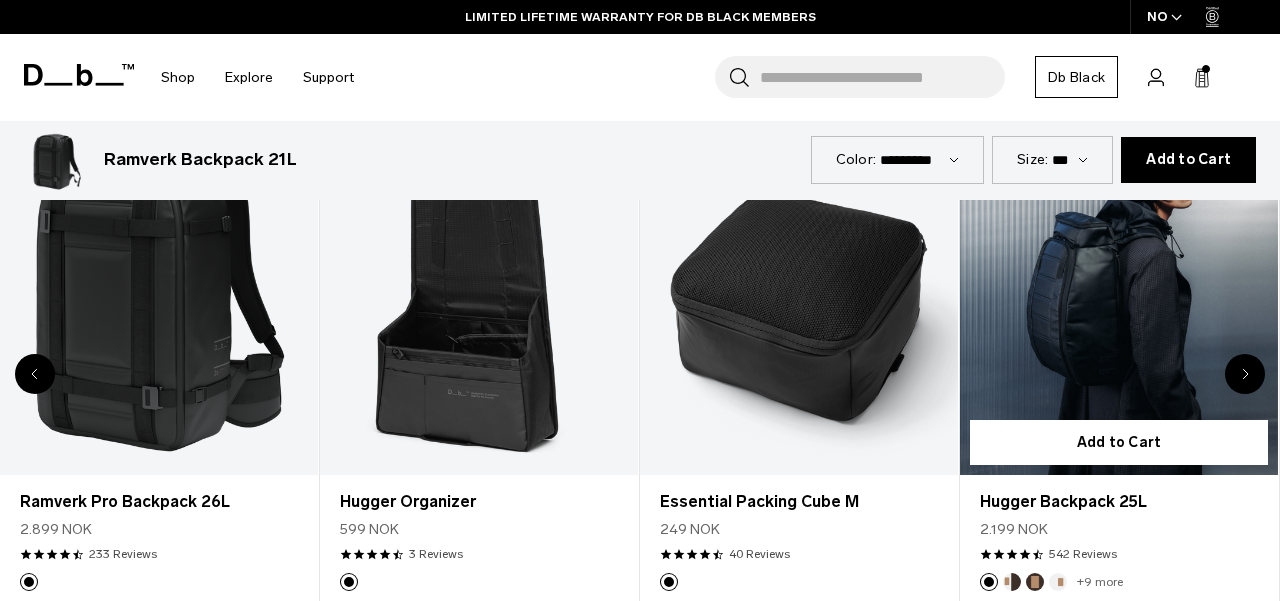 scroll, scrollTop: 973, scrollLeft: 0, axis: vertical 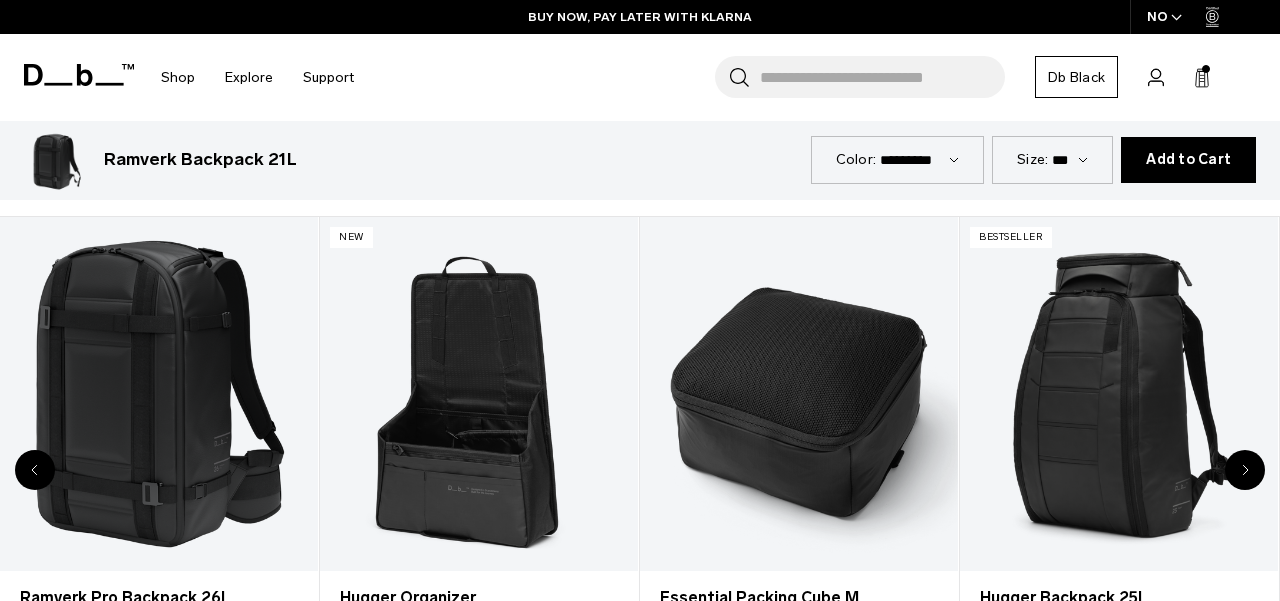 click at bounding box center [1245, 470] 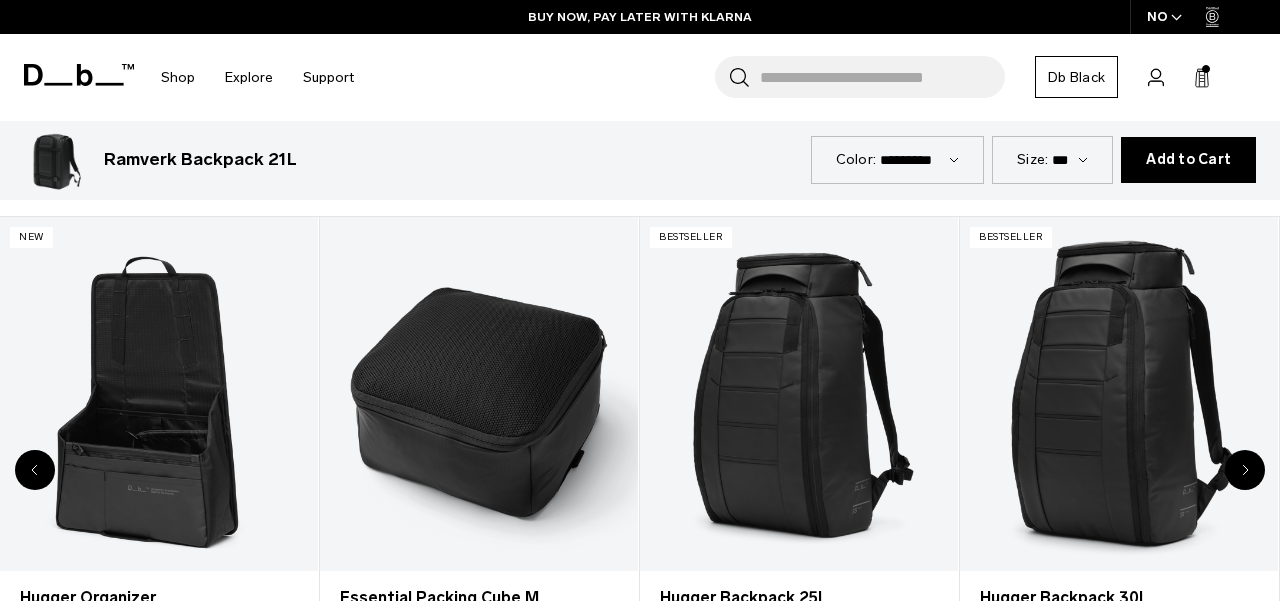 click at bounding box center [1245, 470] 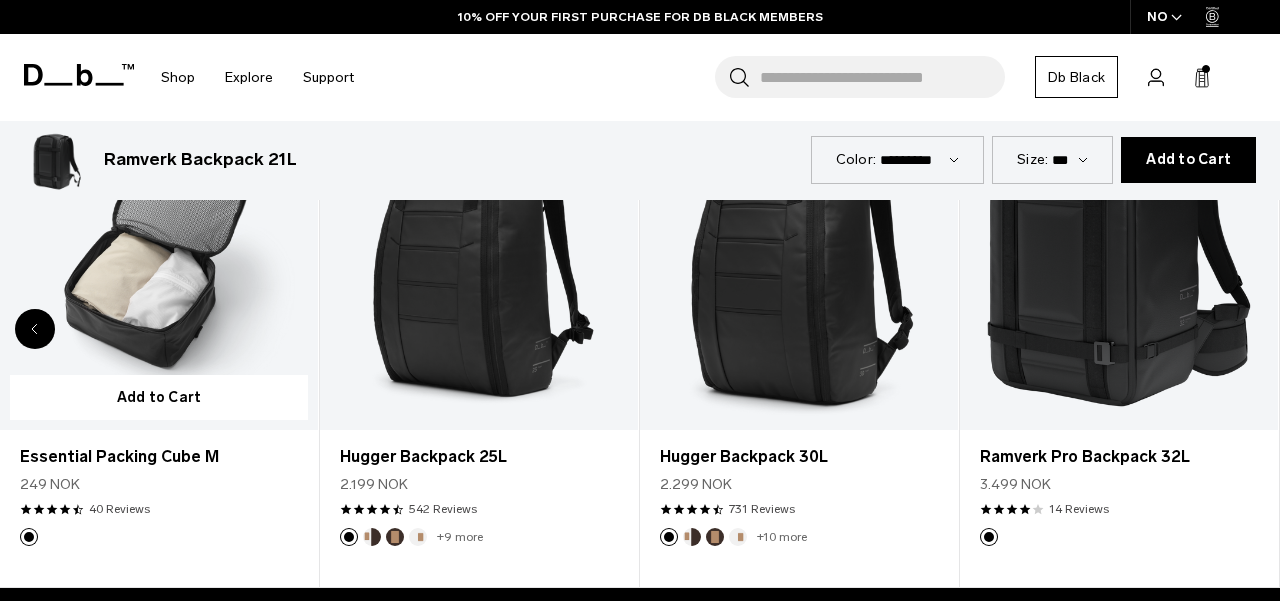 scroll, scrollTop: 860, scrollLeft: 0, axis: vertical 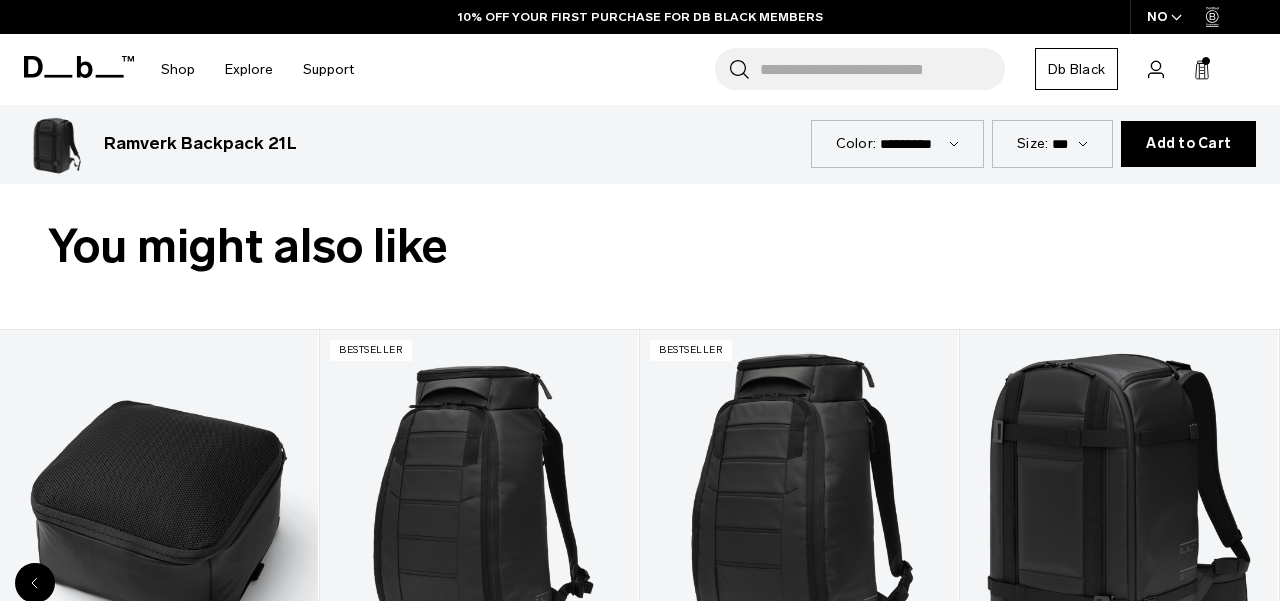 click at bounding box center (35, 583) 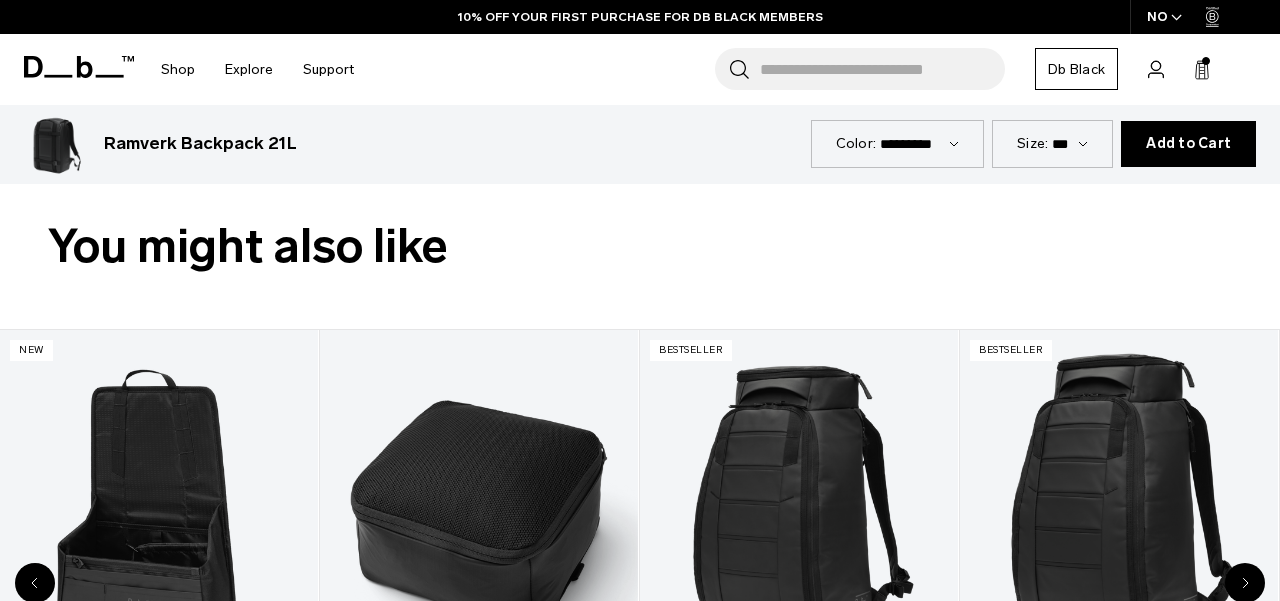 scroll, scrollTop: 1070, scrollLeft: 0, axis: vertical 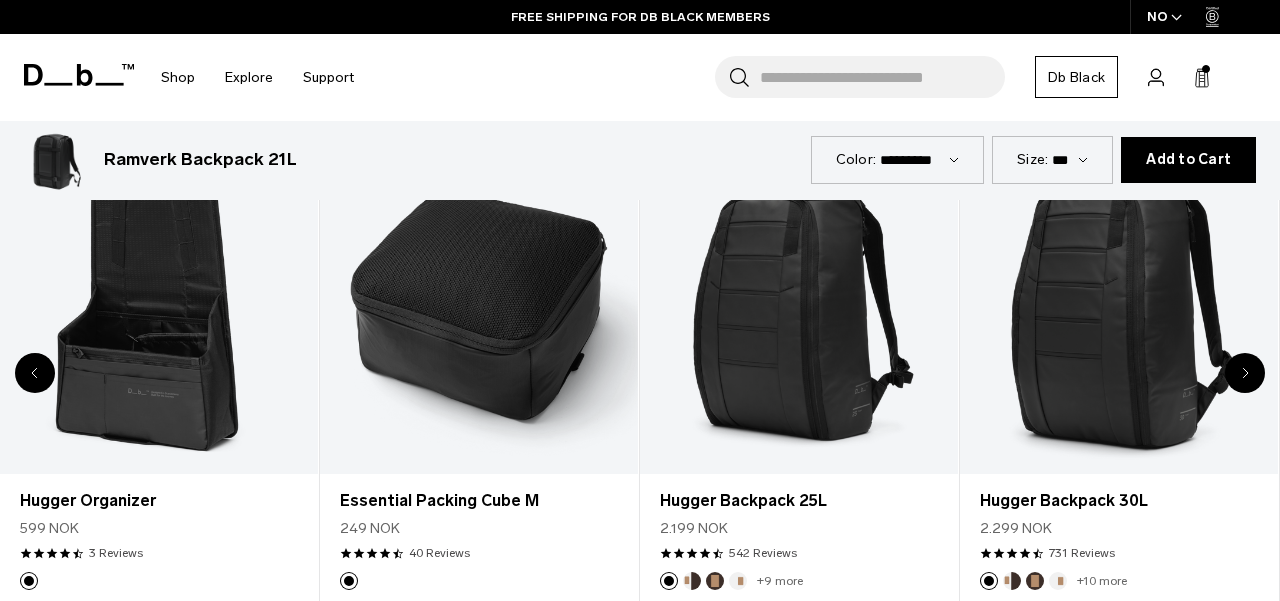 click 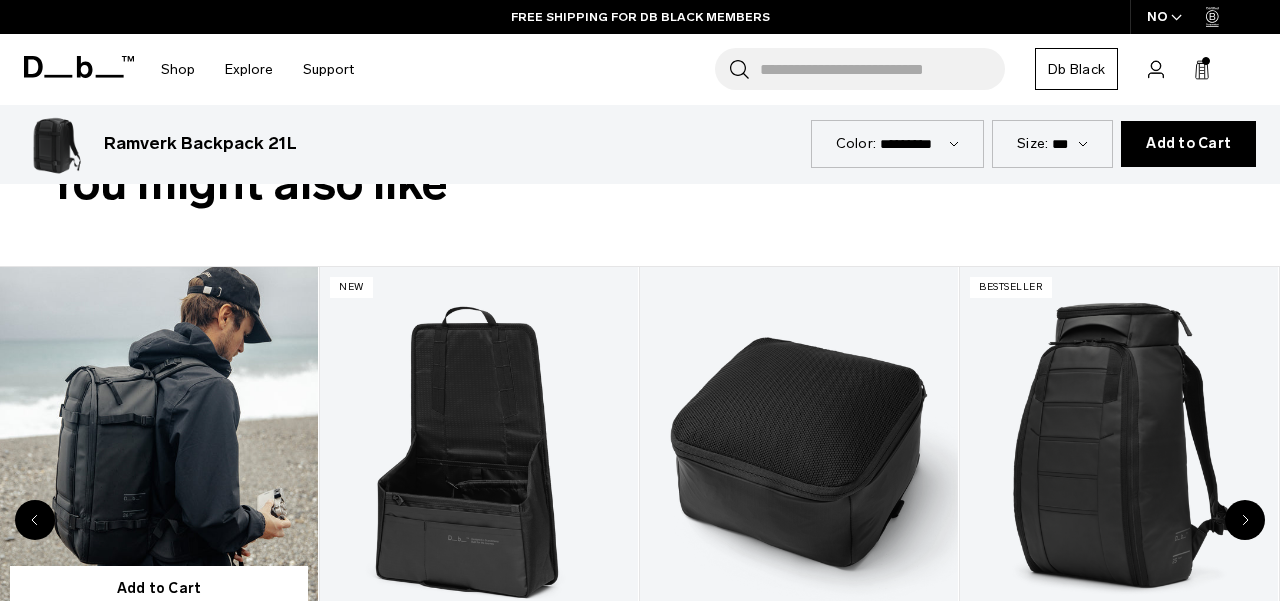 scroll, scrollTop: 1034, scrollLeft: 0, axis: vertical 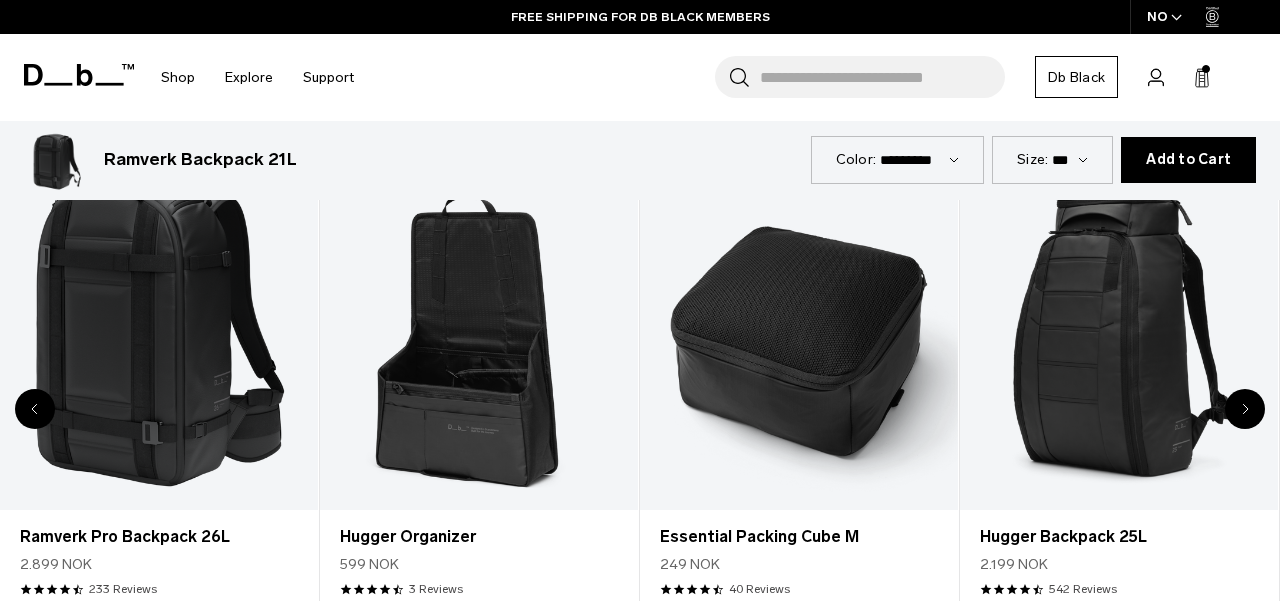 click at bounding box center (35, 409) 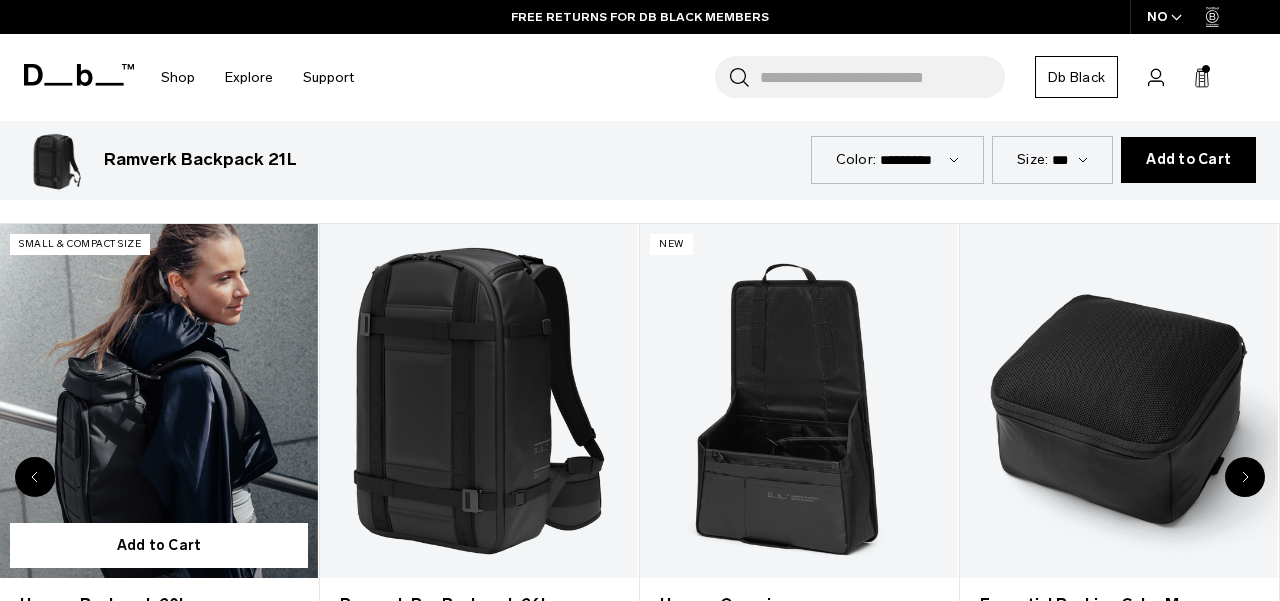 scroll, scrollTop: 963, scrollLeft: 0, axis: vertical 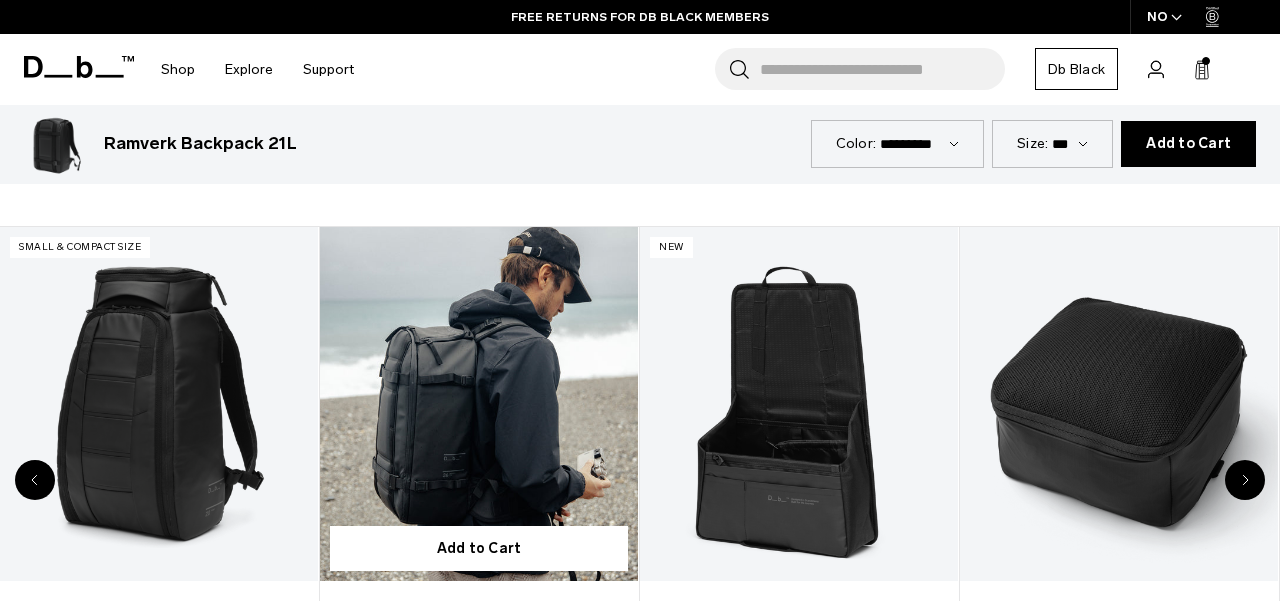 click at bounding box center (479, 403) 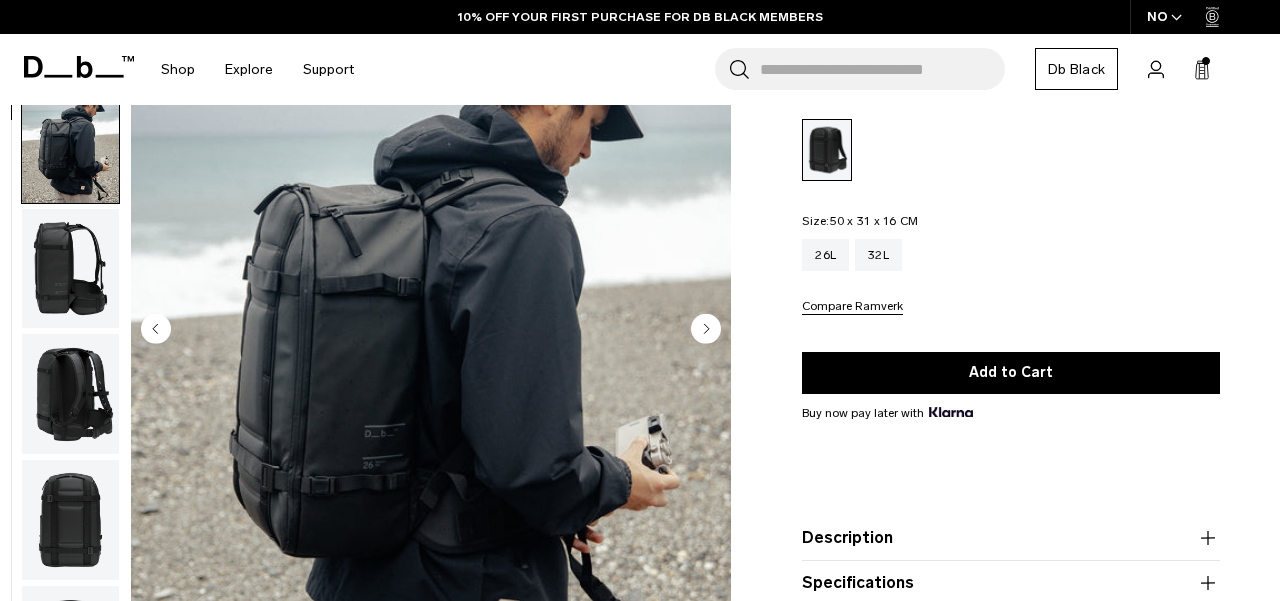 click at bounding box center [70, 520] 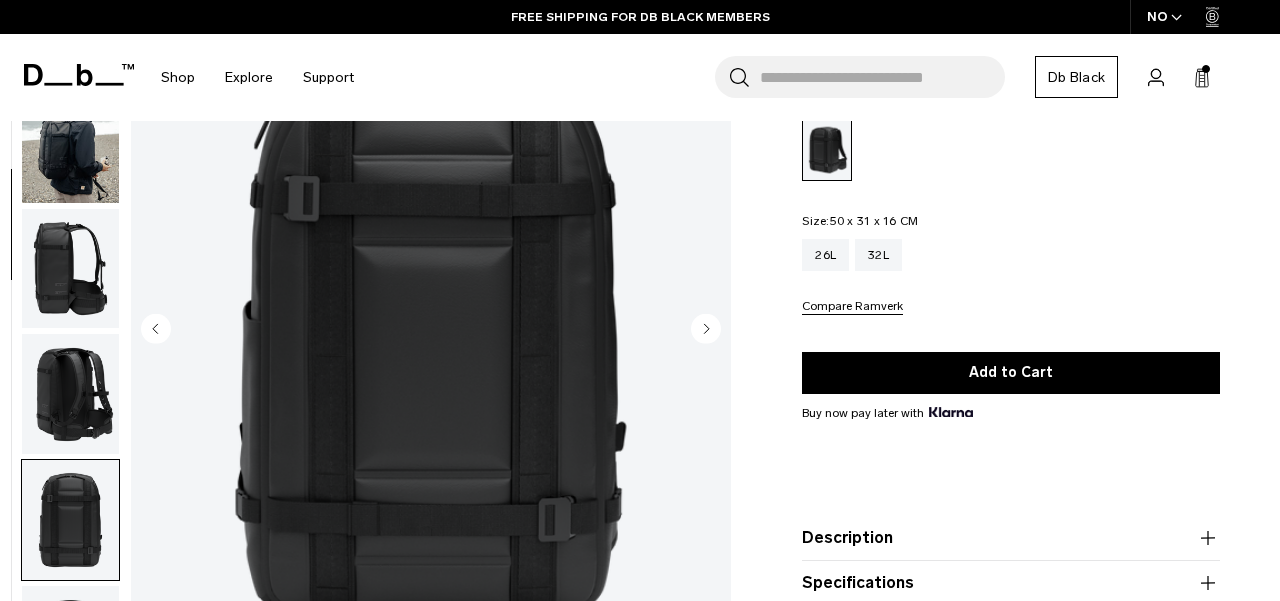 scroll, scrollTop: 241, scrollLeft: 0, axis: vertical 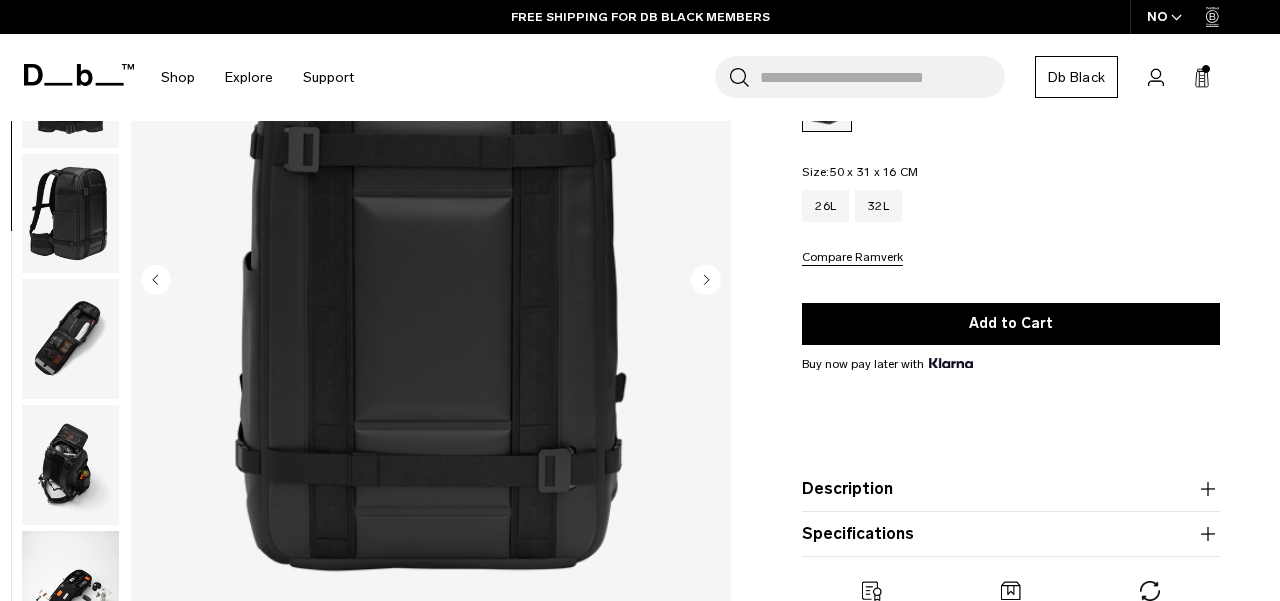 click at bounding box center (70, 465) 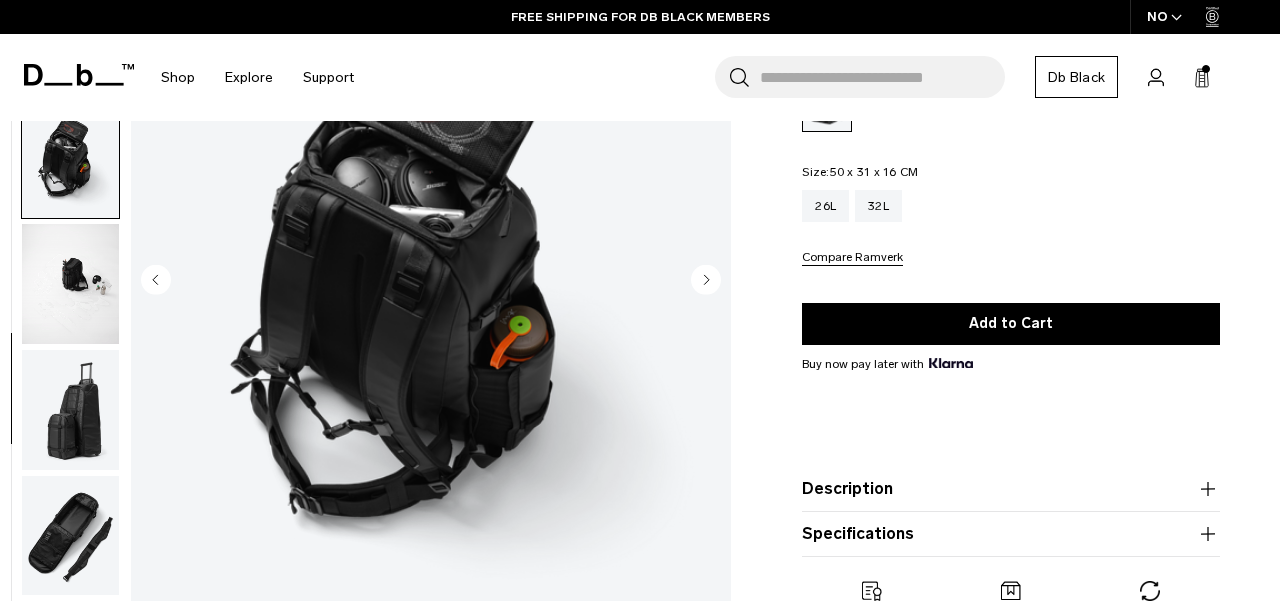 scroll, scrollTop: 900, scrollLeft: 0, axis: vertical 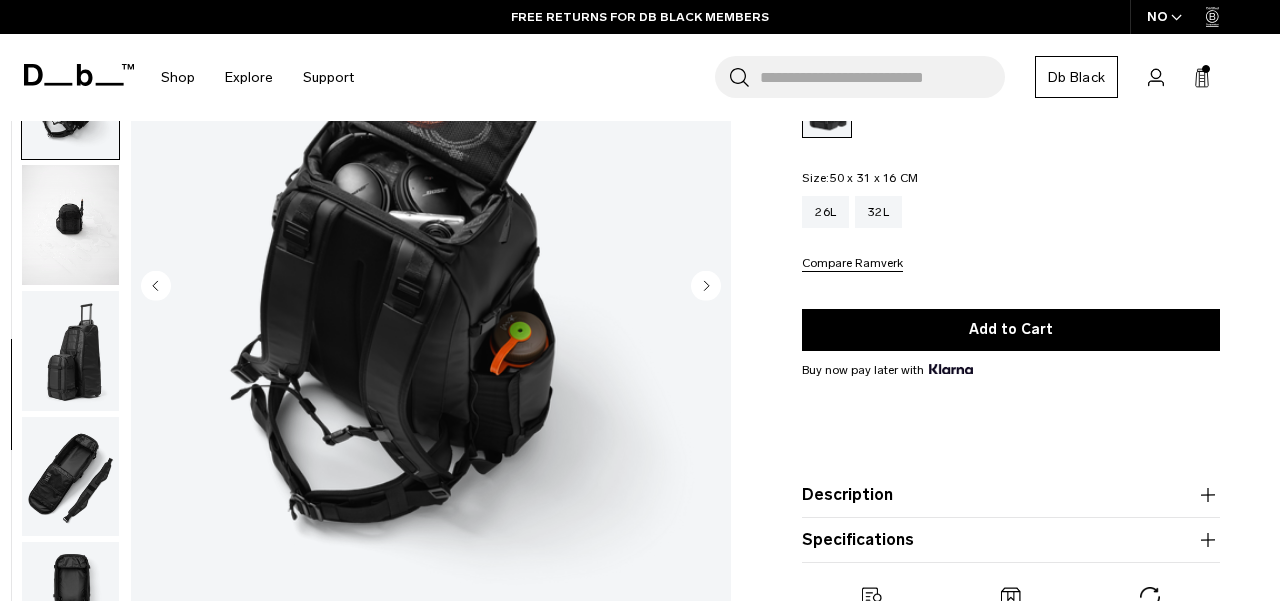 click at bounding box center [70, 476] 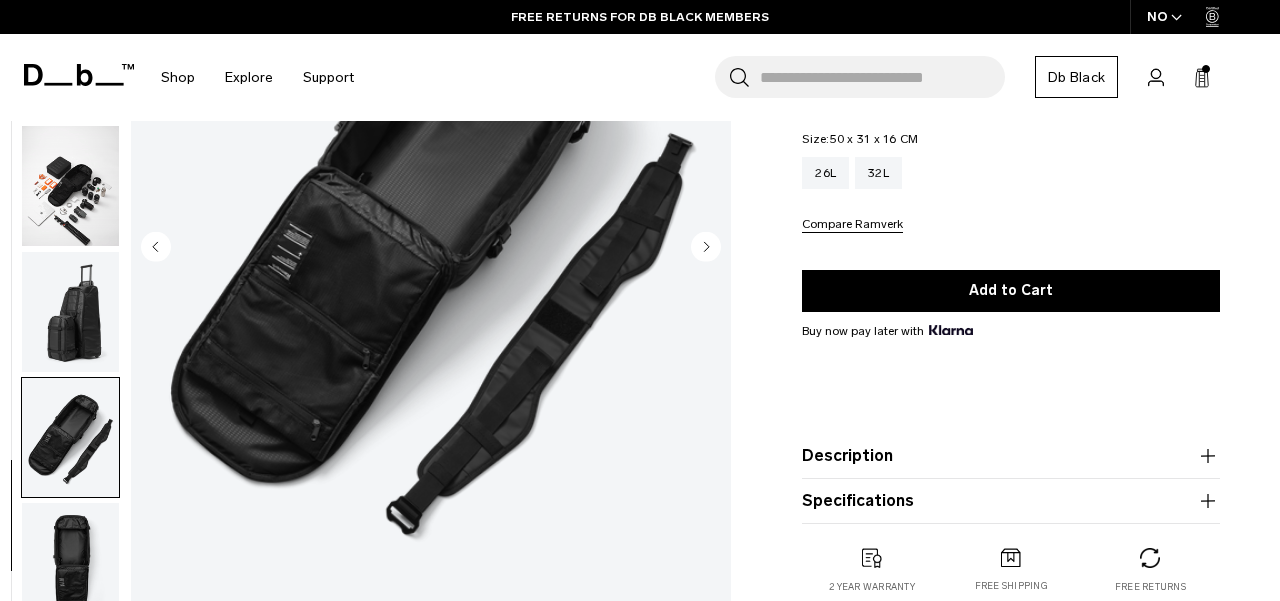 scroll, scrollTop: 430, scrollLeft: 0, axis: vertical 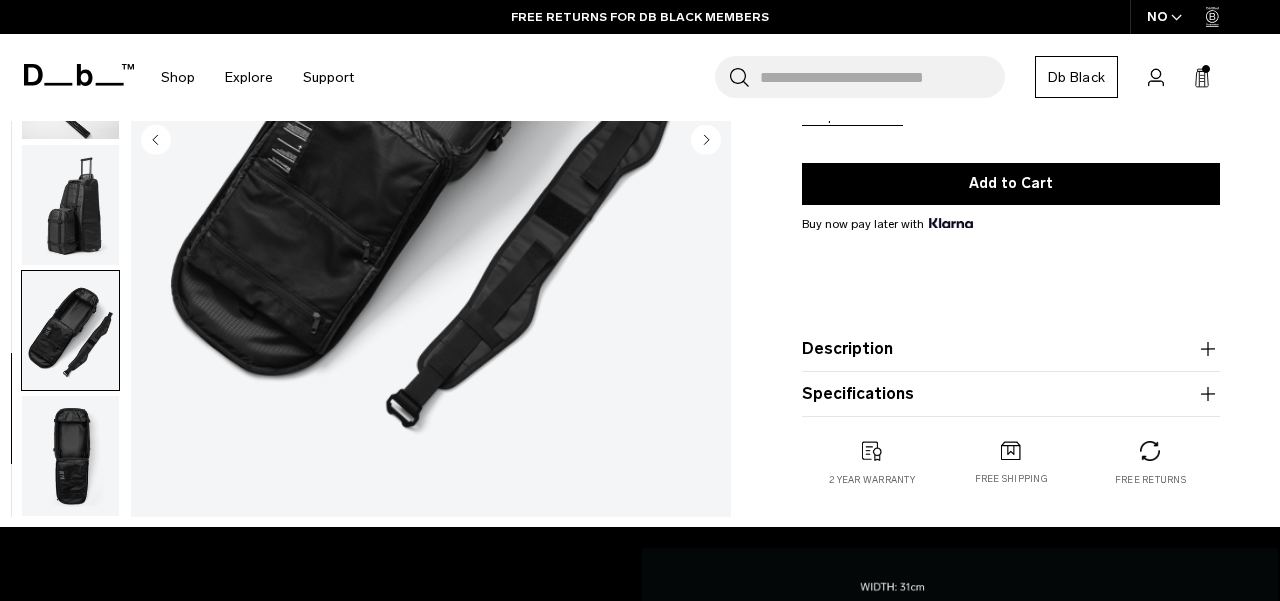 click at bounding box center [70, 456] 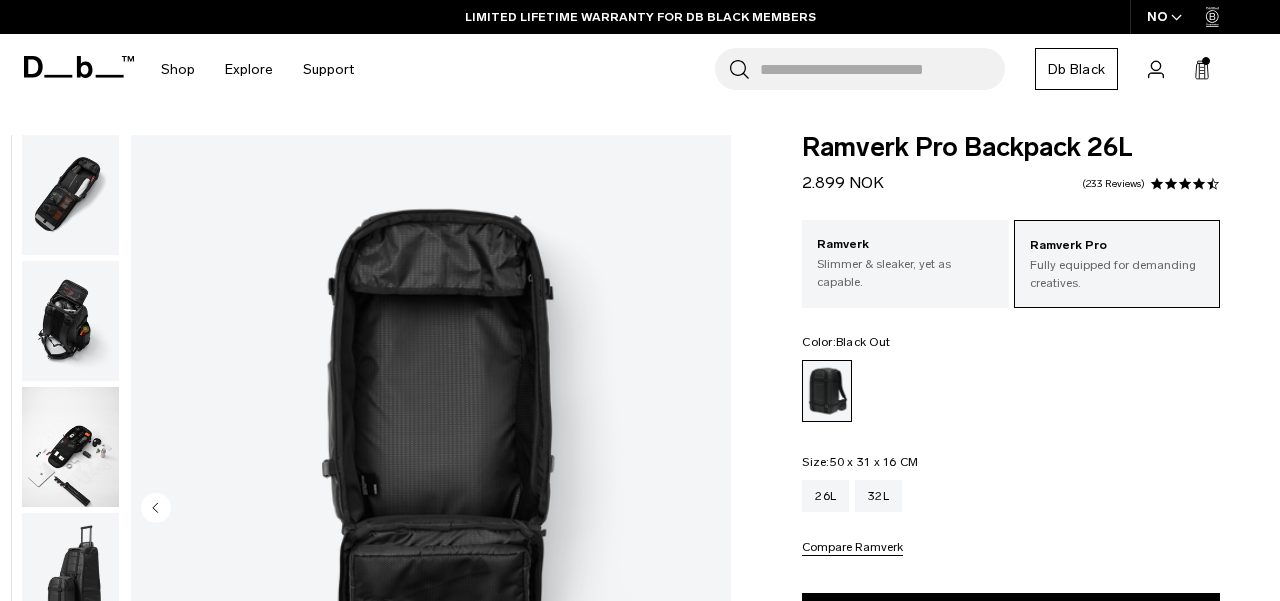 scroll, scrollTop: 0, scrollLeft: 0, axis: both 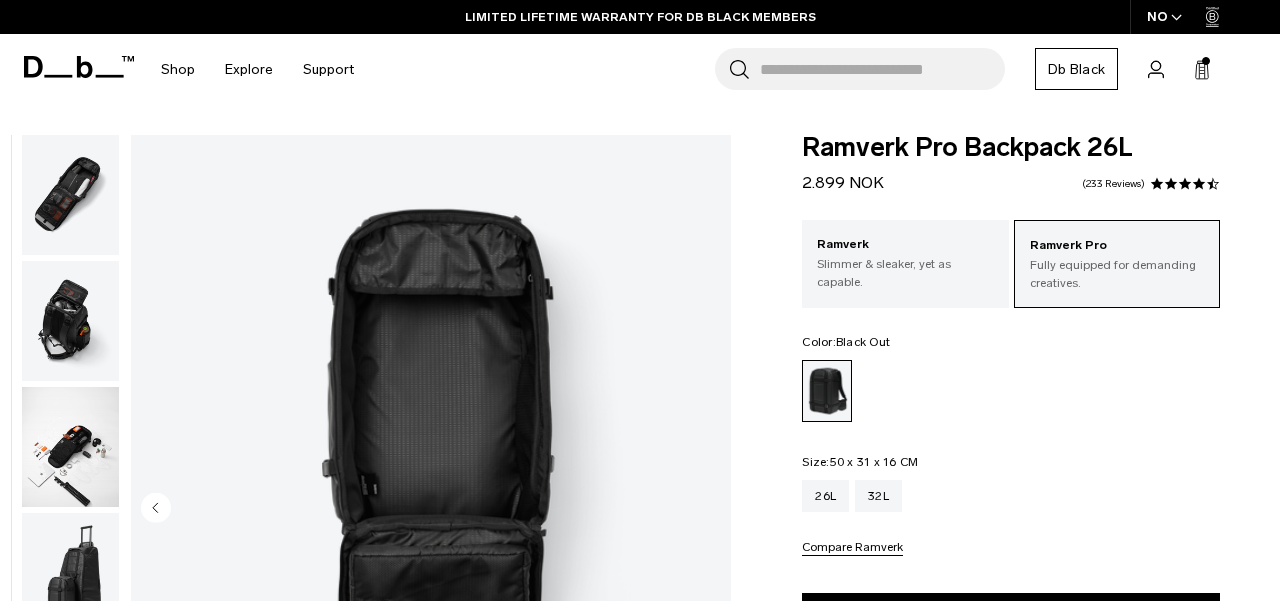 click at bounding box center [70, 321] 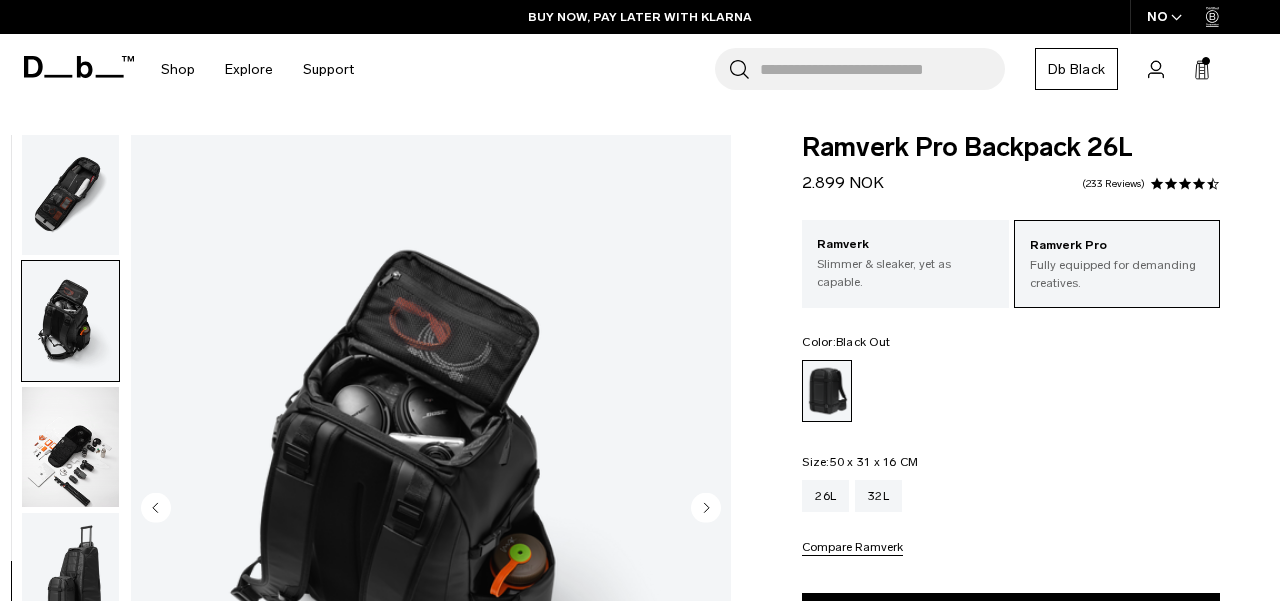 click at bounding box center [70, 195] 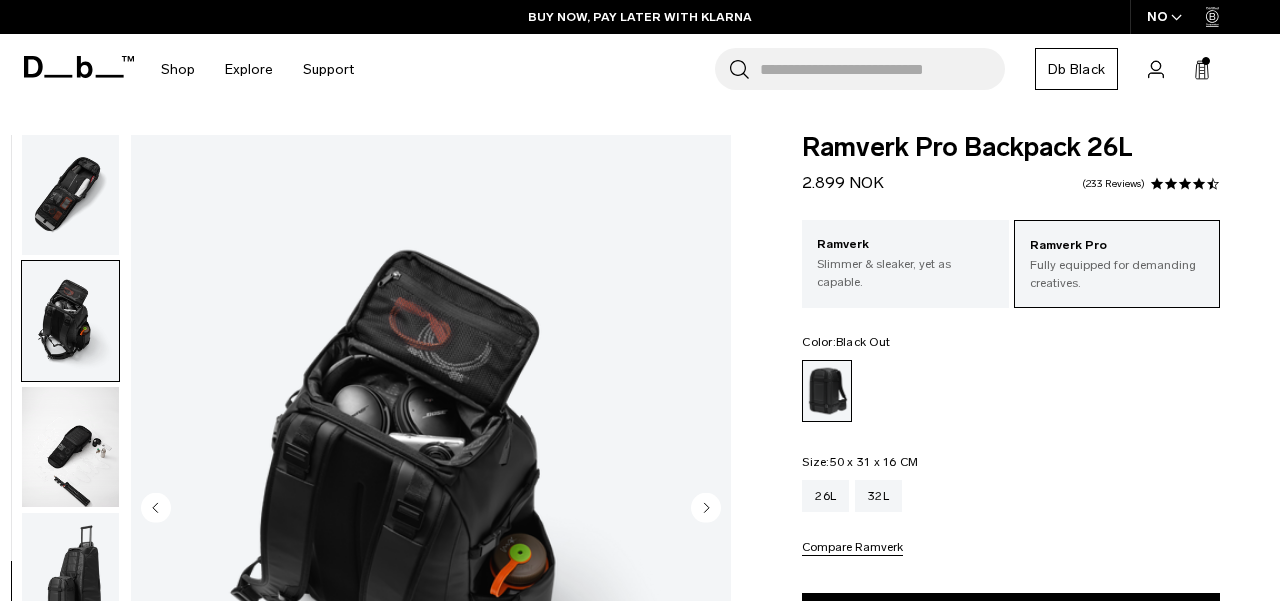 scroll, scrollTop: 891, scrollLeft: 0, axis: vertical 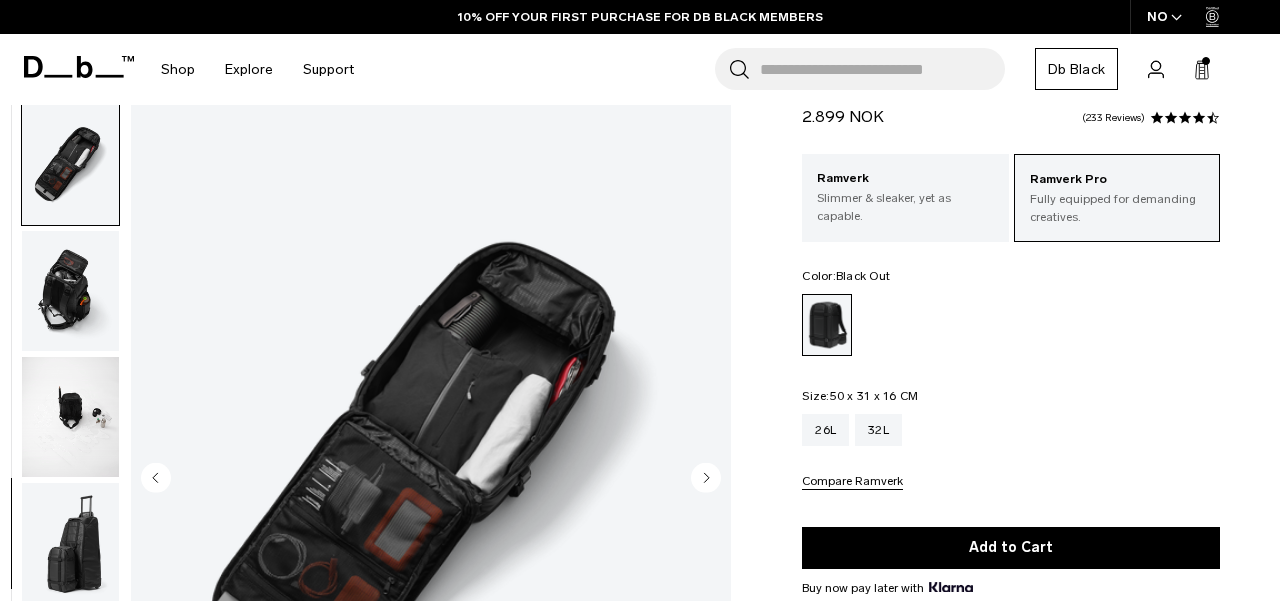 click at bounding box center (70, 417) 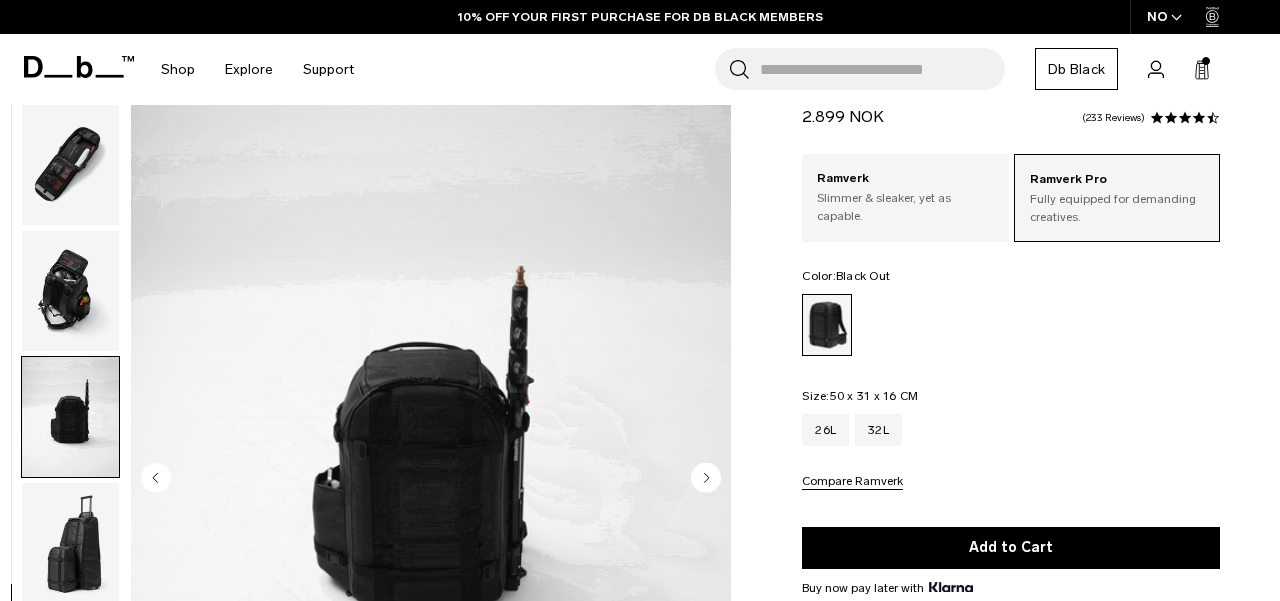 scroll, scrollTop: 900, scrollLeft: 0, axis: vertical 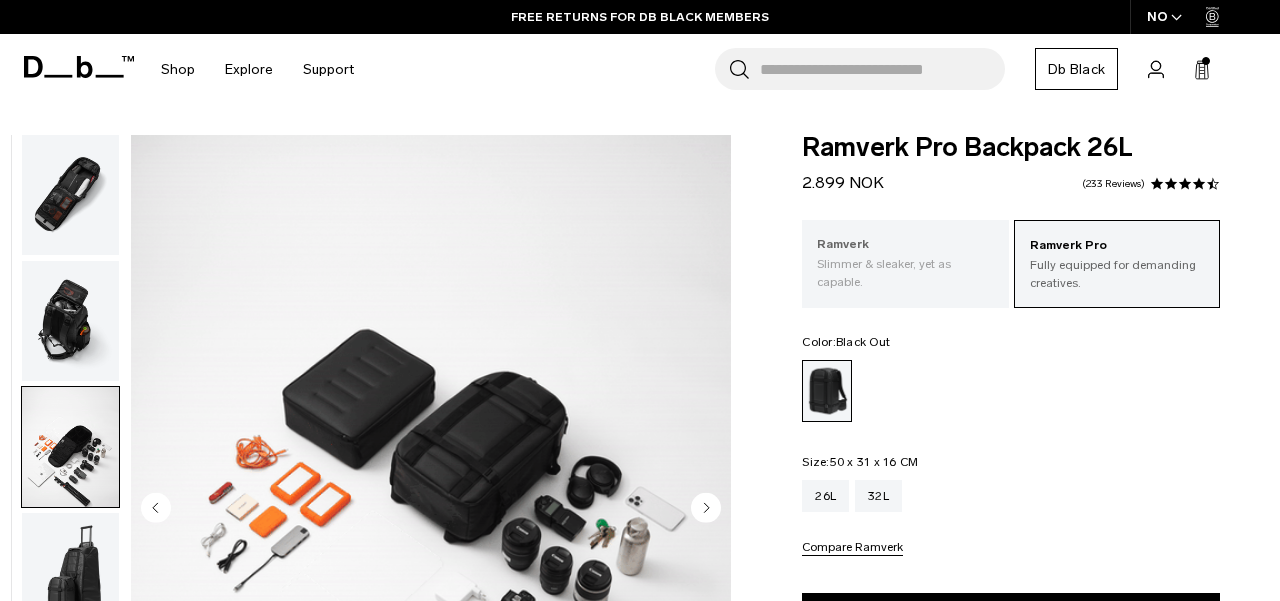 click on "Slimmer & sleaker, yet as capable." at bounding box center [905, 273] 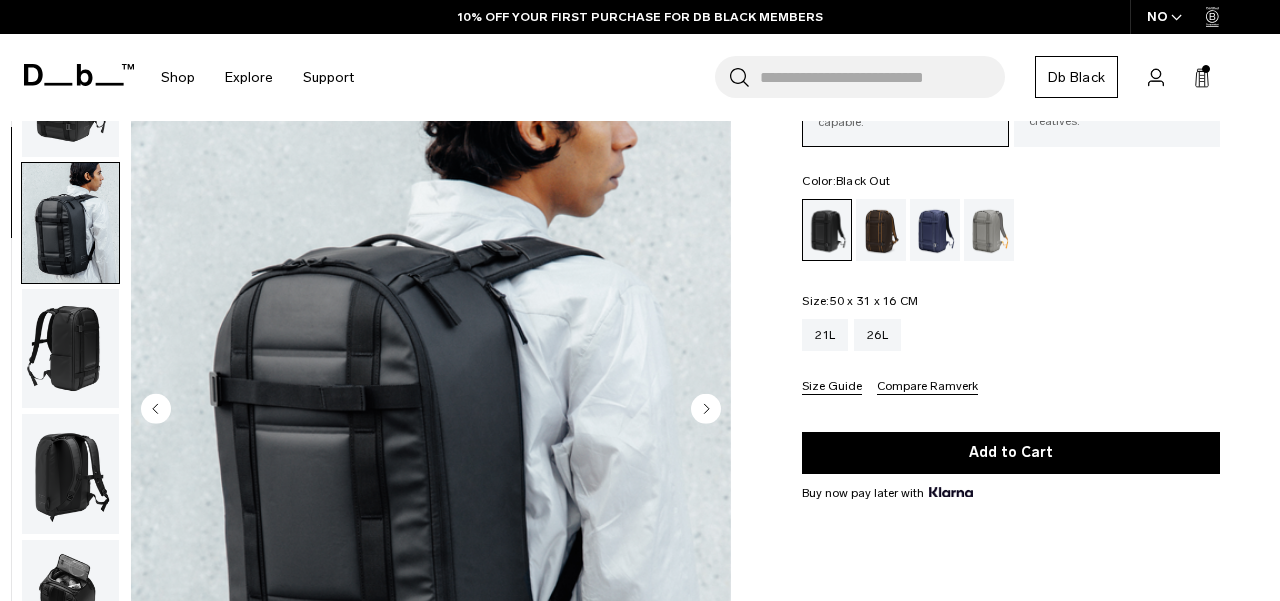 scroll, scrollTop: 161, scrollLeft: 0, axis: vertical 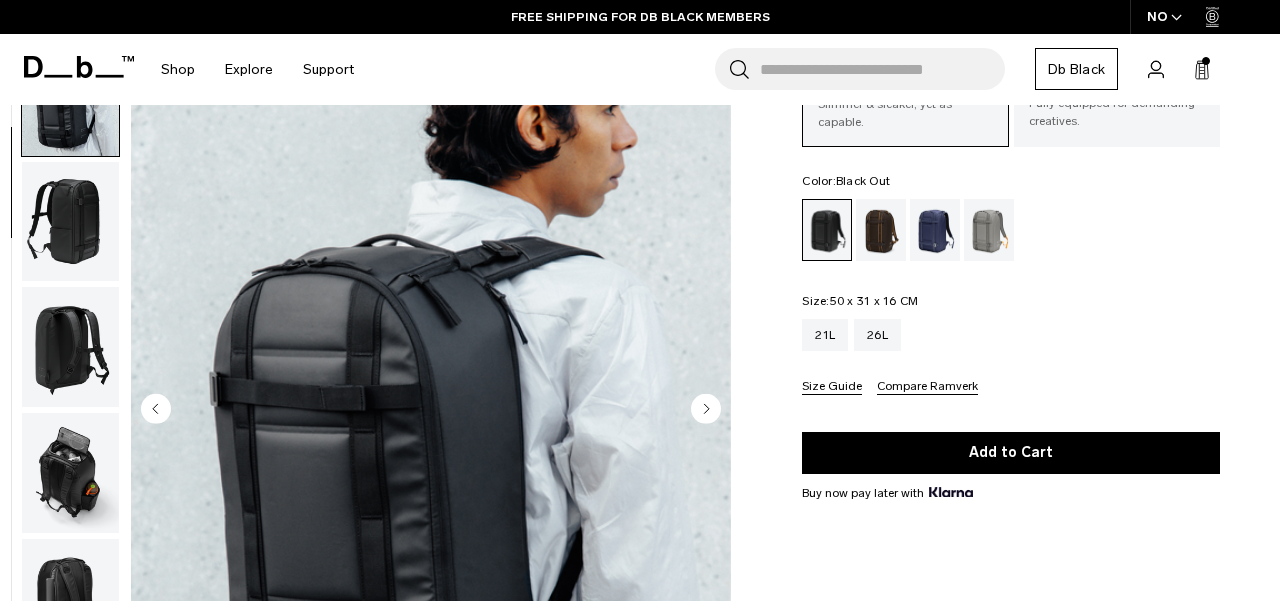 click at bounding box center [70, 347] 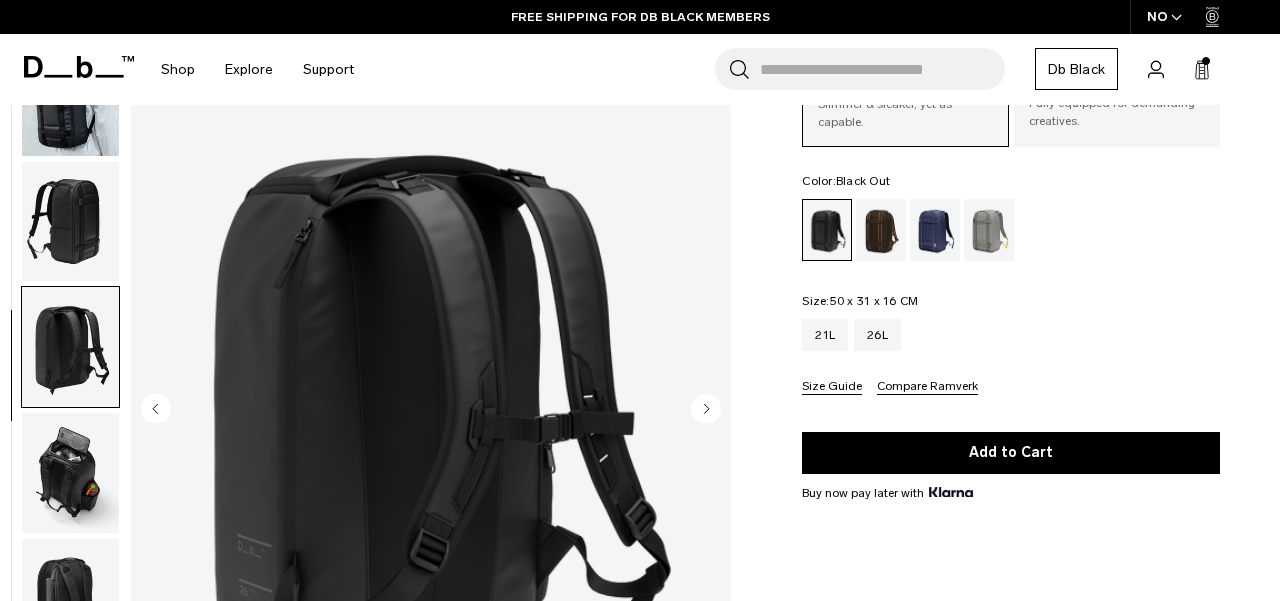 scroll, scrollTop: 264, scrollLeft: 0, axis: vertical 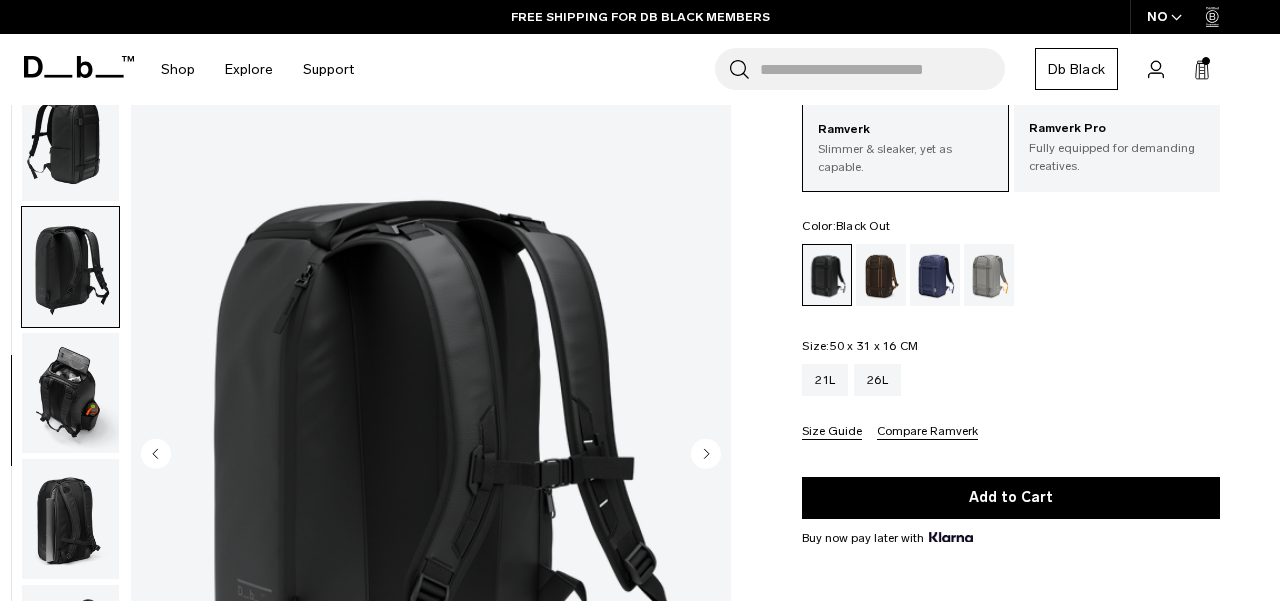 click at bounding box center [70, 393] 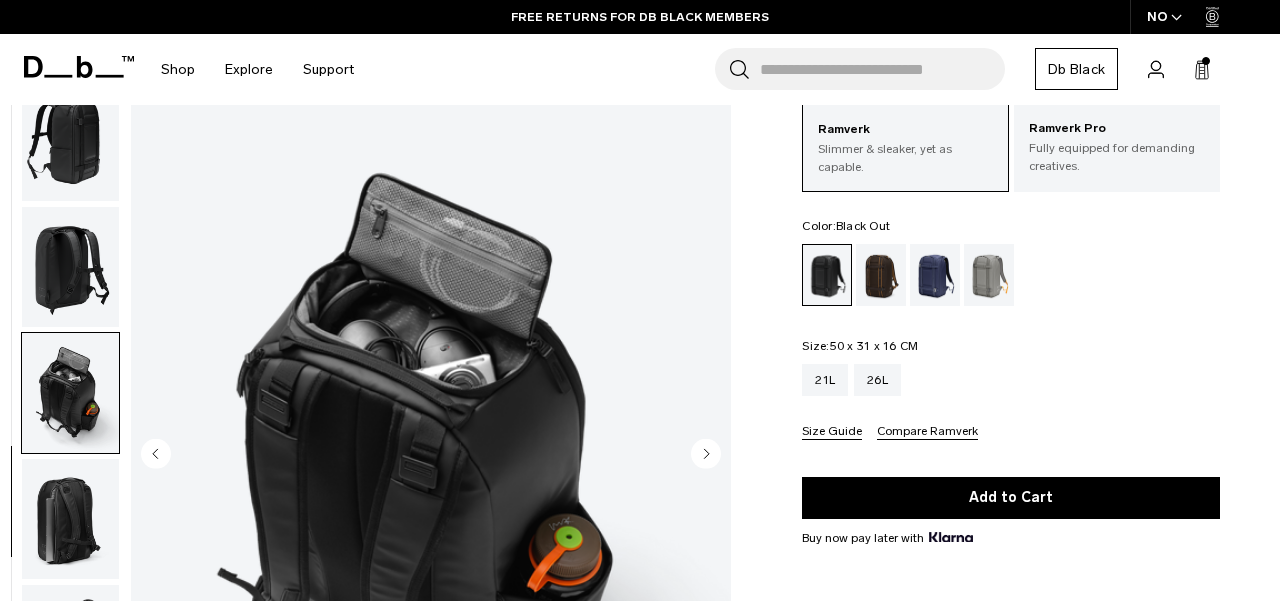 scroll, scrollTop: 249, scrollLeft: 0, axis: vertical 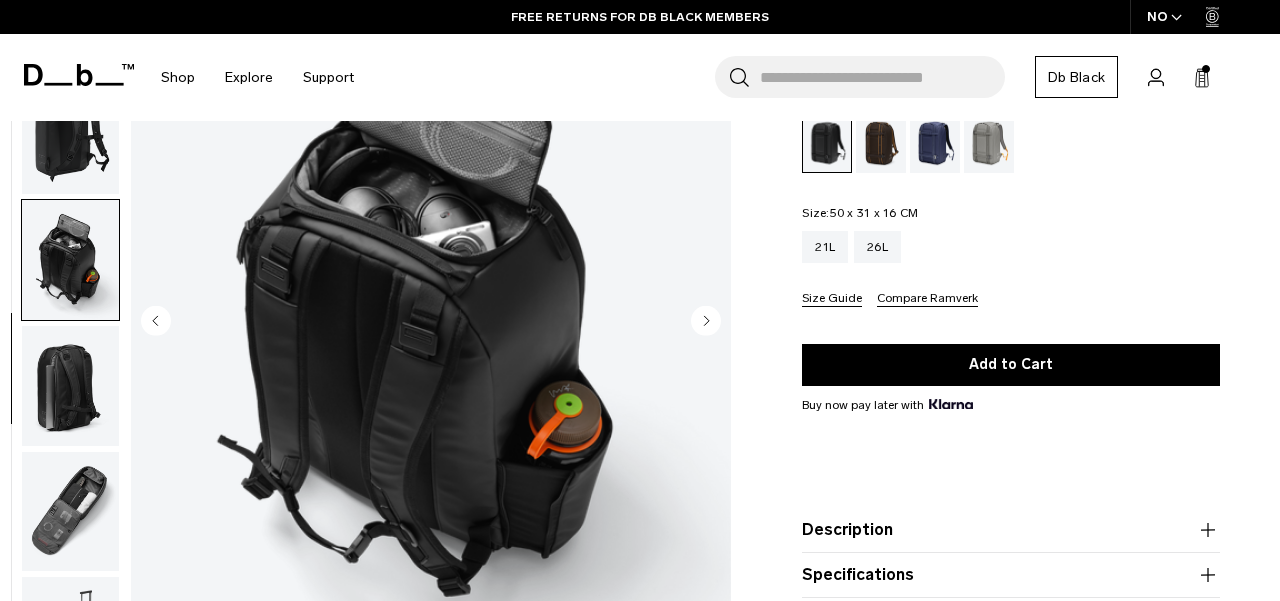 click at bounding box center [70, 386] 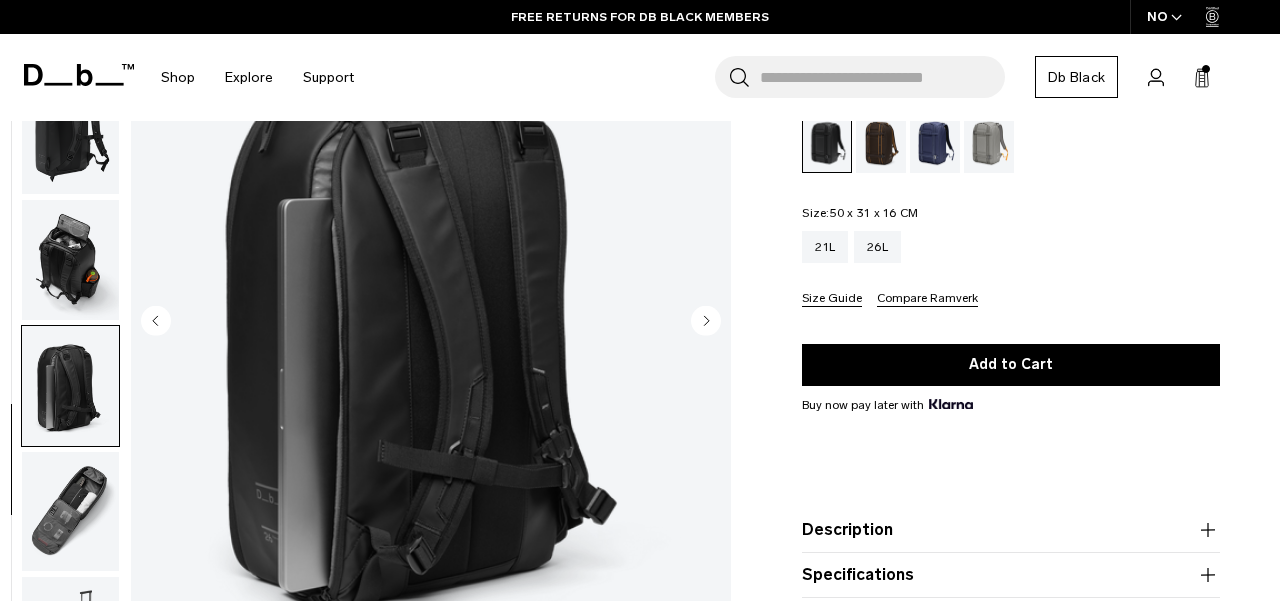 click at bounding box center [70, 511] 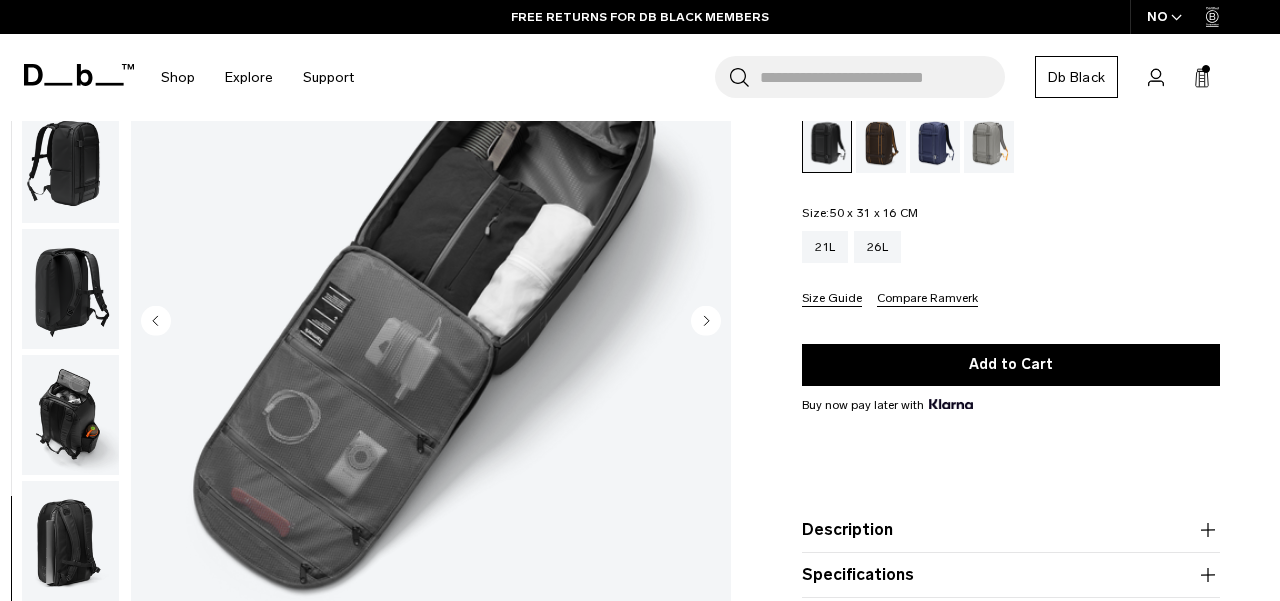 scroll, scrollTop: 30, scrollLeft: 0, axis: vertical 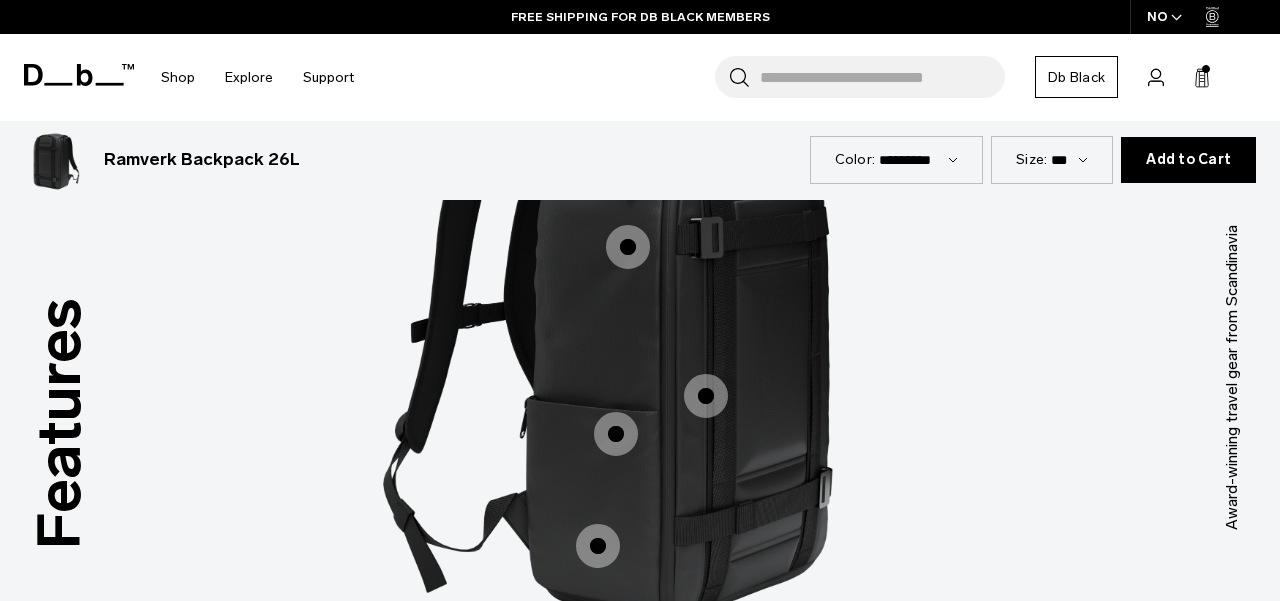 click at bounding box center [706, 396] 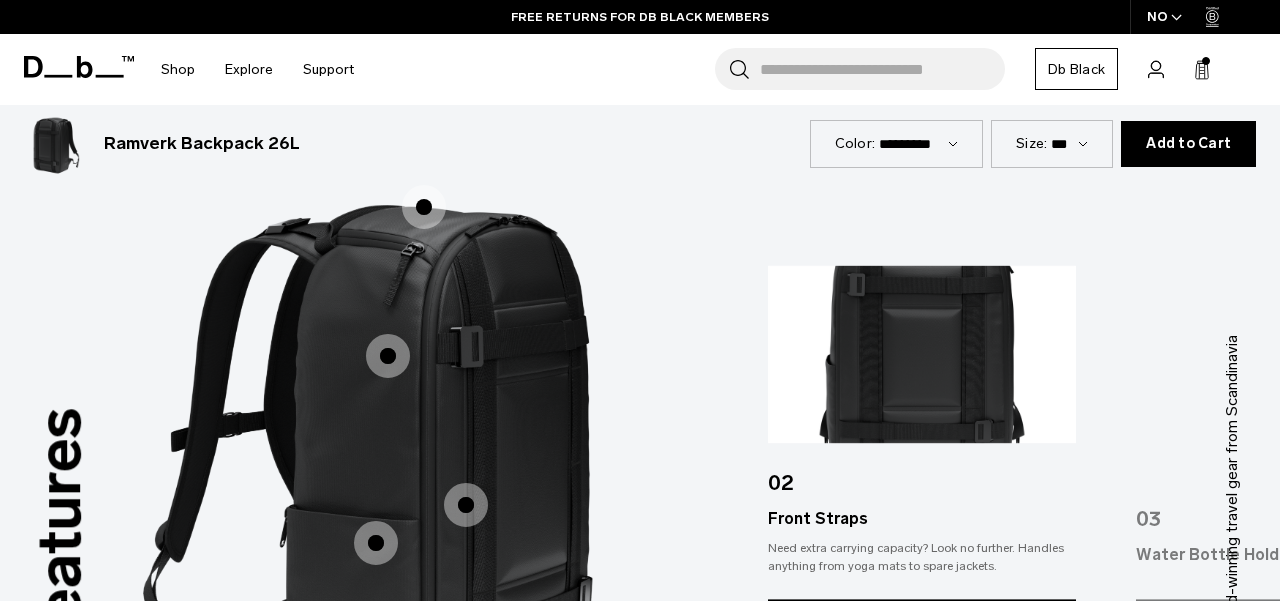 scroll, scrollTop: 2506, scrollLeft: 0, axis: vertical 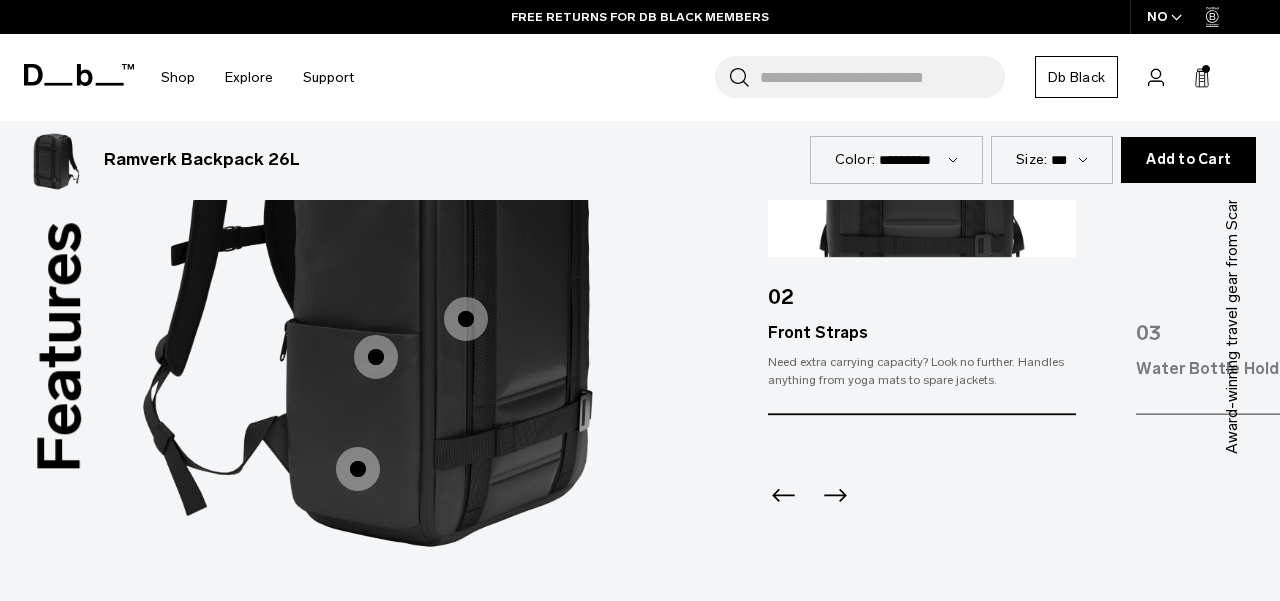 click 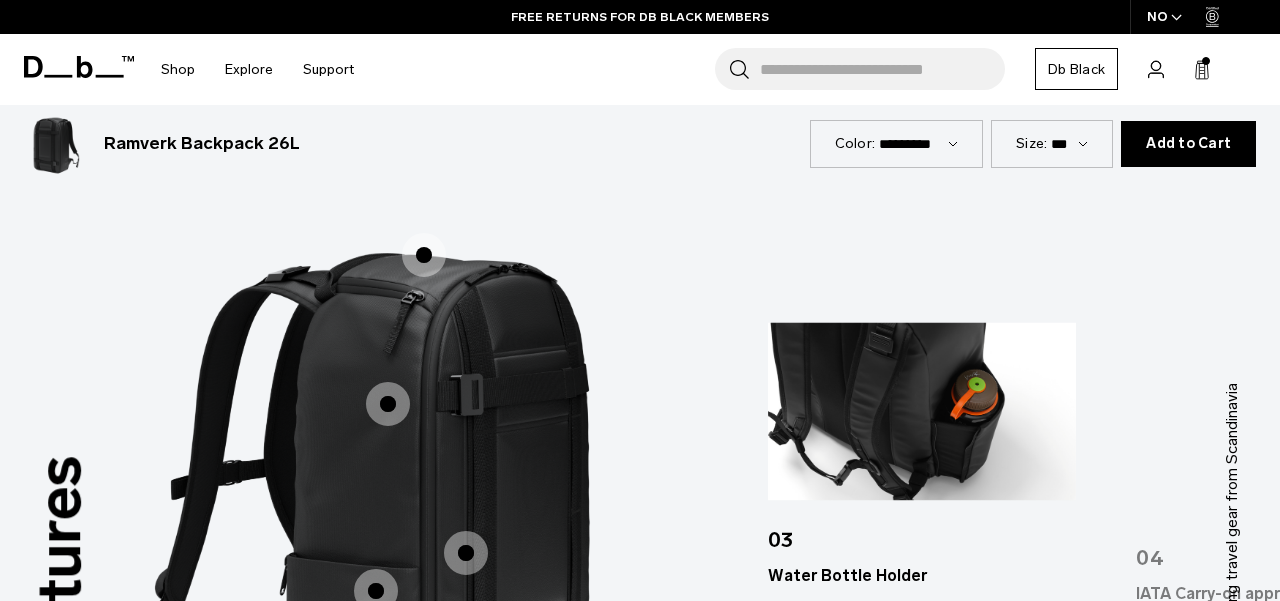 scroll, scrollTop: 2463, scrollLeft: 0, axis: vertical 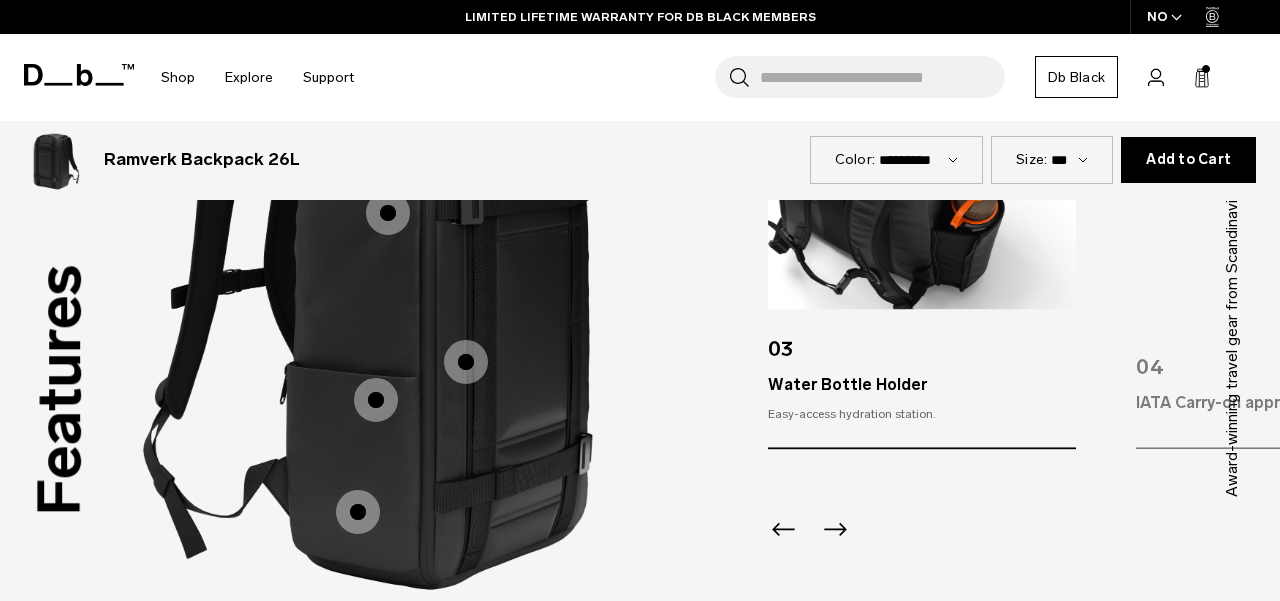 click 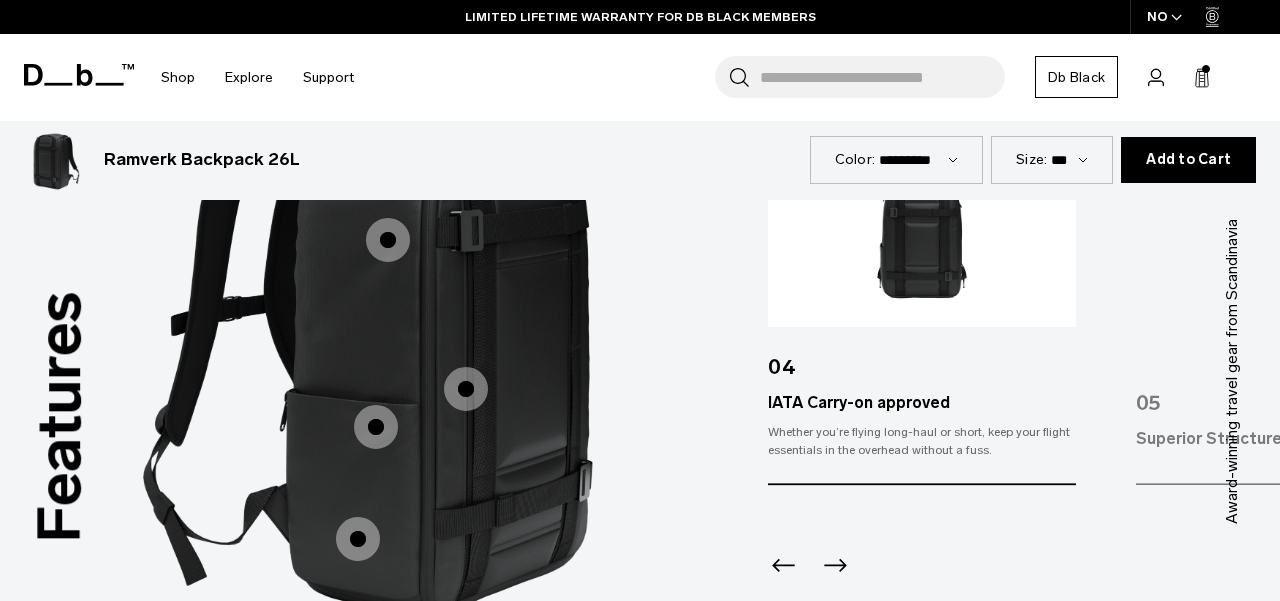 scroll, scrollTop: 2486, scrollLeft: 0, axis: vertical 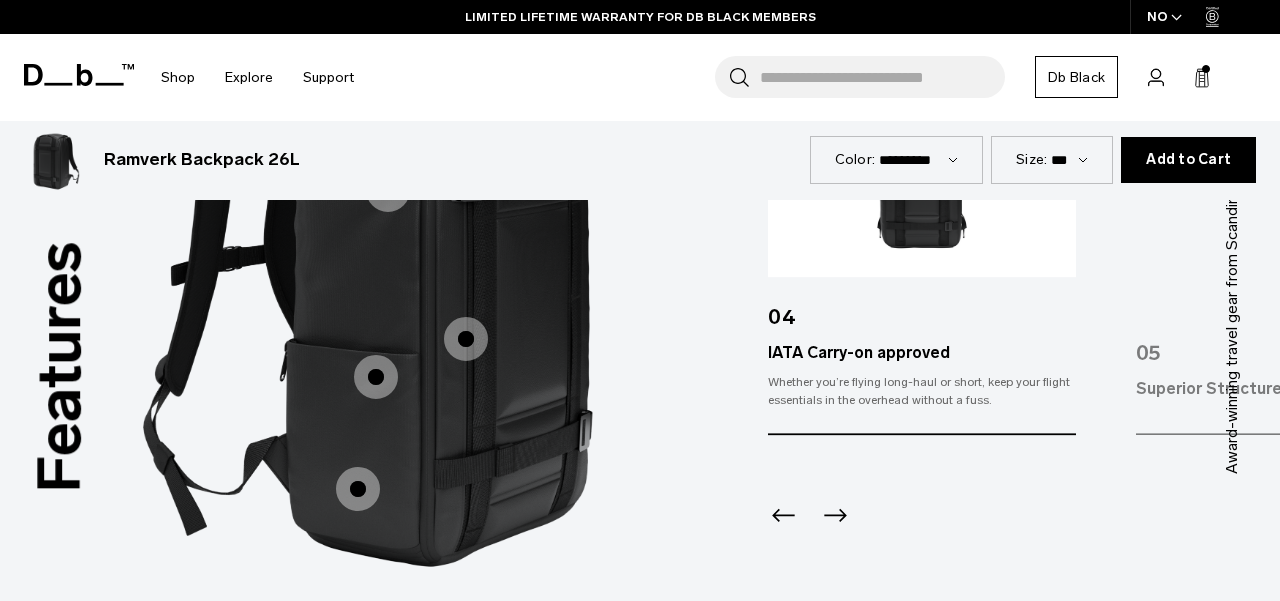 click 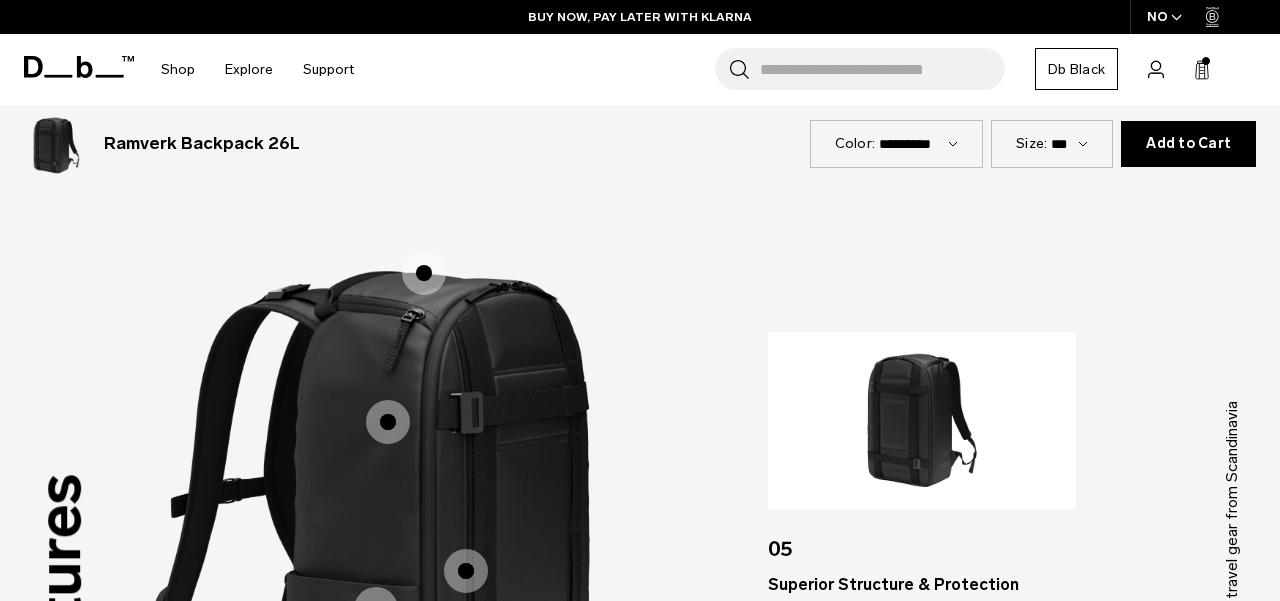 scroll, scrollTop: 2362, scrollLeft: 0, axis: vertical 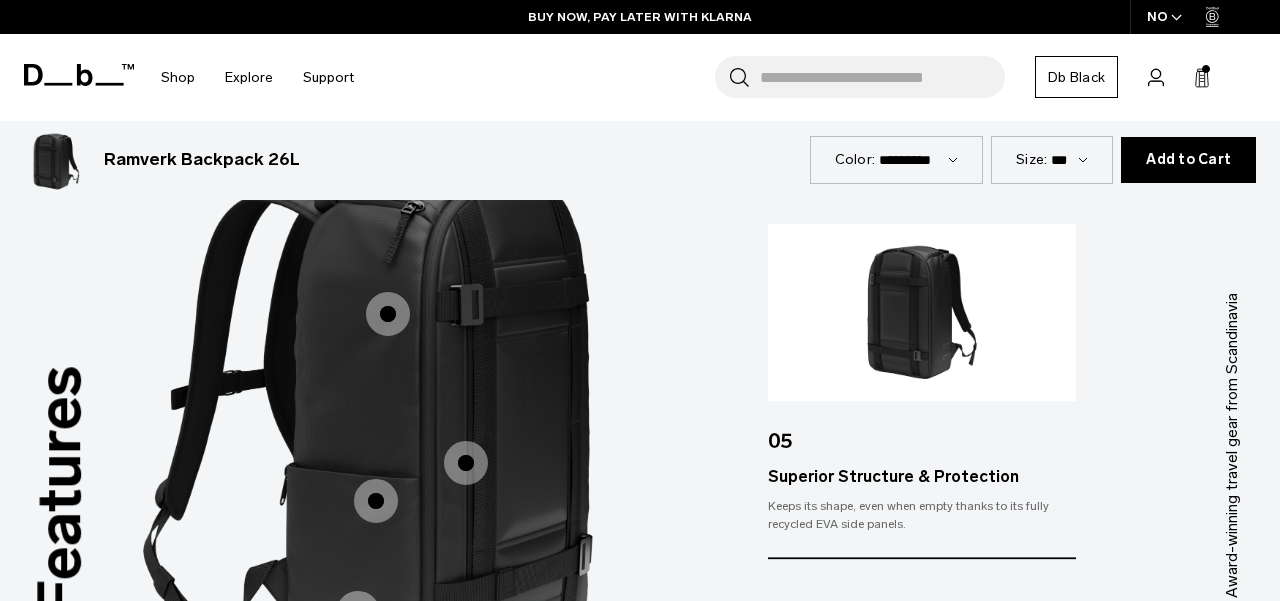 click at bounding box center [466, 463] 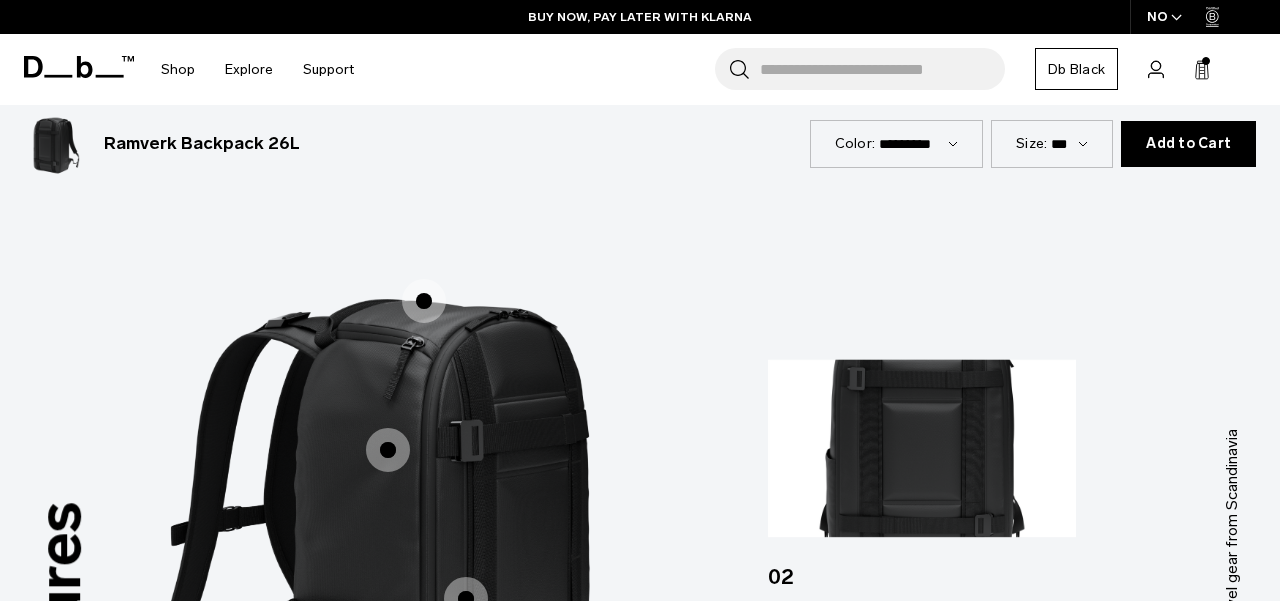 scroll, scrollTop: 2391, scrollLeft: 0, axis: vertical 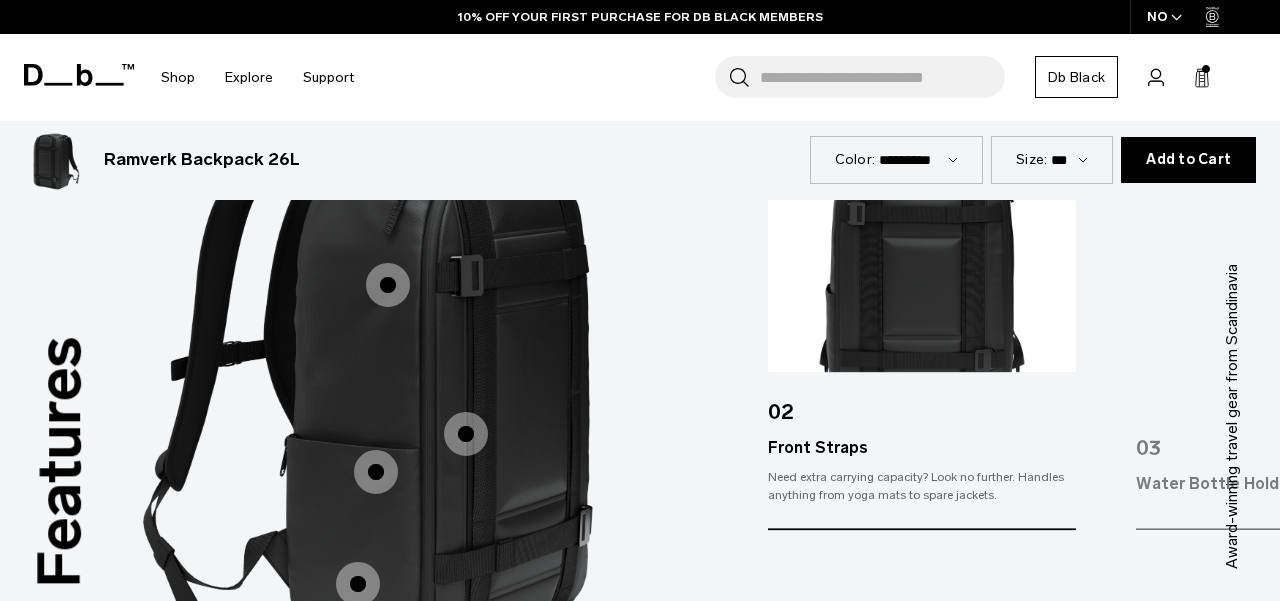 click at bounding box center [388, 285] 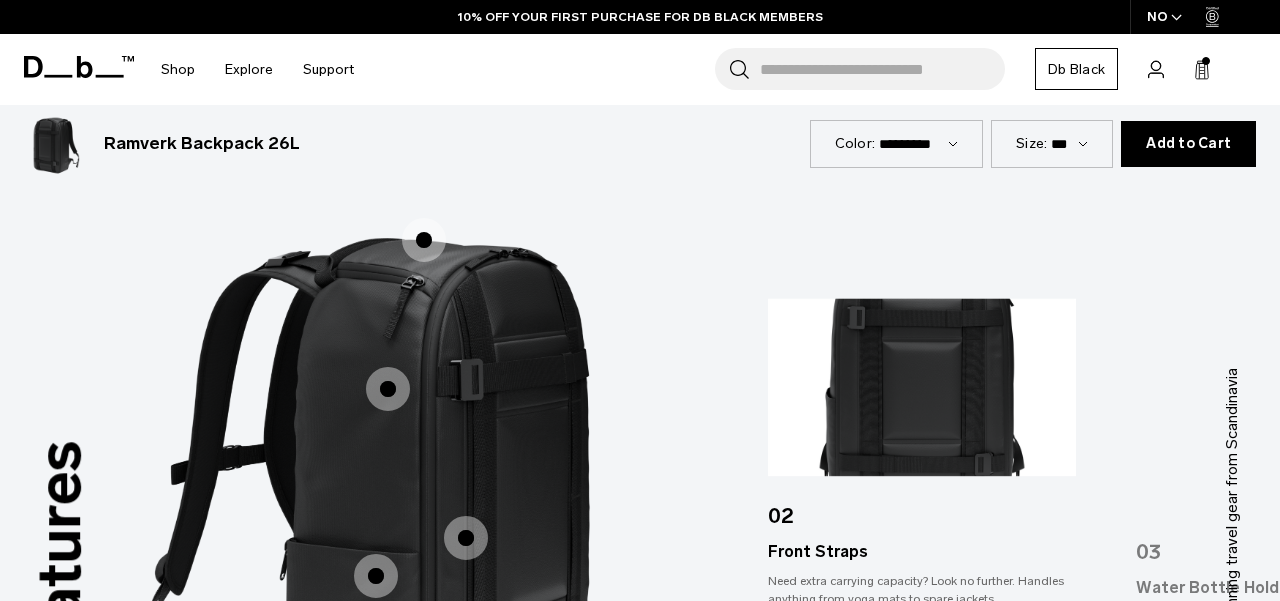 scroll, scrollTop: 2294, scrollLeft: 0, axis: vertical 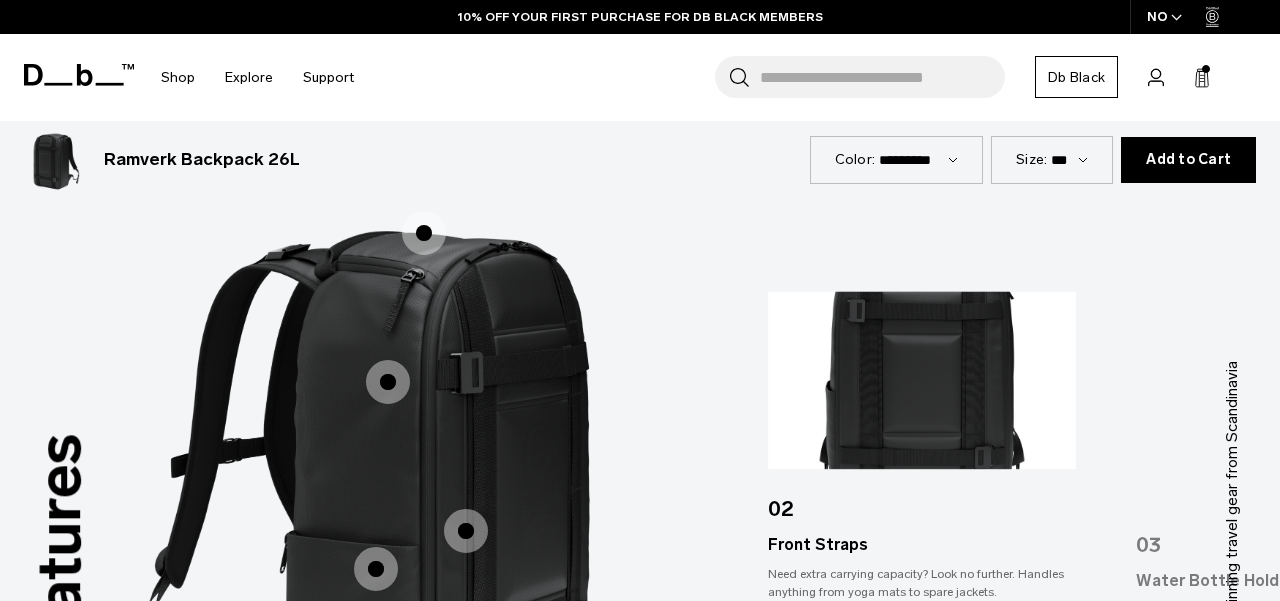 click at bounding box center [388, 382] 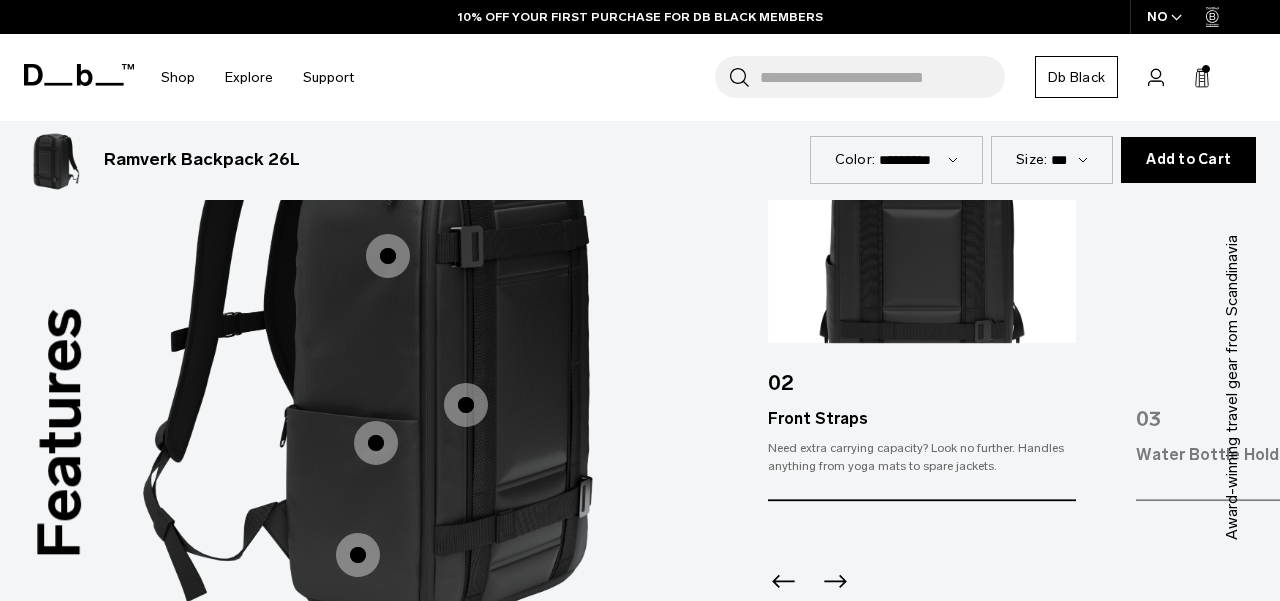 click at bounding box center [376, 443] 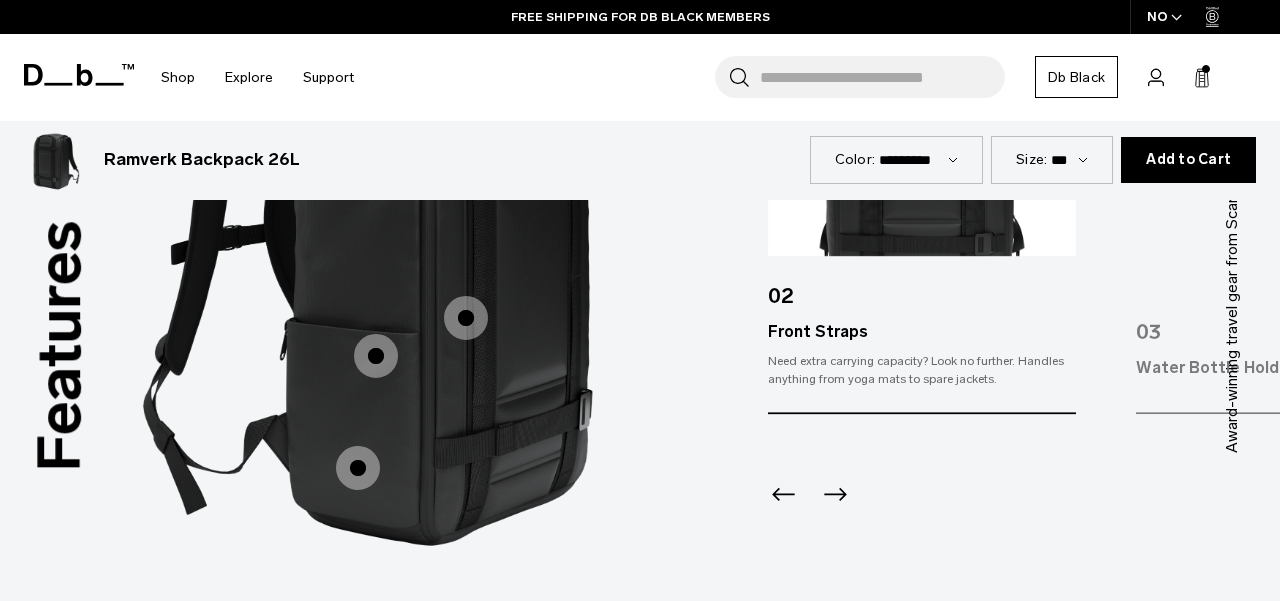 scroll, scrollTop: 2561, scrollLeft: 0, axis: vertical 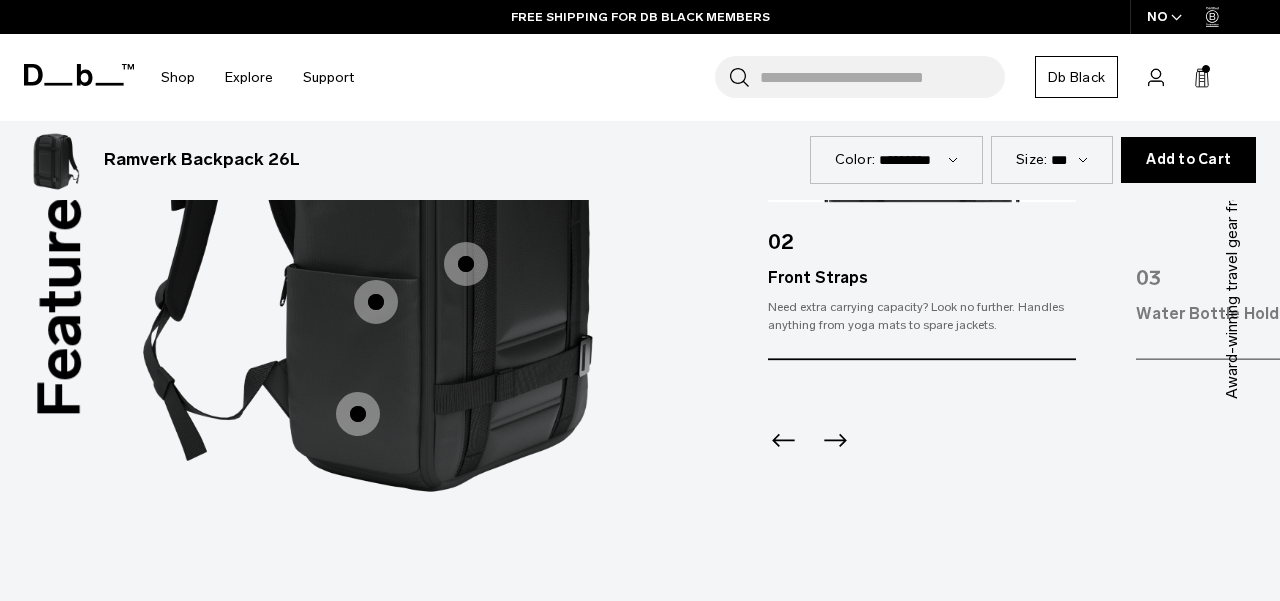 click on "Superior Structure & Protection" at bounding box center (358, 414) 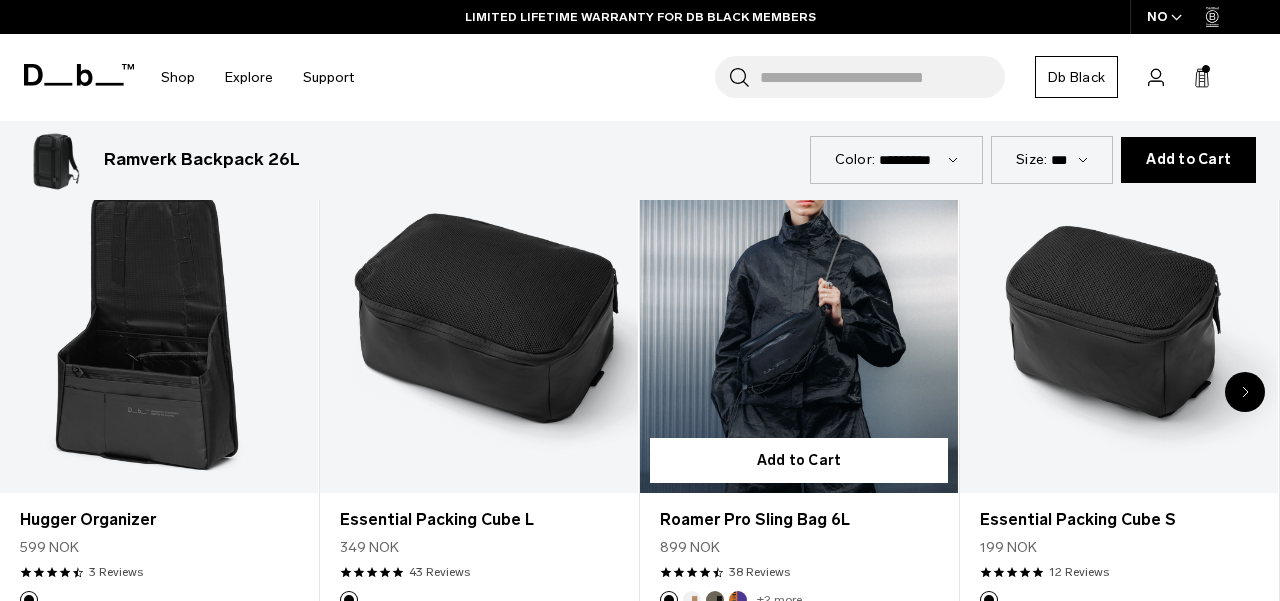 scroll, scrollTop: 3907, scrollLeft: 0, axis: vertical 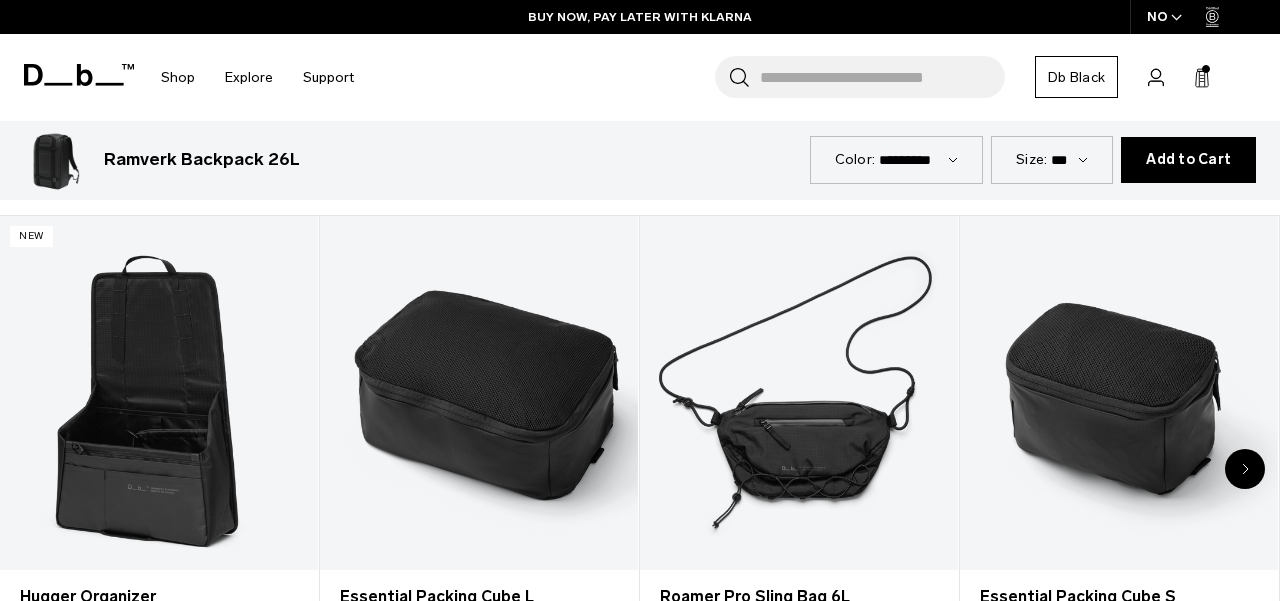click at bounding box center [1245, 469] 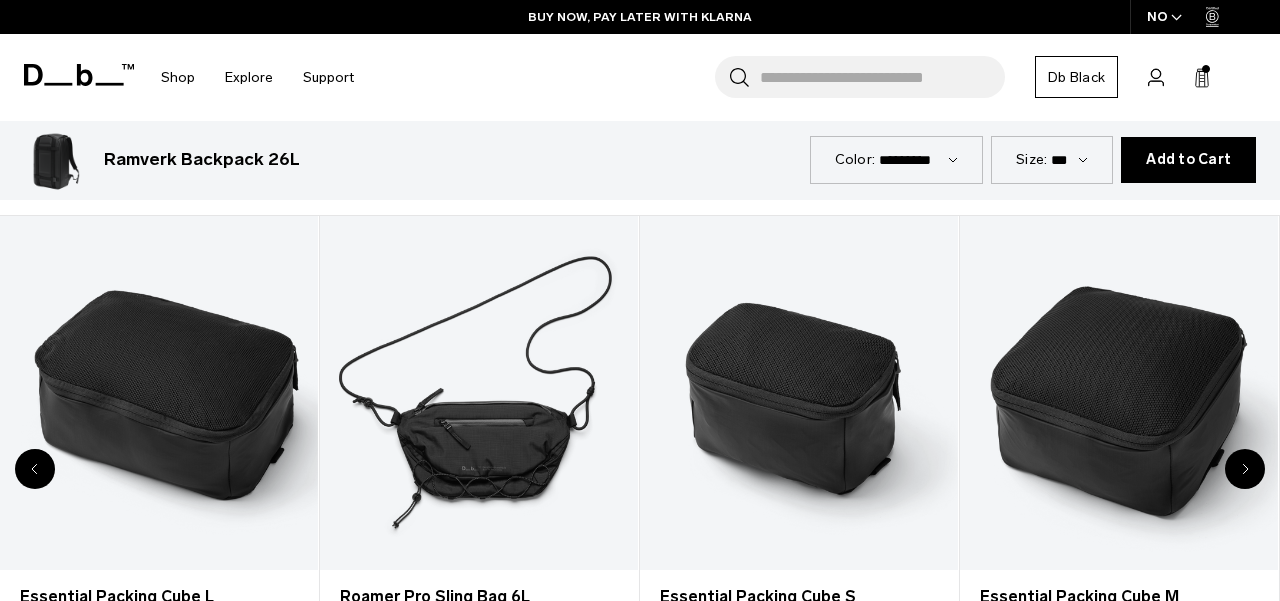 click at bounding box center (1245, 469) 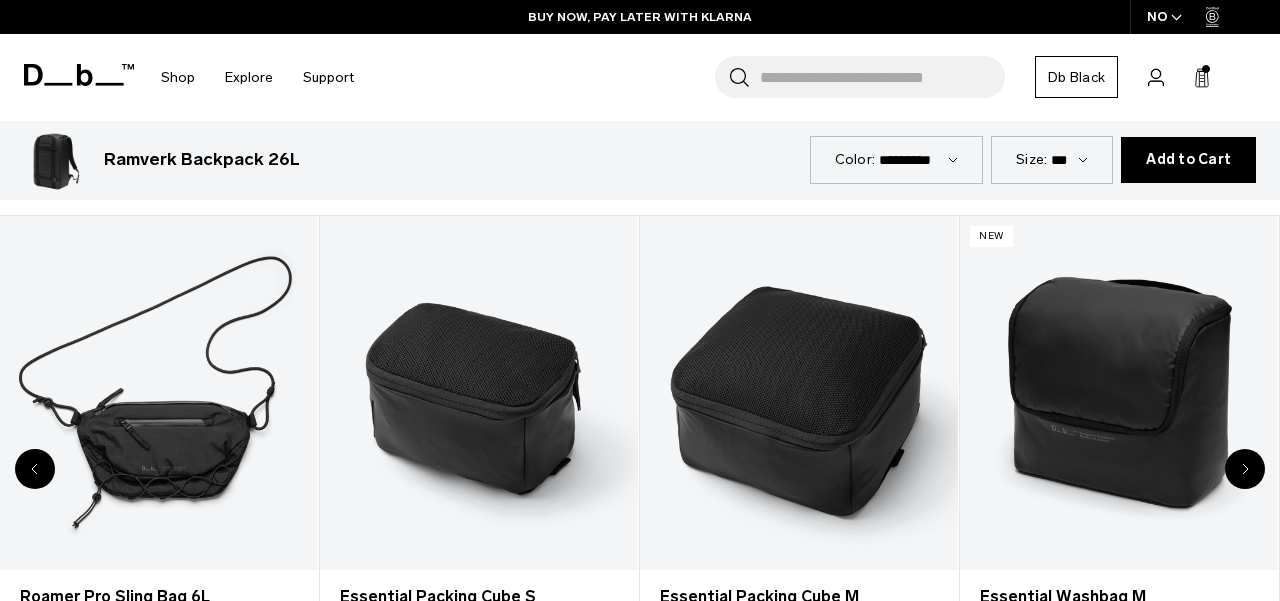 click at bounding box center (1245, 469) 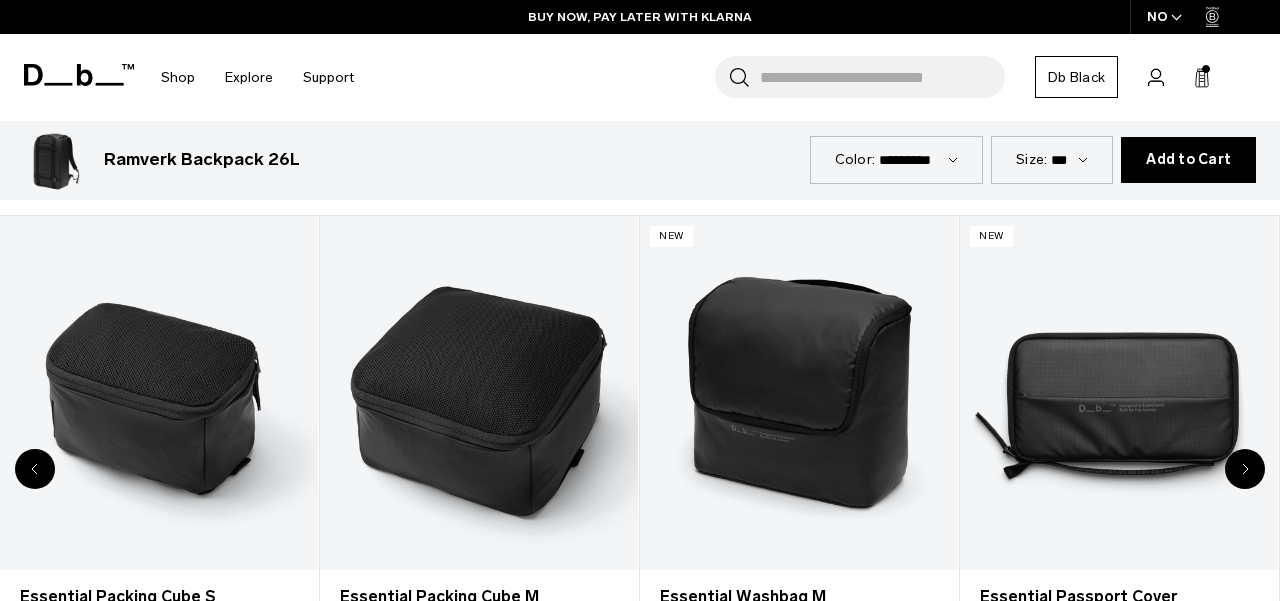 click at bounding box center [1245, 469] 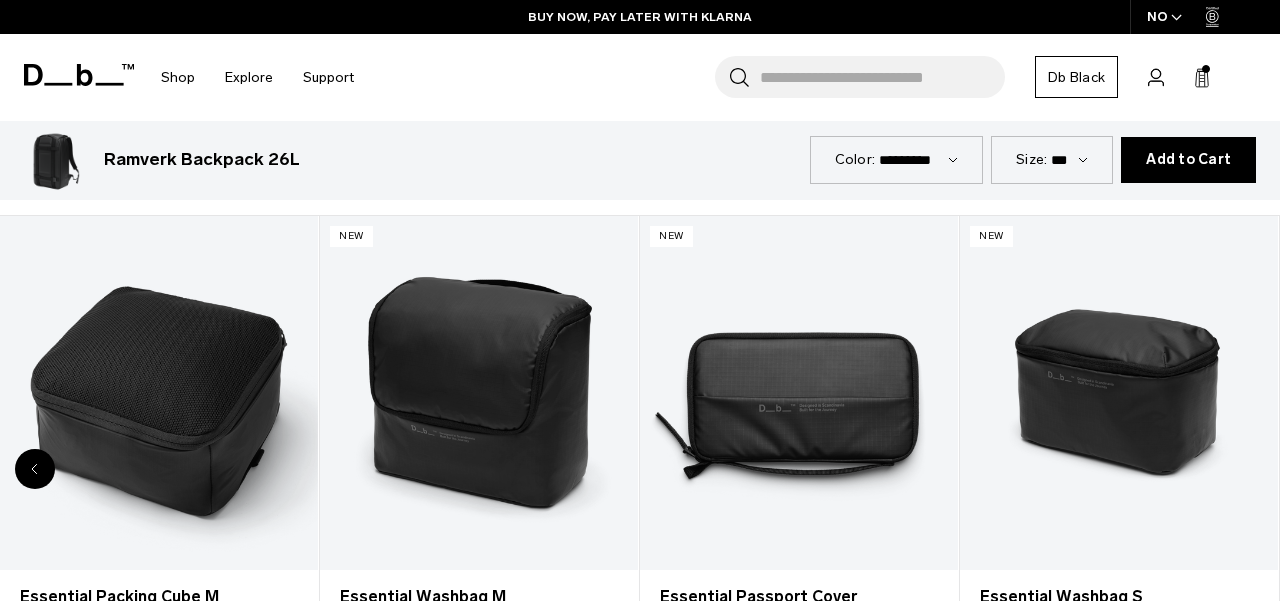 click at bounding box center [1119, 392] 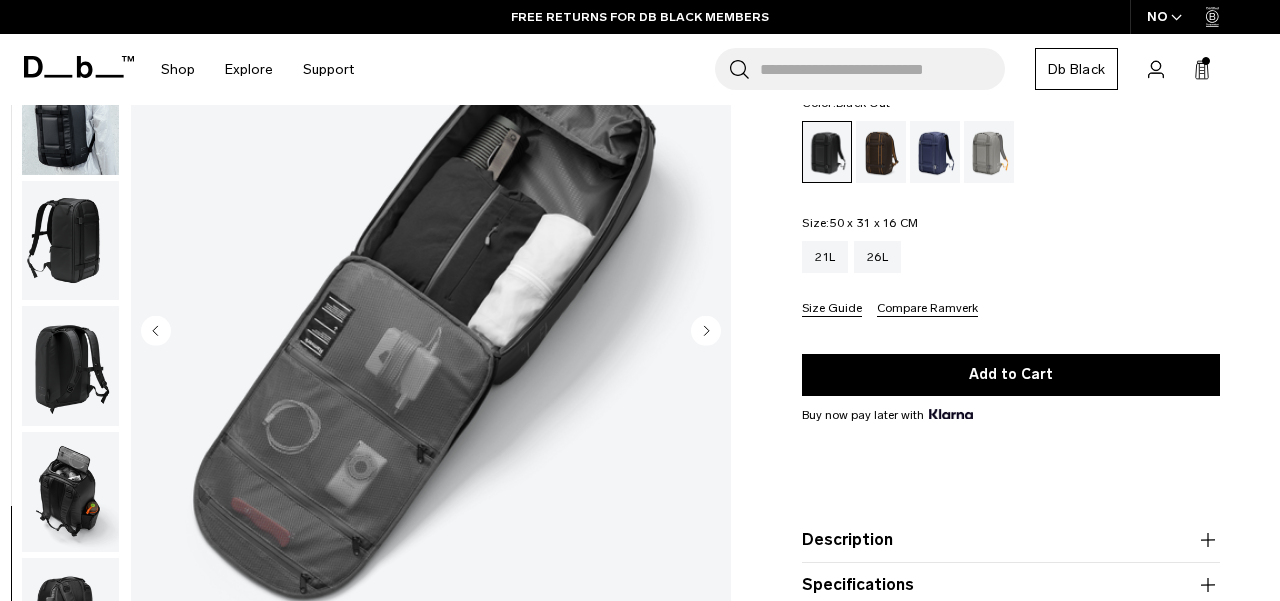 scroll, scrollTop: 216, scrollLeft: 0, axis: vertical 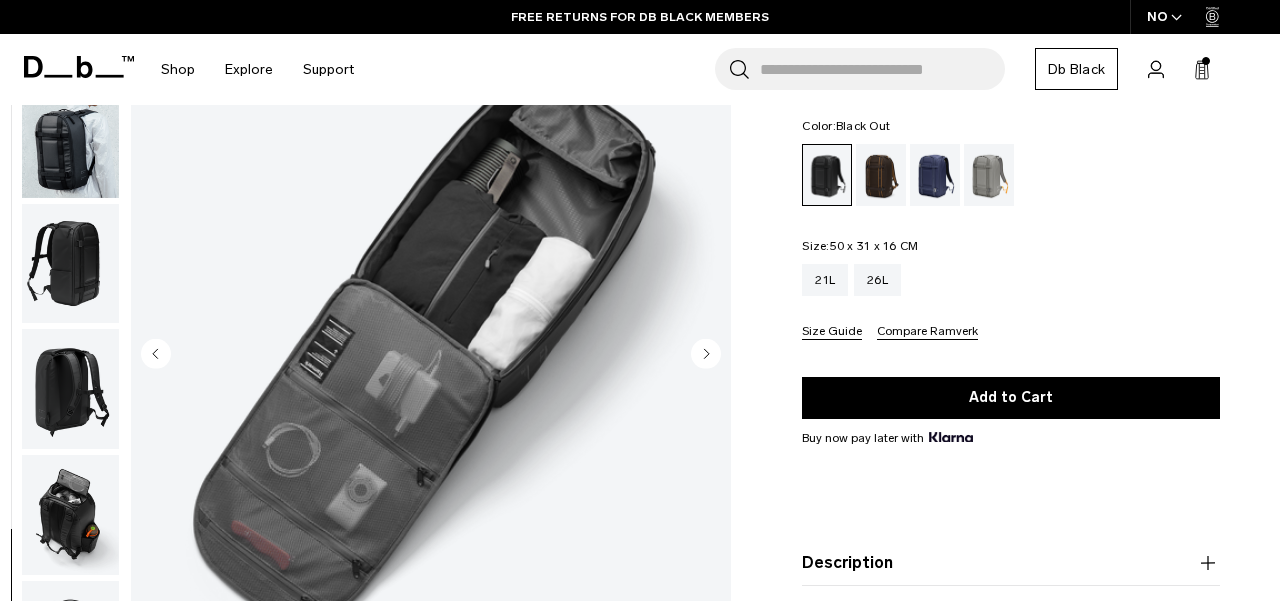 click at bounding box center [70, 263] 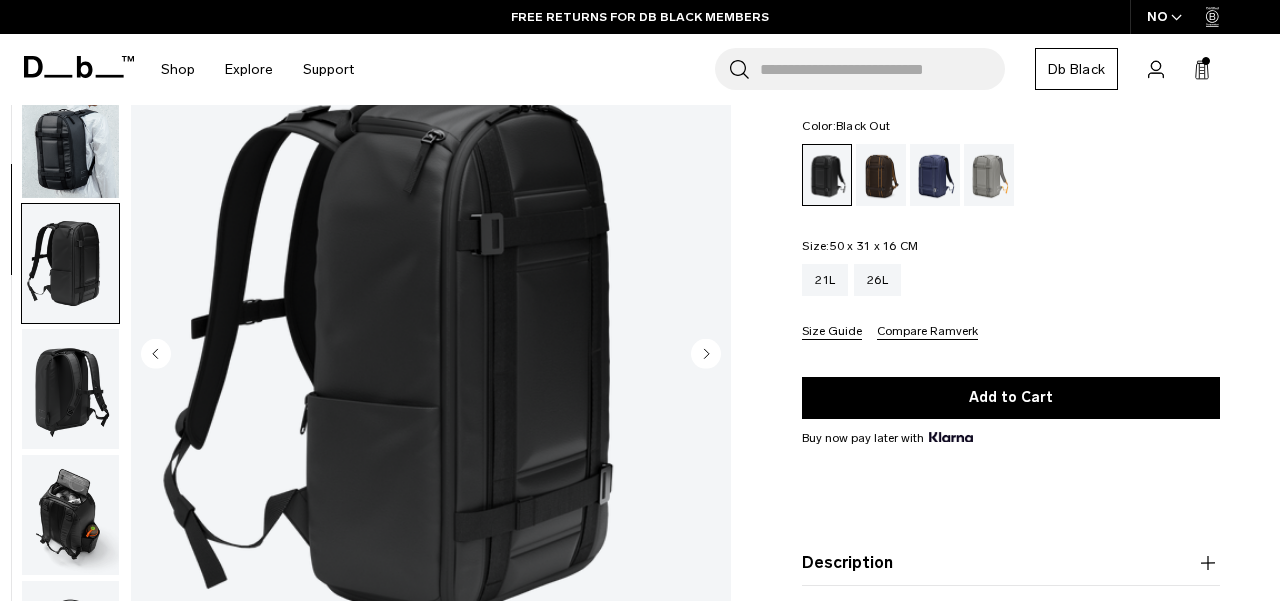 scroll, scrollTop: 255, scrollLeft: 0, axis: vertical 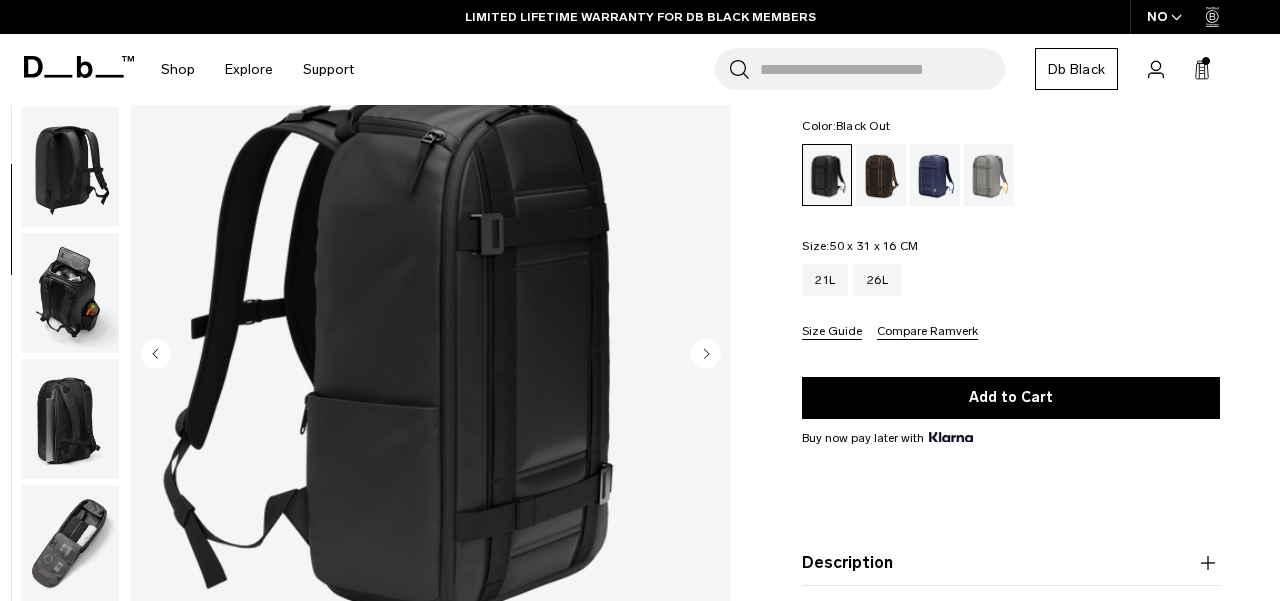 click at bounding box center [70, 293] 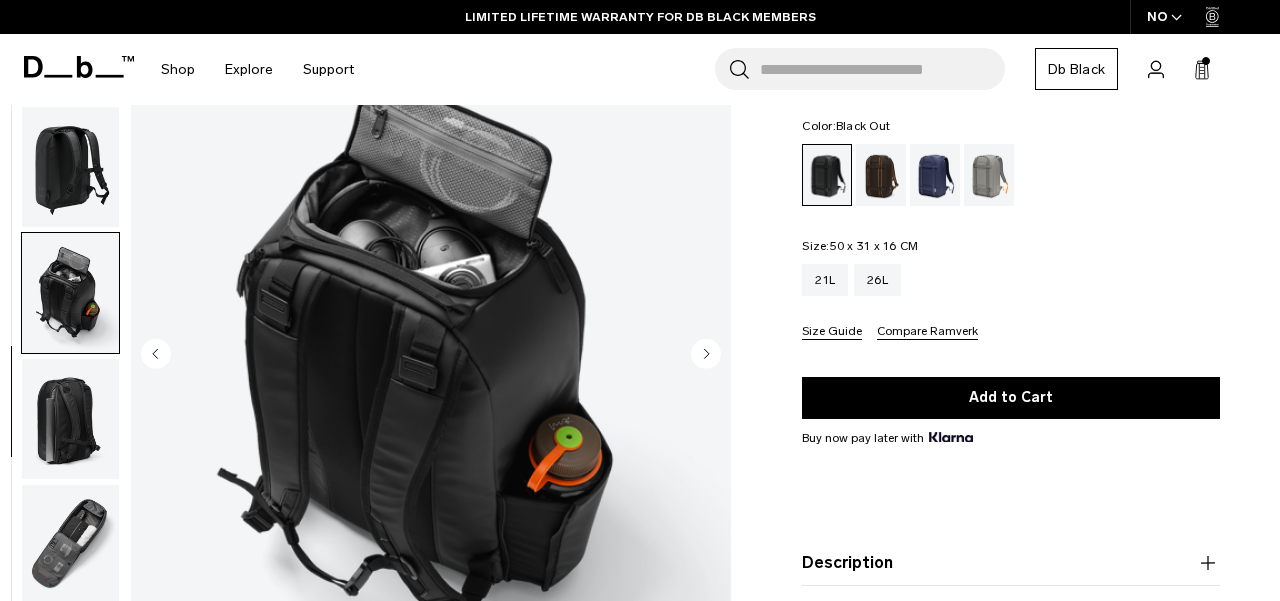 scroll, scrollTop: 264, scrollLeft: 0, axis: vertical 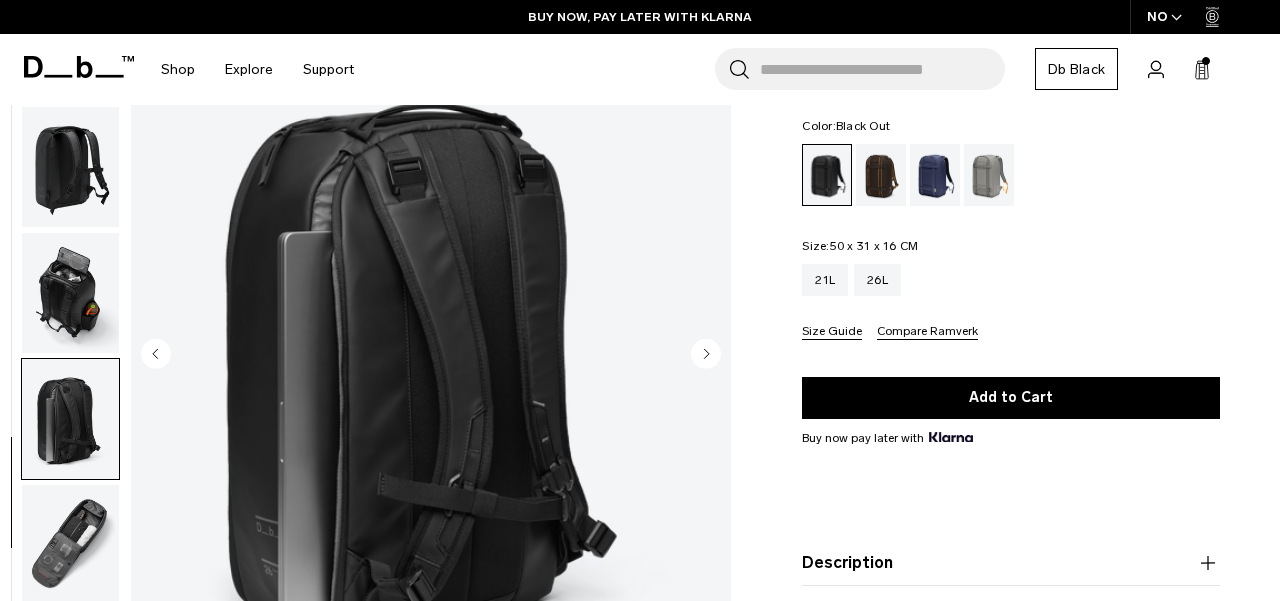 click at bounding box center [70, 544] 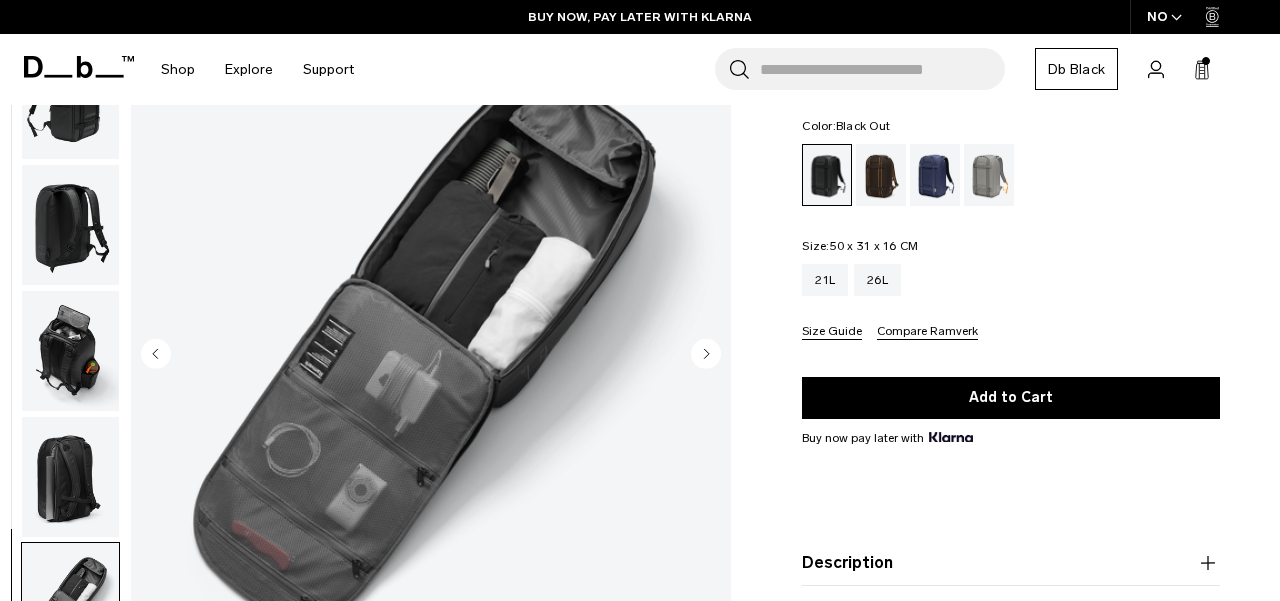 scroll, scrollTop: 192, scrollLeft: 0, axis: vertical 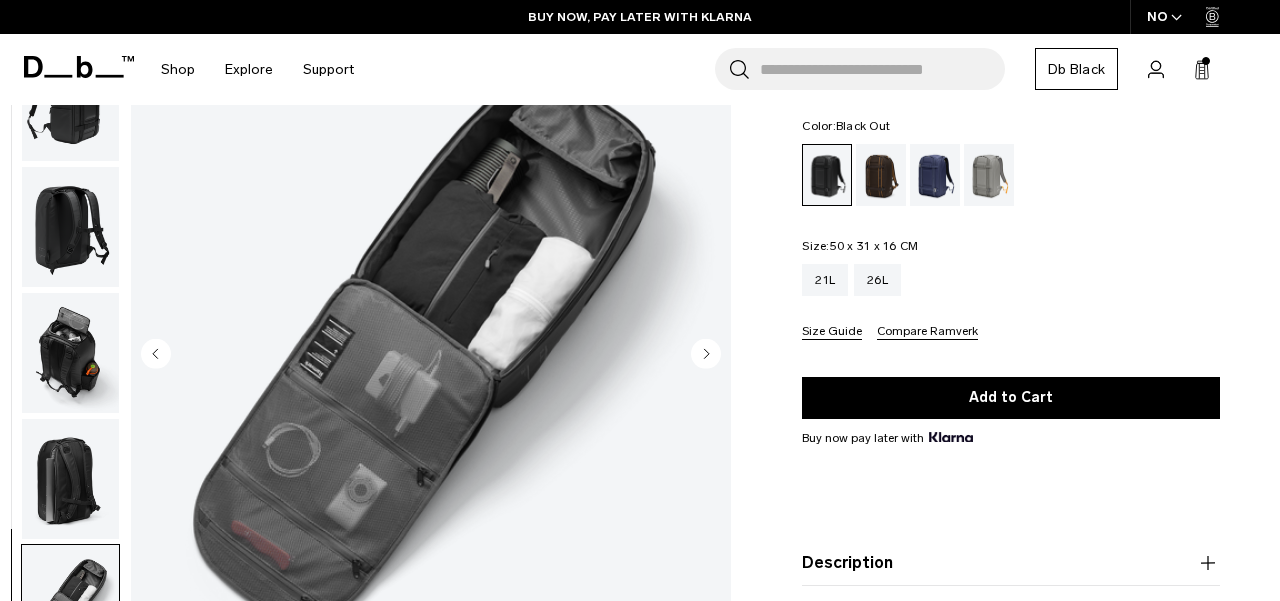 click at bounding box center [70, 479] 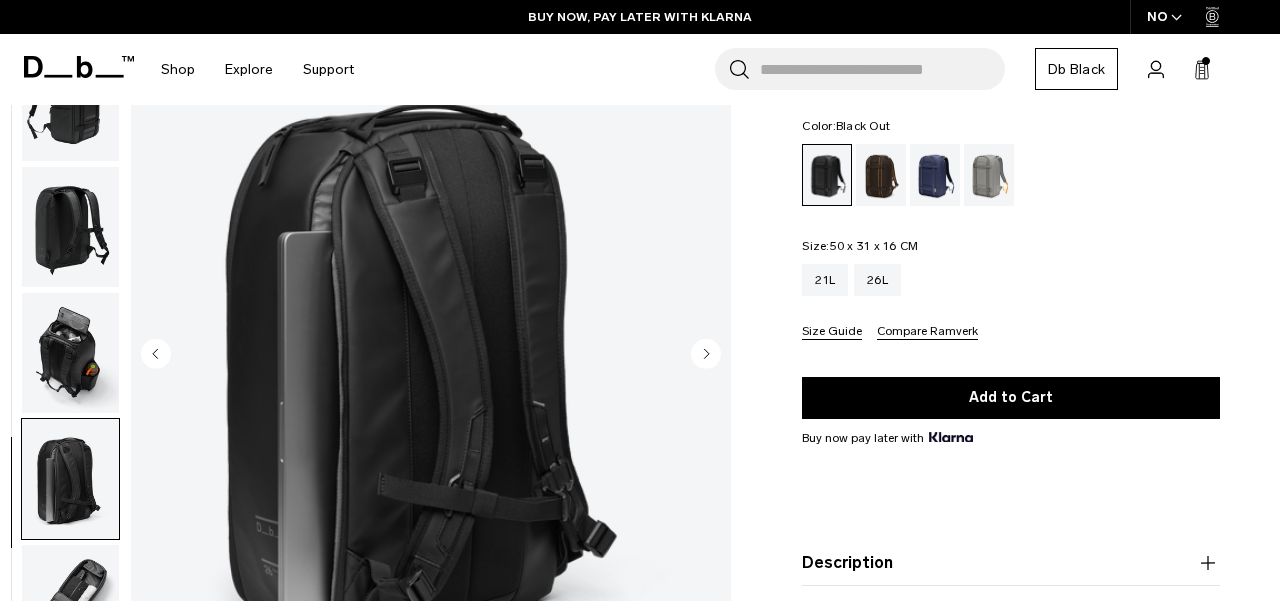 scroll, scrollTop: 264, scrollLeft: 0, axis: vertical 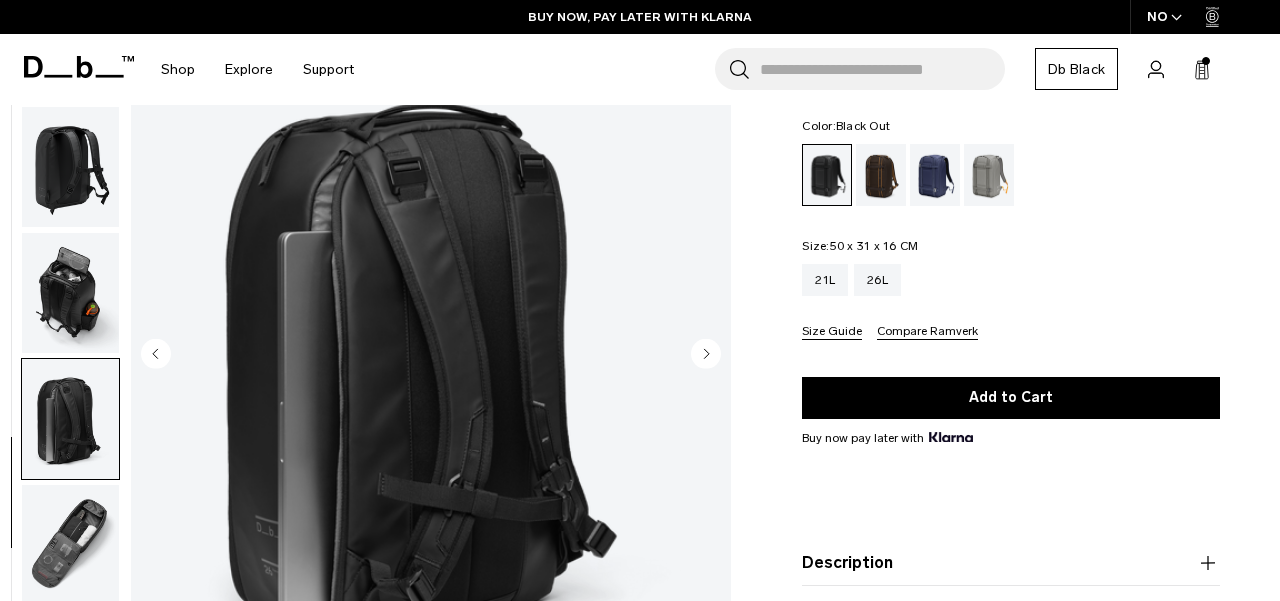 click at bounding box center (70, 293) 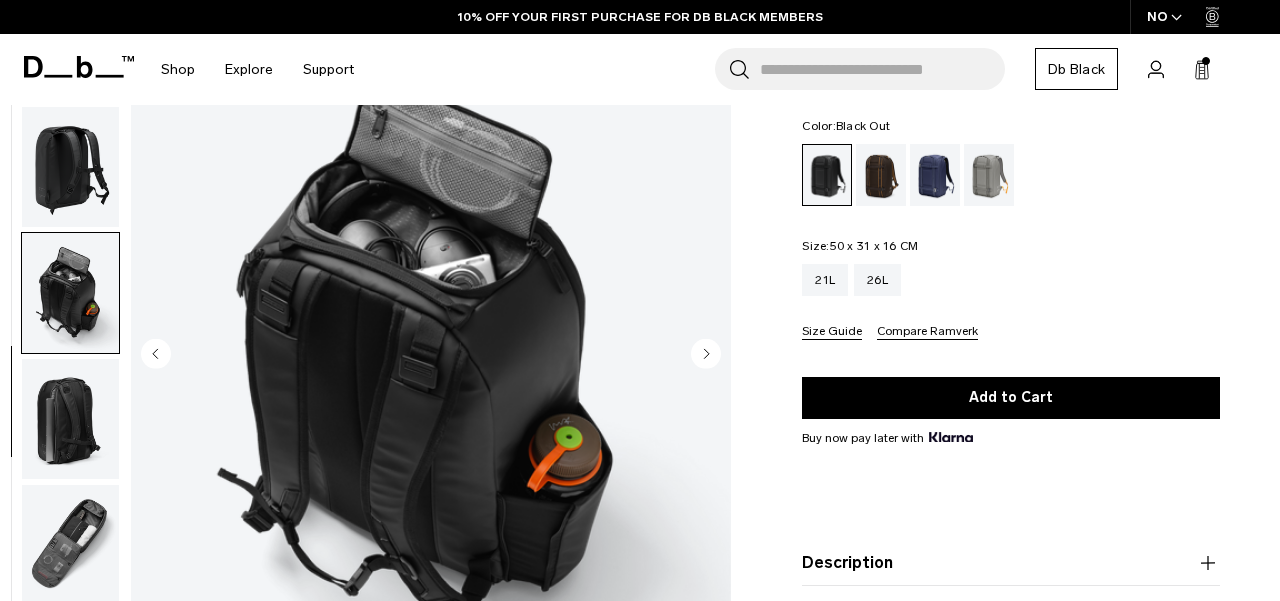 scroll, scrollTop: 144, scrollLeft: 0, axis: vertical 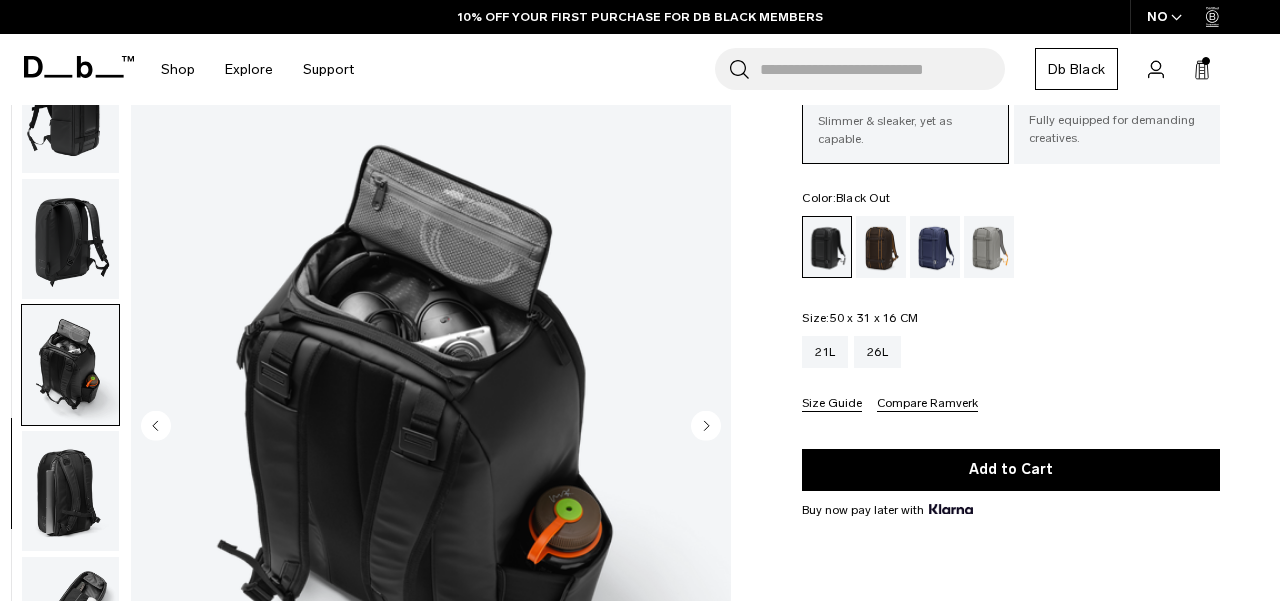 click at bounding box center [70, 239] 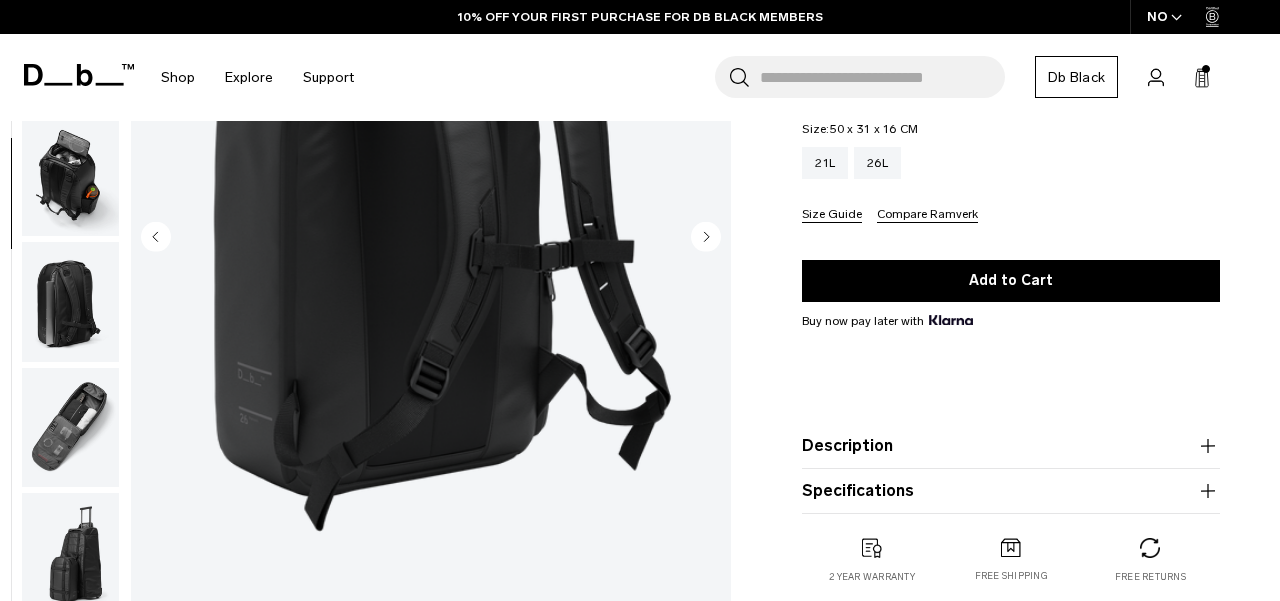 scroll, scrollTop: 471, scrollLeft: 0, axis: vertical 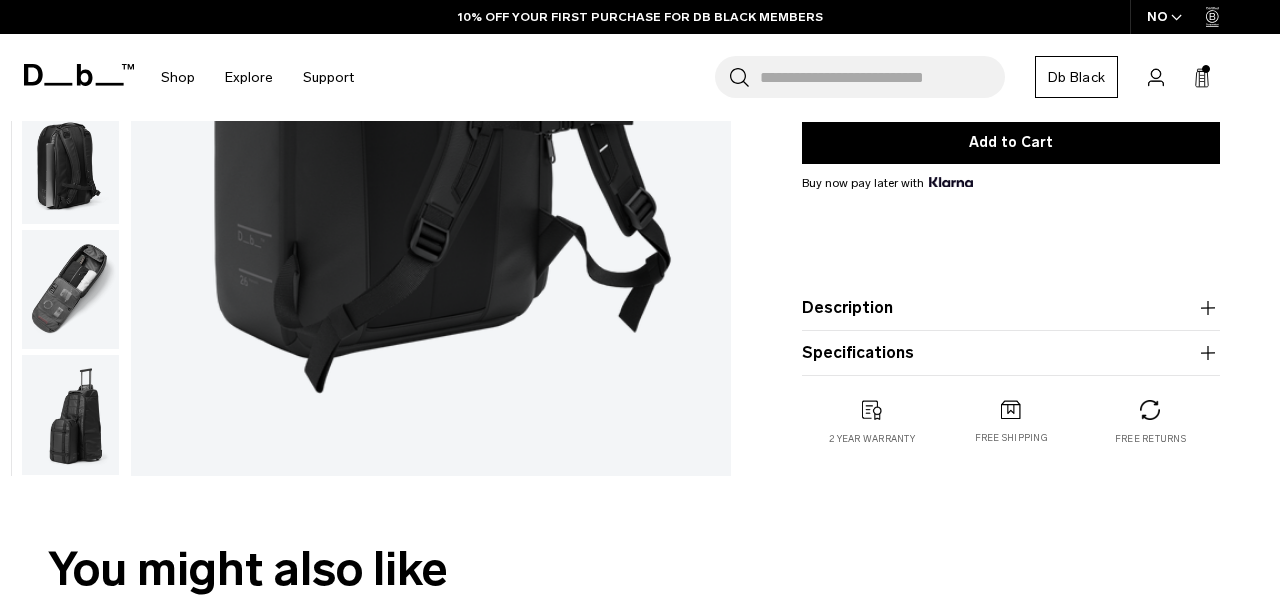 click at bounding box center (70, 289) 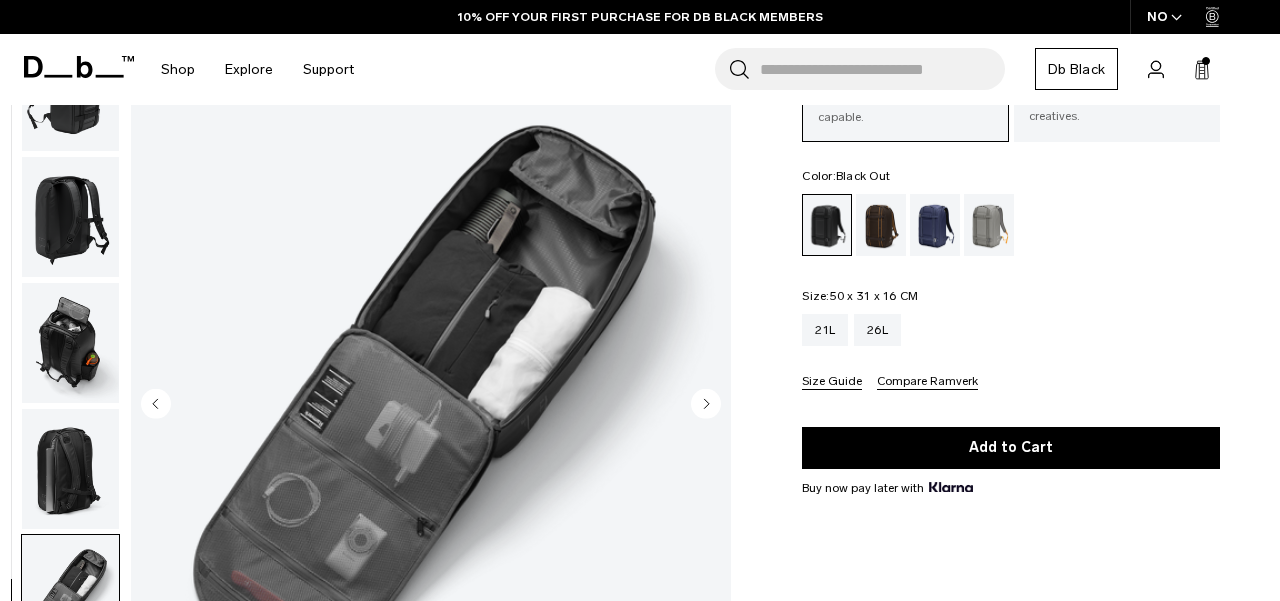 scroll, scrollTop: 165, scrollLeft: 0, axis: vertical 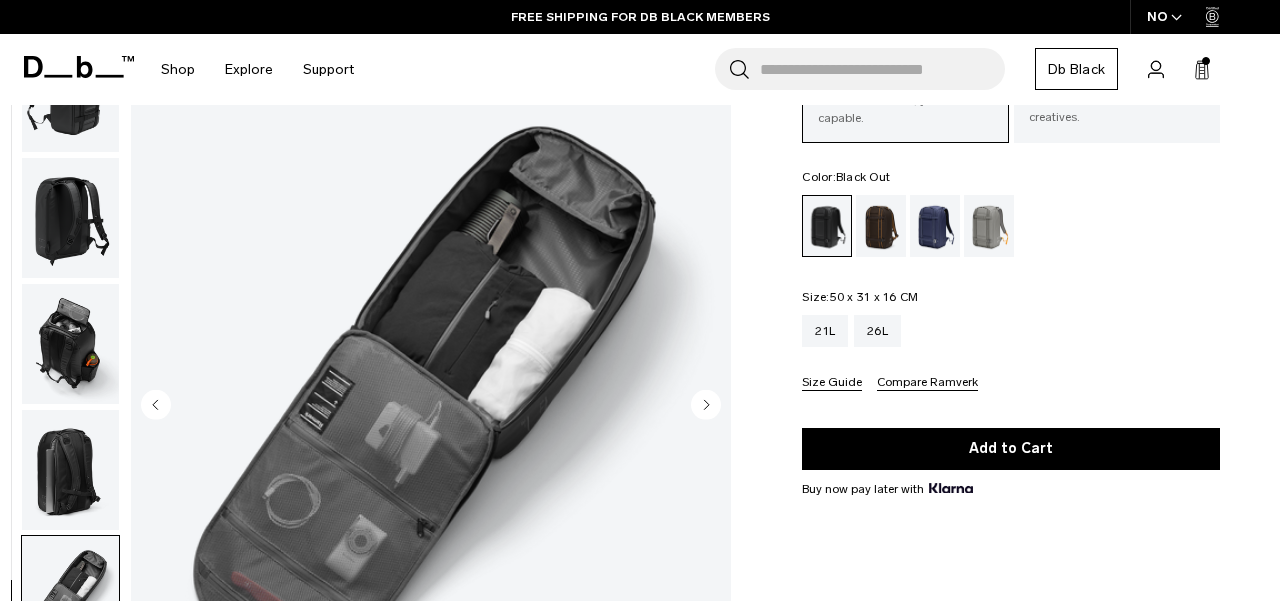 click at bounding box center [70, 218] 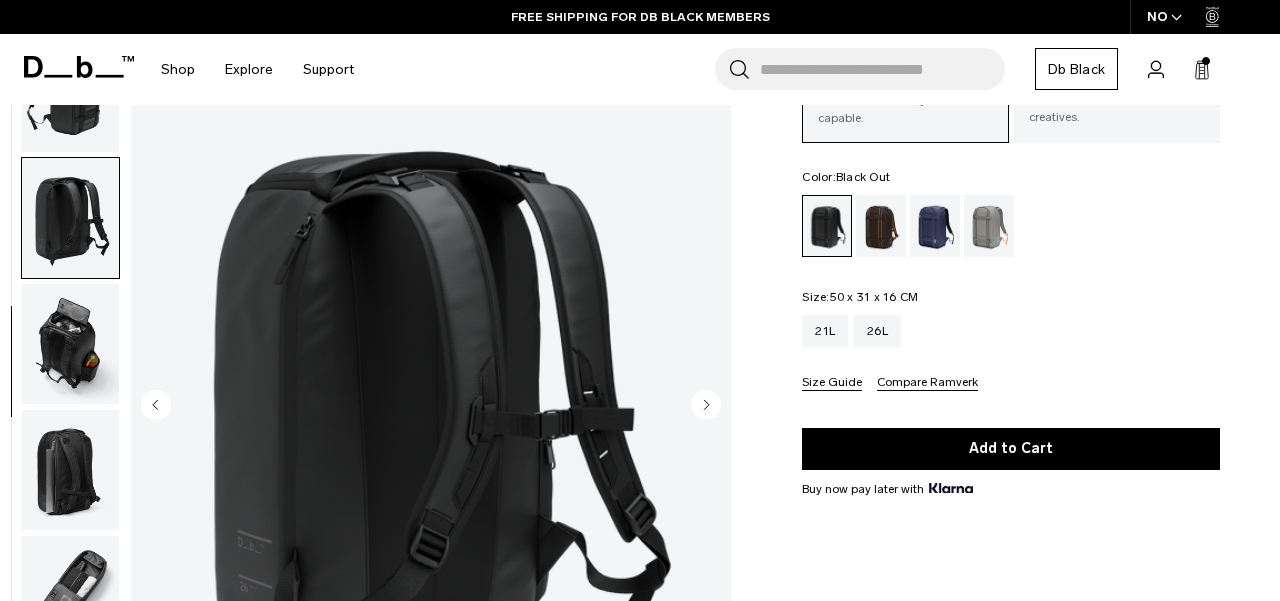 scroll, scrollTop: 0, scrollLeft: 0, axis: both 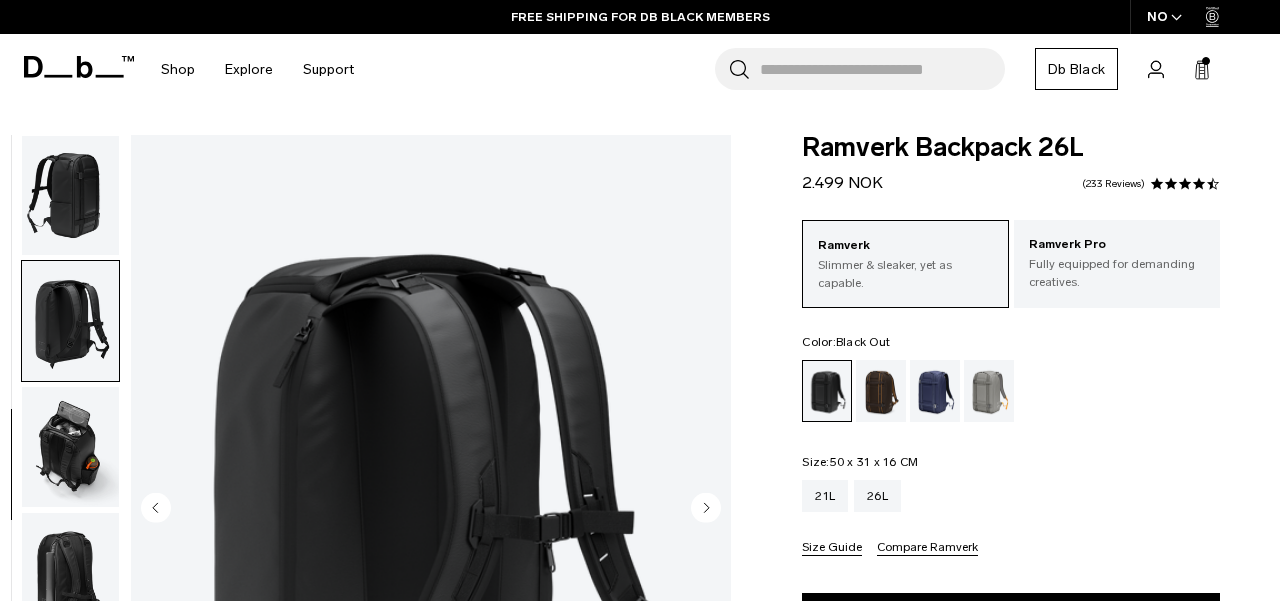 click at bounding box center [70, 196] 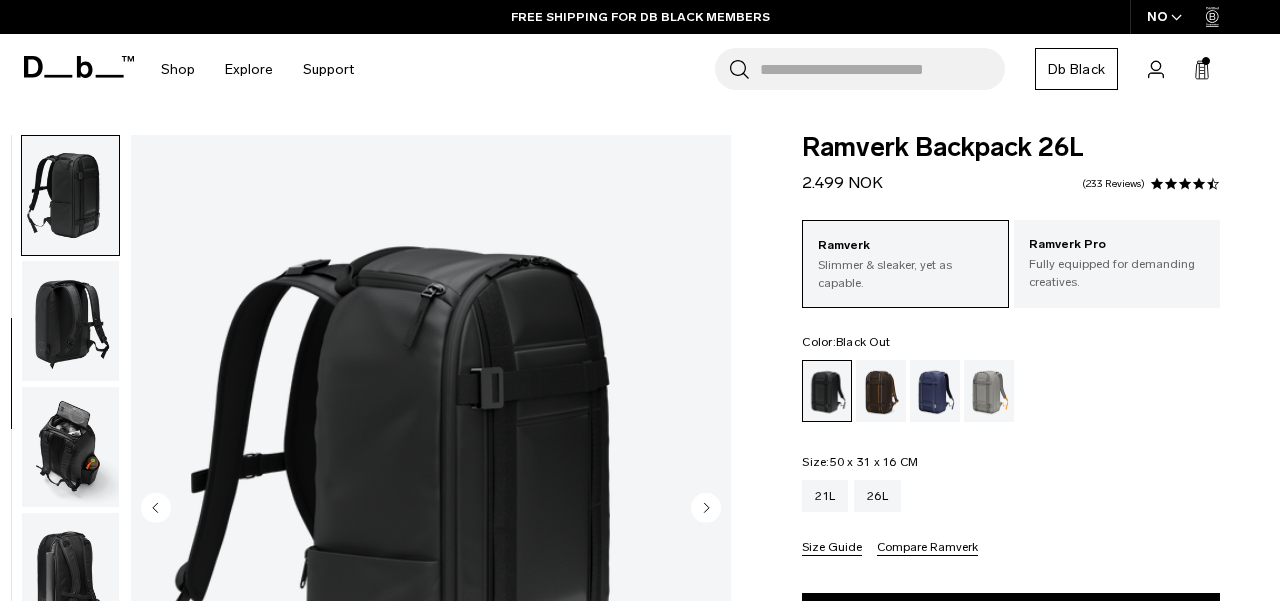 scroll, scrollTop: 255, scrollLeft: 0, axis: vertical 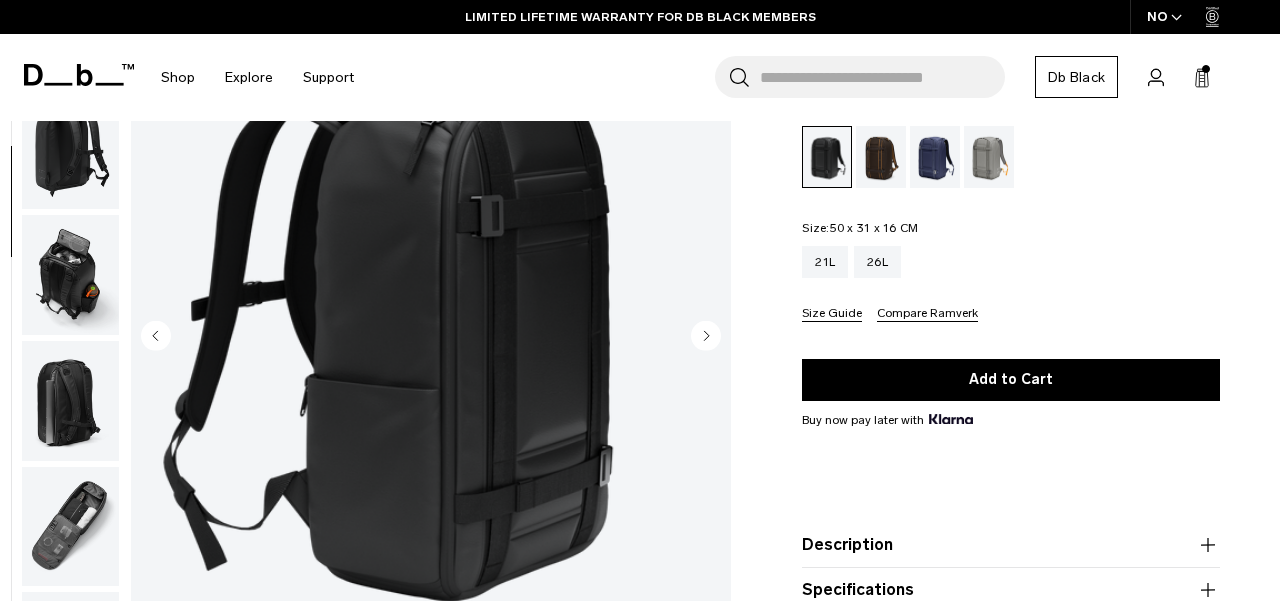 click at bounding box center [70, 275] 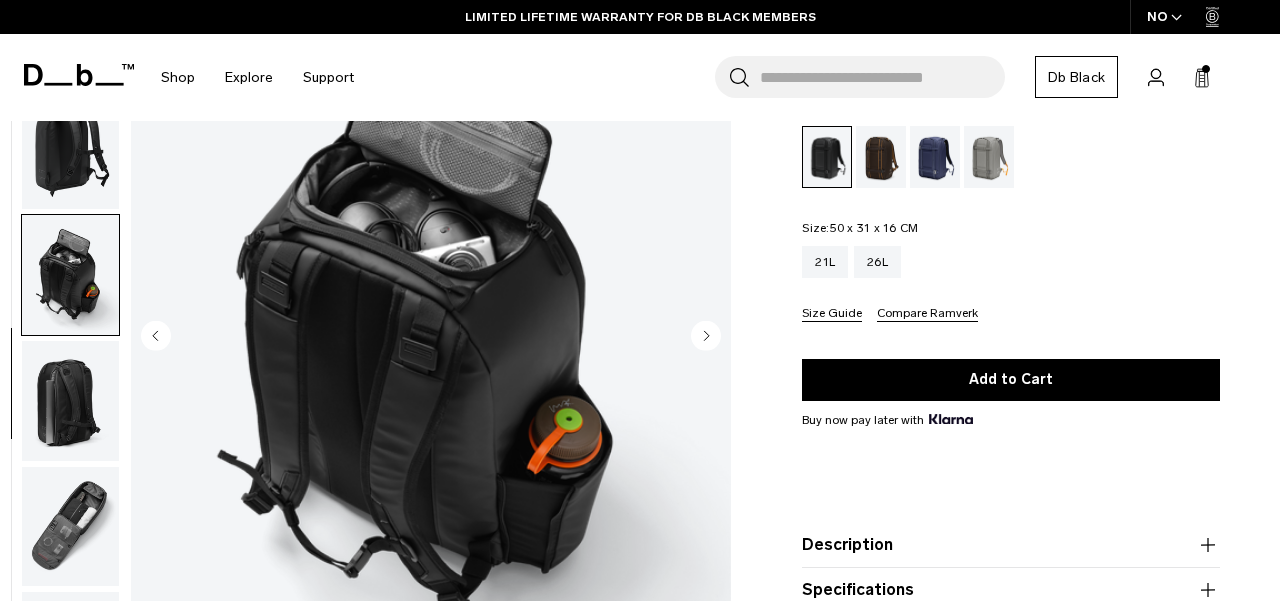 click at bounding box center (70, 401) 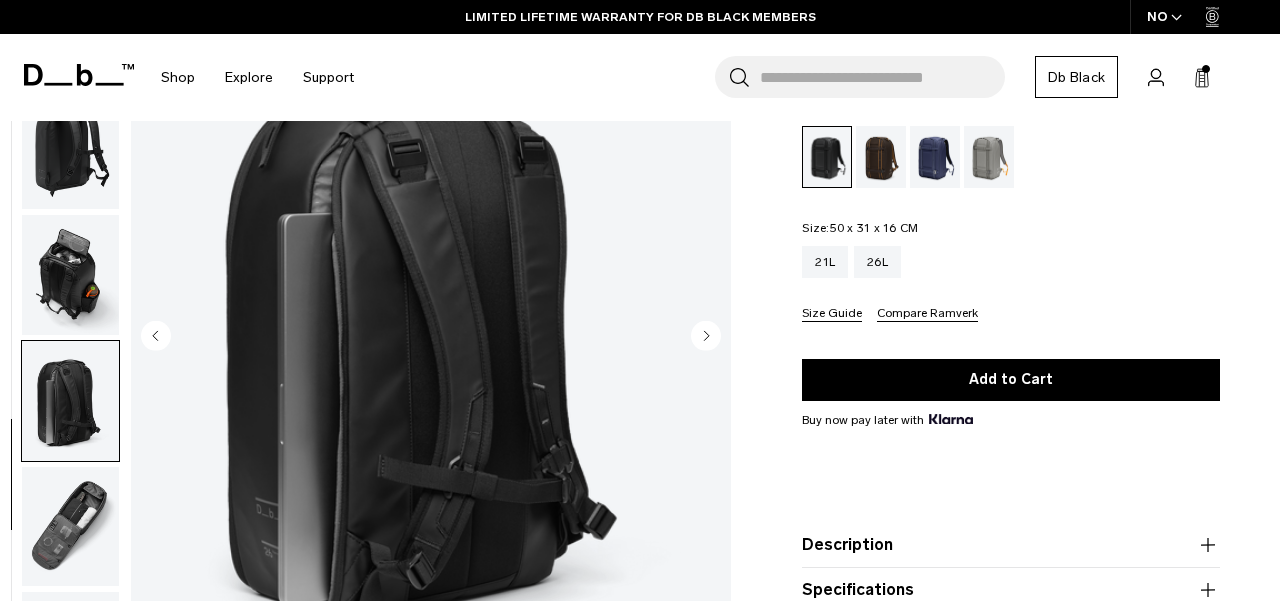 click at bounding box center (70, 526) 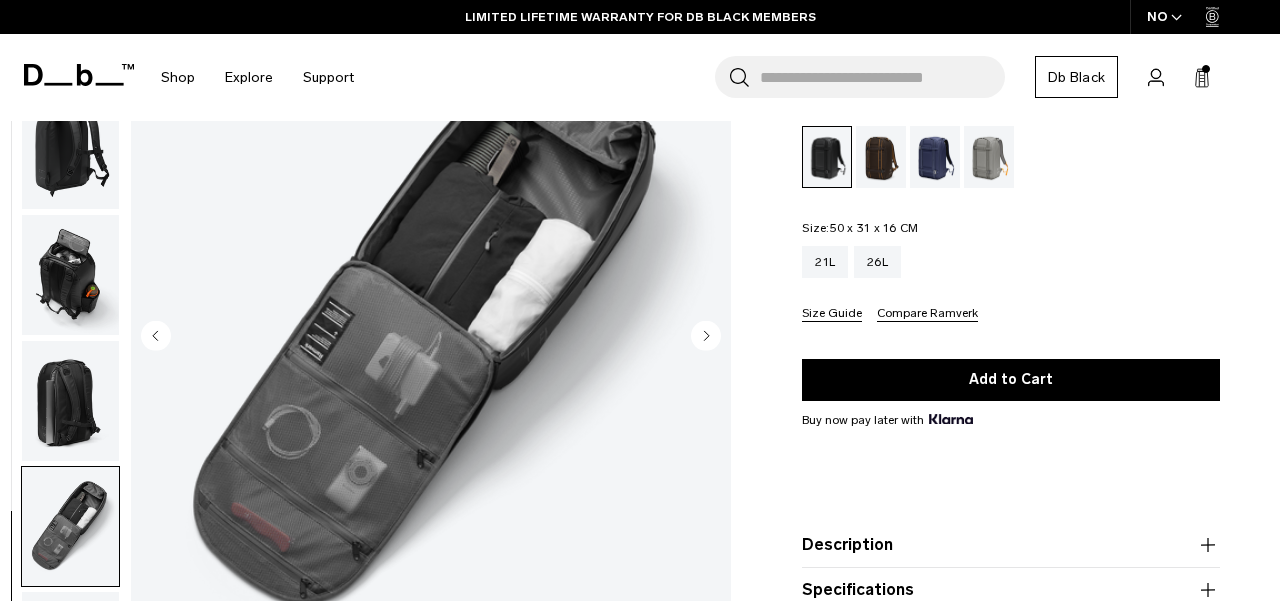 scroll, scrollTop: 361, scrollLeft: 0, axis: vertical 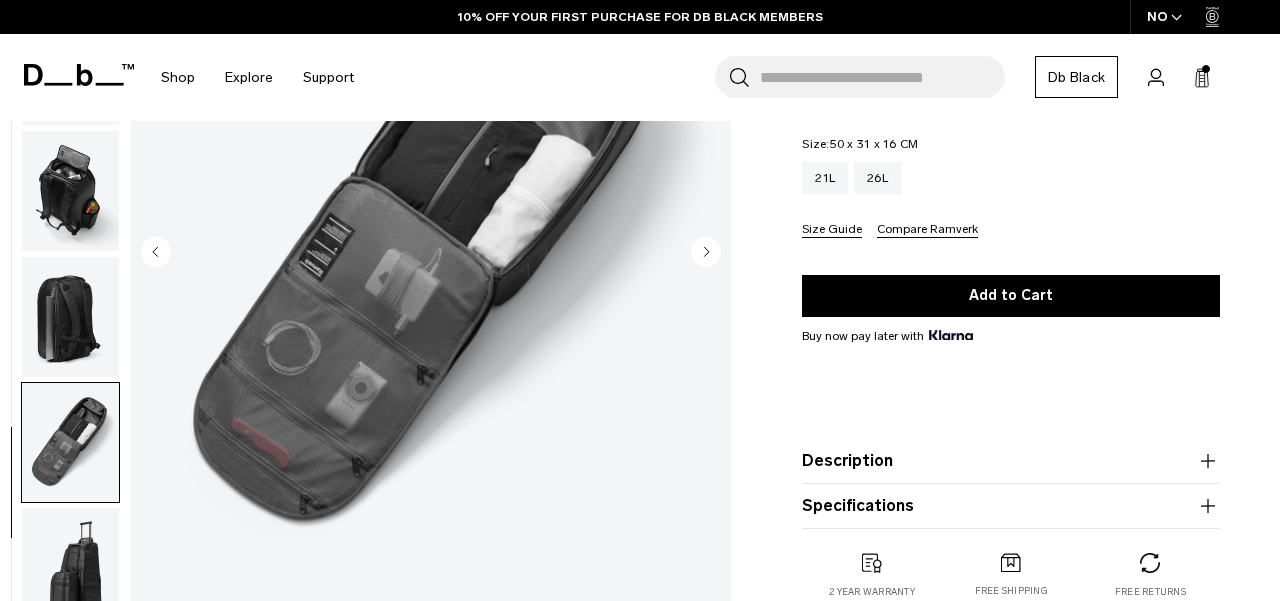 click on "Description" at bounding box center (1011, 461) 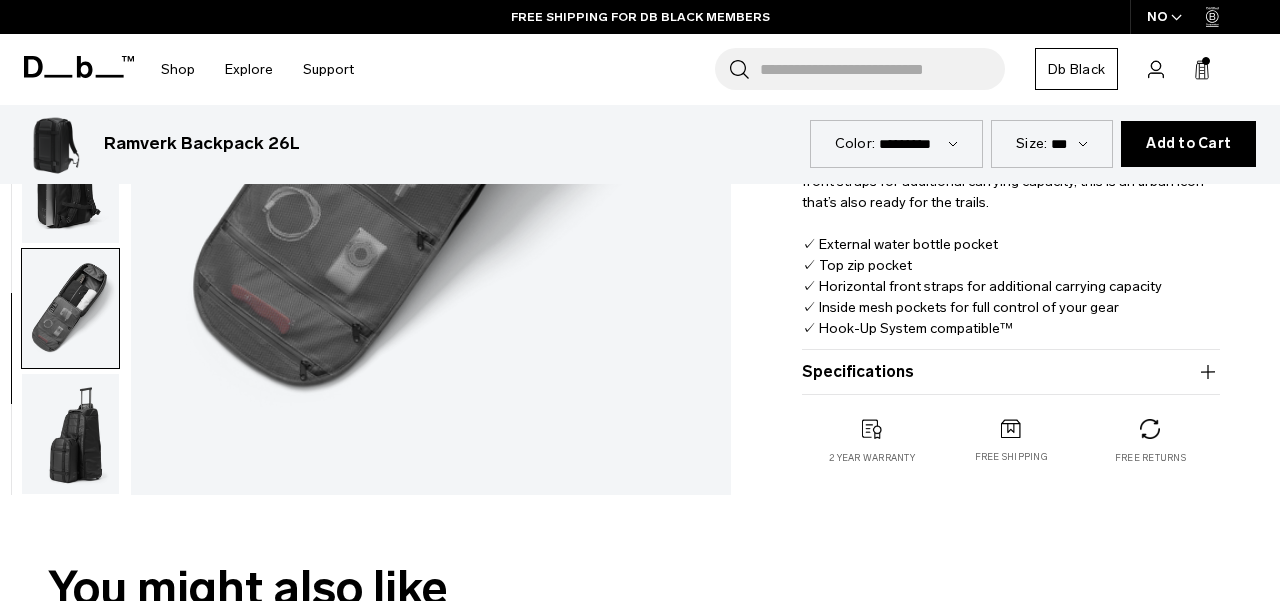 scroll, scrollTop: 699, scrollLeft: 0, axis: vertical 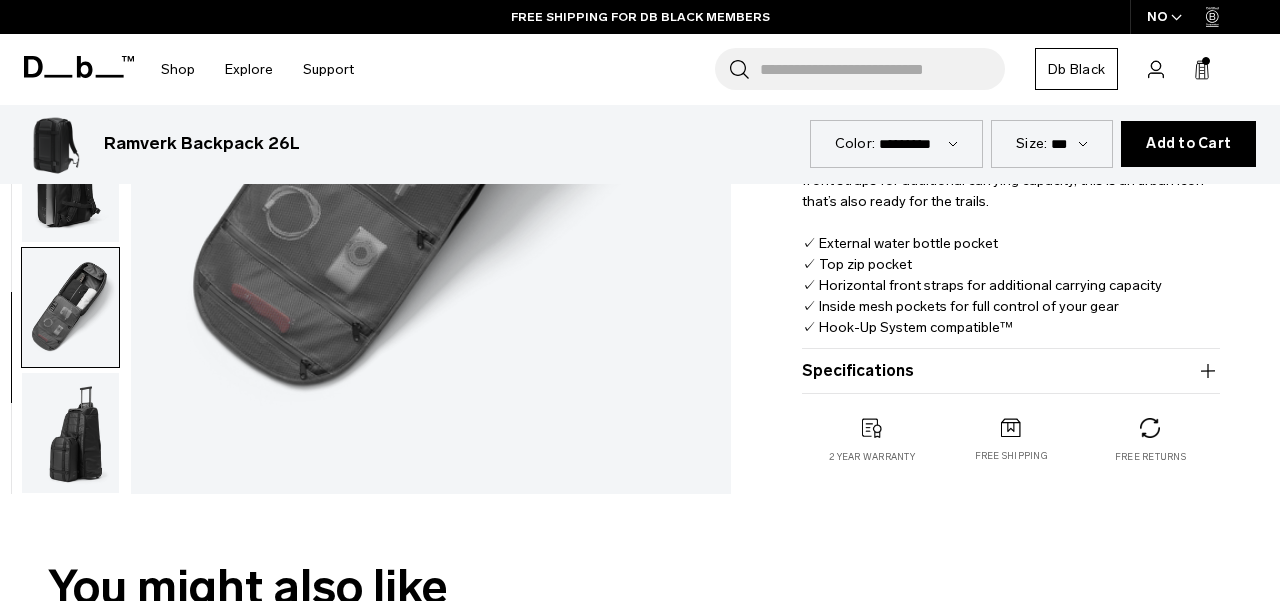click on "Specifications" at bounding box center [1011, 371] 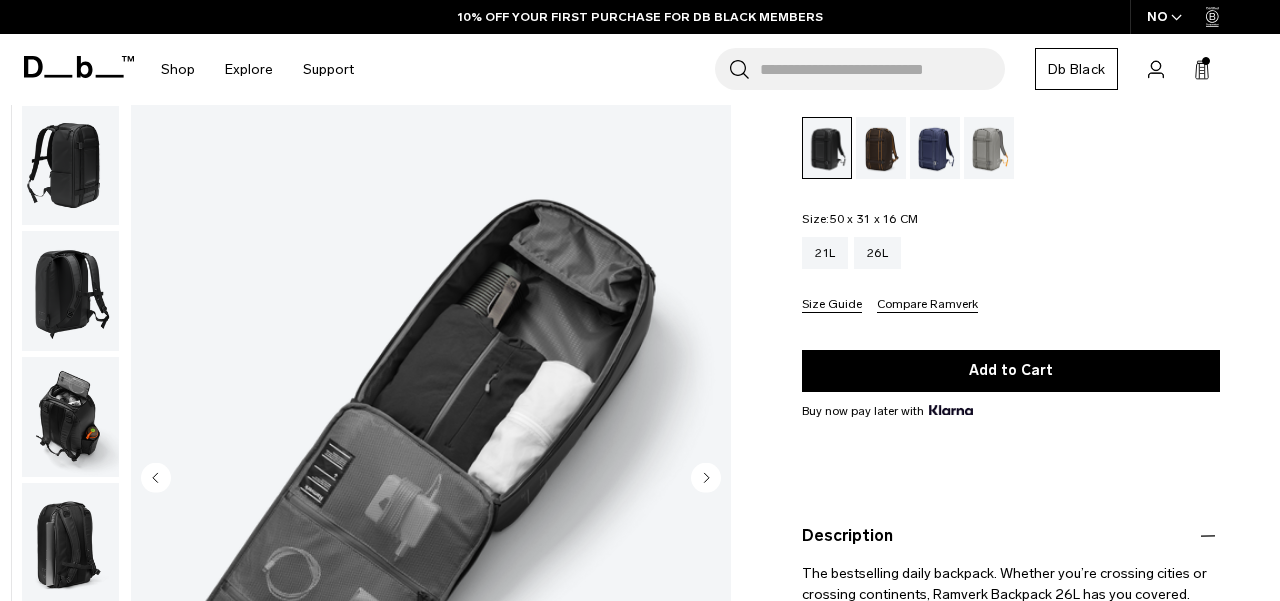 scroll, scrollTop: 174, scrollLeft: 0, axis: vertical 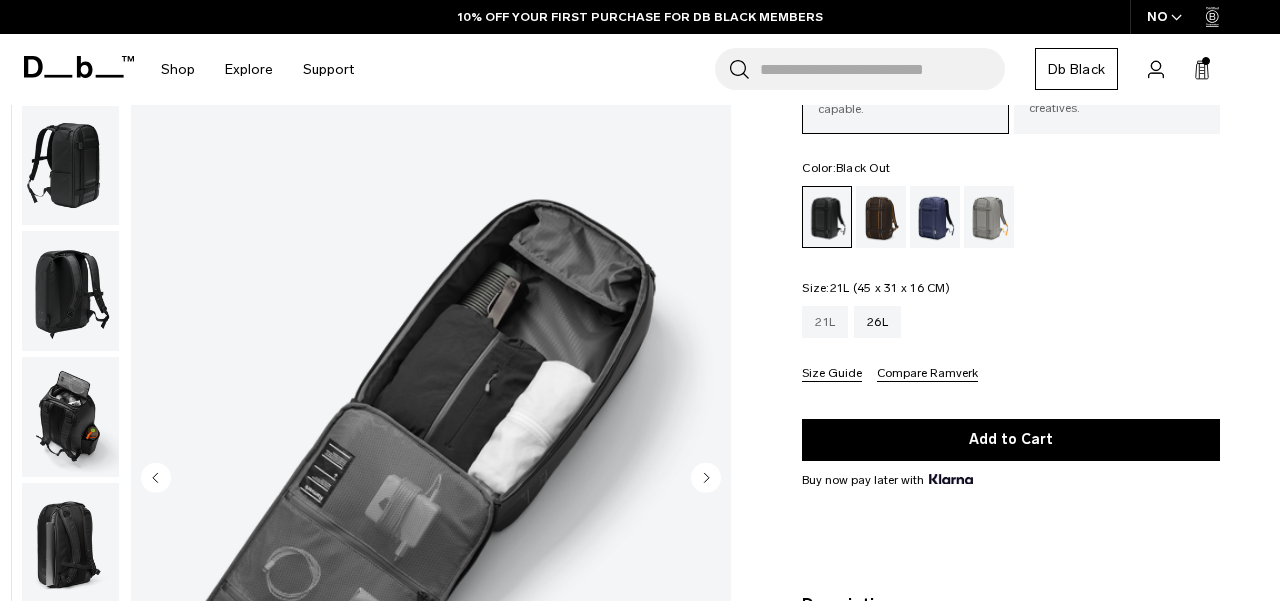 click on "21L" at bounding box center [825, 322] 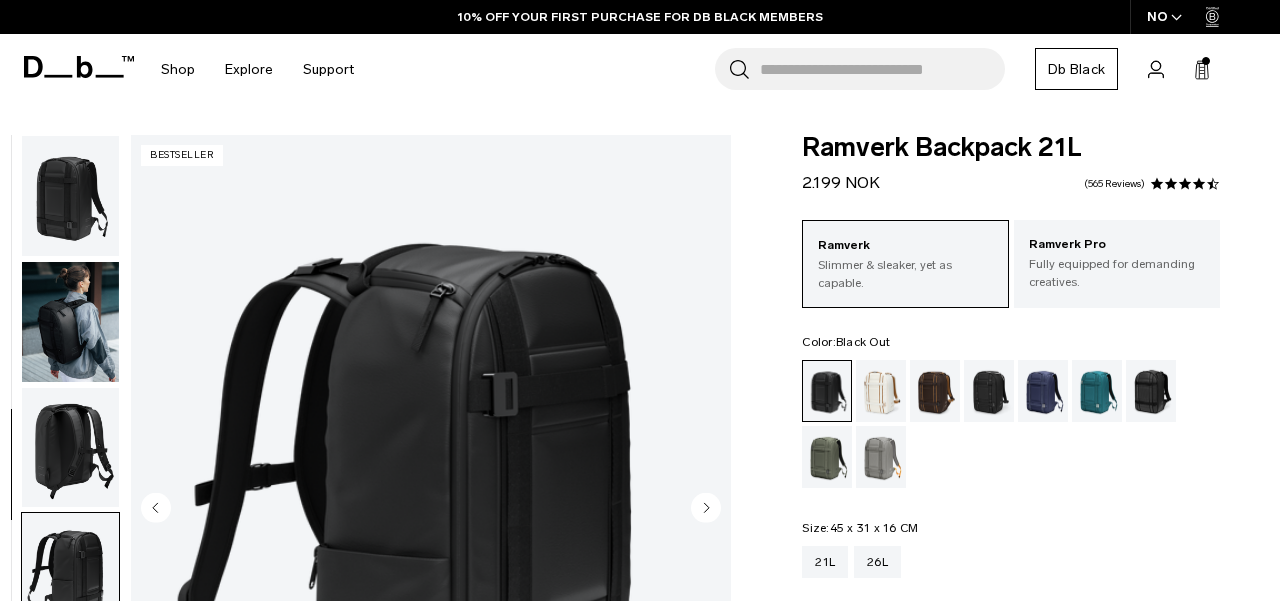 click at bounding box center (70, 825) 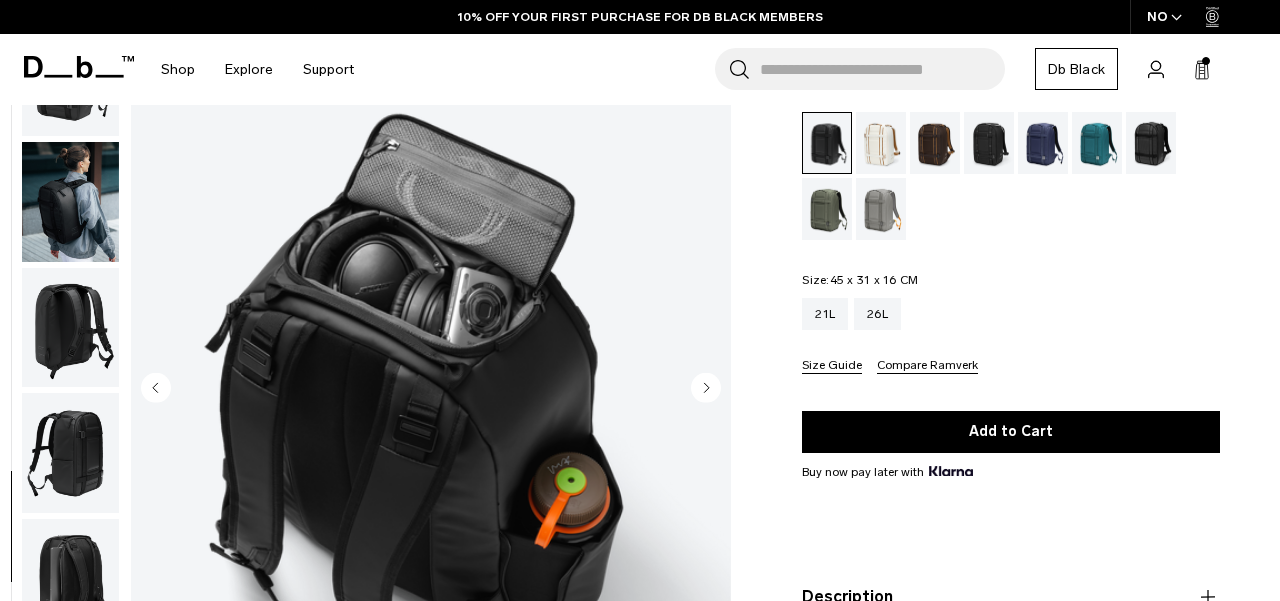 scroll, scrollTop: 248, scrollLeft: 0, axis: vertical 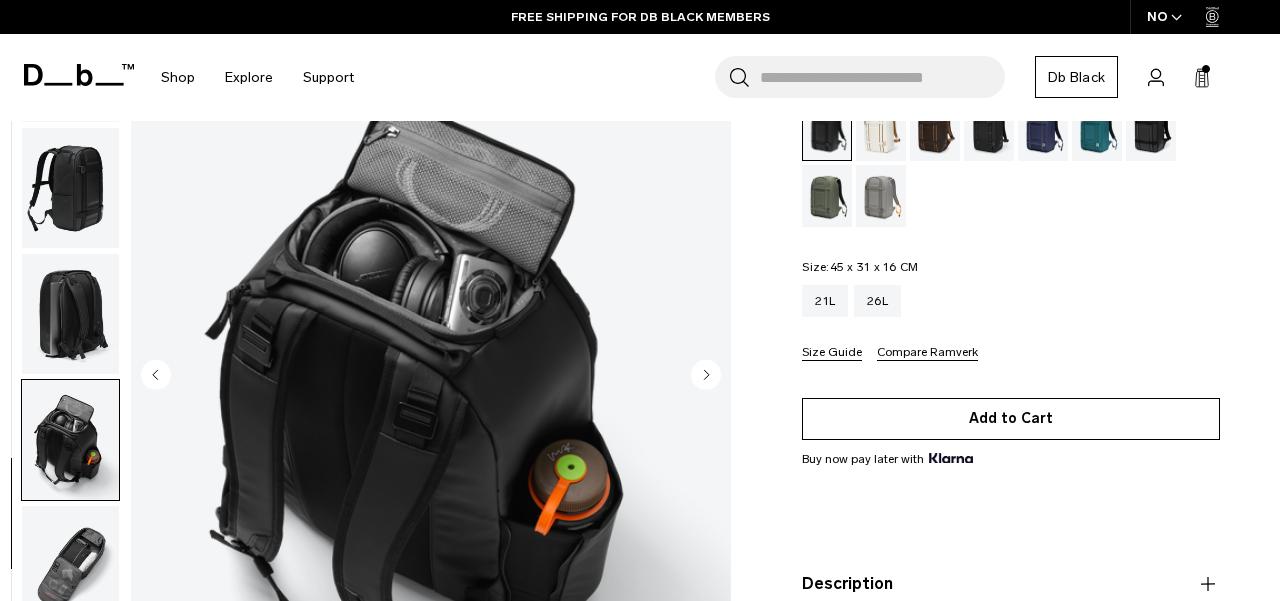 click on "Add to Cart" at bounding box center [1011, 419] 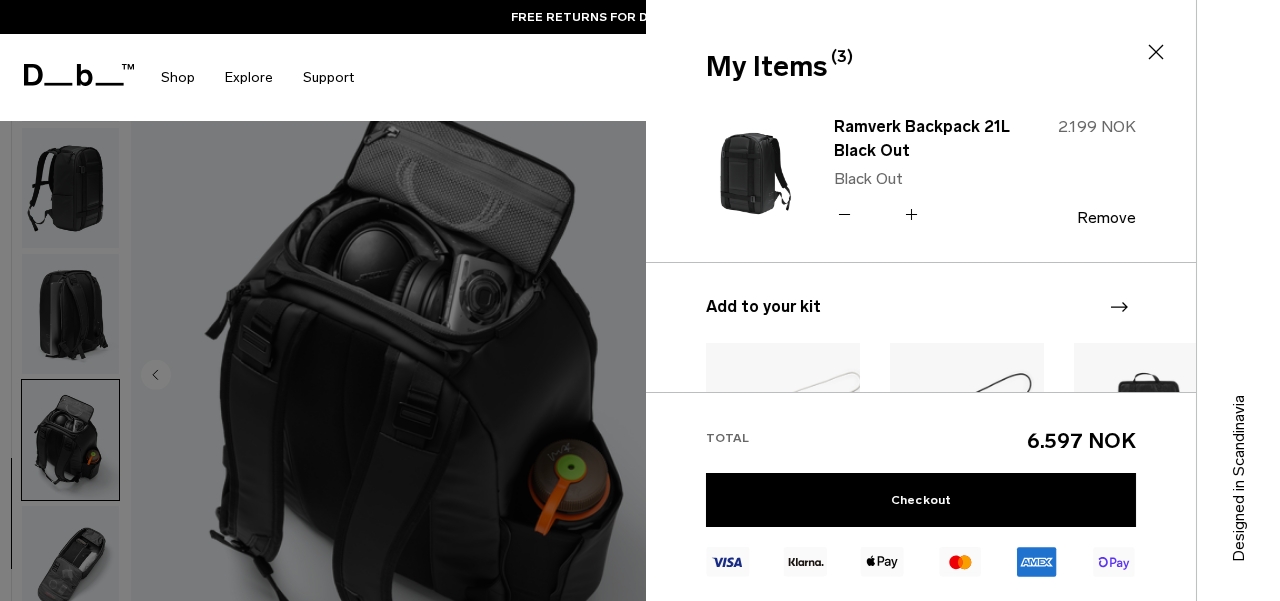 click 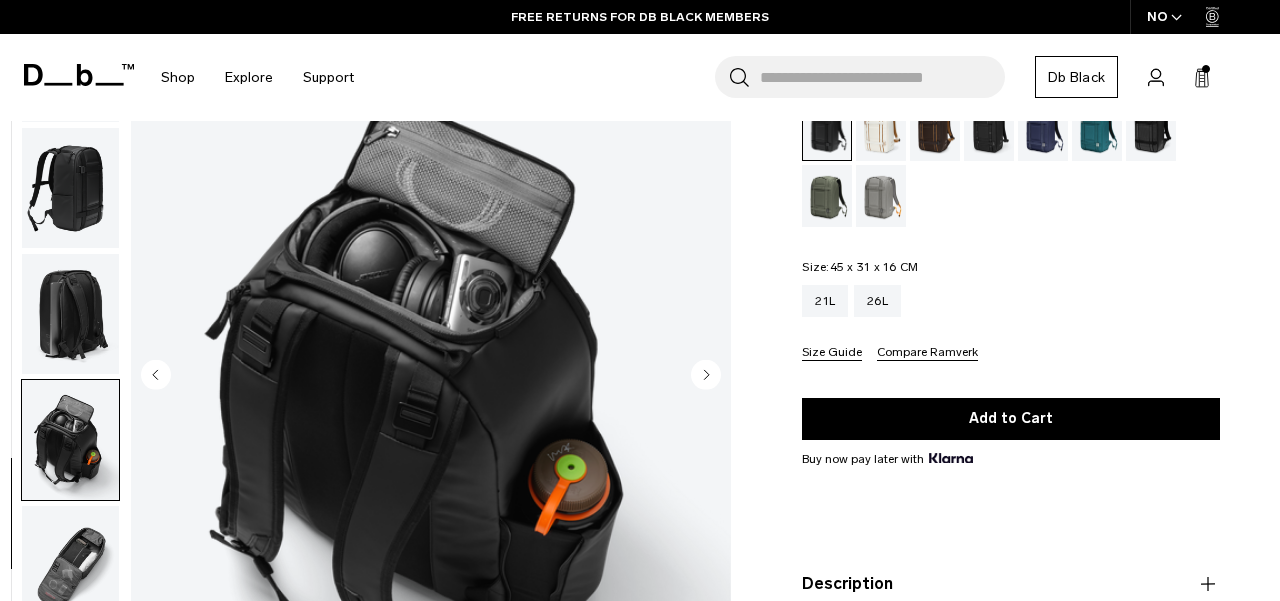 click at bounding box center [70, 314] 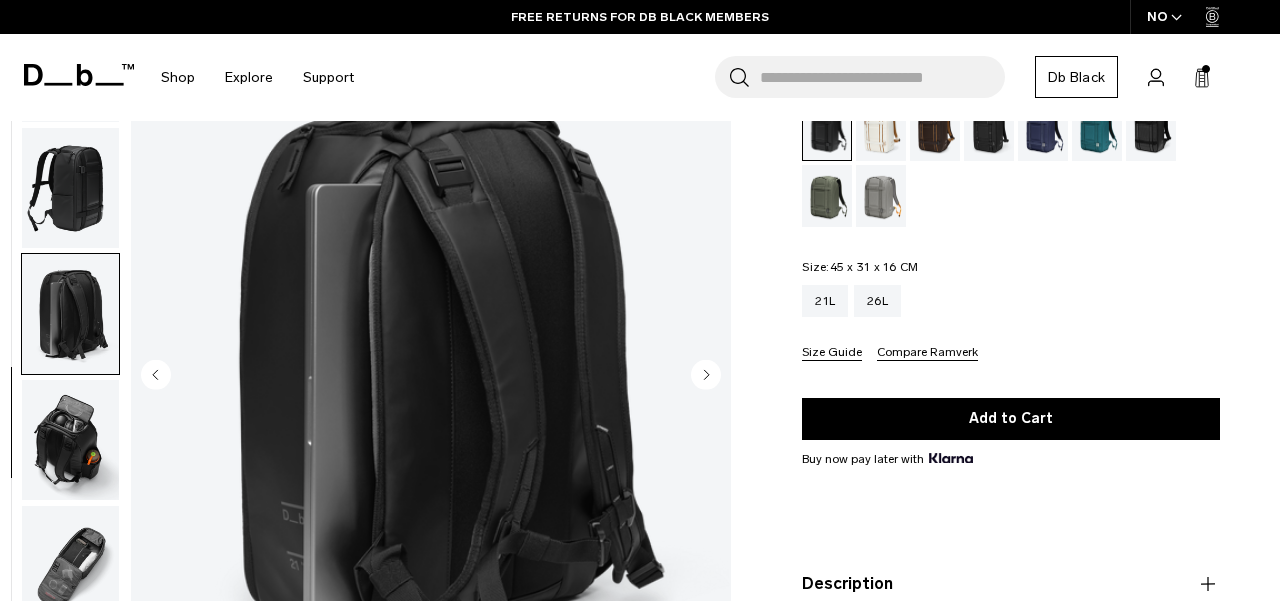 scroll, scrollTop: 433, scrollLeft: 0, axis: vertical 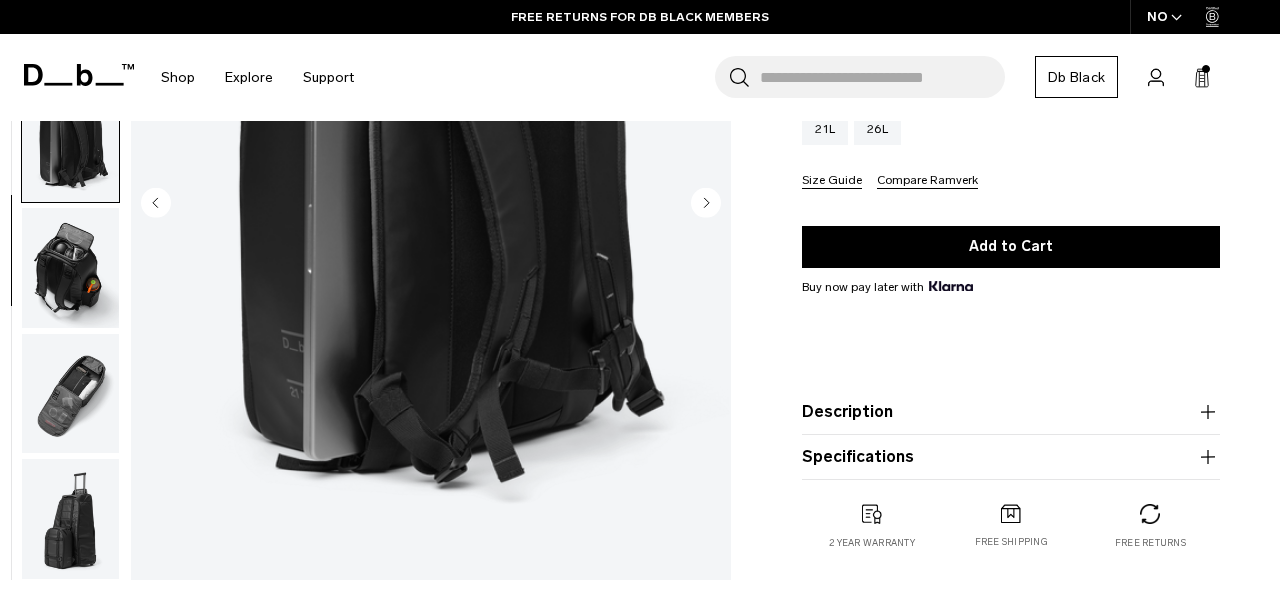 click at bounding box center (70, 393) 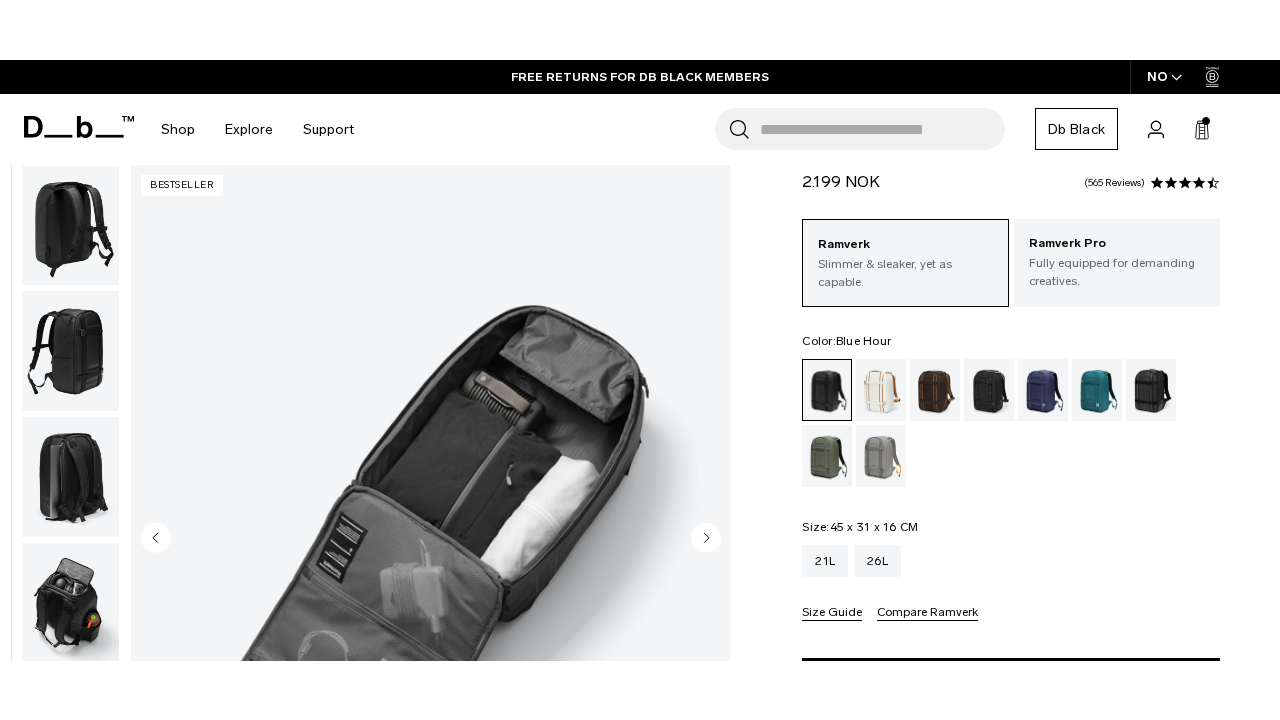 scroll, scrollTop: 0, scrollLeft: 0, axis: both 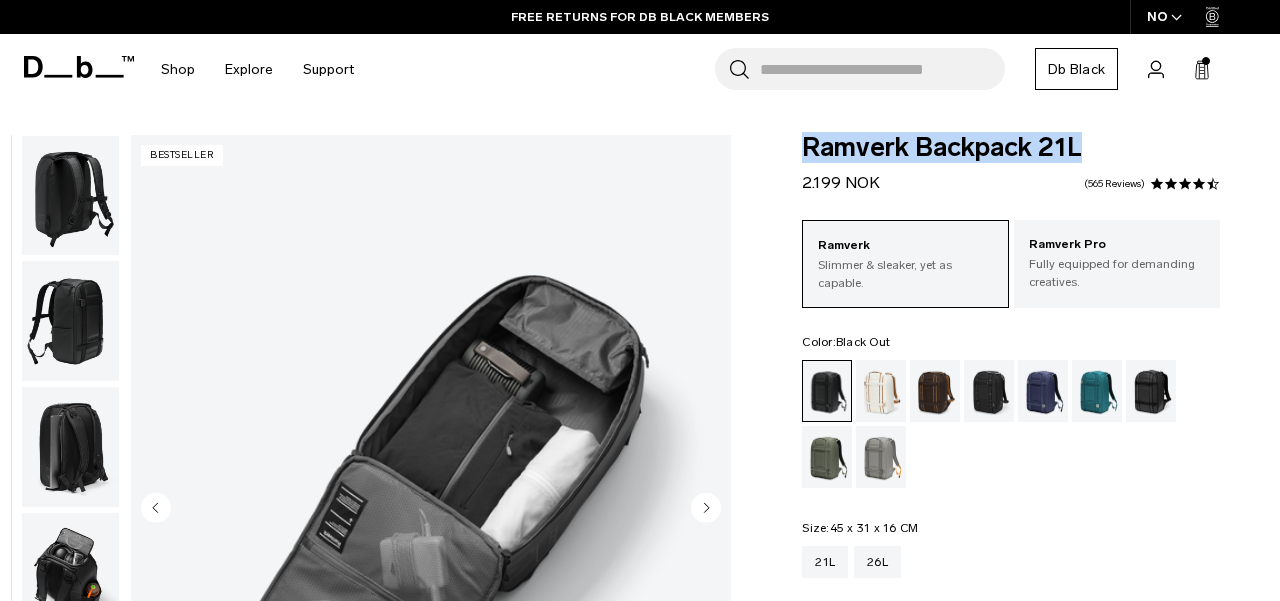 drag, startPoint x: 1102, startPoint y: 147, endPoint x: 783, endPoint y: 151, distance: 319.0251 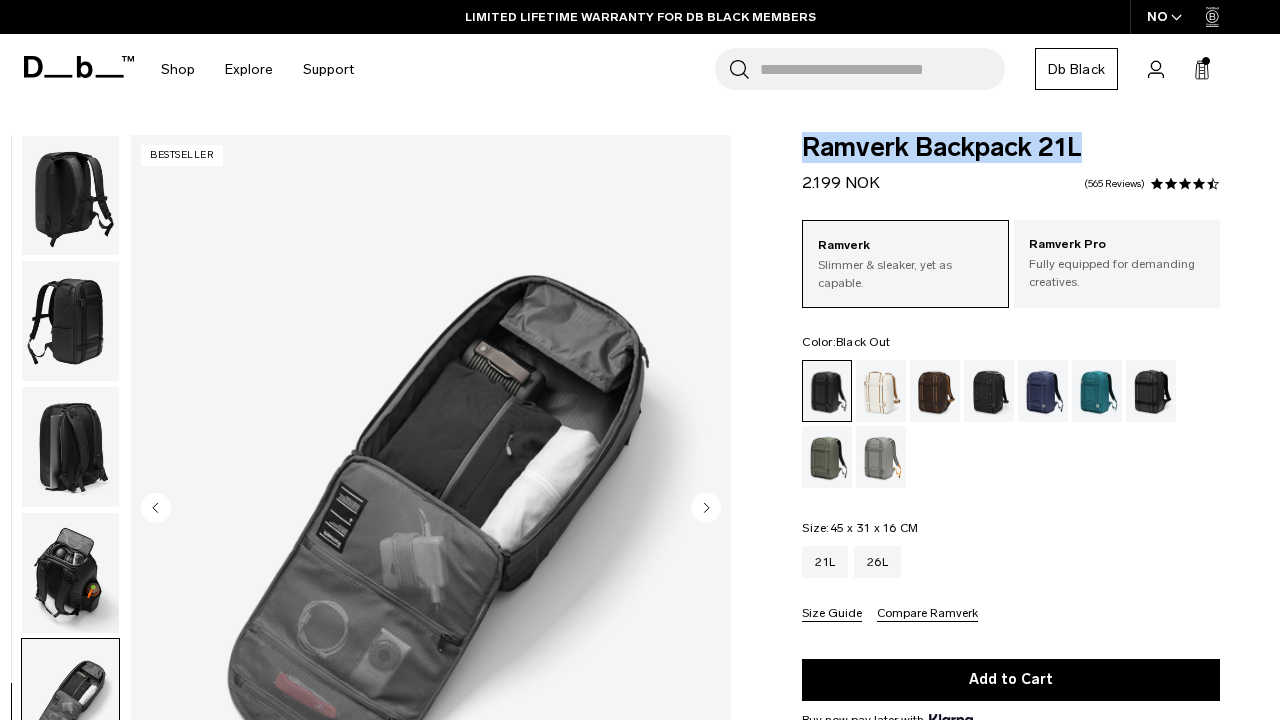 scroll, scrollTop: 251, scrollLeft: 0, axis: vertical 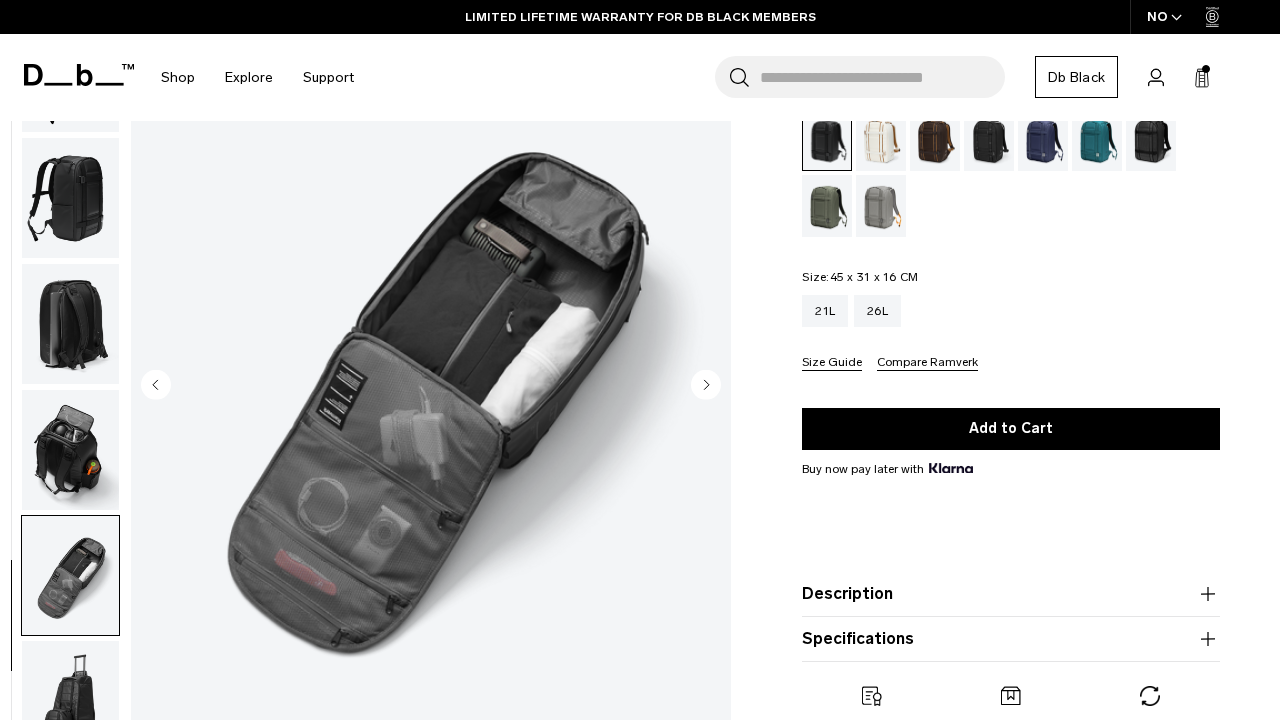 click at bounding box center [70, 450] 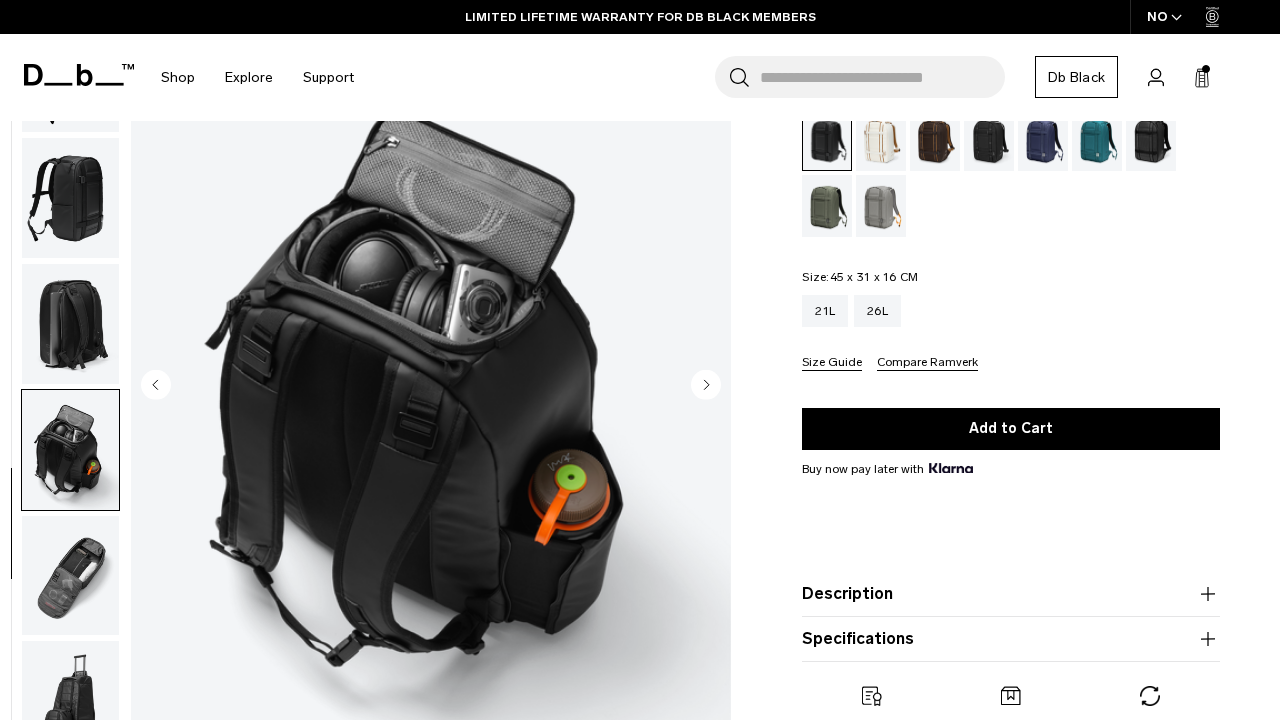 click at bounding box center [70, 324] 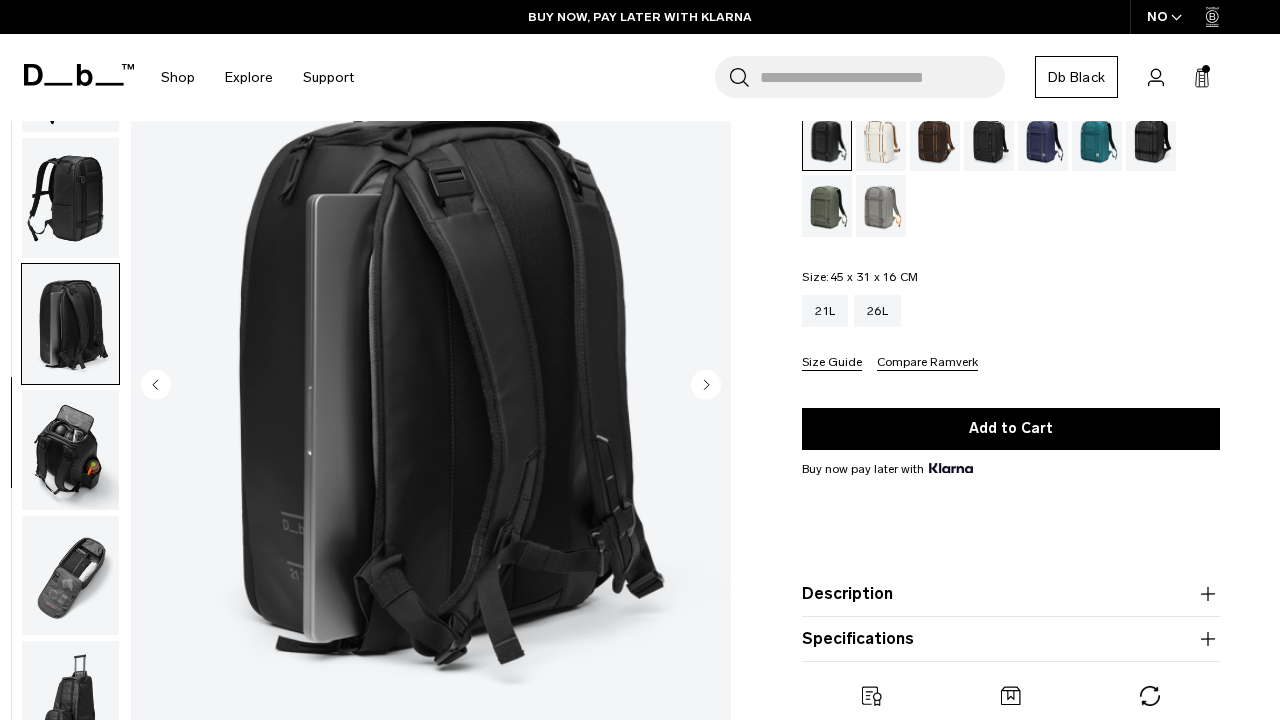 click at bounding box center [70, 198] 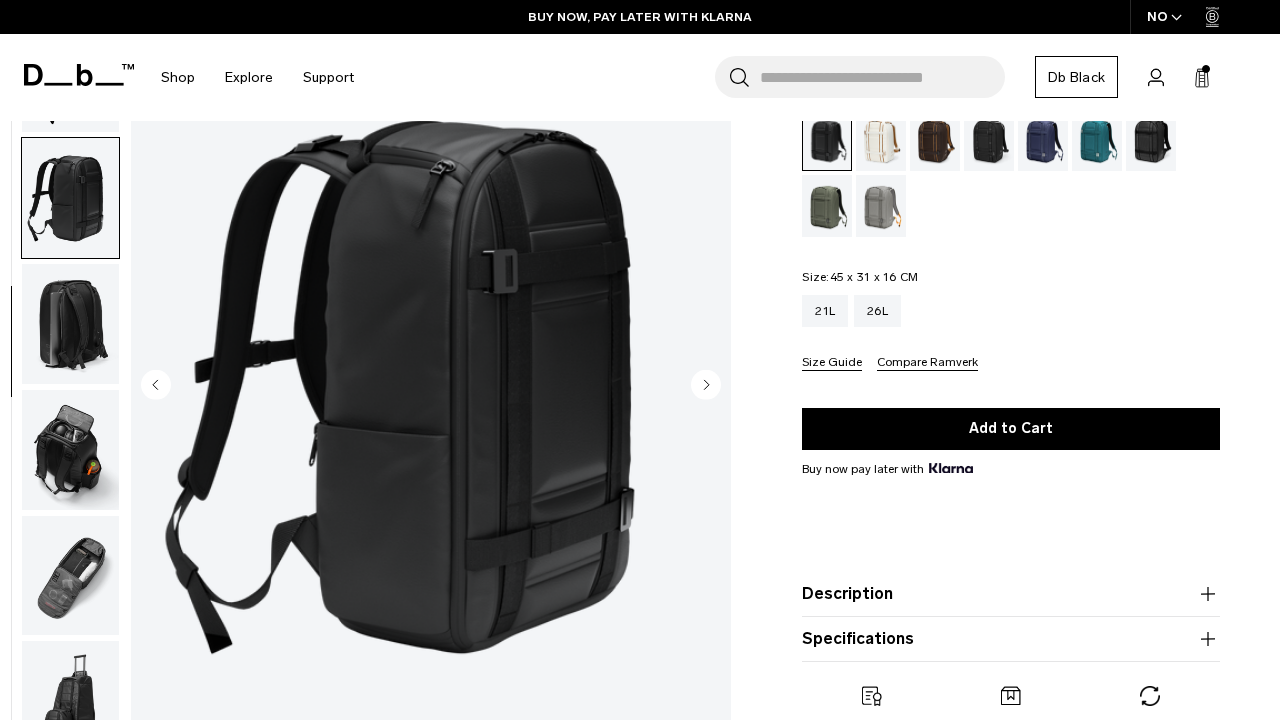click at bounding box center (70, 575) 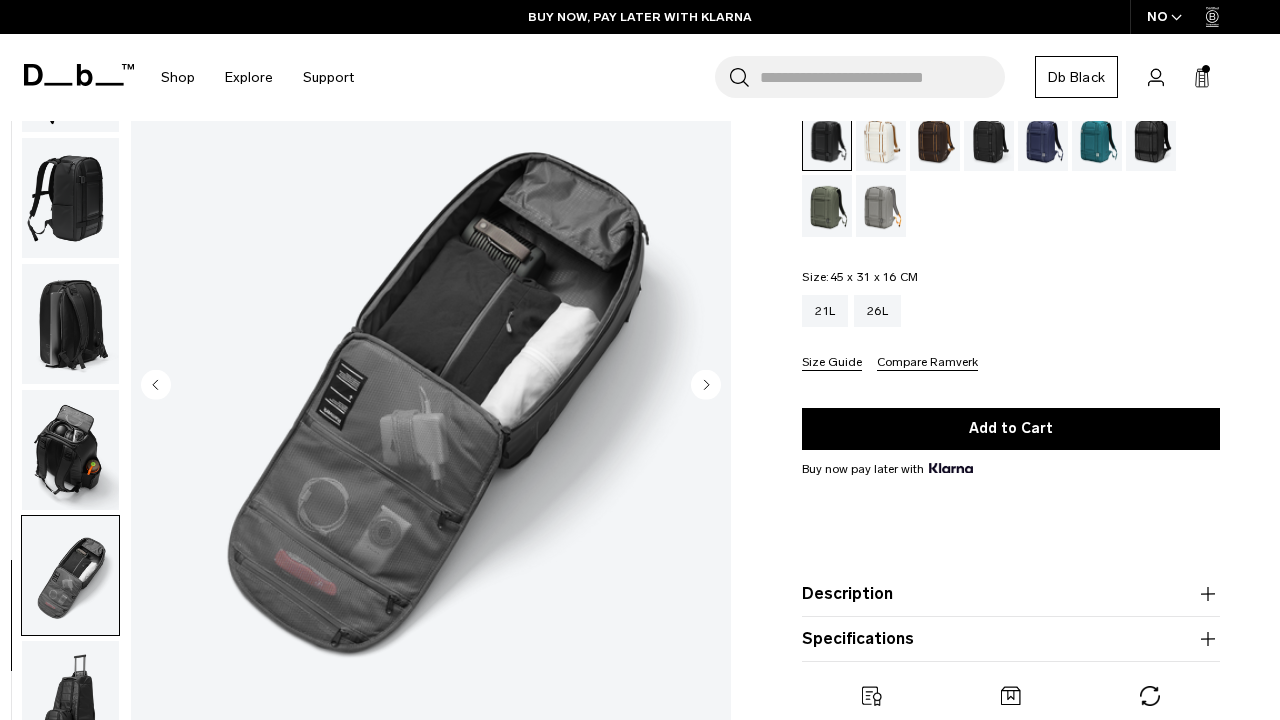 click at bounding box center [70, 450] 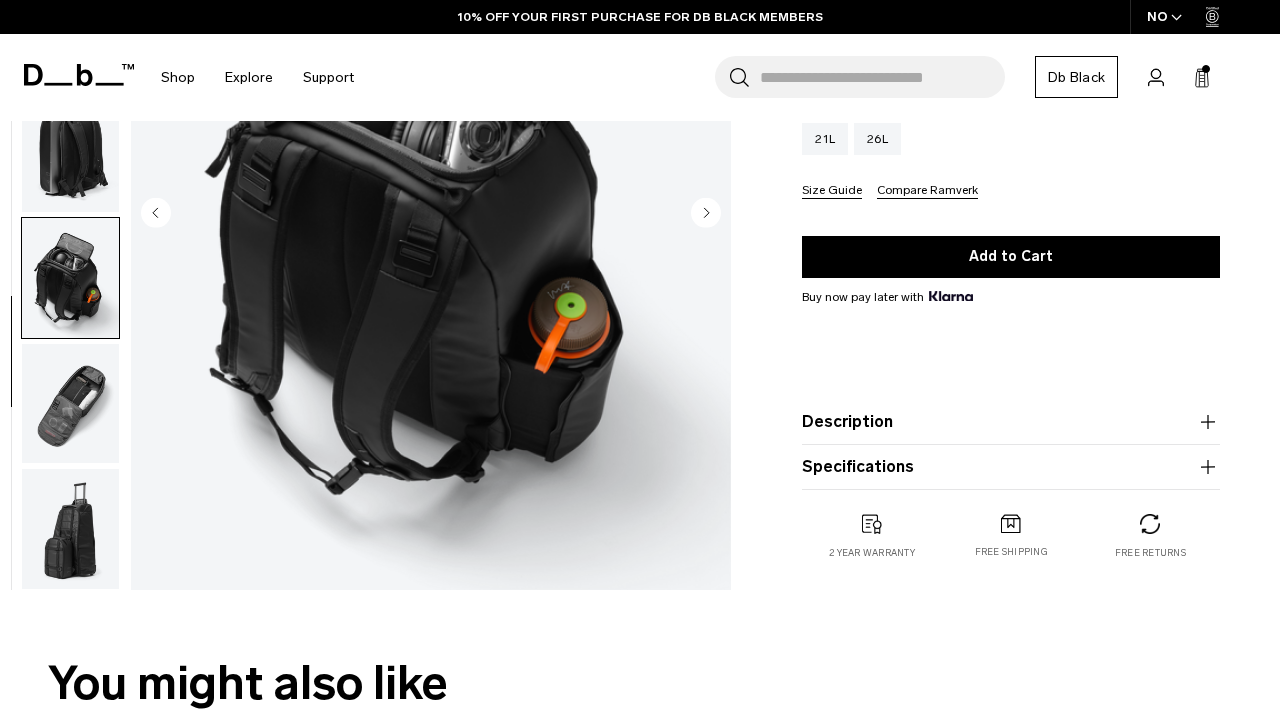 scroll, scrollTop: 424, scrollLeft: 0, axis: vertical 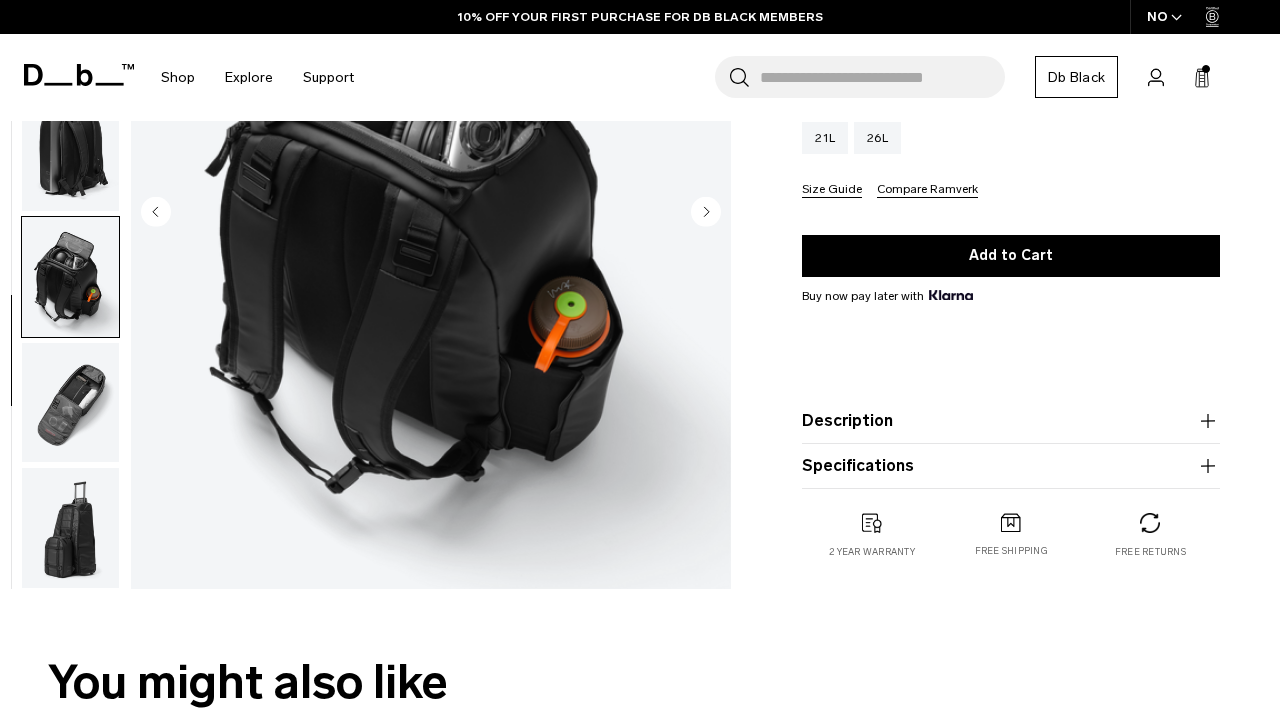 click at bounding box center (70, 528) 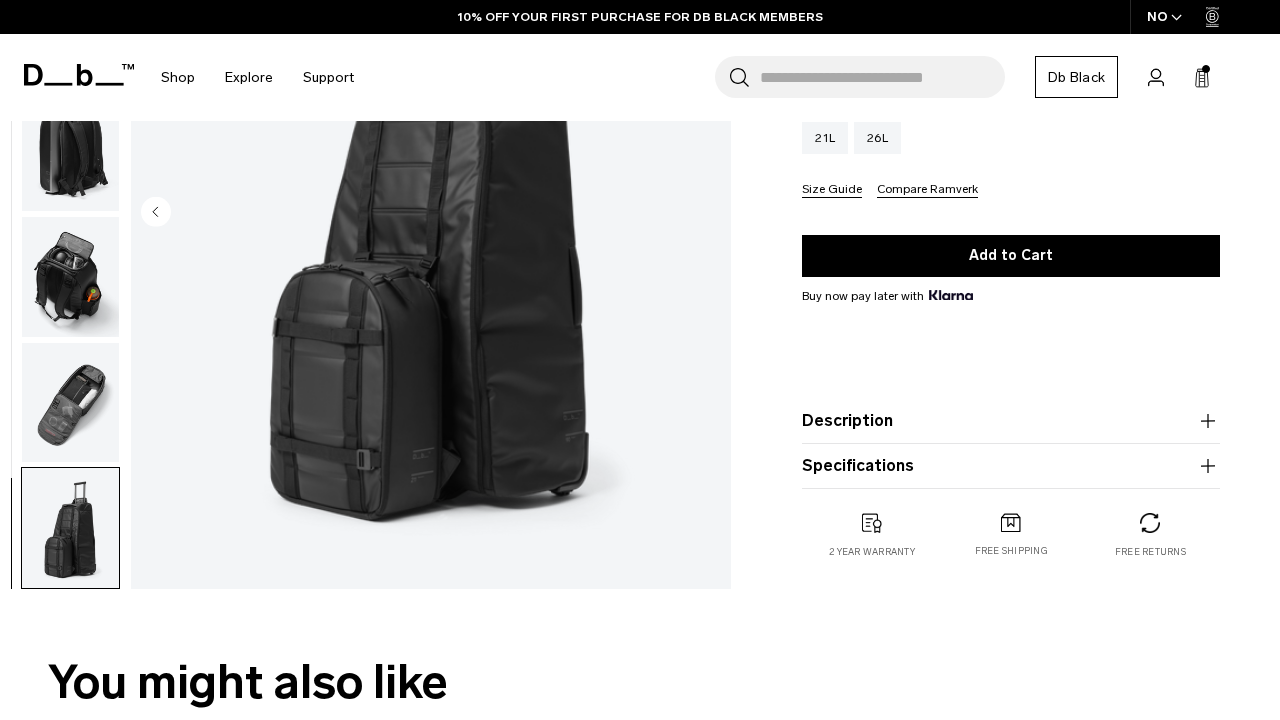 click at bounding box center (70, 402) 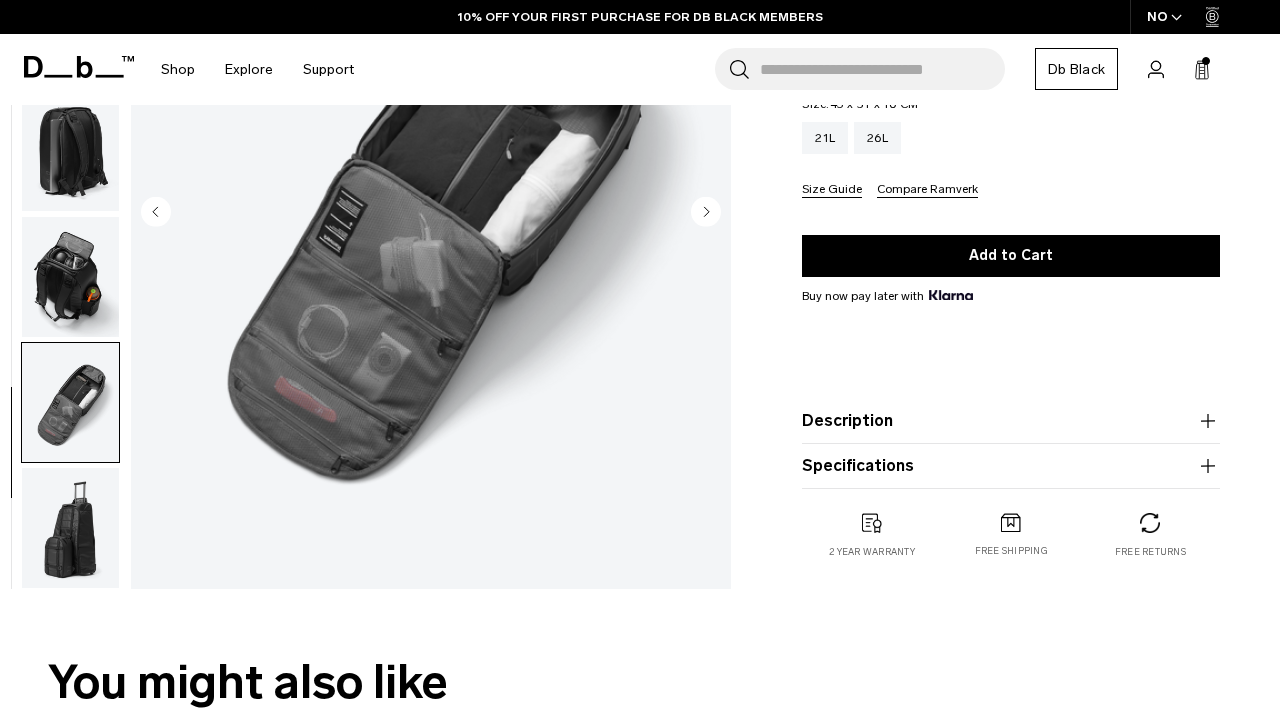 scroll, scrollTop: 248, scrollLeft: 0, axis: vertical 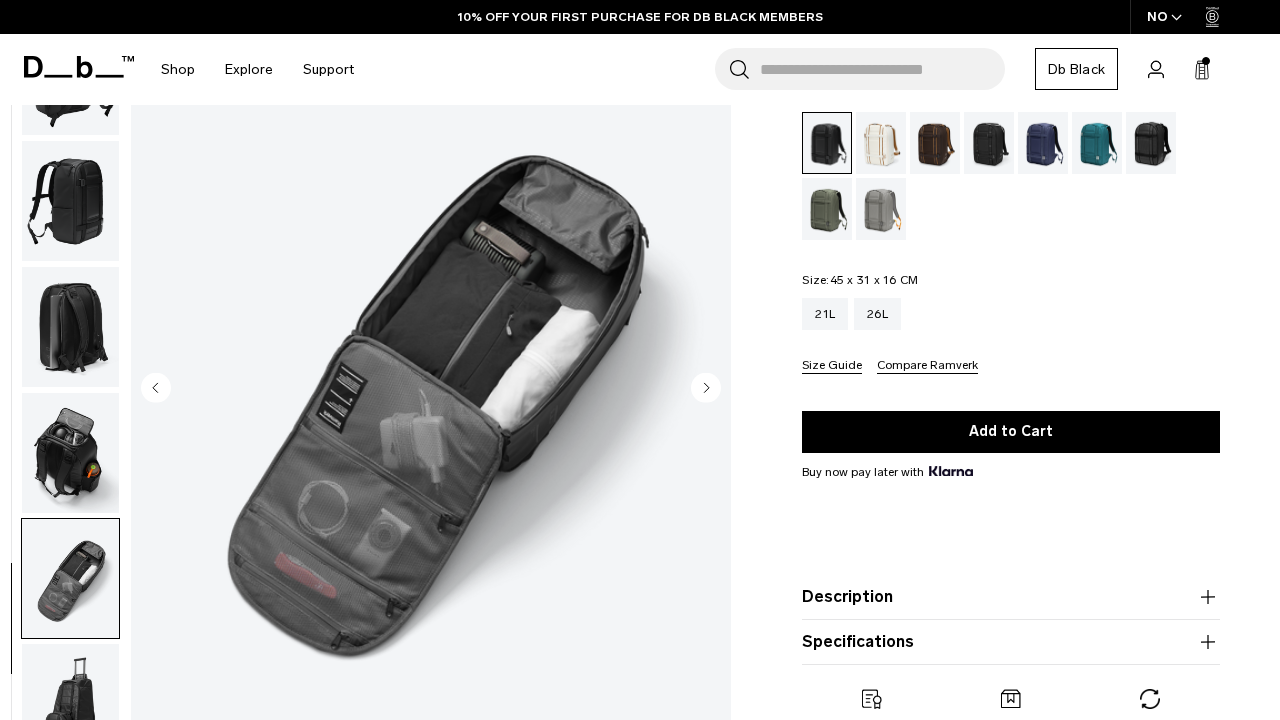 click at bounding box center (65, 390) 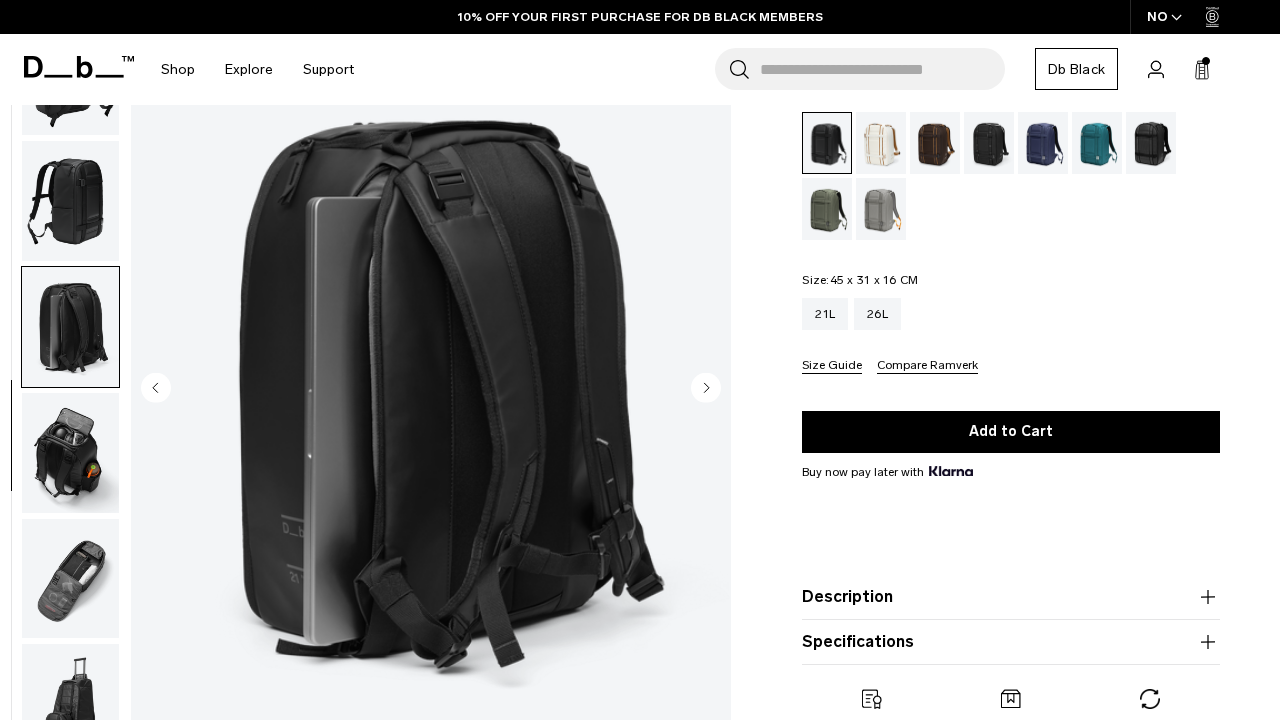 click at bounding box center [70, 201] 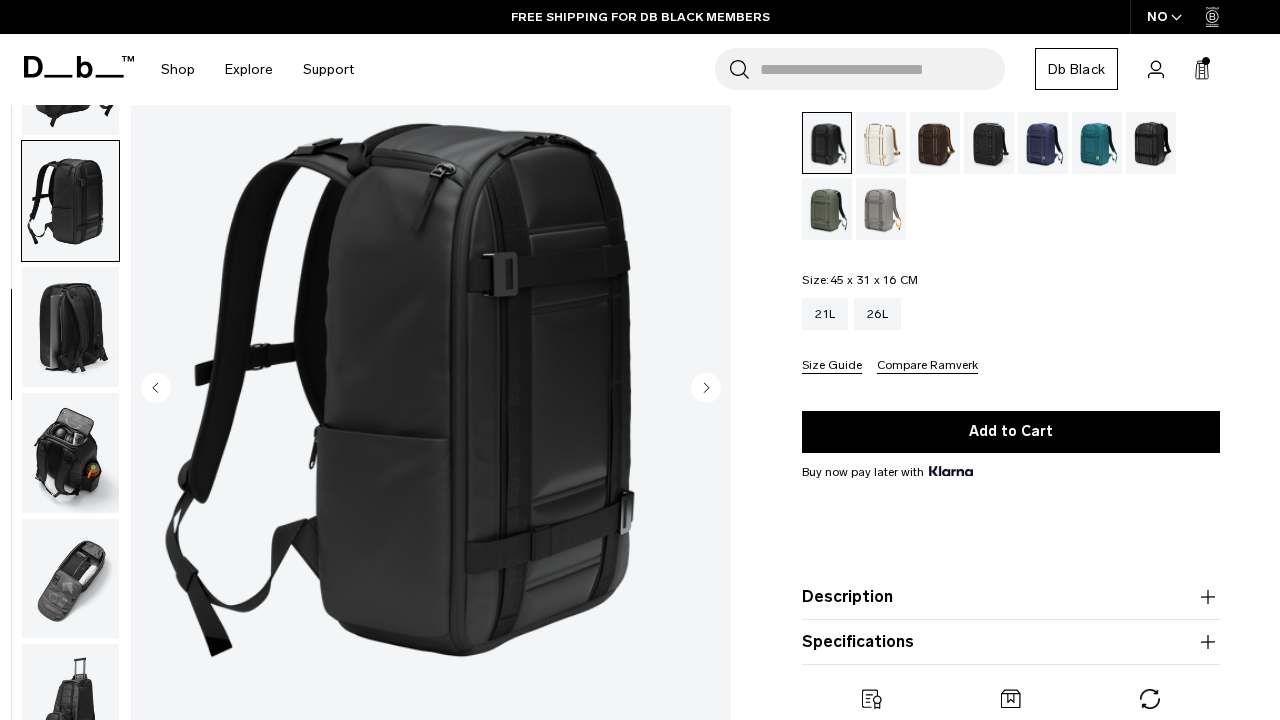 click at bounding box center [431, 389] 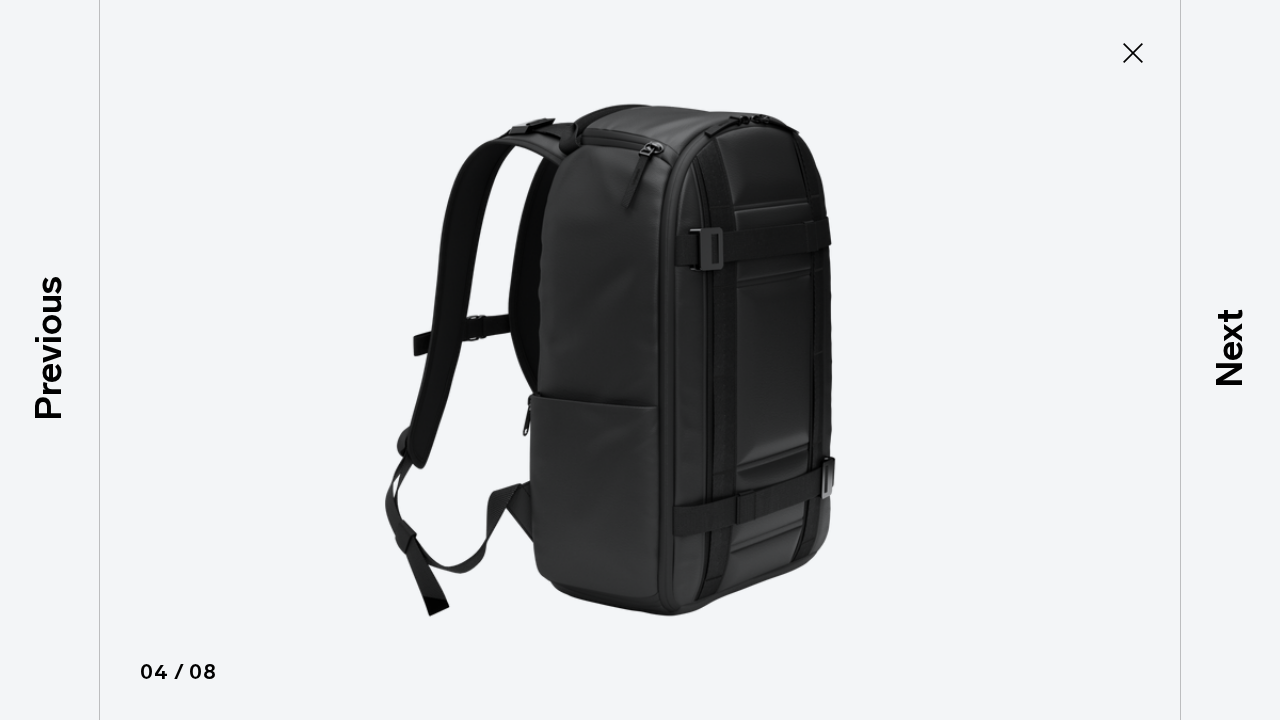 click 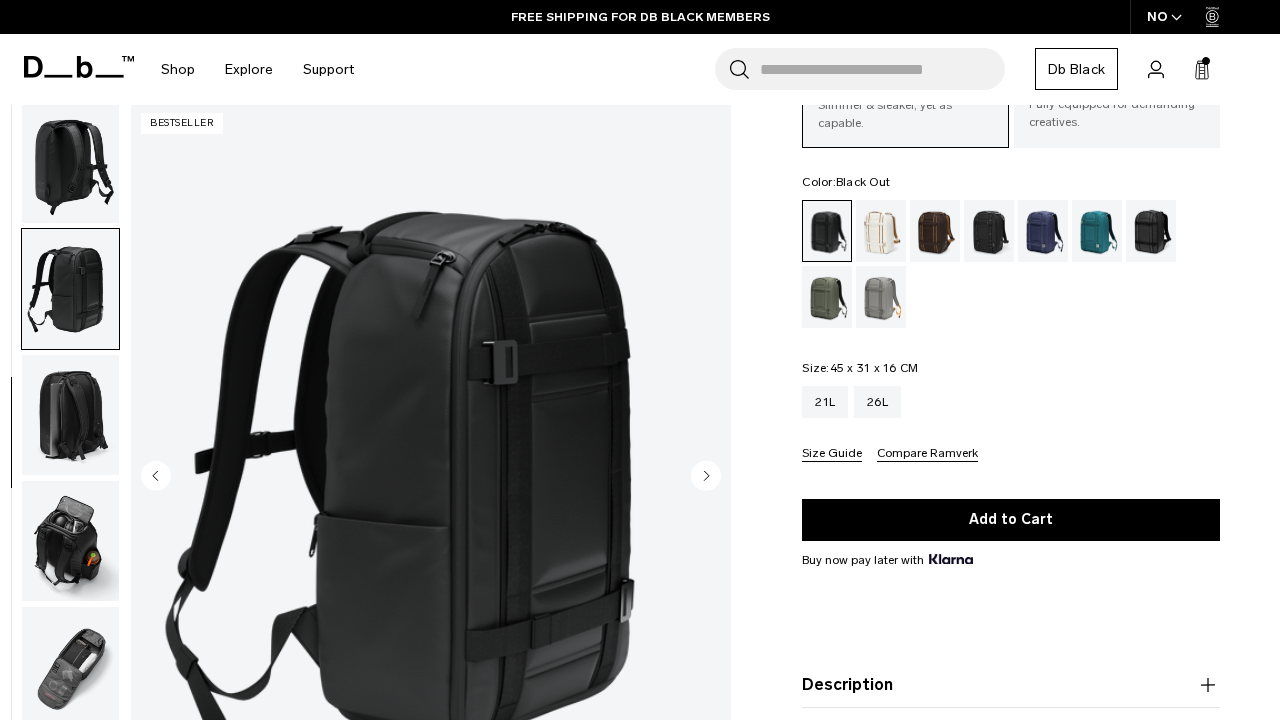 scroll, scrollTop: 148, scrollLeft: 0, axis: vertical 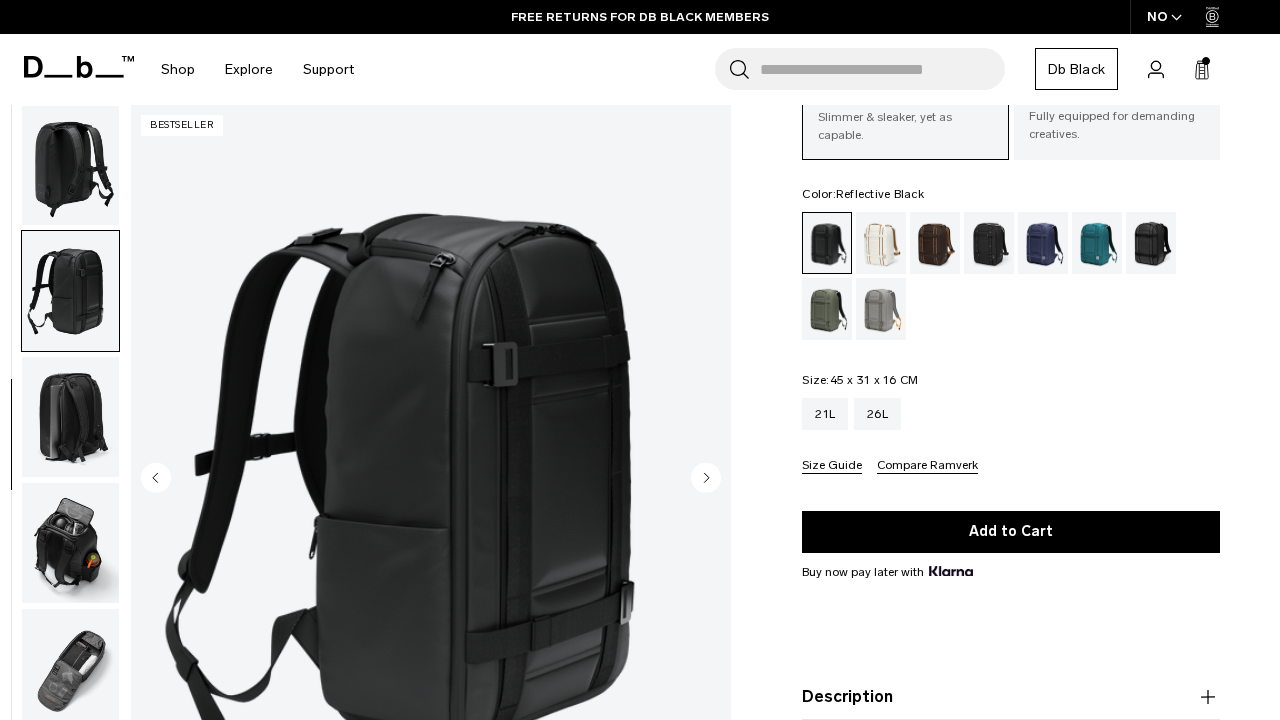 click at bounding box center (1151, 243) 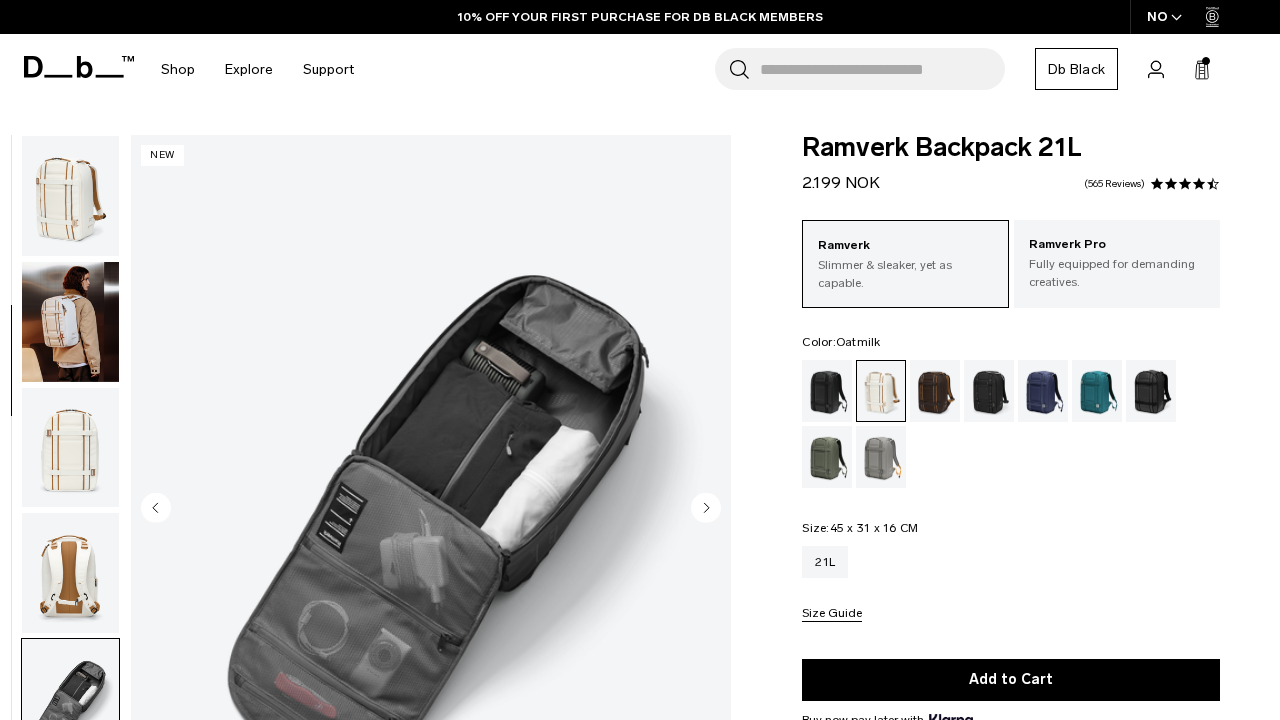 click at bounding box center [70, 1202] 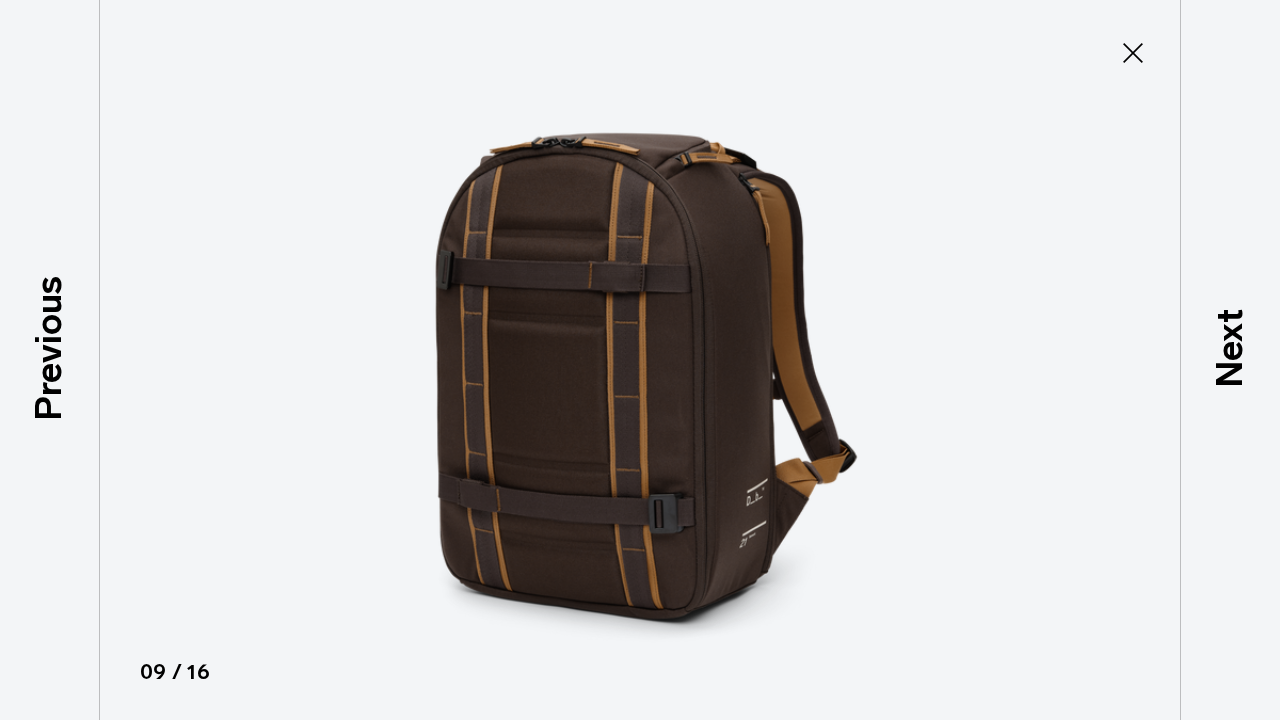 scroll, scrollTop: 175, scrollLeft: 0, axis: vertical 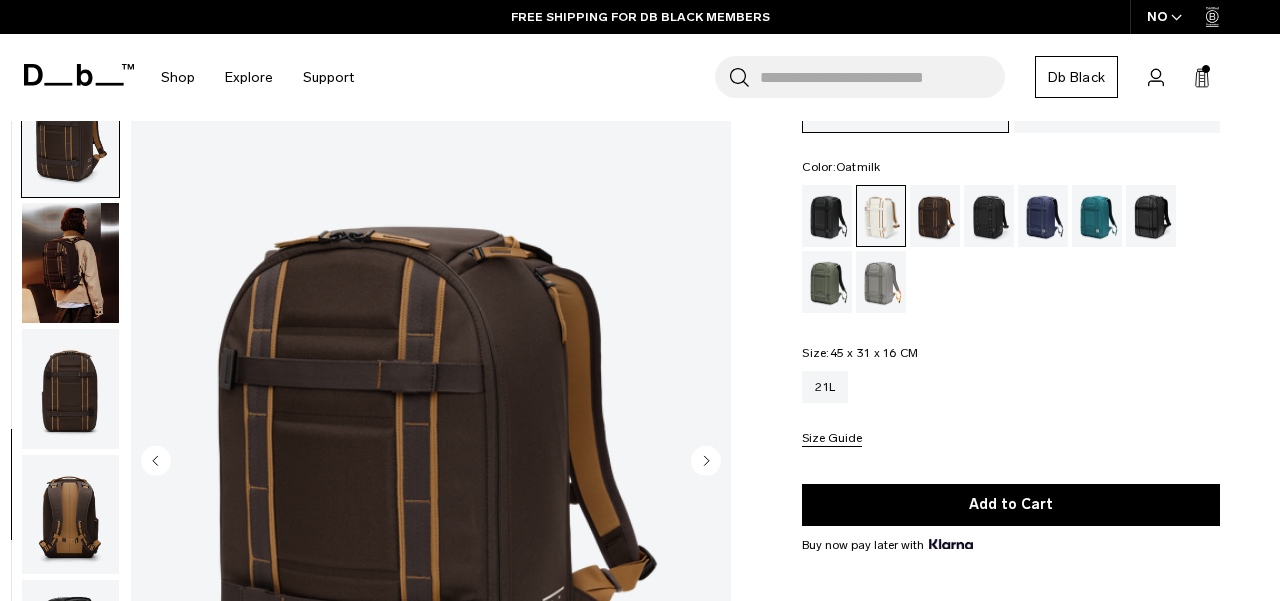 click at bounding box center [70, 514] 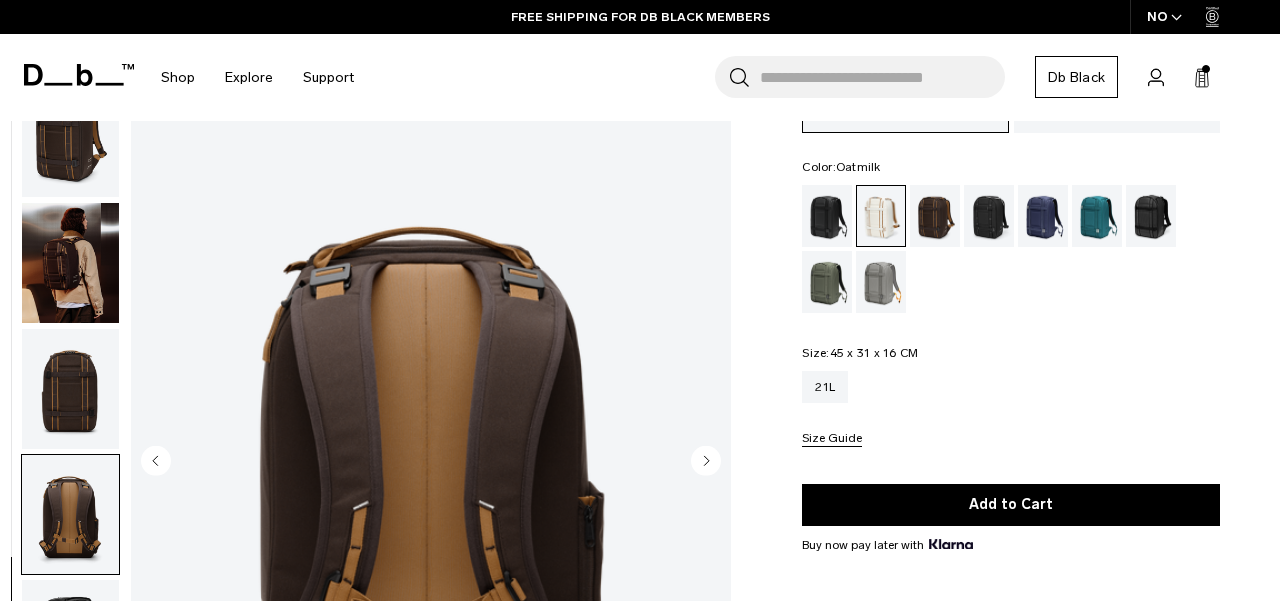 scroll, scrollTop: 1282, scrollLeft: 0, axis: vertical 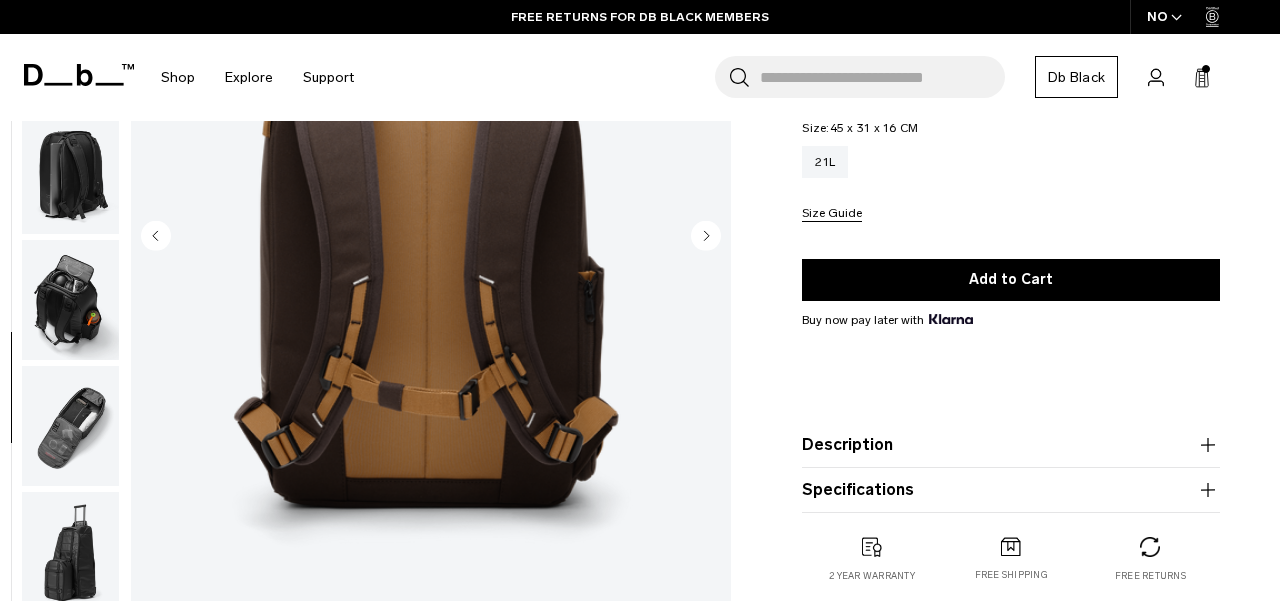 click at bounding box center [70, 174] 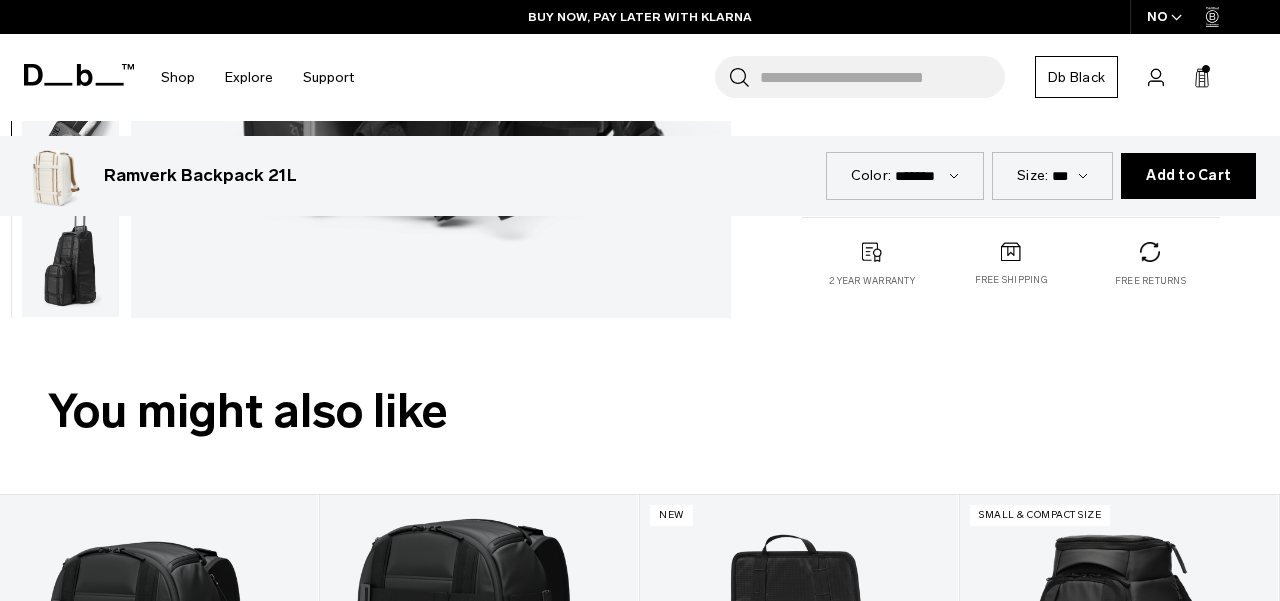 scroll, scrollTop: 874, scrollLeft: 0, axis: vertical 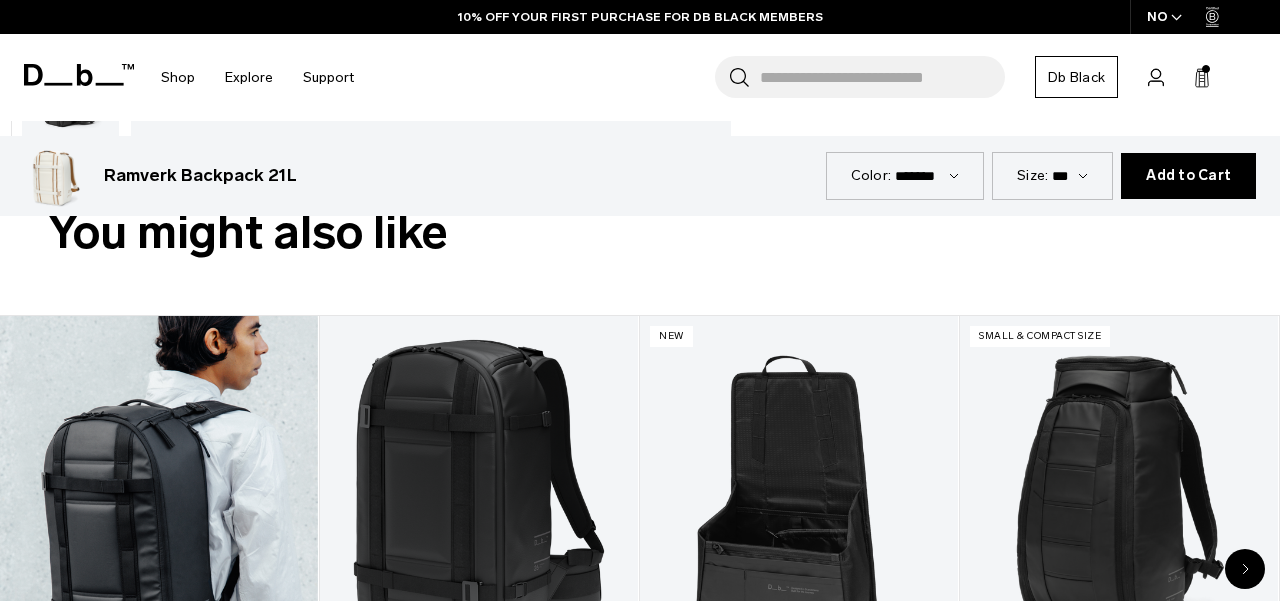 click at bounding box center (159, 492) 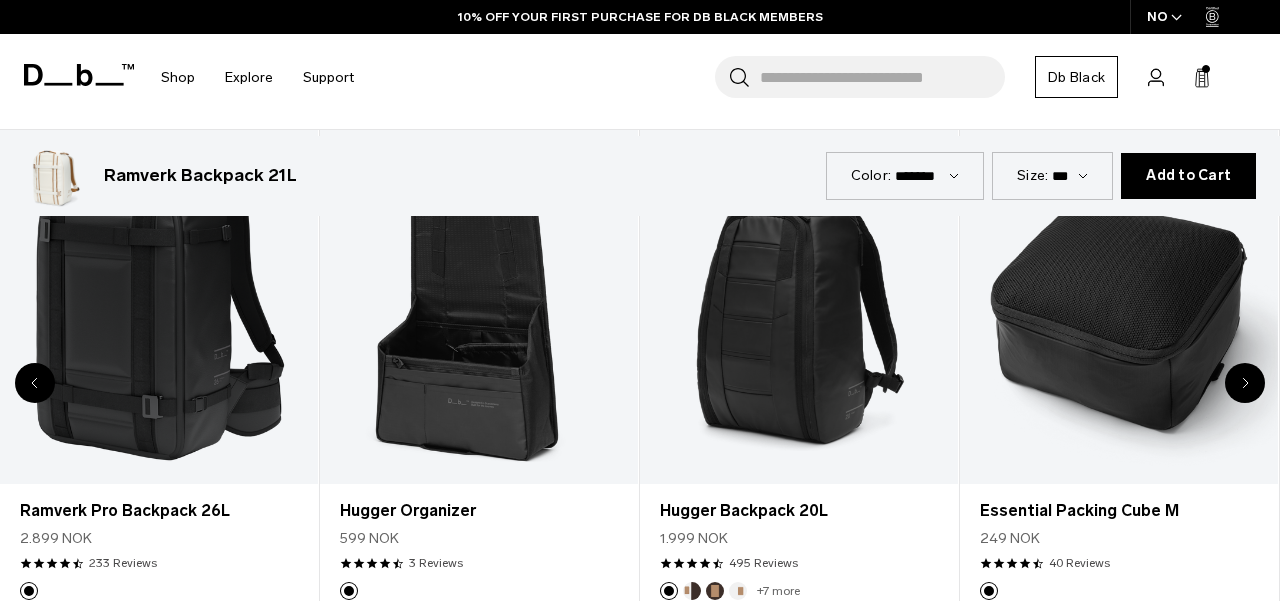 scroll, scrollTop: 1061, scrollLeft: 0, axis: vertical 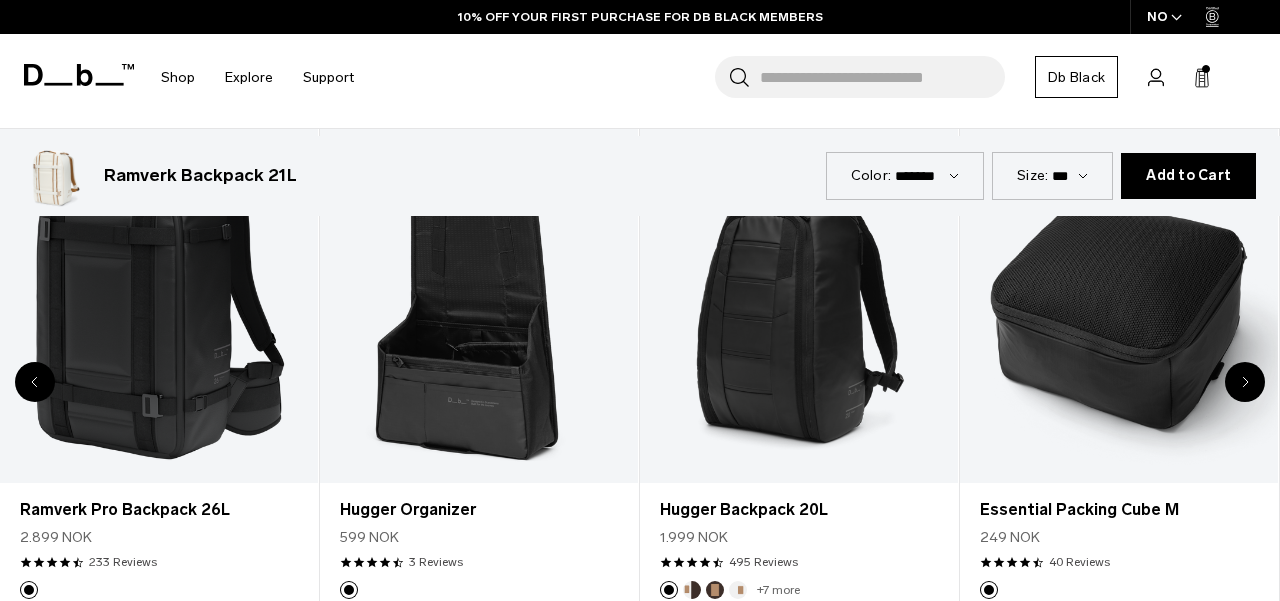 click at bounding box center [35, 382] 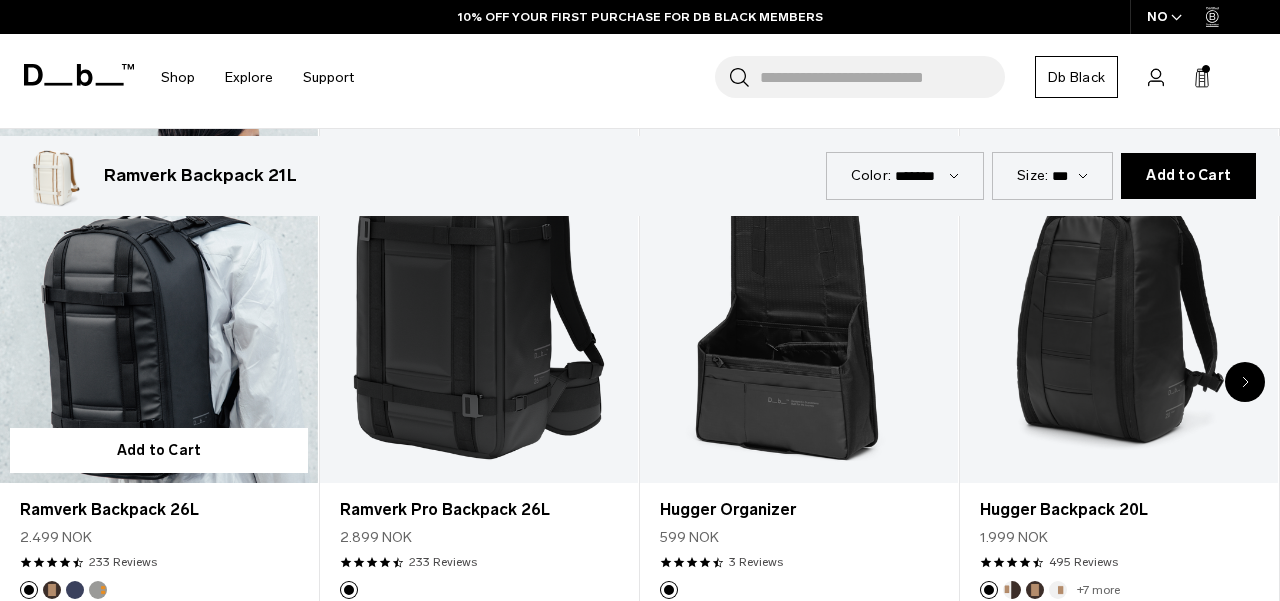 click at bounding box center [159, 305] 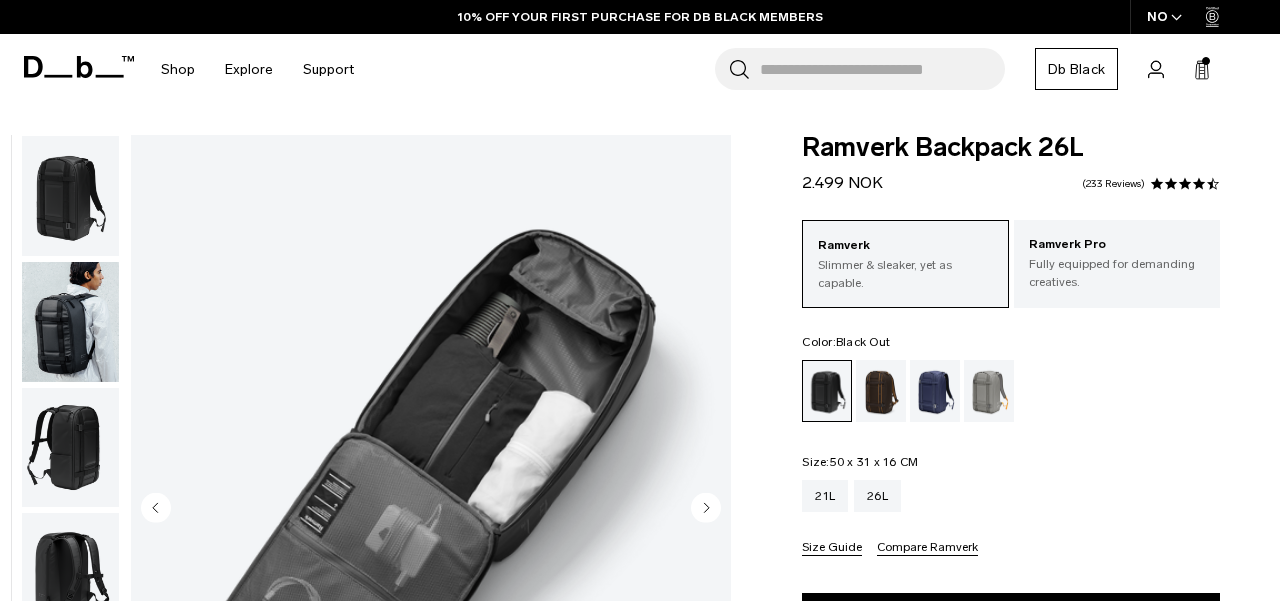 click at bounding box center (70, 825) 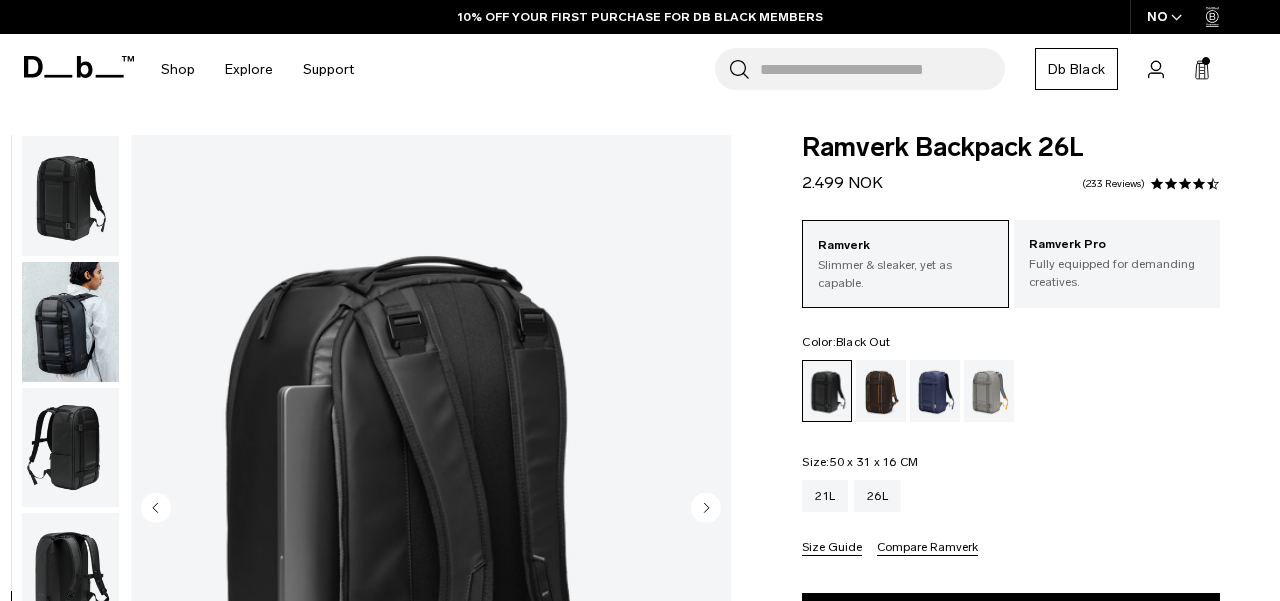 scroll, scrollTop: 333, scrollLeft: 0, axis: vertical 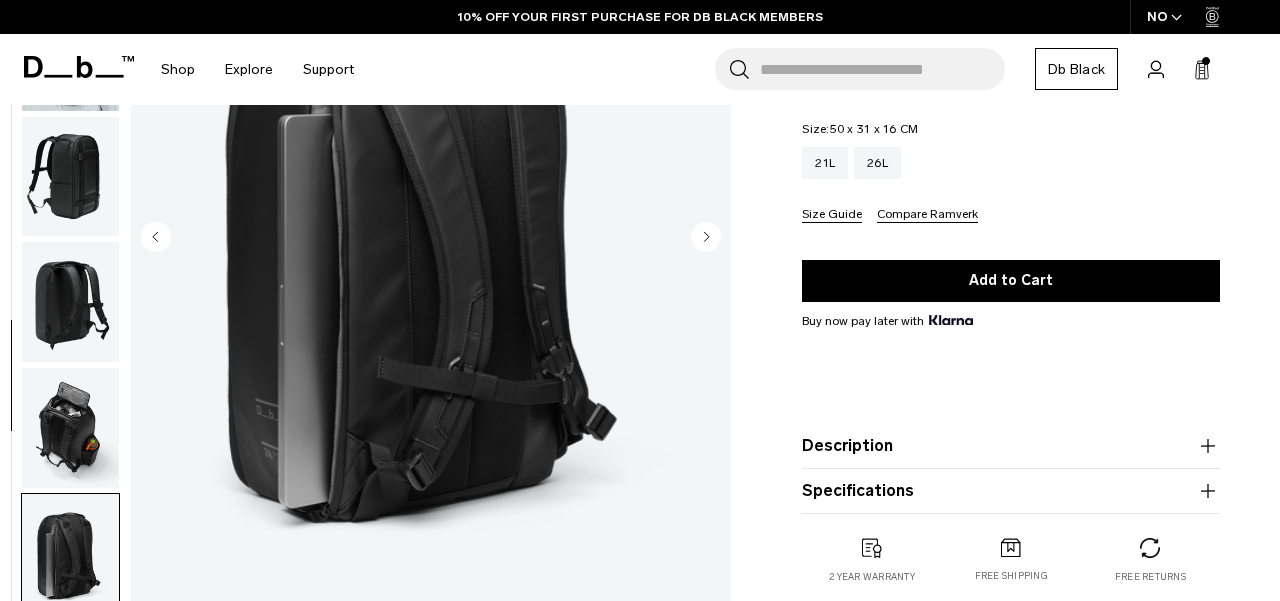 click at bounding box center (431, 238) 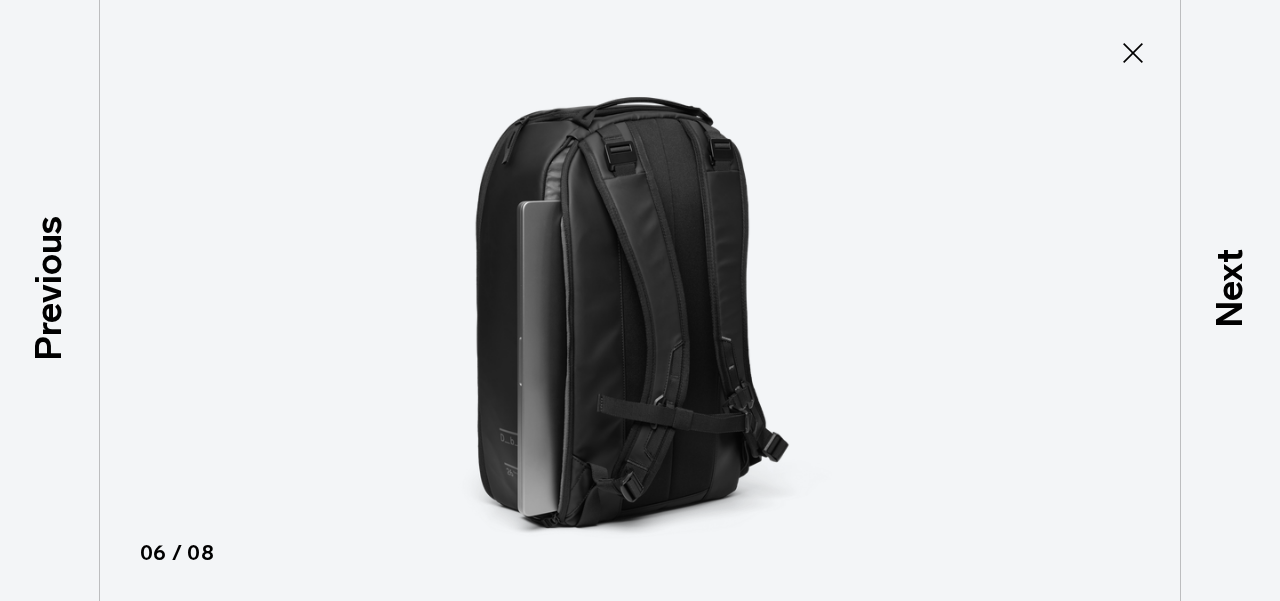 scroll, scrollTop: 333, scrollLeft: 0, axis: vertical 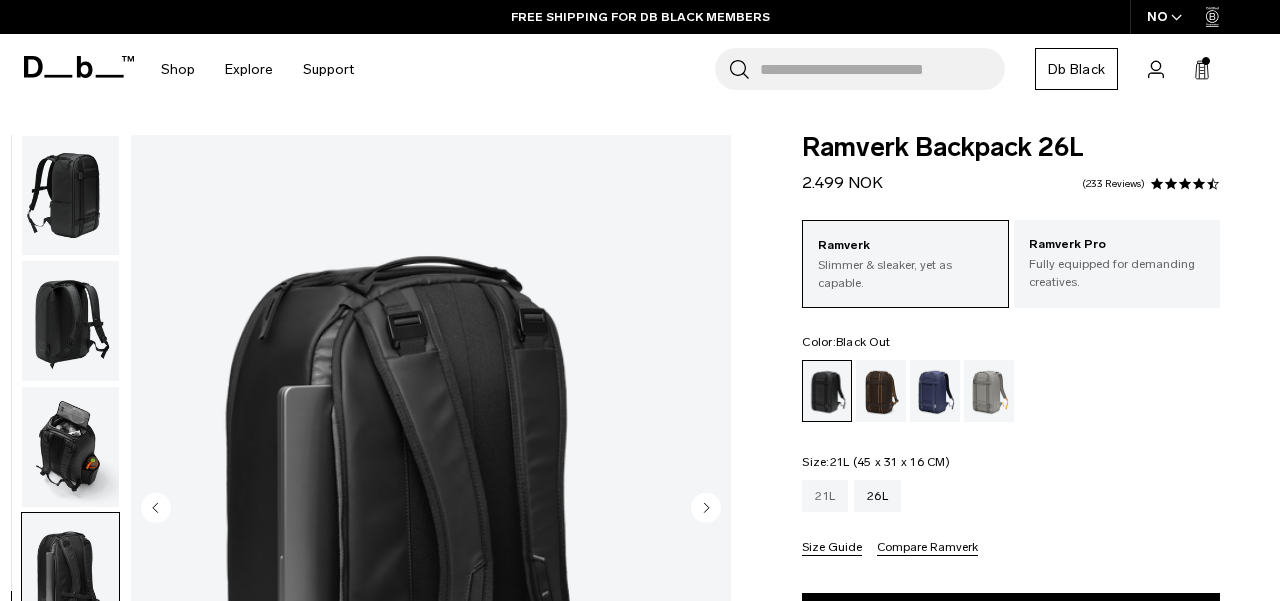 click on "21L" at bounding box center (825, 496) 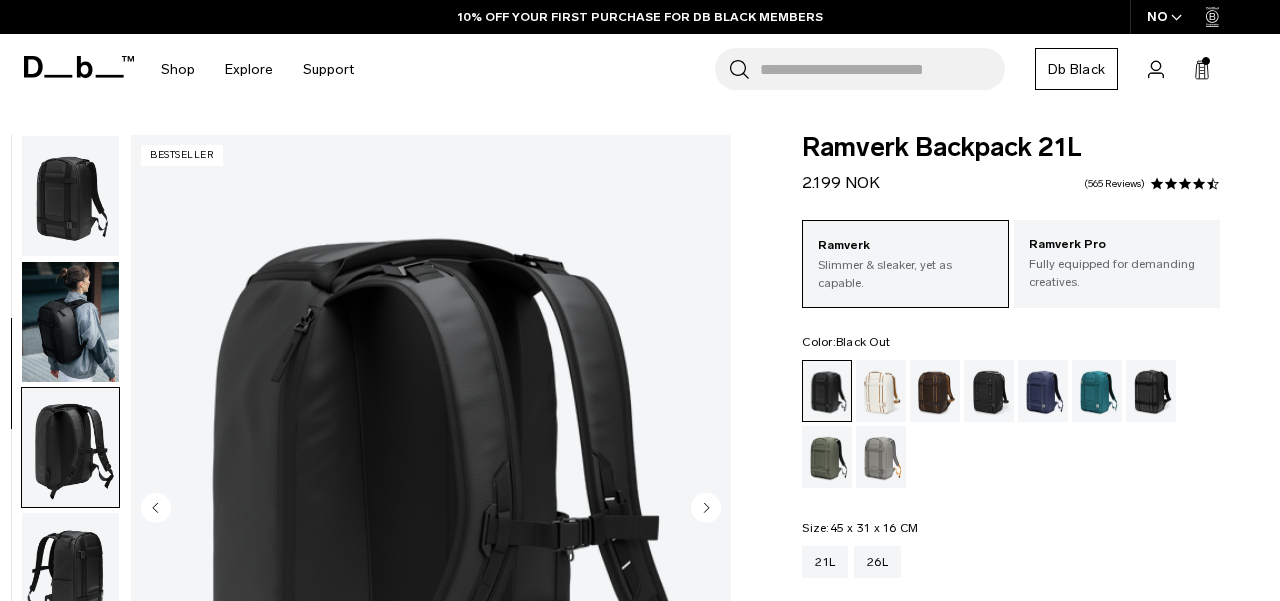 scroll, scrollTop: 0, scrollLeft: 0, axis: both 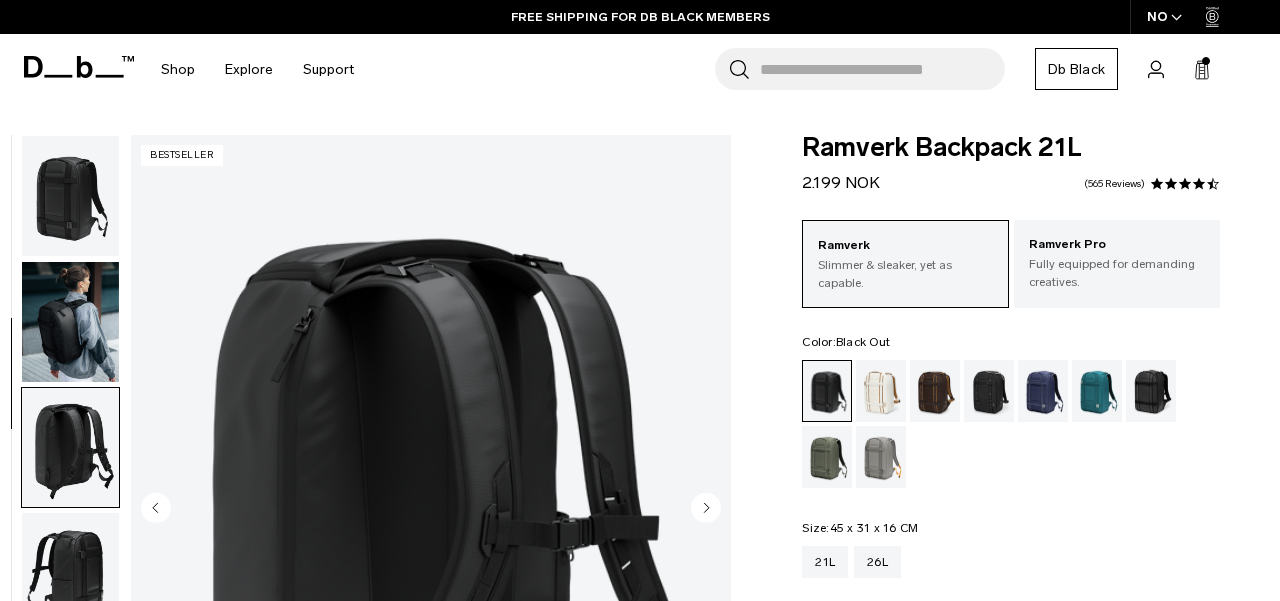 click at bounding box center [70, 573] 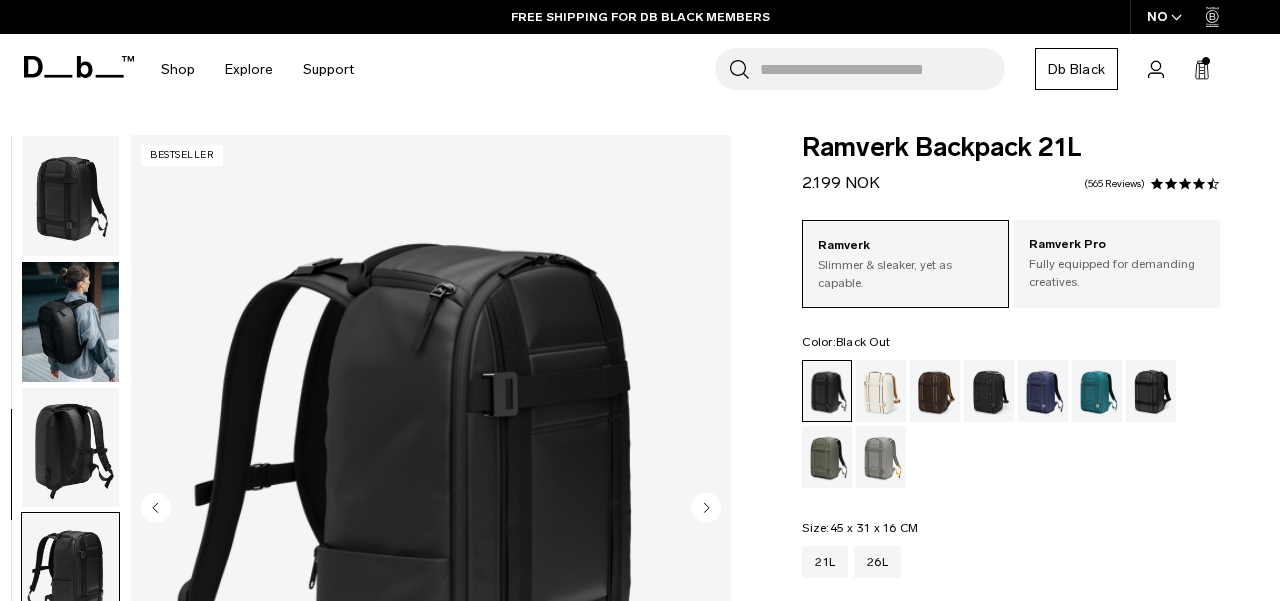 click at bounding box center [70, 573] 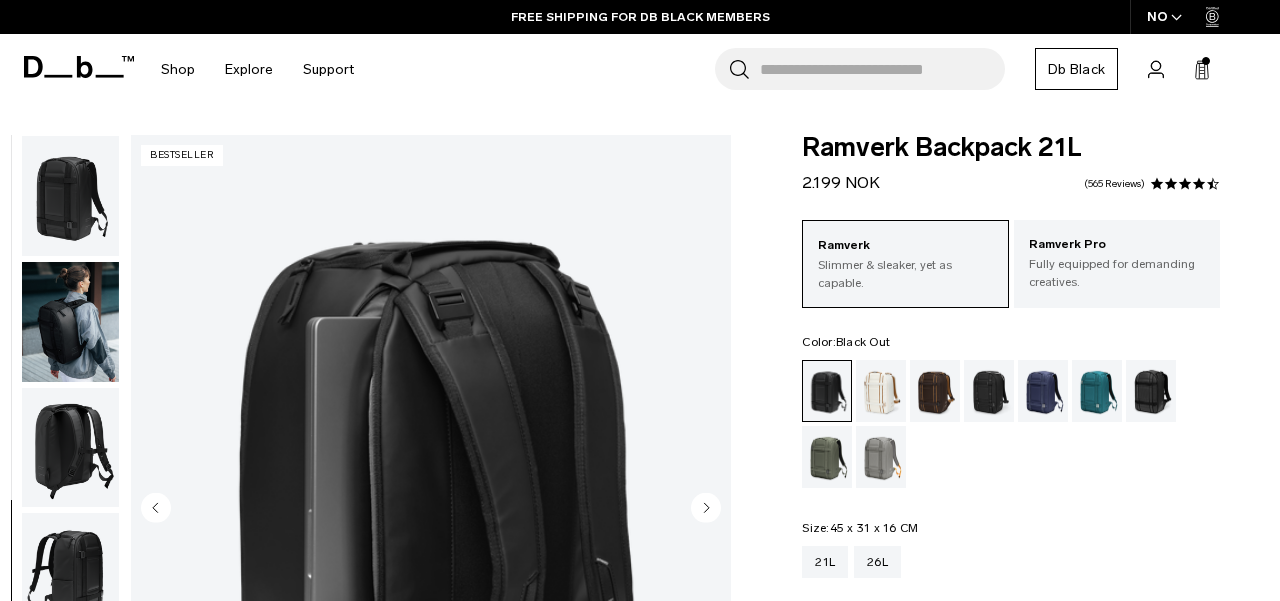 scroll, scrollTop: 24, scrollLeft: 0, axis: vertical 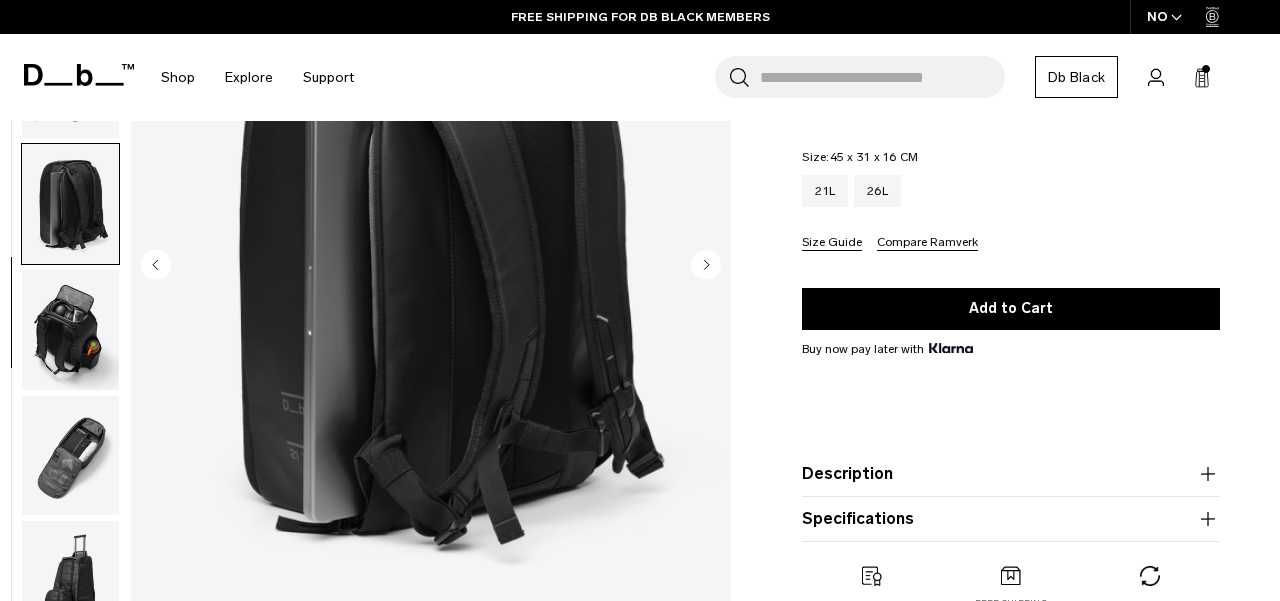 click at bounding box center (70, 455) 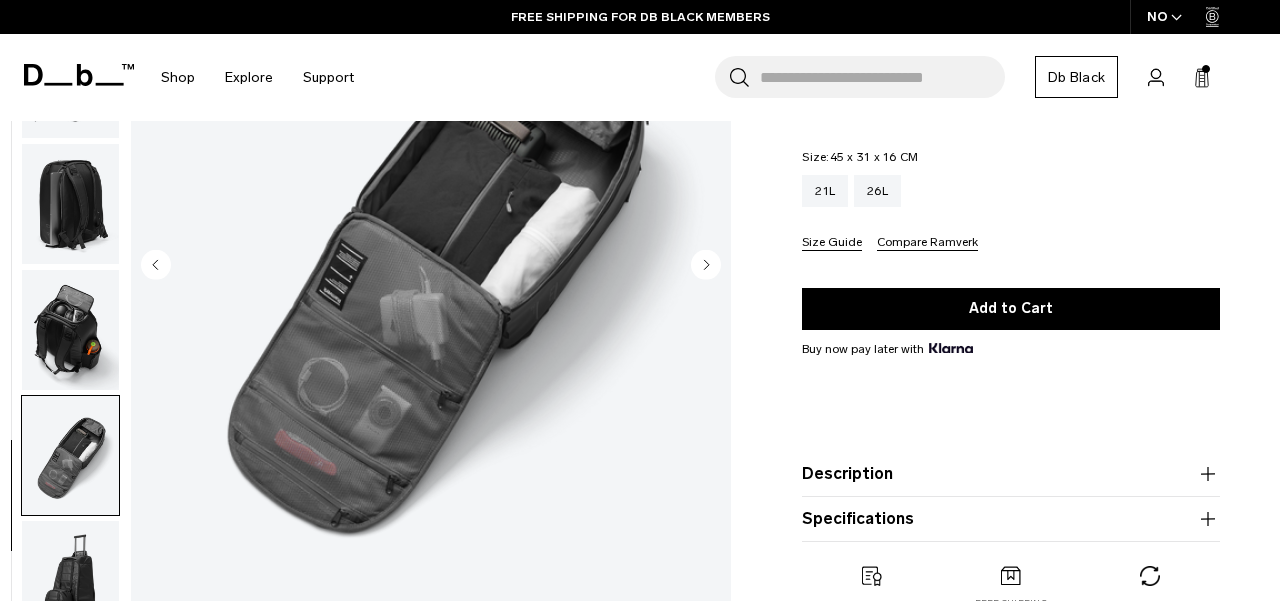 scroll, scrollTop: 550, scrollLeft: 0, axis: vertical 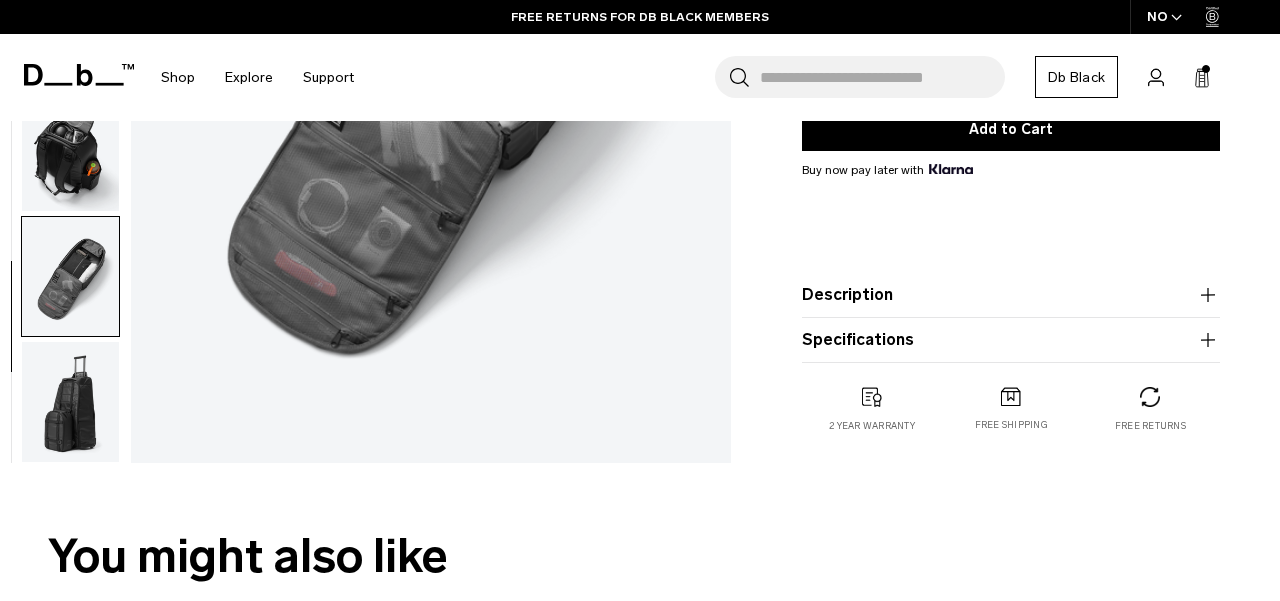 click at bounding box center [70, 402] 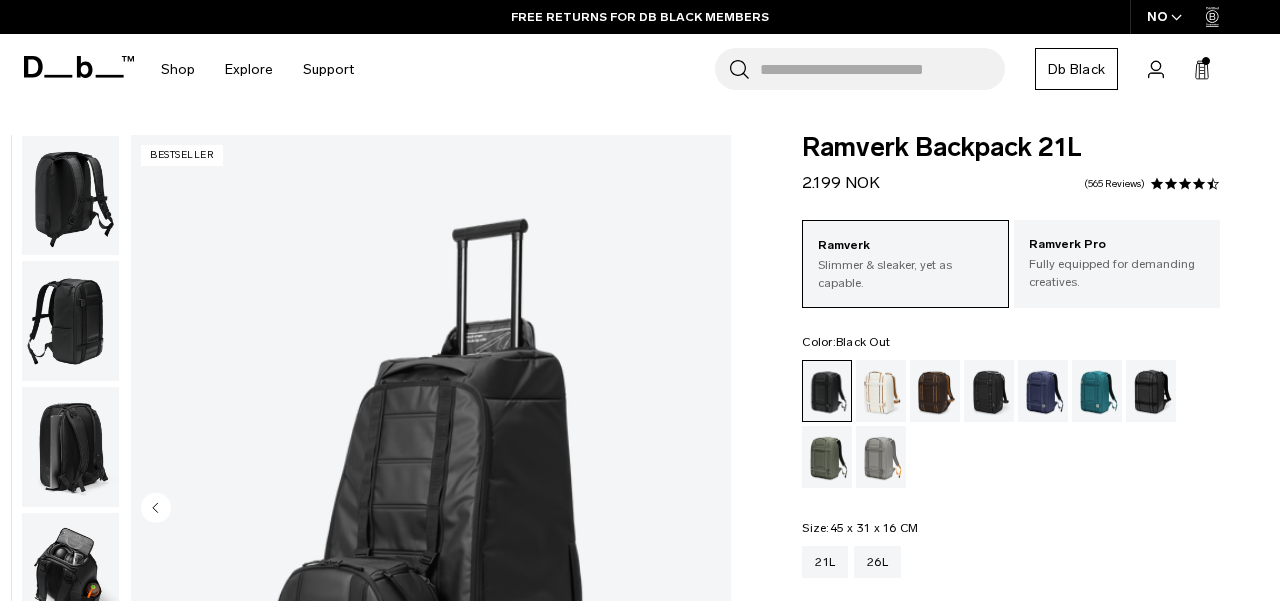 scroll, scrollTop: 173, scrollLeft: 0, axis: vertical 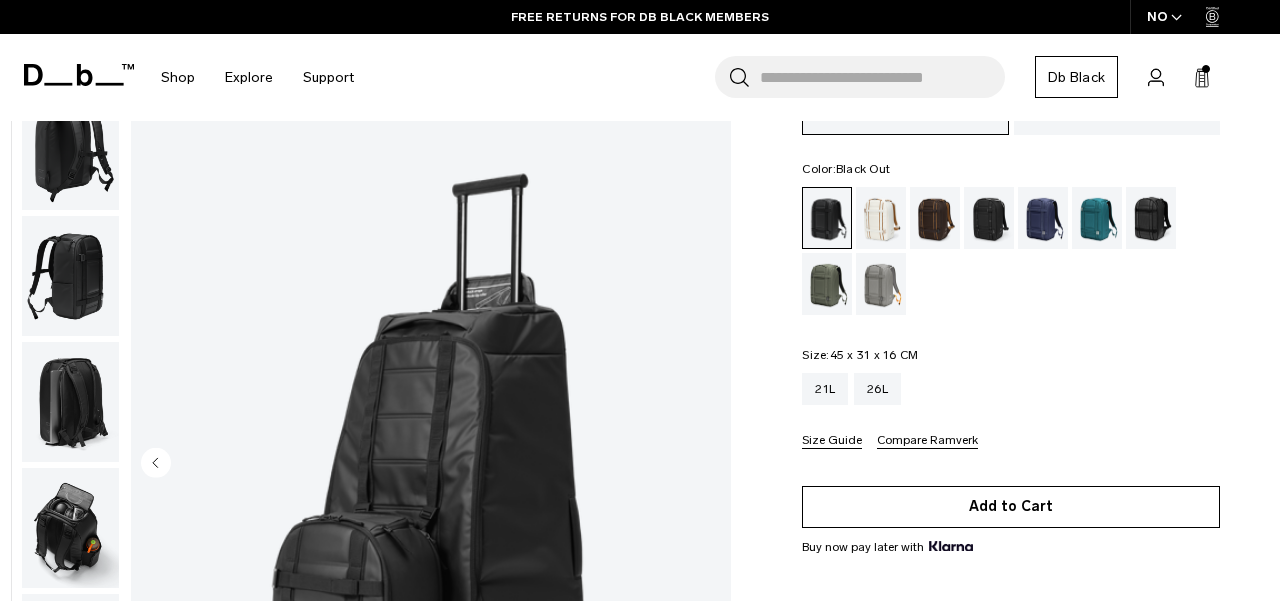 click on "Add to Cart" at bounding box center [1011, 507] 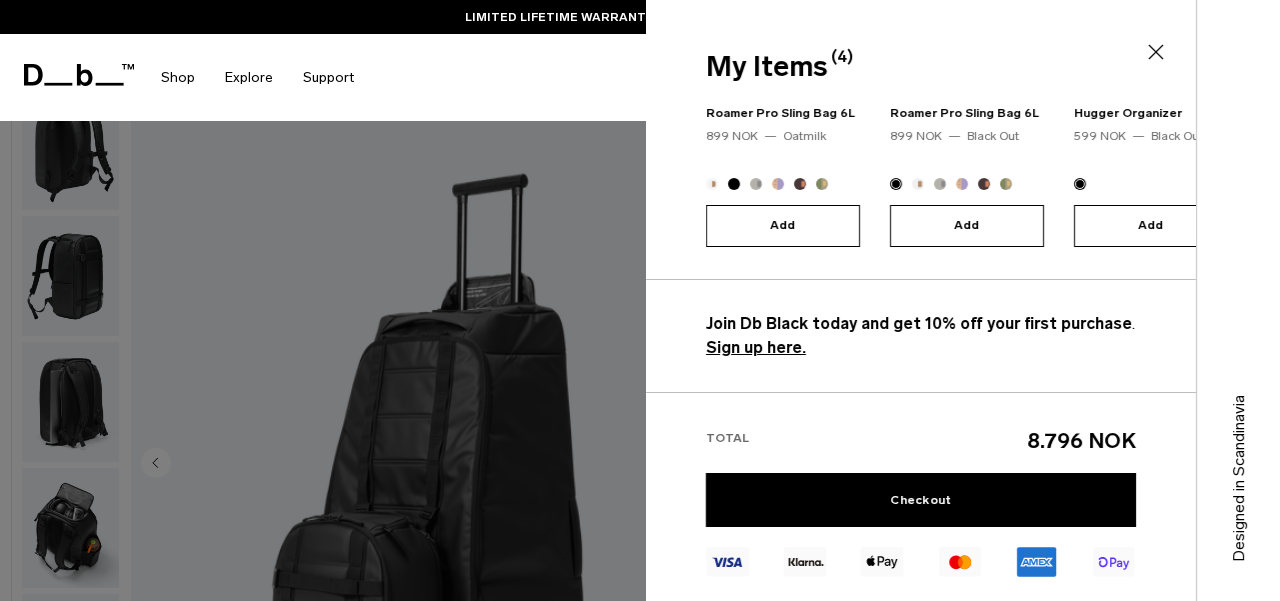 scroll, scrollTop: -49, scrollLeft: 0, axis: vertical 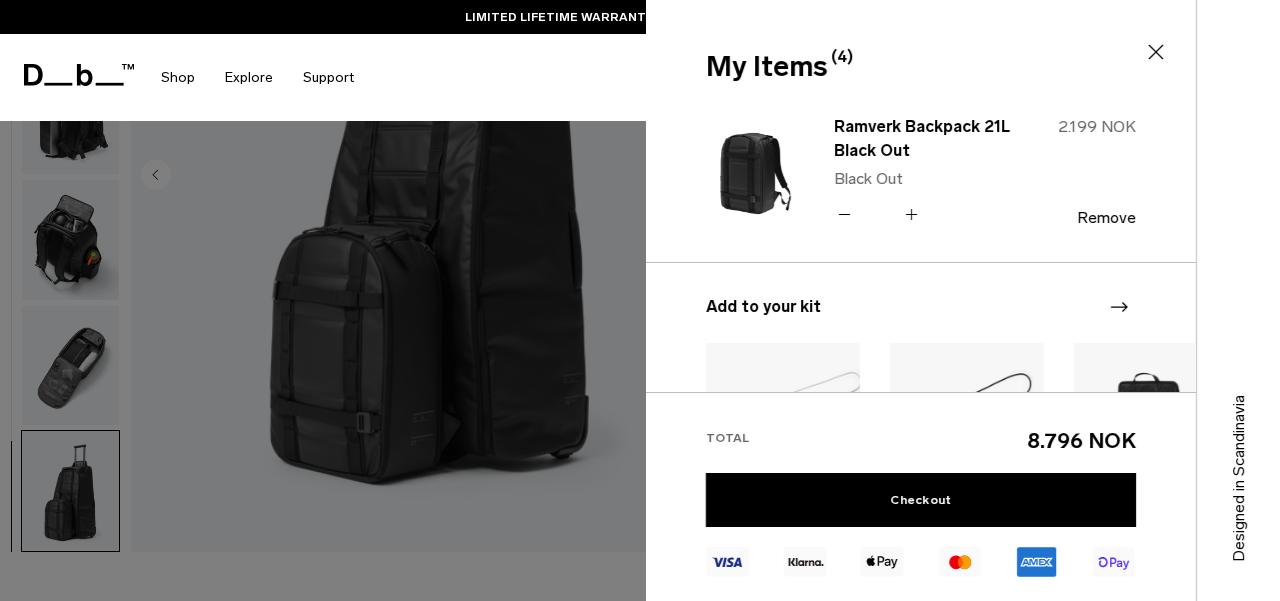 click 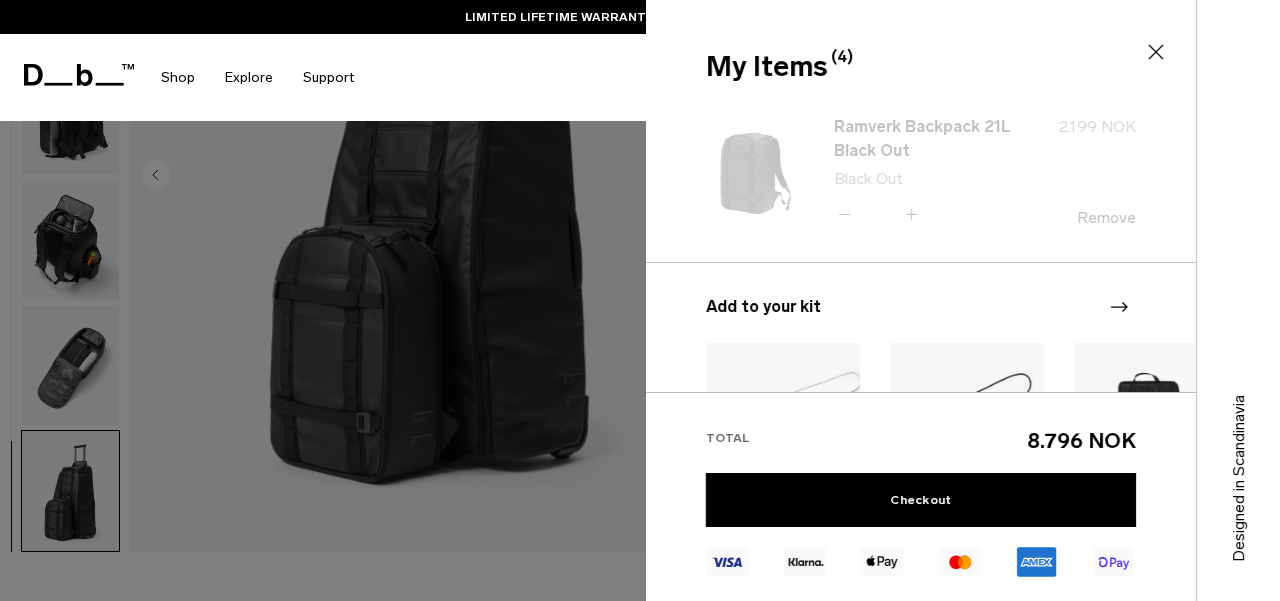click on "Ramverk Backpack 21L Black Out
Black Out
Quantity
-
*
+
2.199 NOK
Remove
Add to your kit" at bounding box center [921, 246] 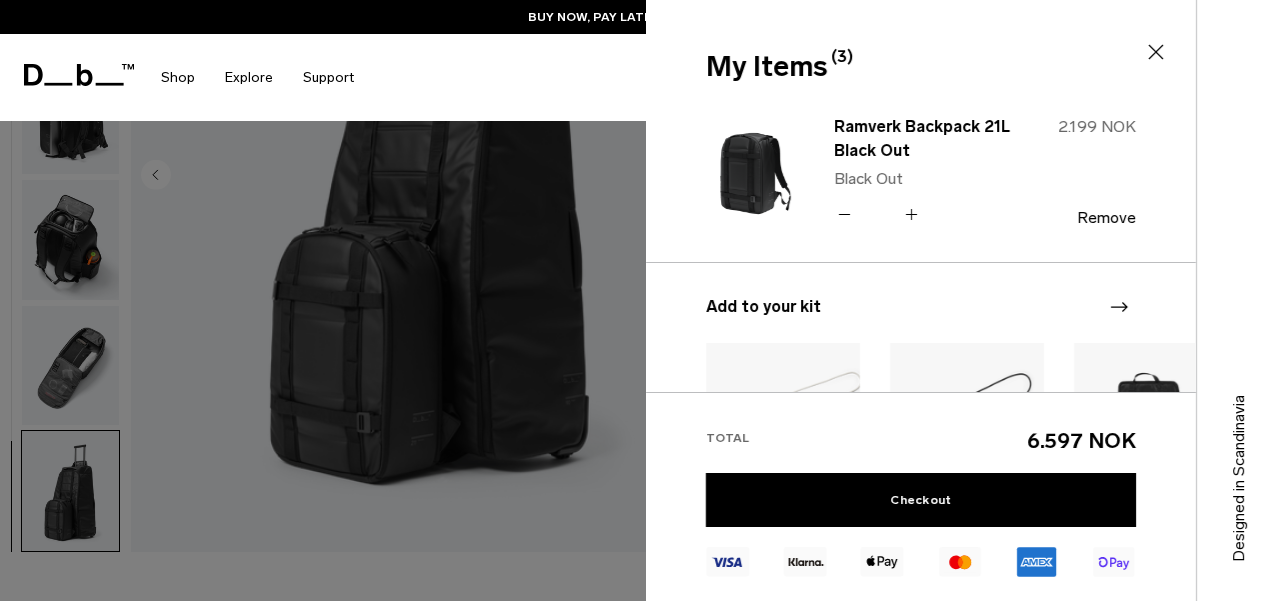 click 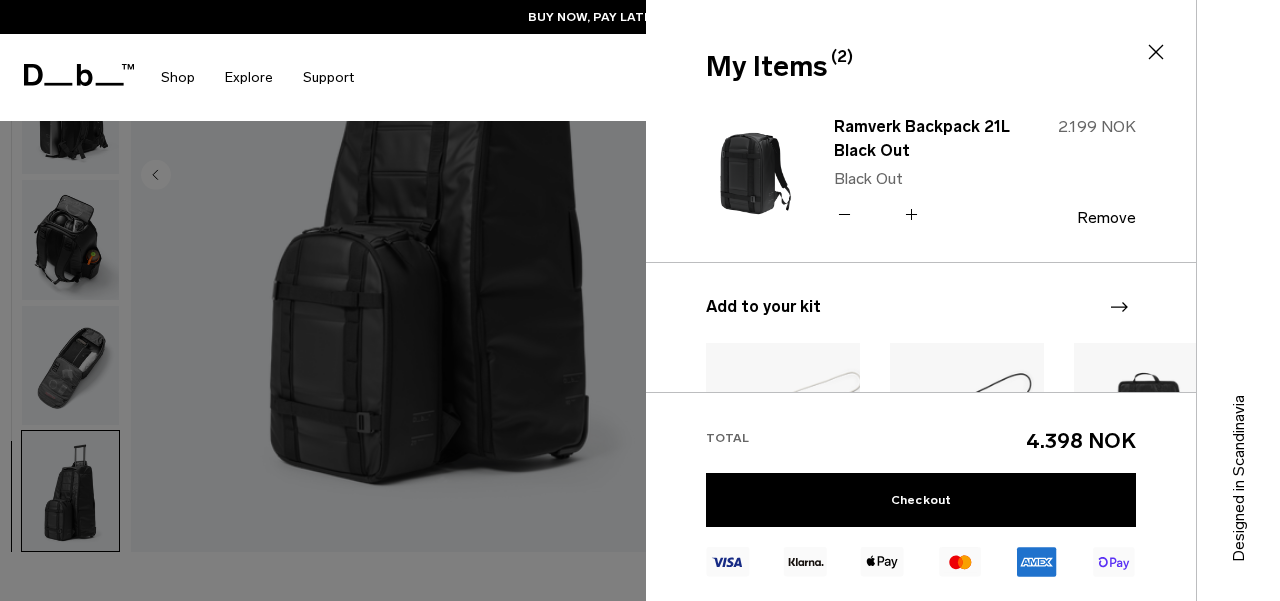 click 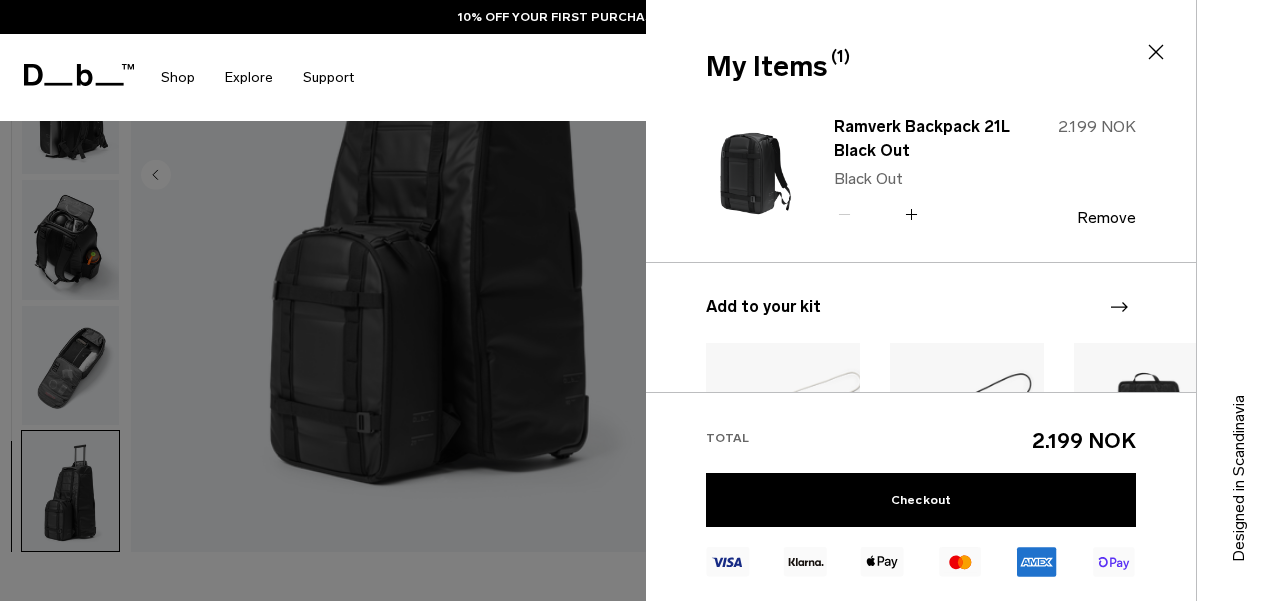 click 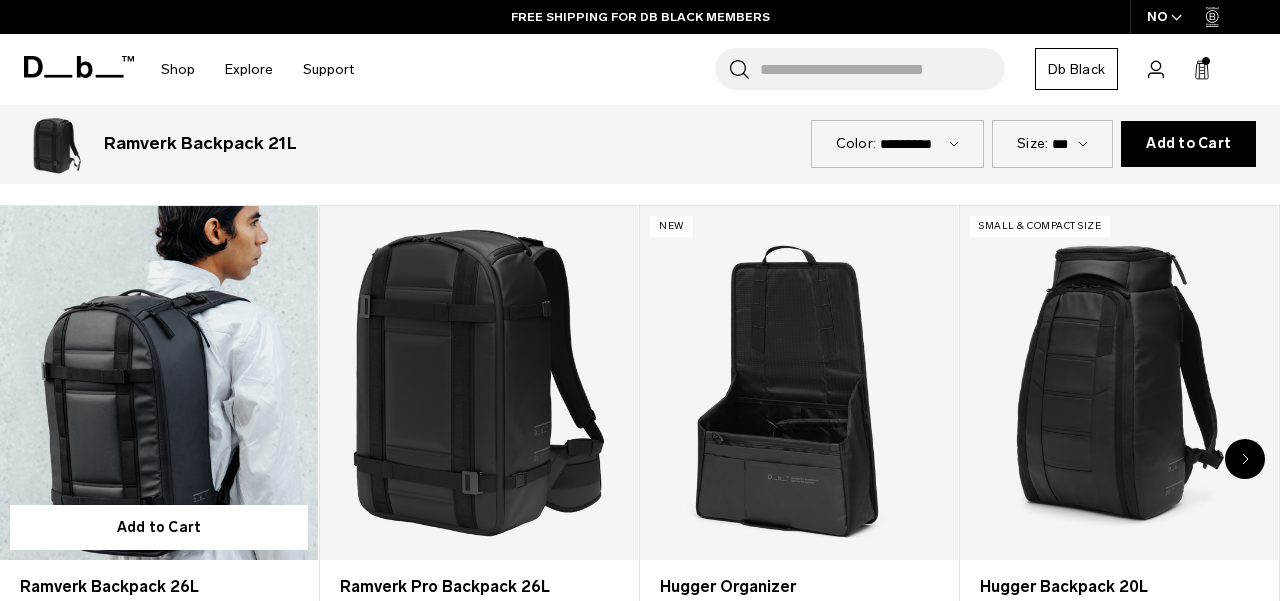 scroll, scrollTop: 985, scrollLeft: 0, axis: vertical 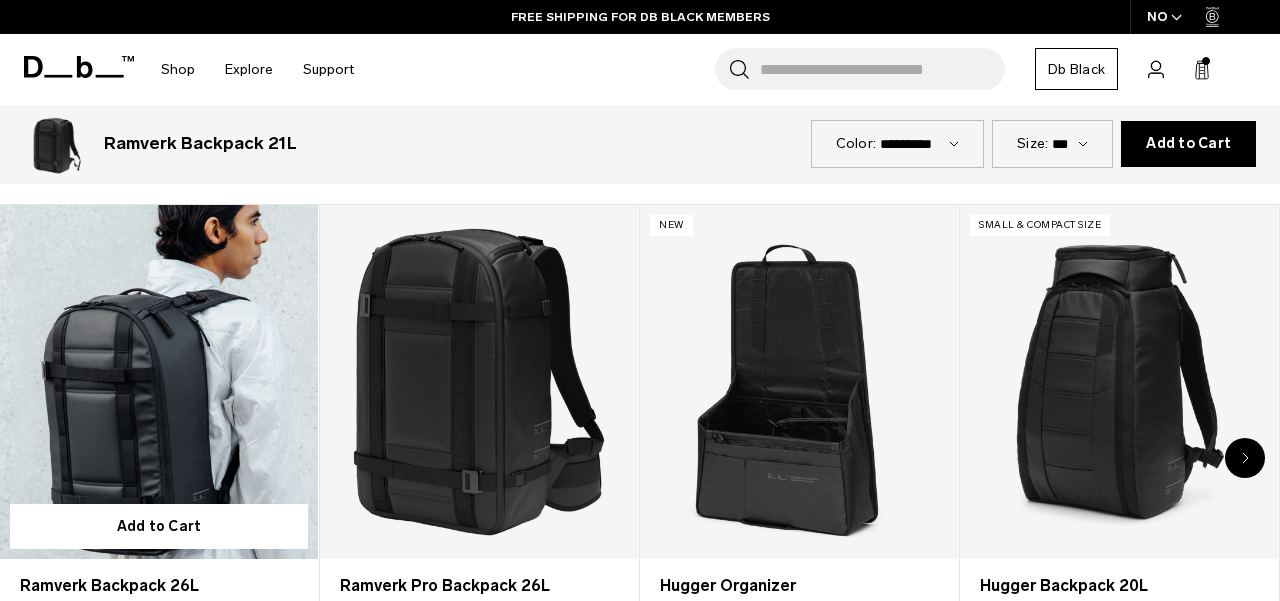 click at bounding box center [159, 381] 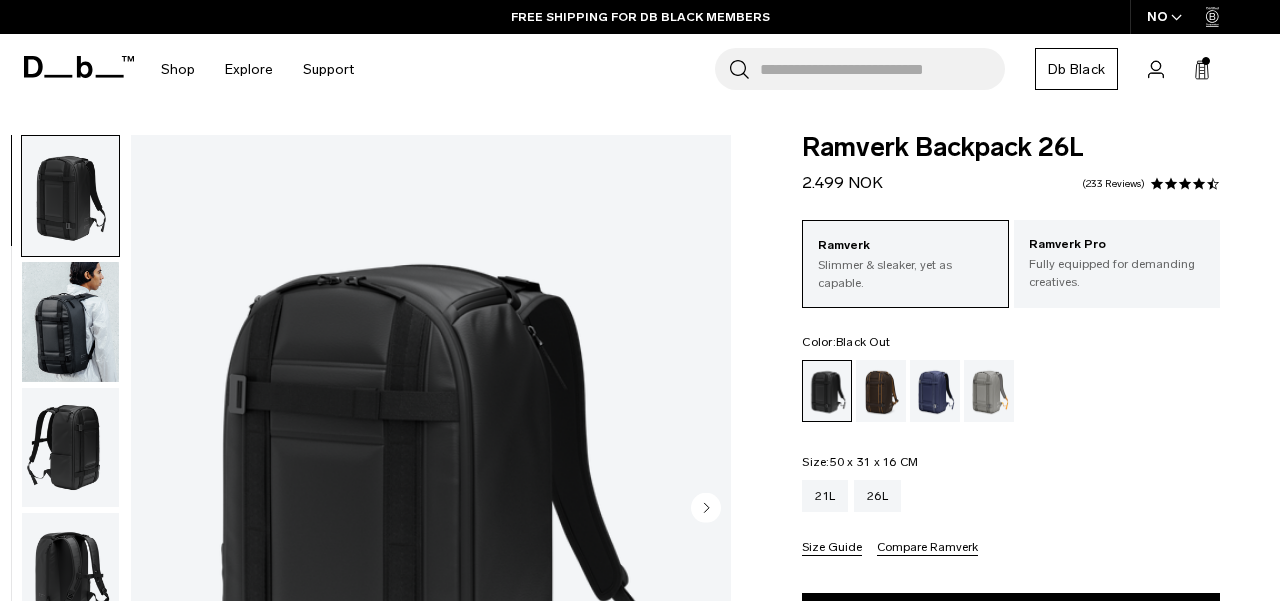 scroll, scrollTop: 0, scrollLeft: 0, axis: both 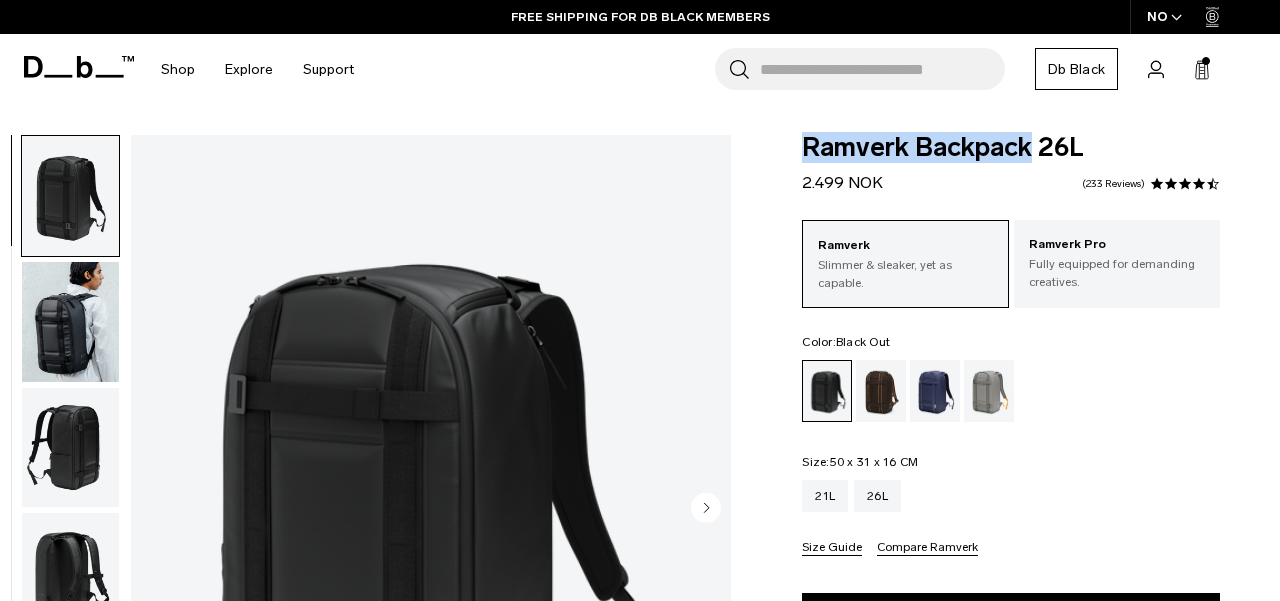 click on "Search for Bags, Luggage..." at bounding box center [882, 69] 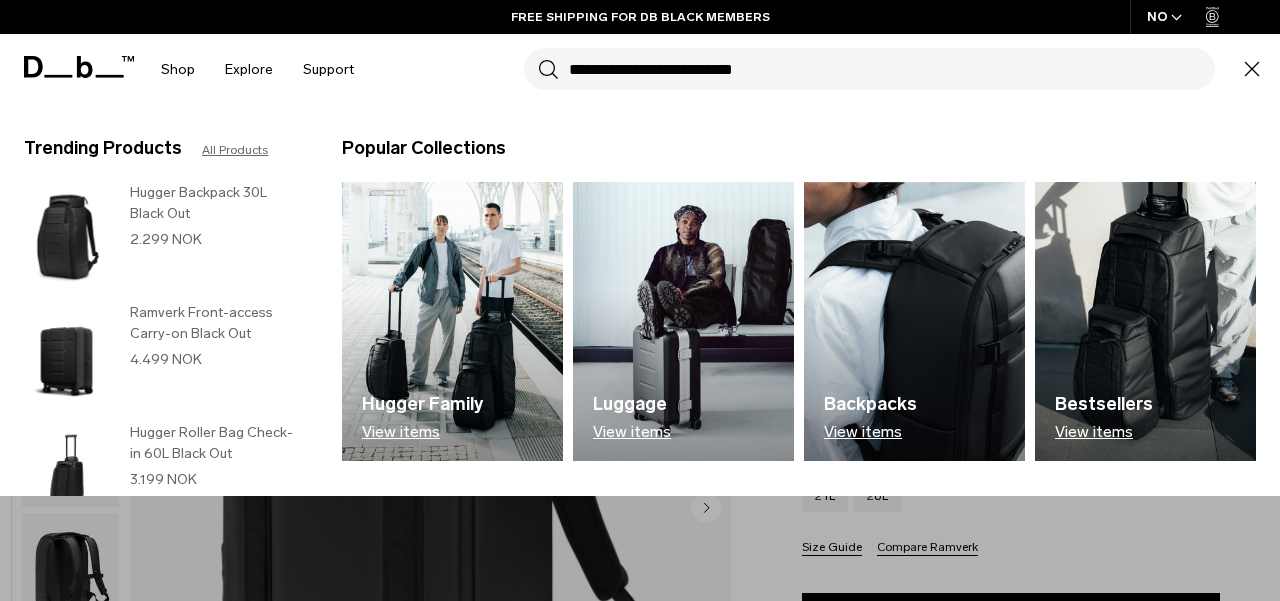 paste on "**********" 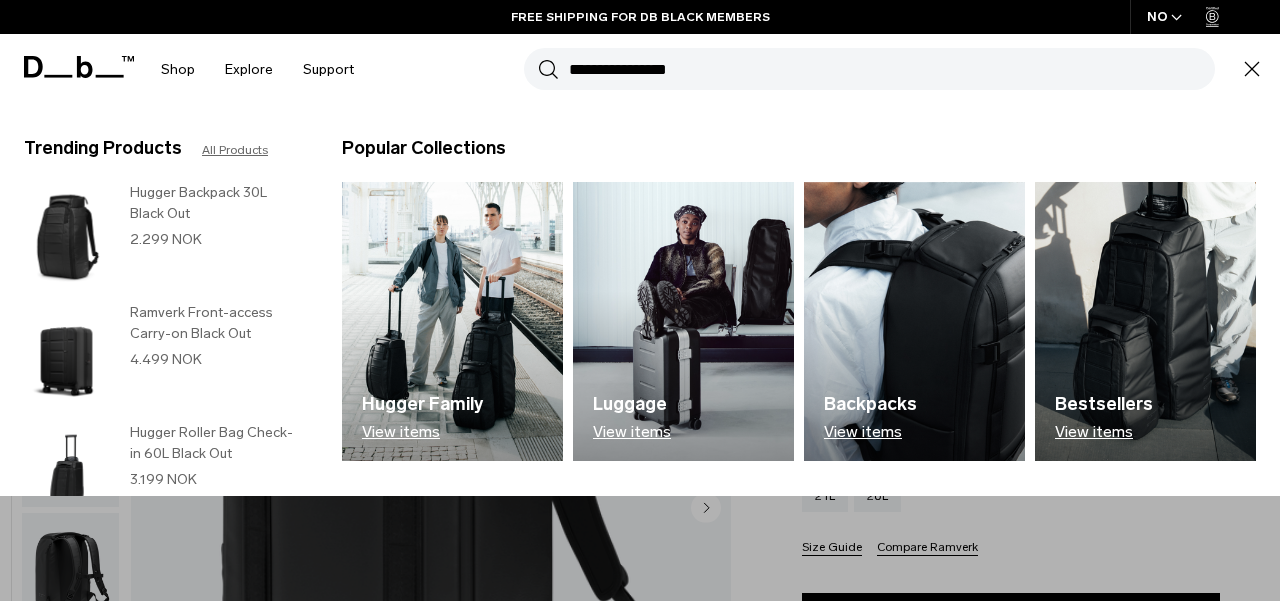 type on "**********" 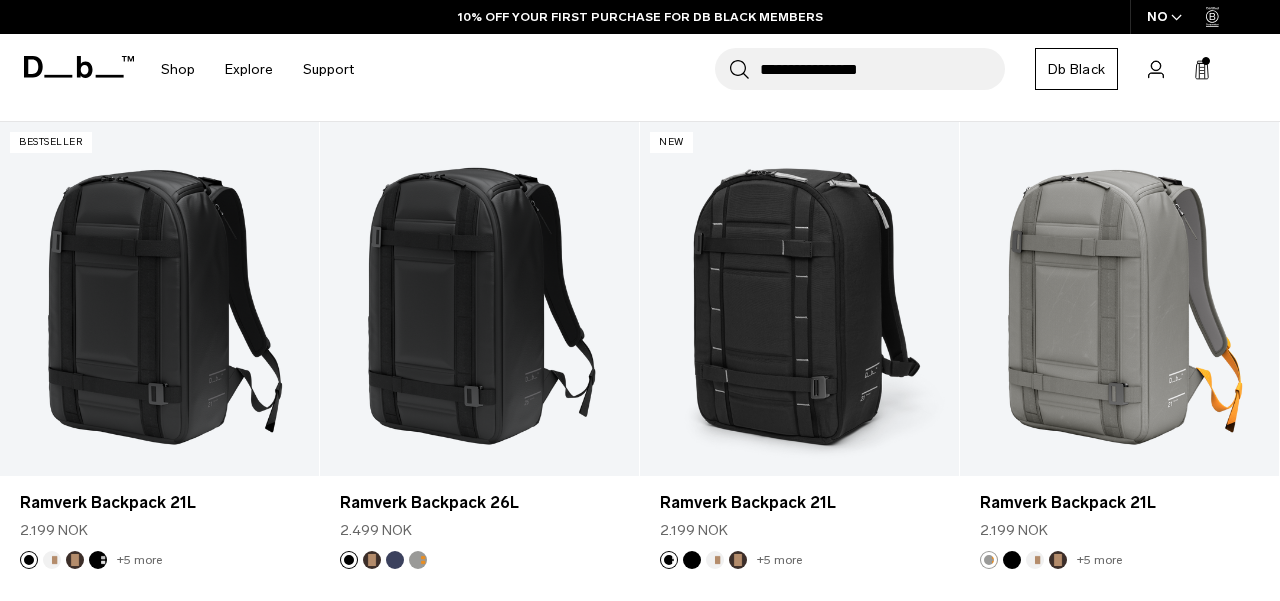 scroll, scrollTop: 371, scrollLeft: 0, axis: vertical 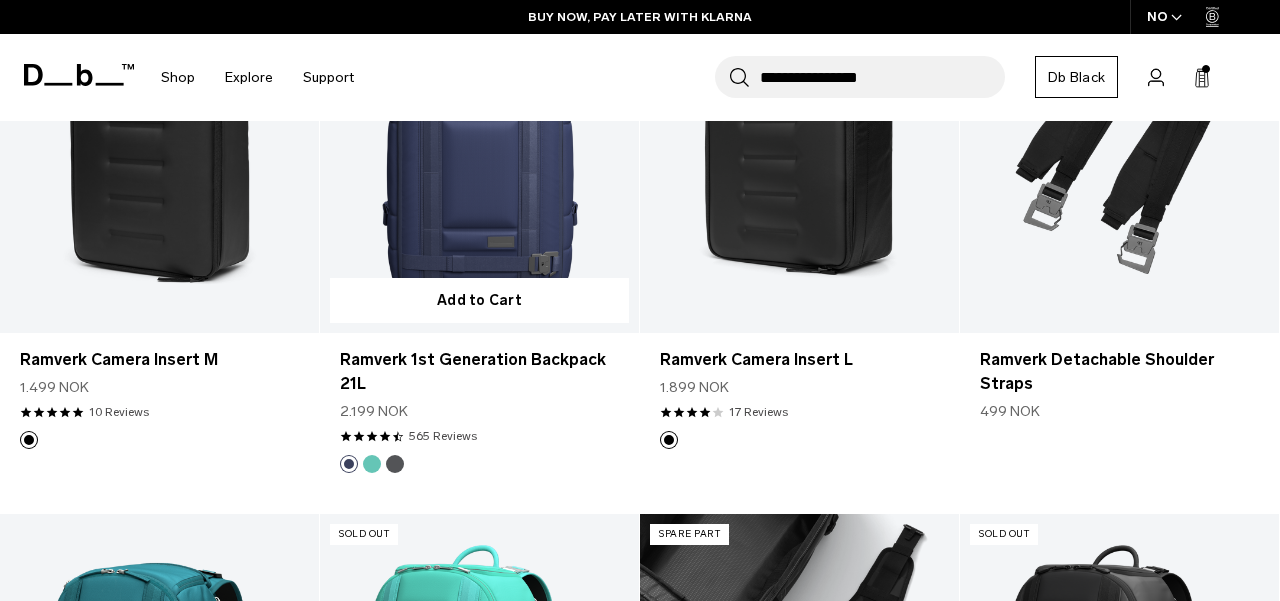 click at bounding box center (479, 155) 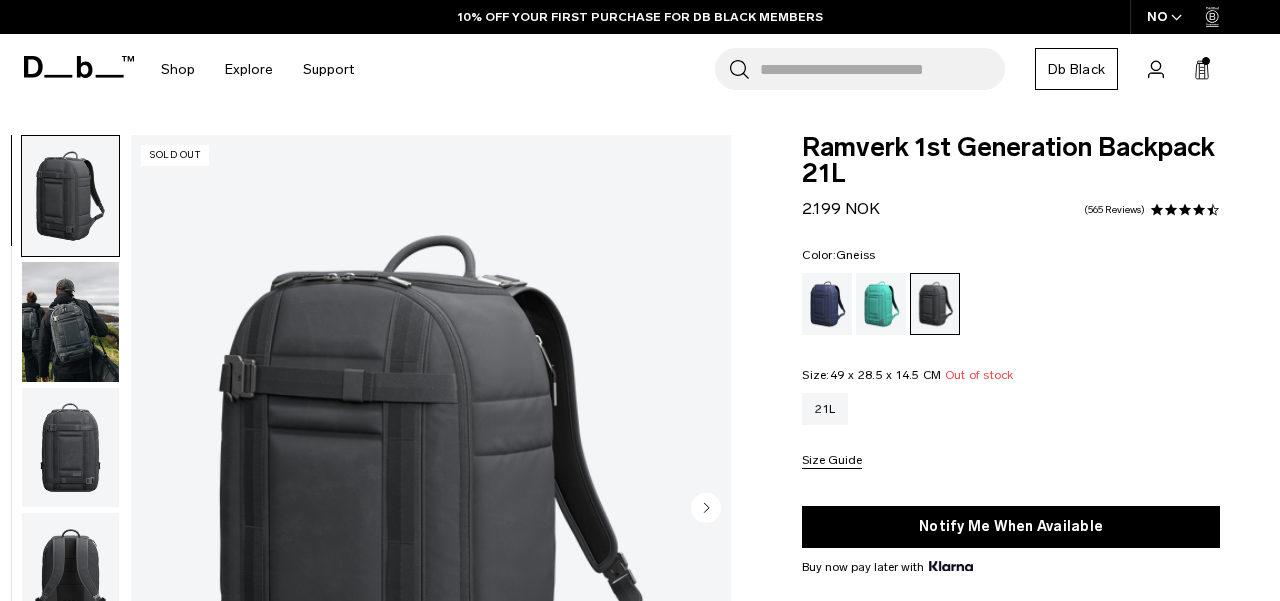 click at bounding box center [70, 699] 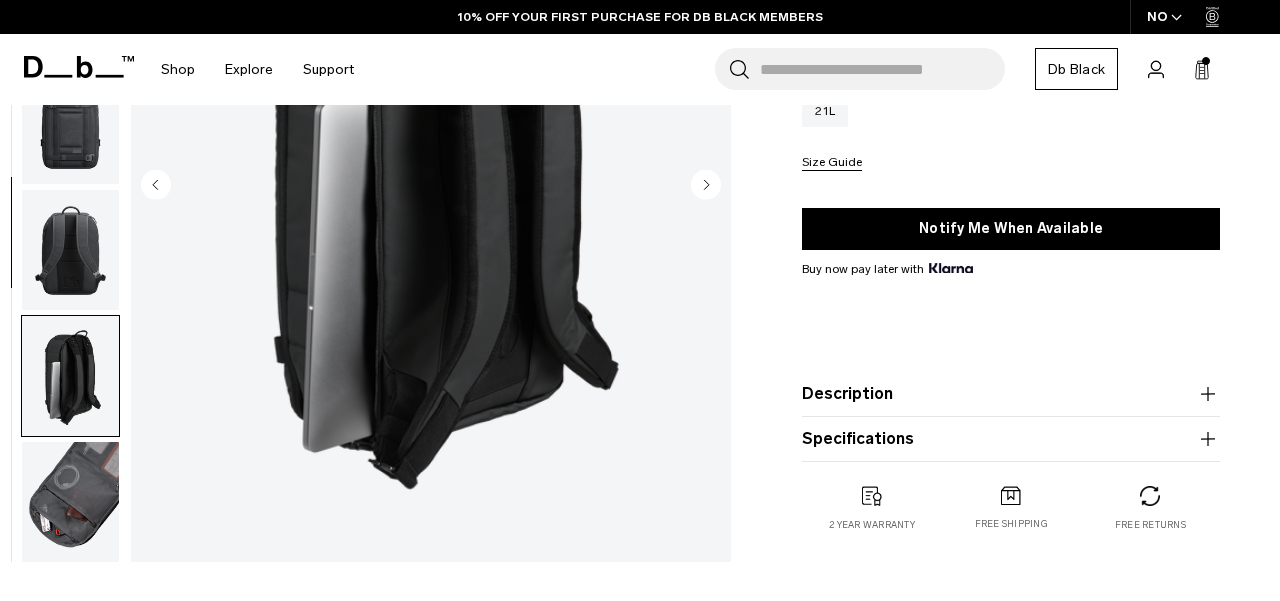 scroll, scrollTop: 264, scrollLeft: 0, axis: vertical 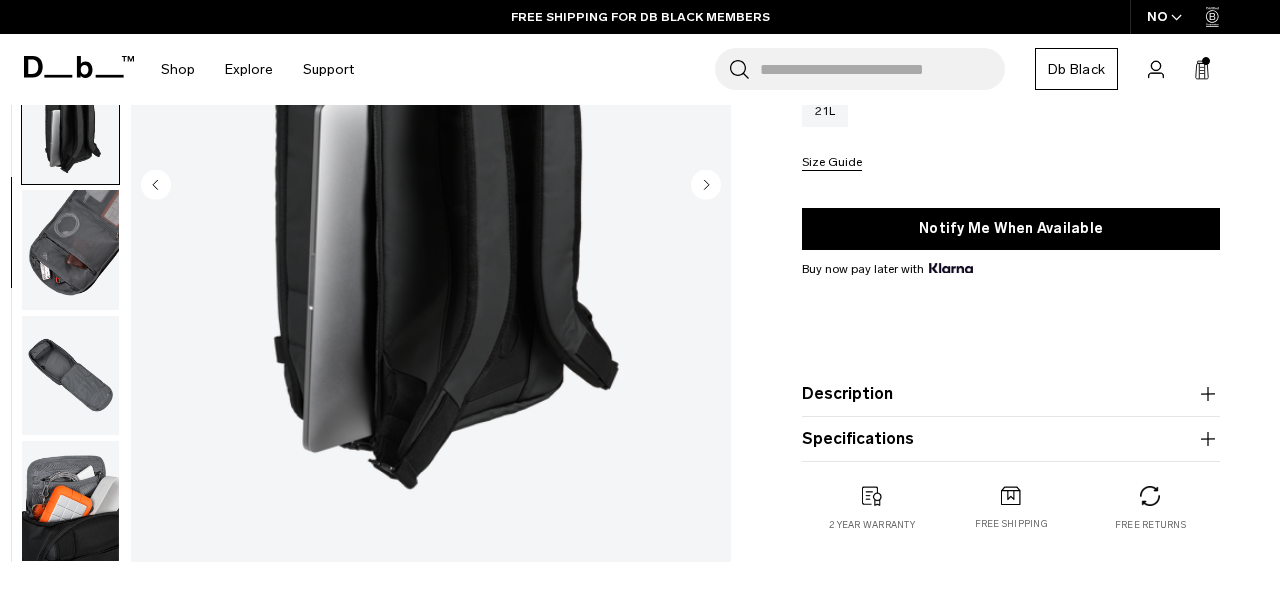 click at bounding box center (431, 186) 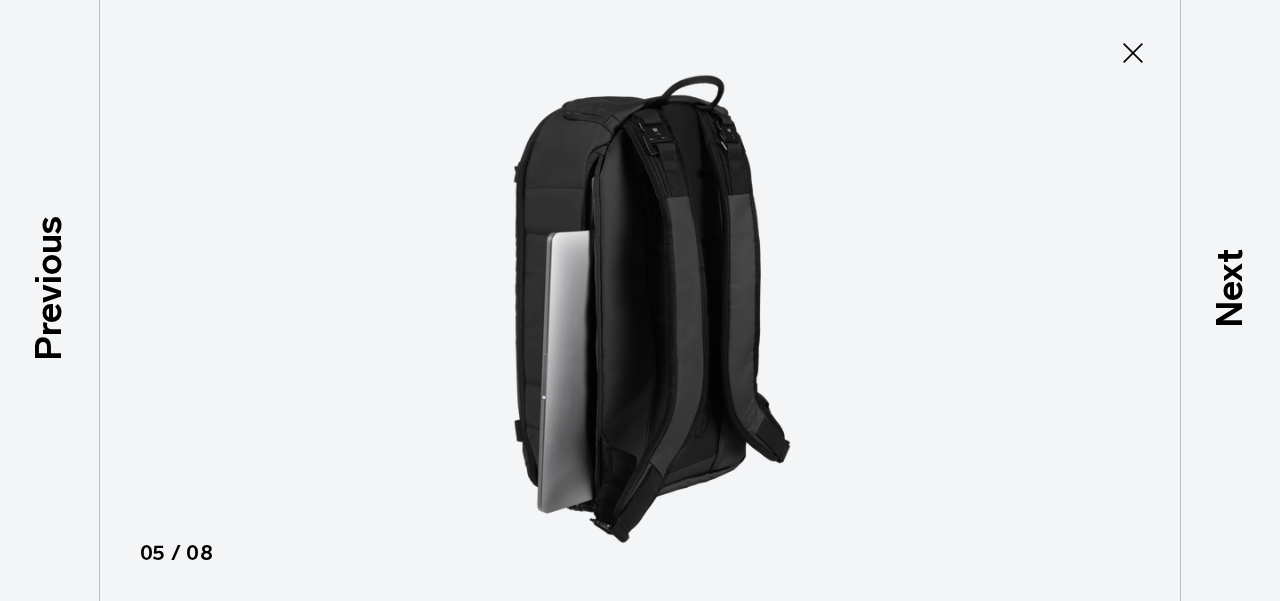 scroll, scrollTop: 57, scrollLeft: 0, axis: vertical 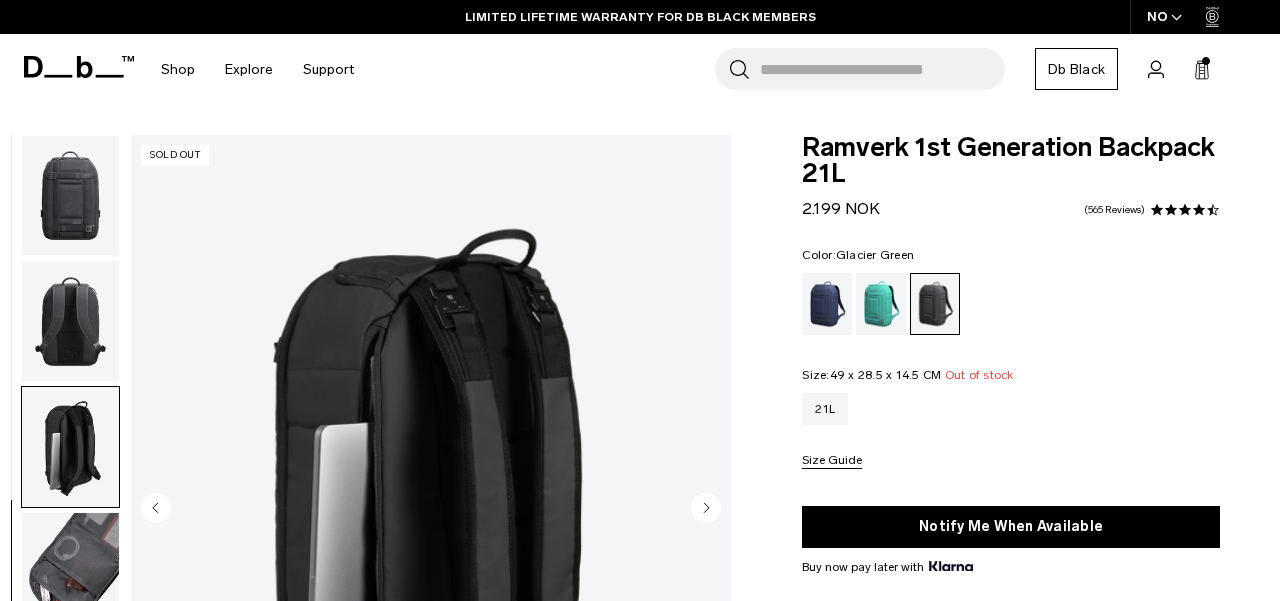 click at bounding box center (881, 304) 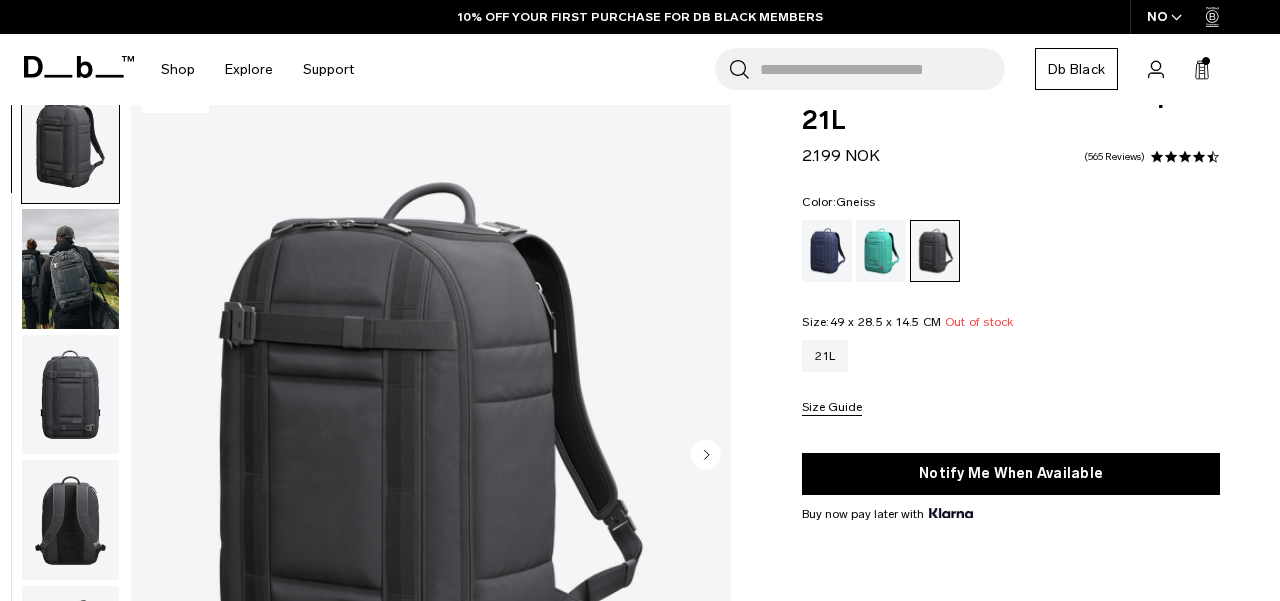 scroll, scrollTop: 52, scrollLeft: 0, axis: vertical 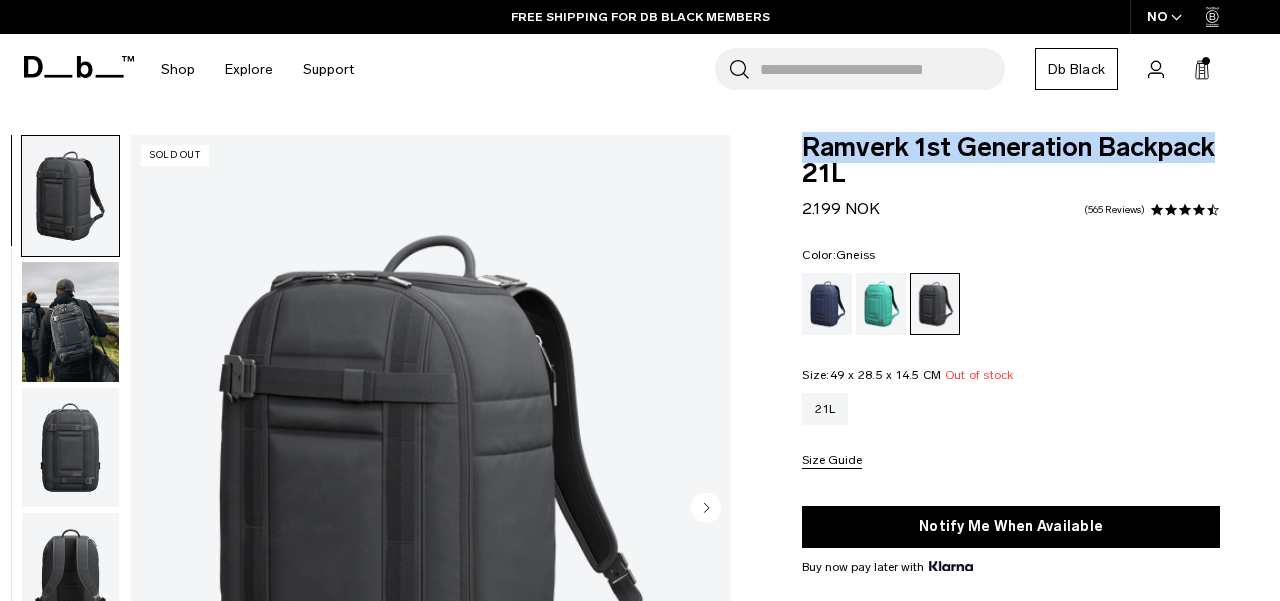 drag, startPoint x: 869, startPoint y: 170, endPoint x: 794, endPoint y: 150, distance: 77.62087 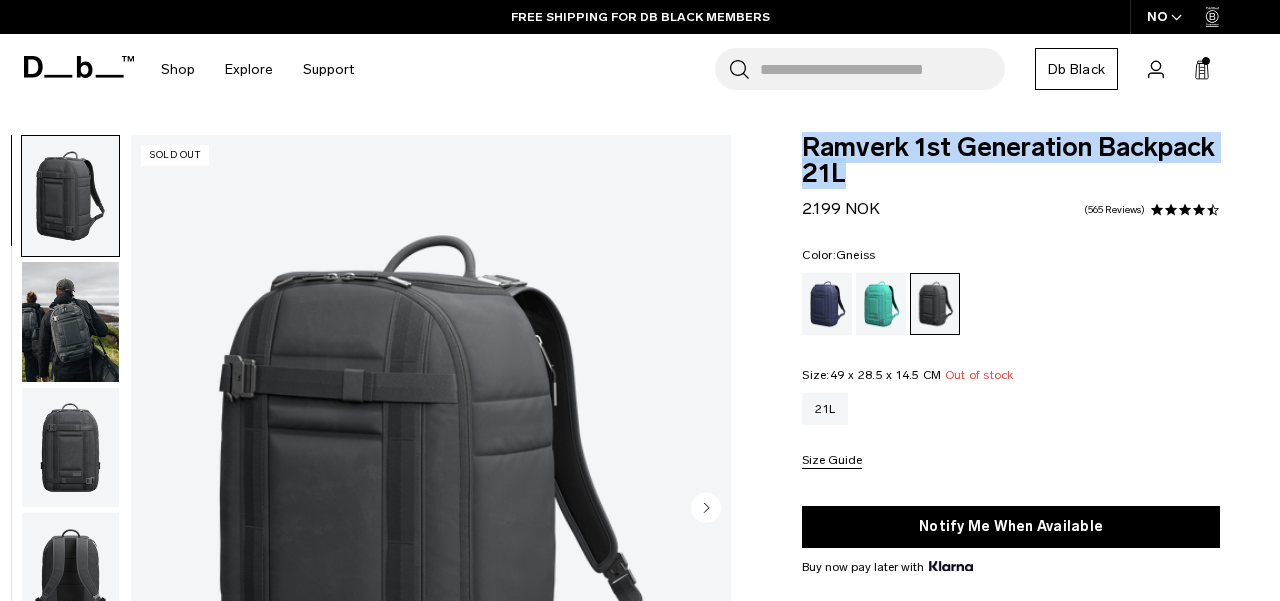 drag, startPoint x: 862, startPoint y: 177, endPoint x: 787, endPoint y: 151, distance: 79.37884 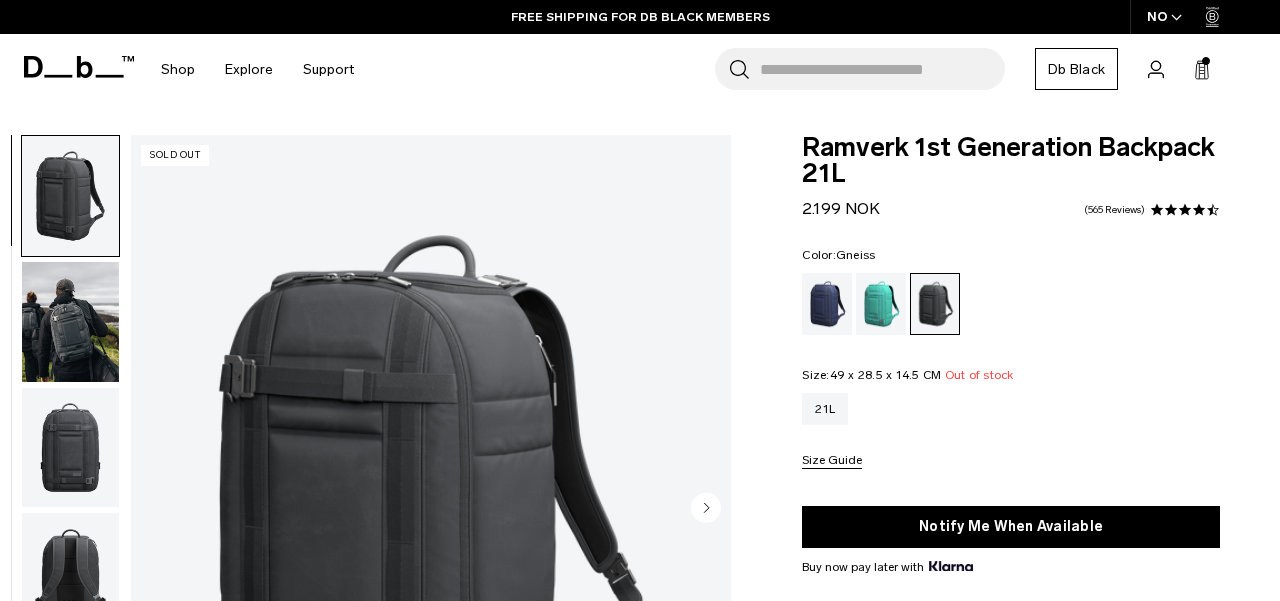 click at bounding box center (1011, 304) 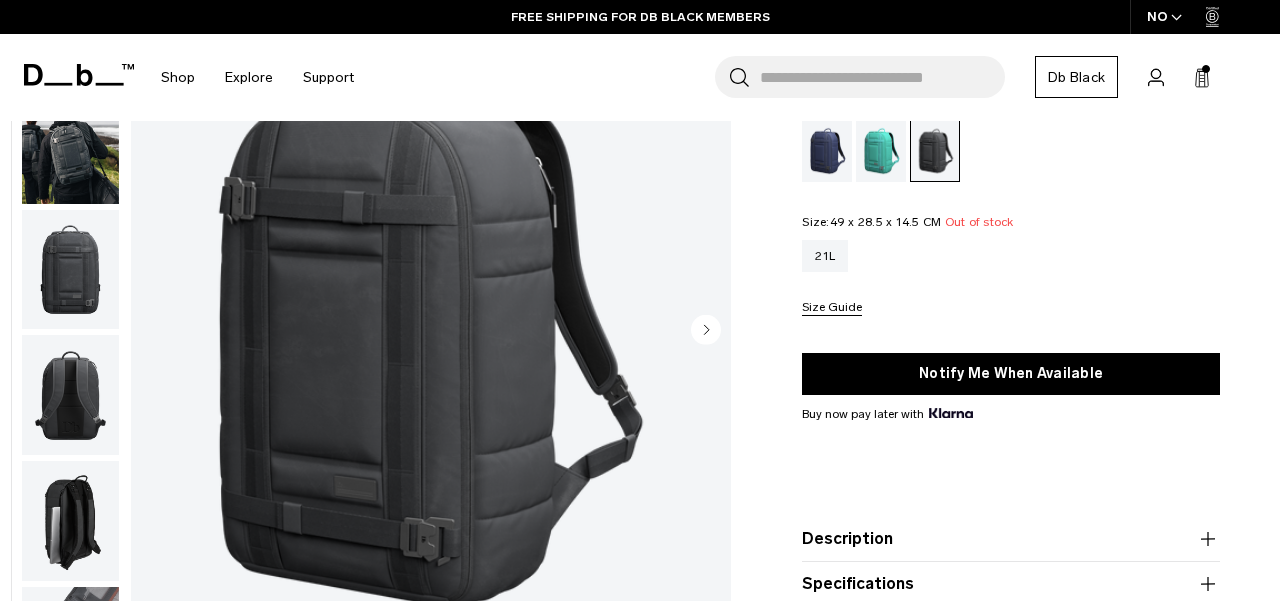 scroll, scrollTop: 77, scrollLeft: 0, axis: vertical 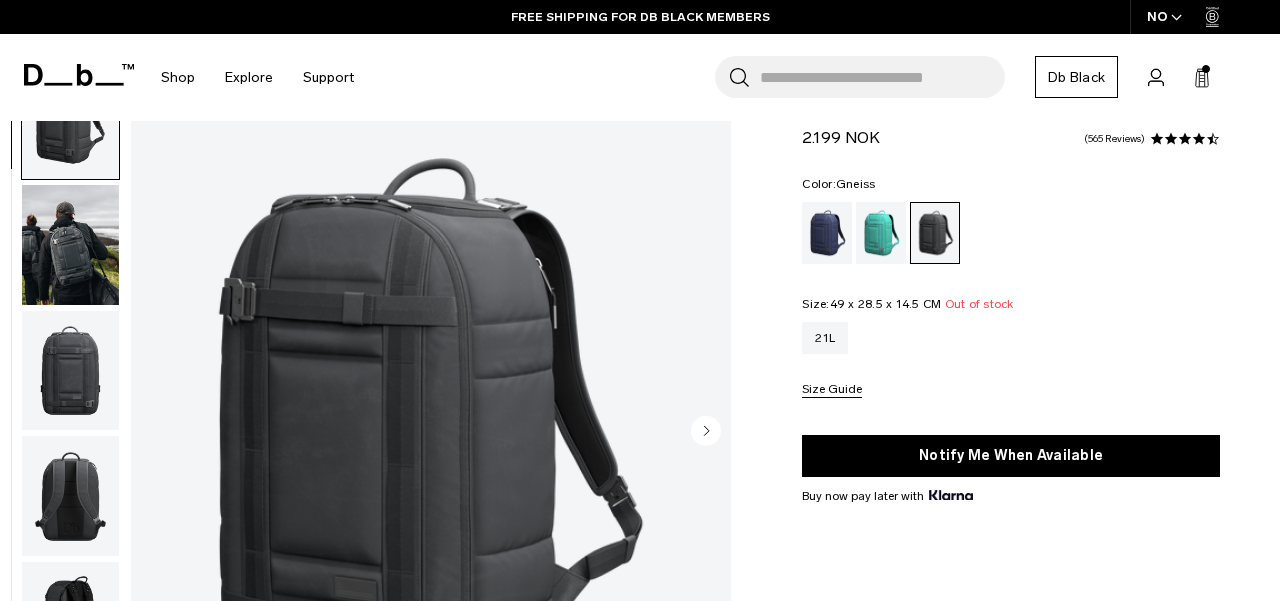 click at bounding box center (70, 245) 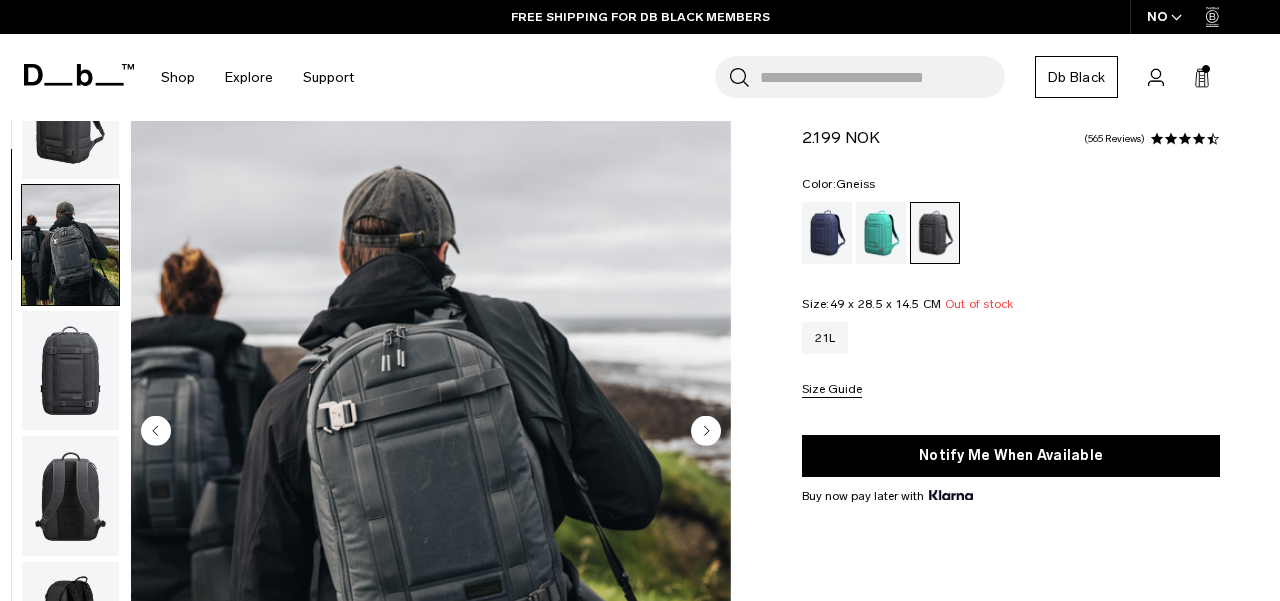 scroll, scrollTop: 127, scrollLeft: 0, axis: vertical 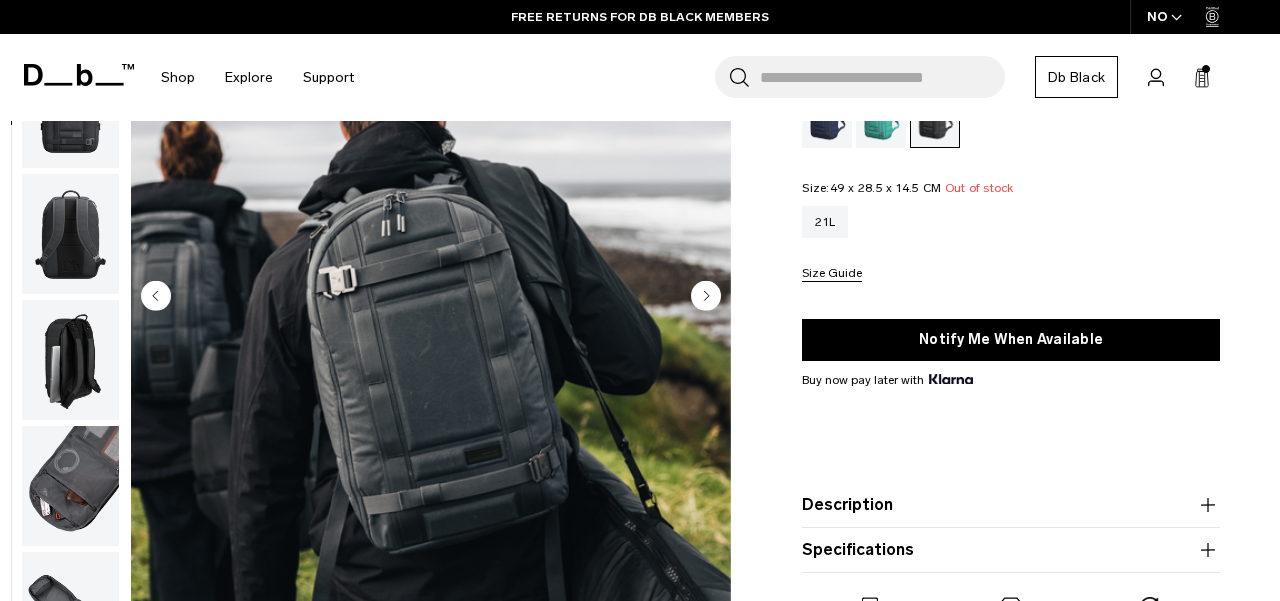 click at bounding box center [70, 360] 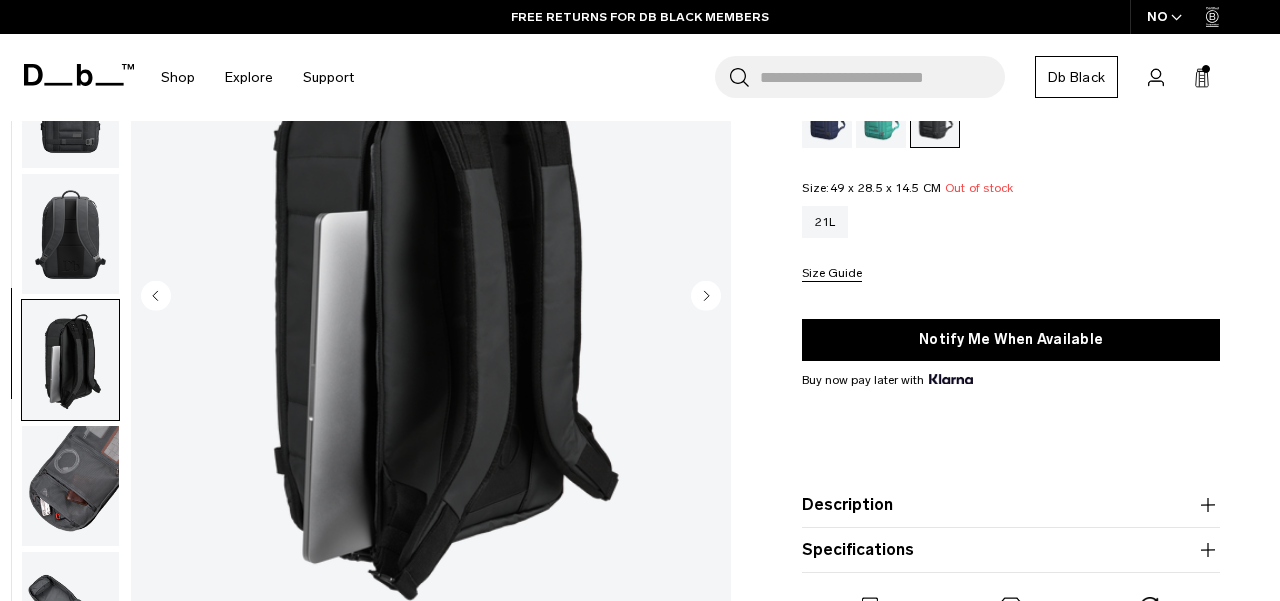 scroll, scrollTop: 264, scrollLeft: 0, axis: vertical 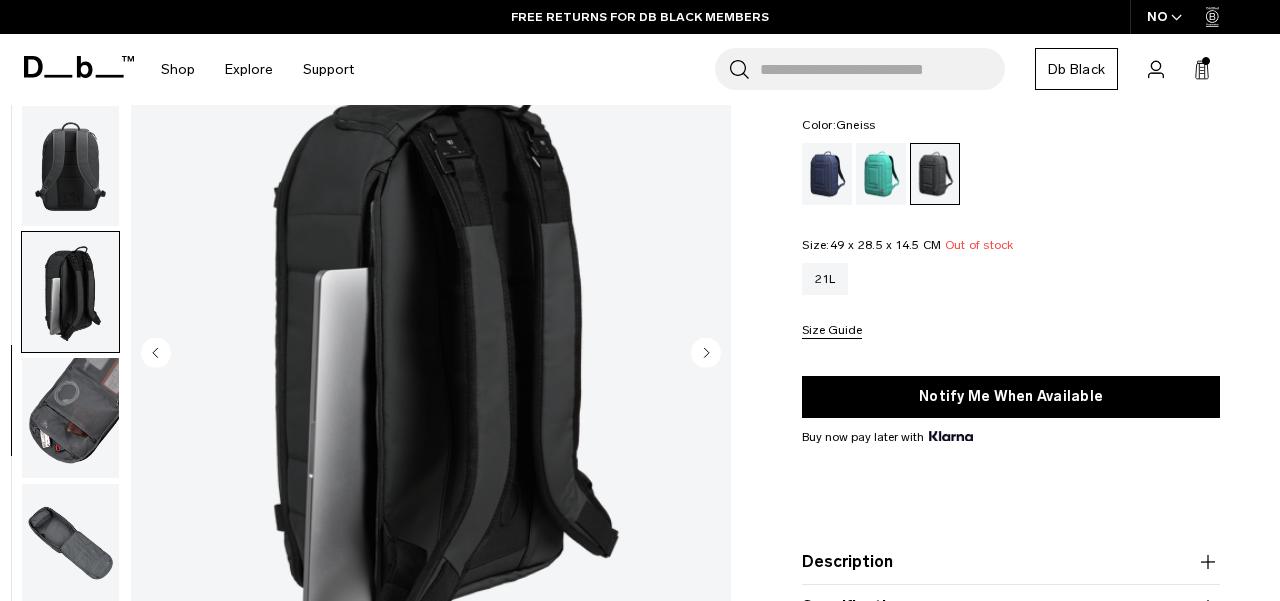 click at bounding box center [70, 544] 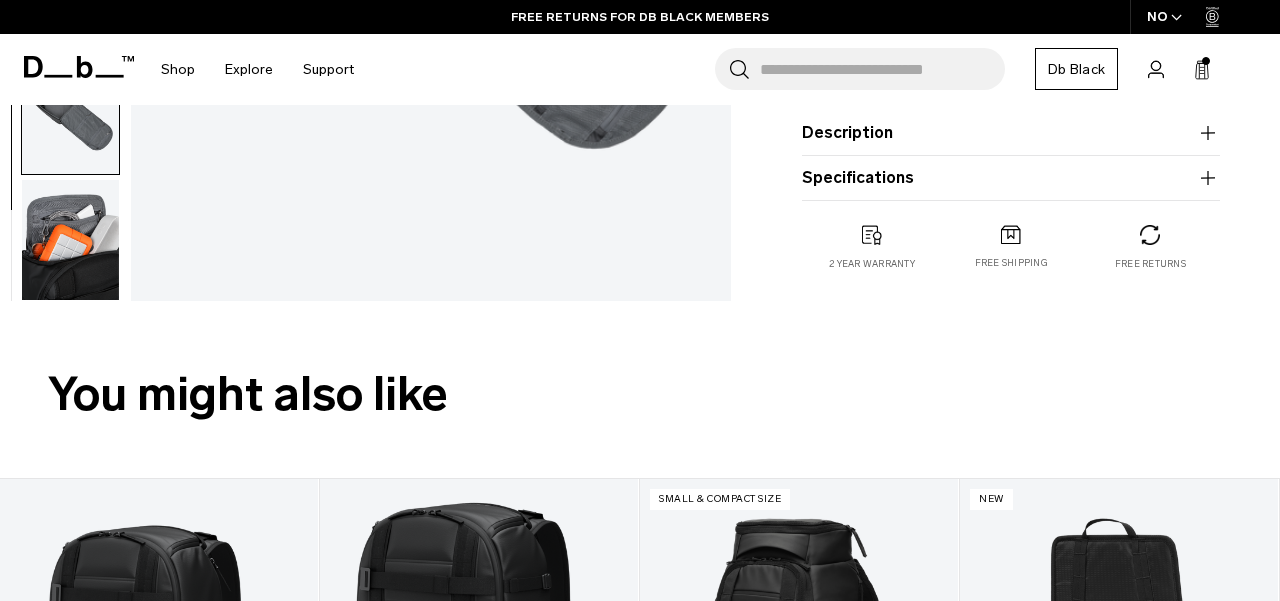 scroll, scrollTop: 0, scrollLeft: 0, axis: both 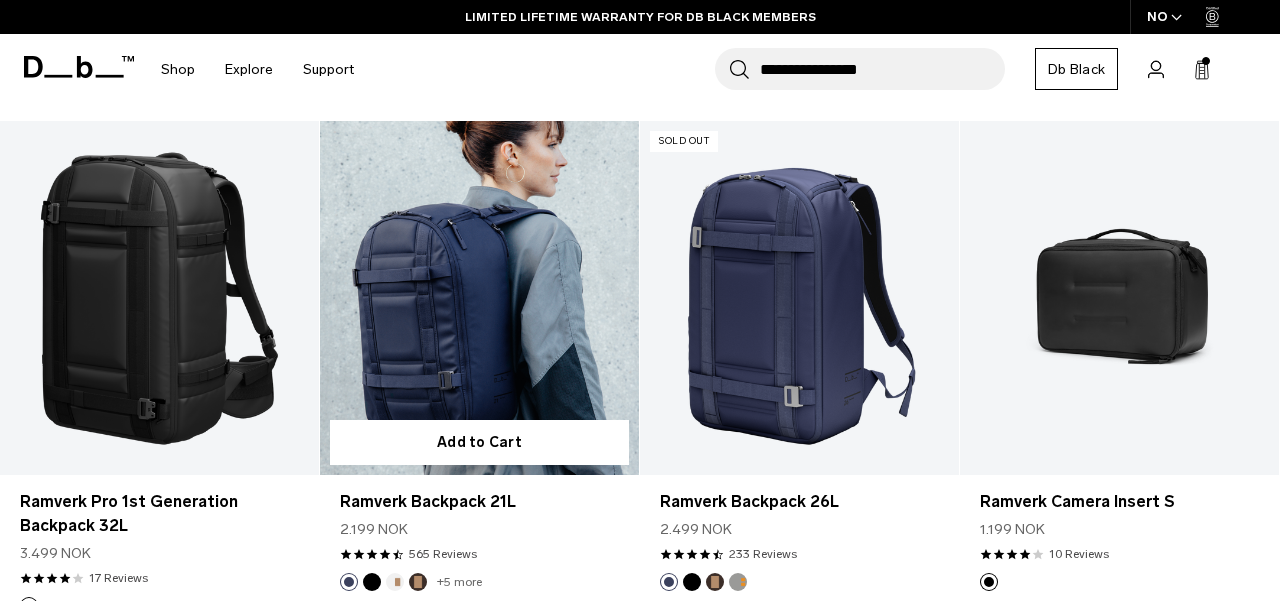 click at bounding box center (479, 298) 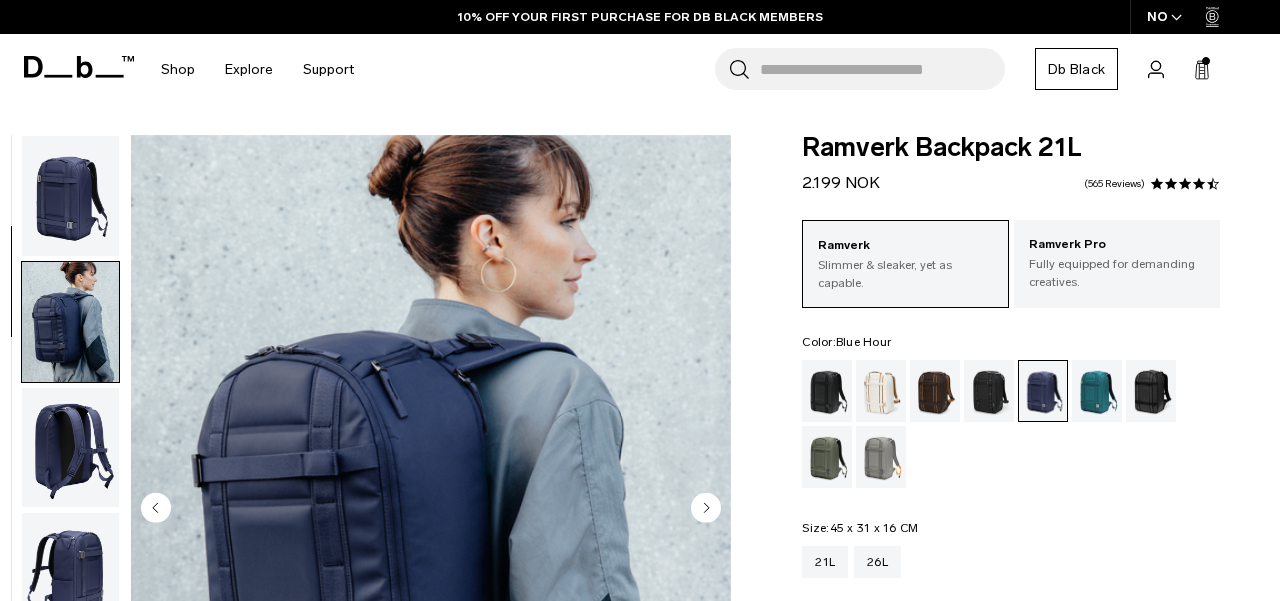 click 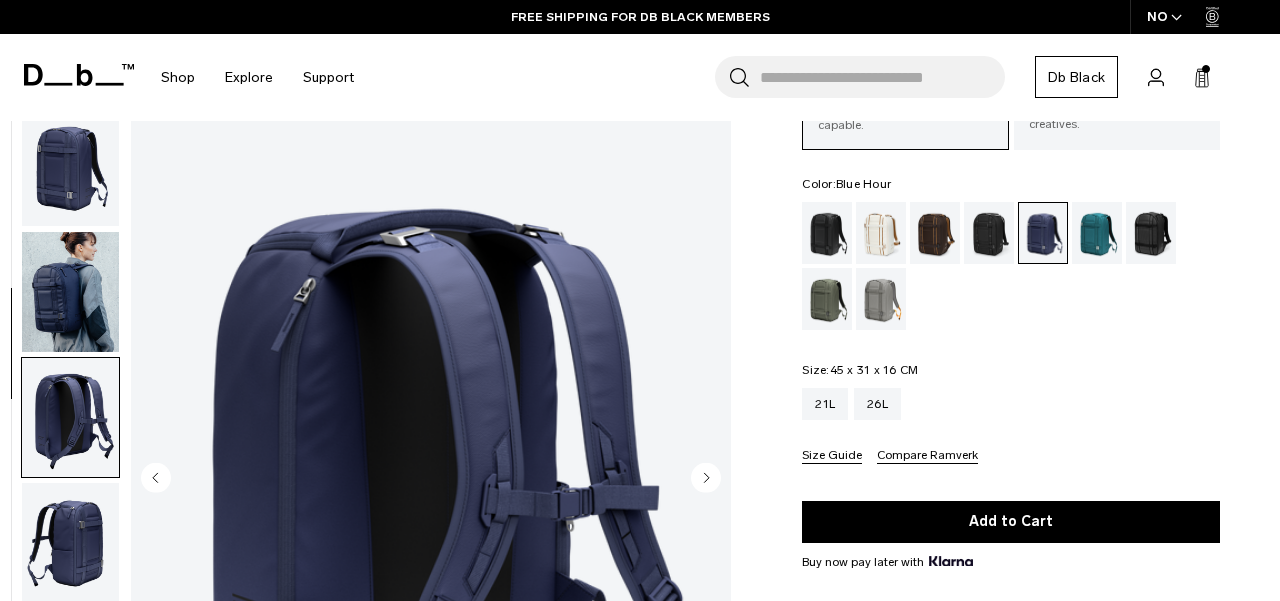 scroll, scrollTop: 293, scrollLeft: 0, axis: vertical 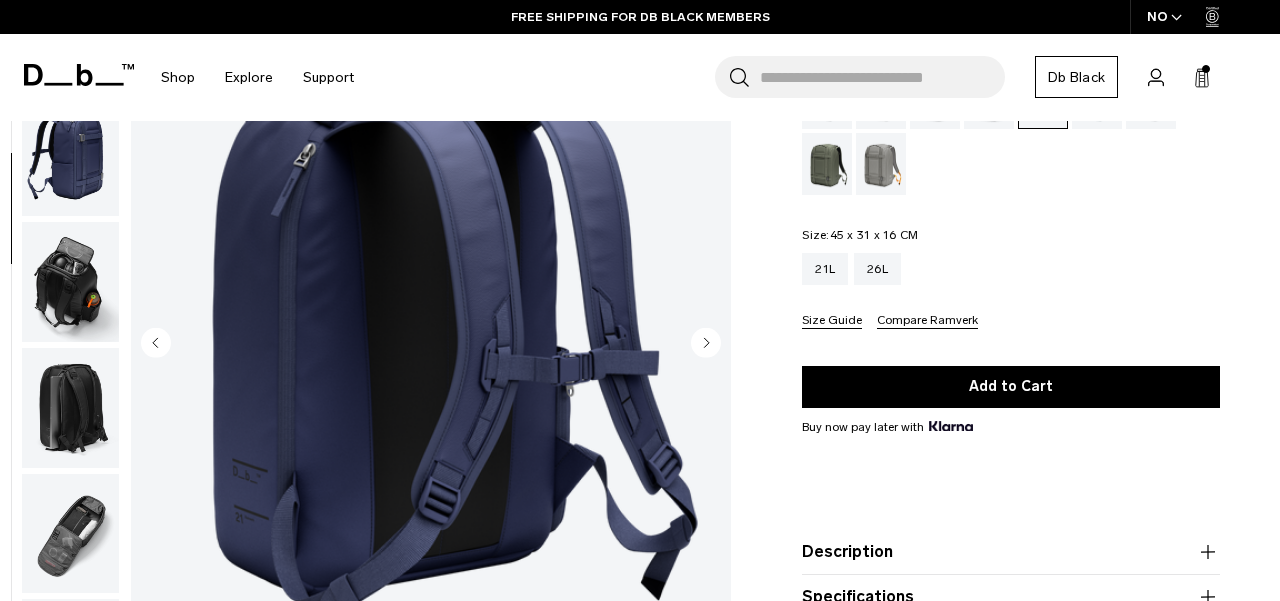 click 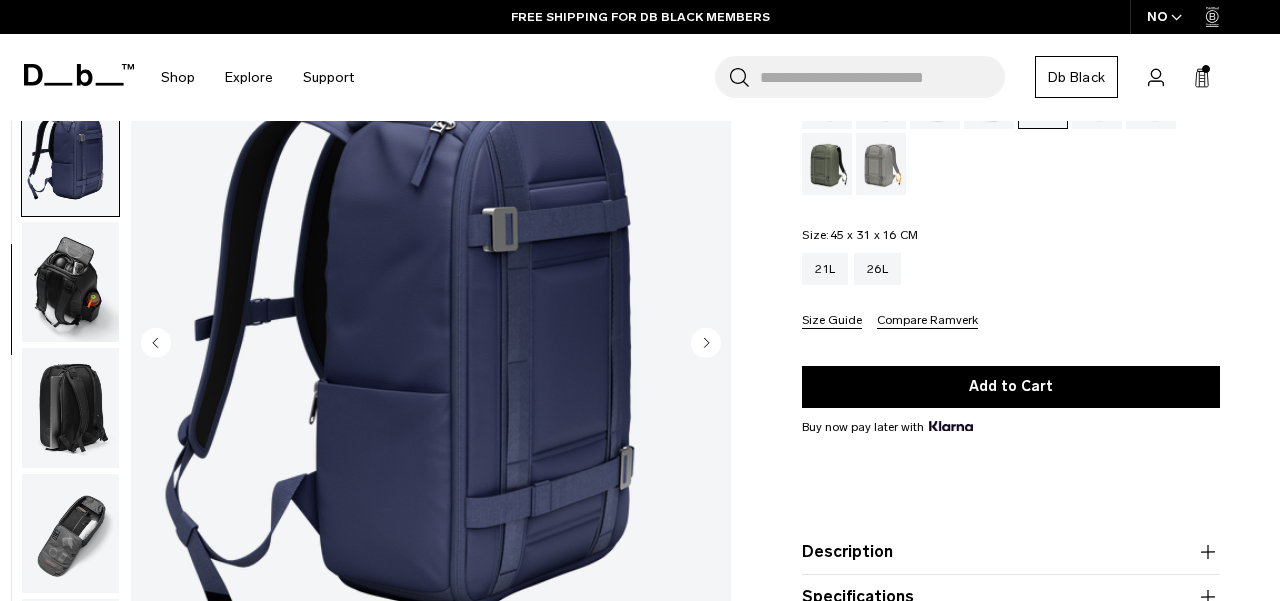 scroll, scrollTop: 264, scrollLeft: 0, axis: vertical 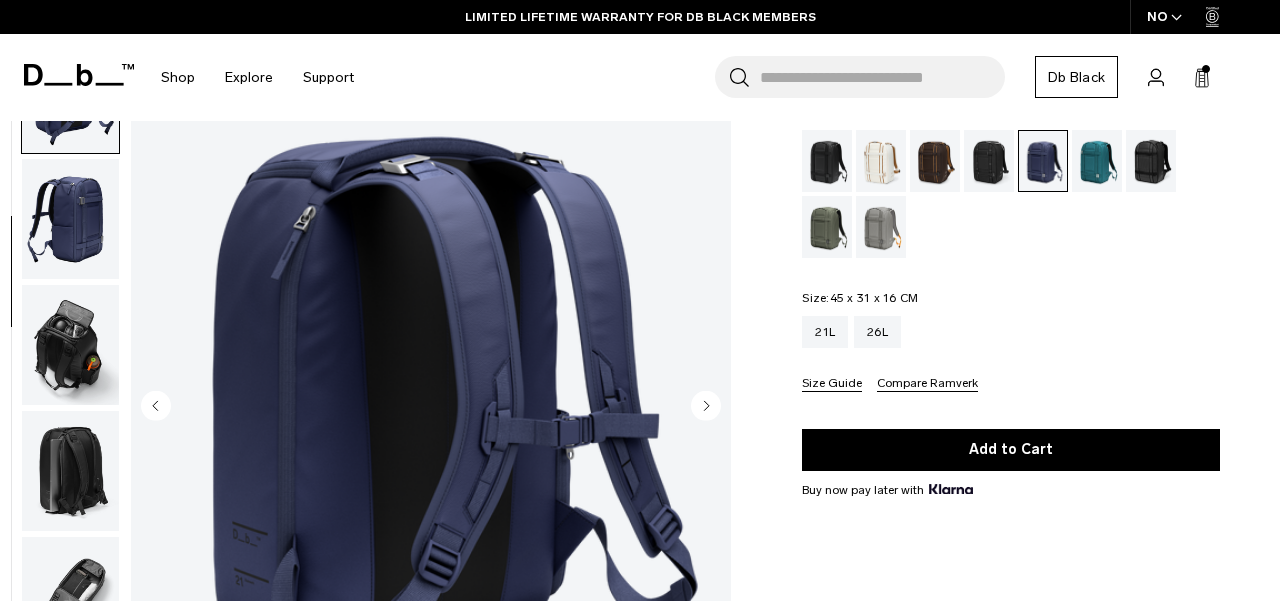 click at bounding box center [827, 161] 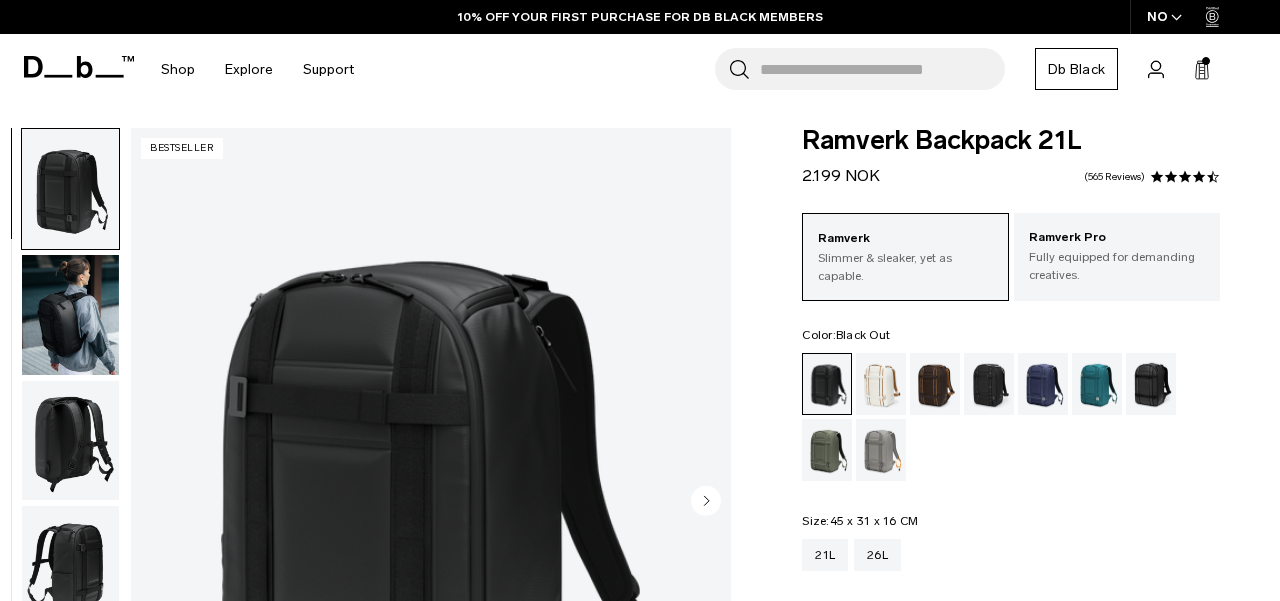 scroll, scrollTop: 7, scrollLeft: 0, axis: vertical 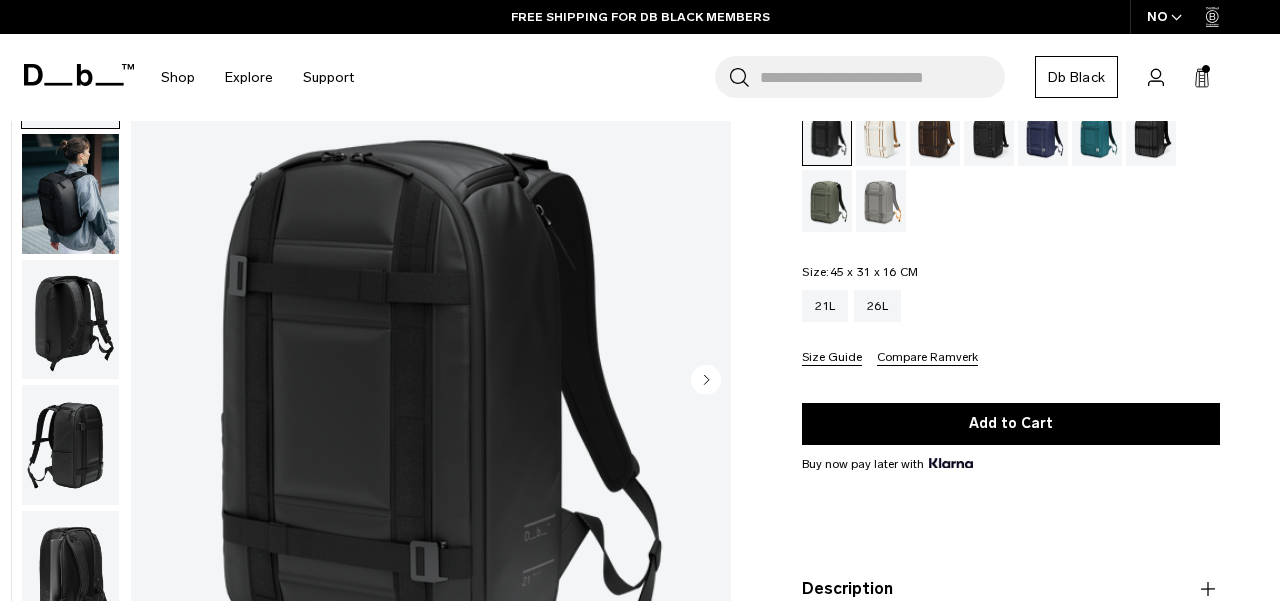 click at bounding box center (70, 319) 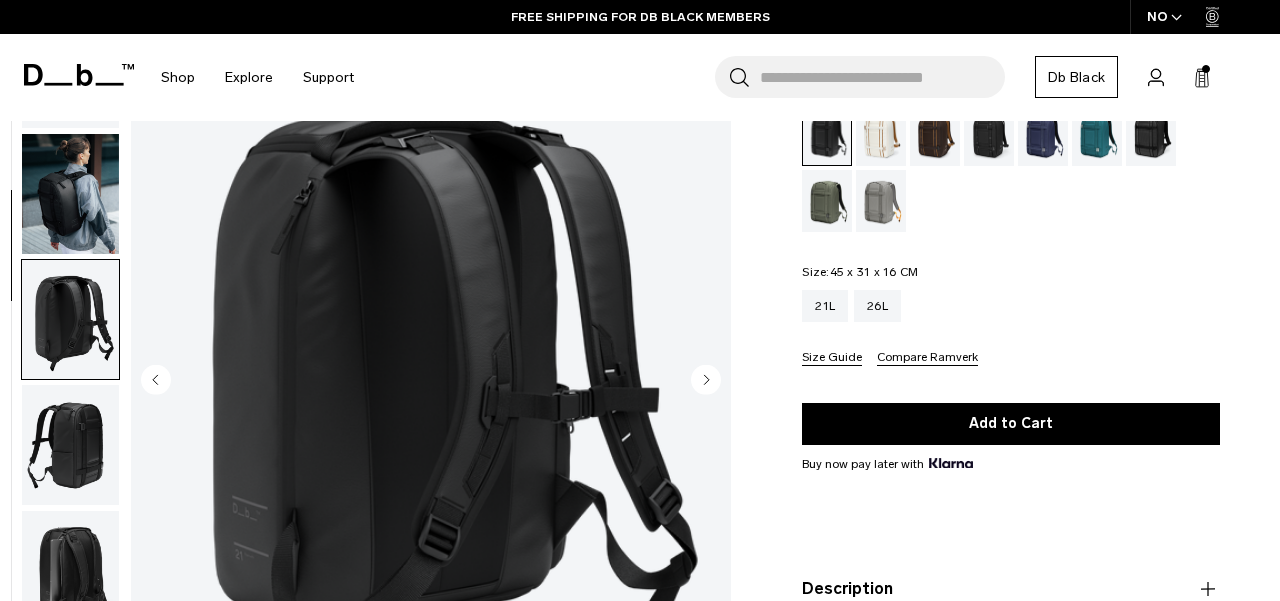 scroll, scrollTop: 255, scrollLeft: 0, axis: vertical 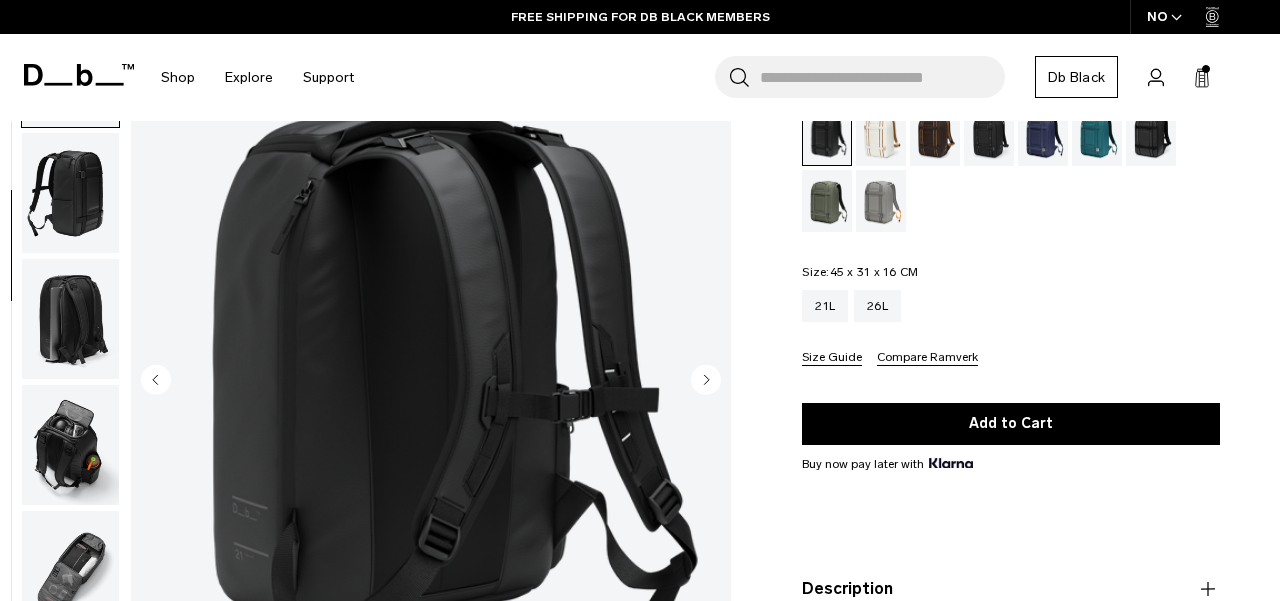 click at bounding box center [70, 445] 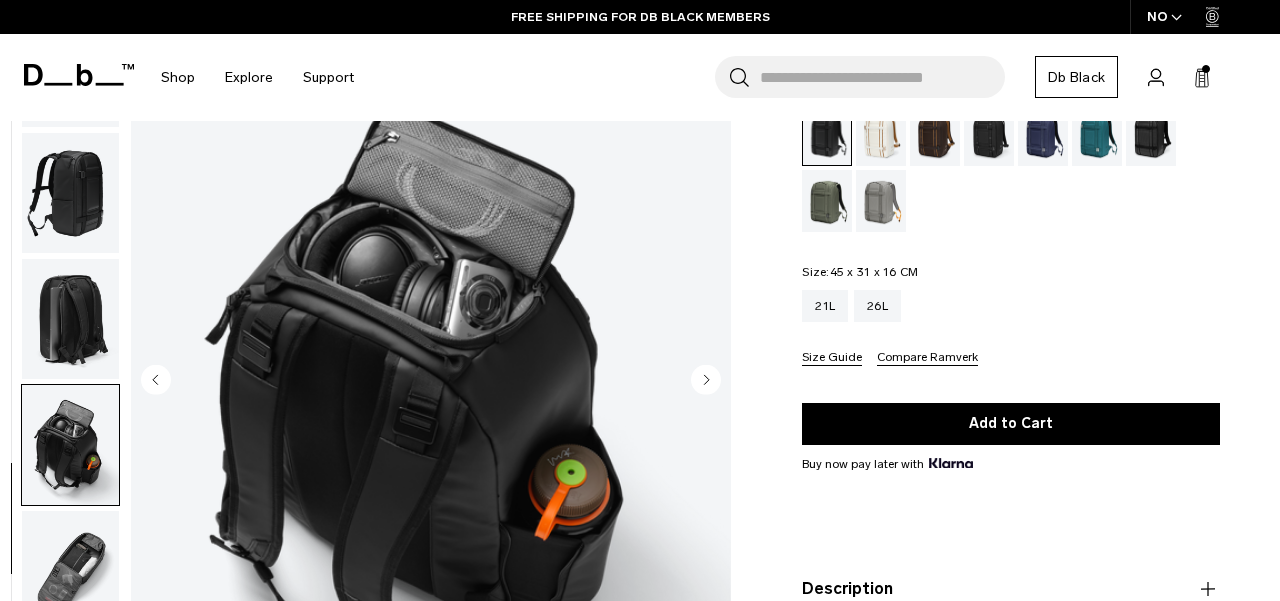 scroll, scrollTop: 264, scrollLeft: 0, axis: vertical 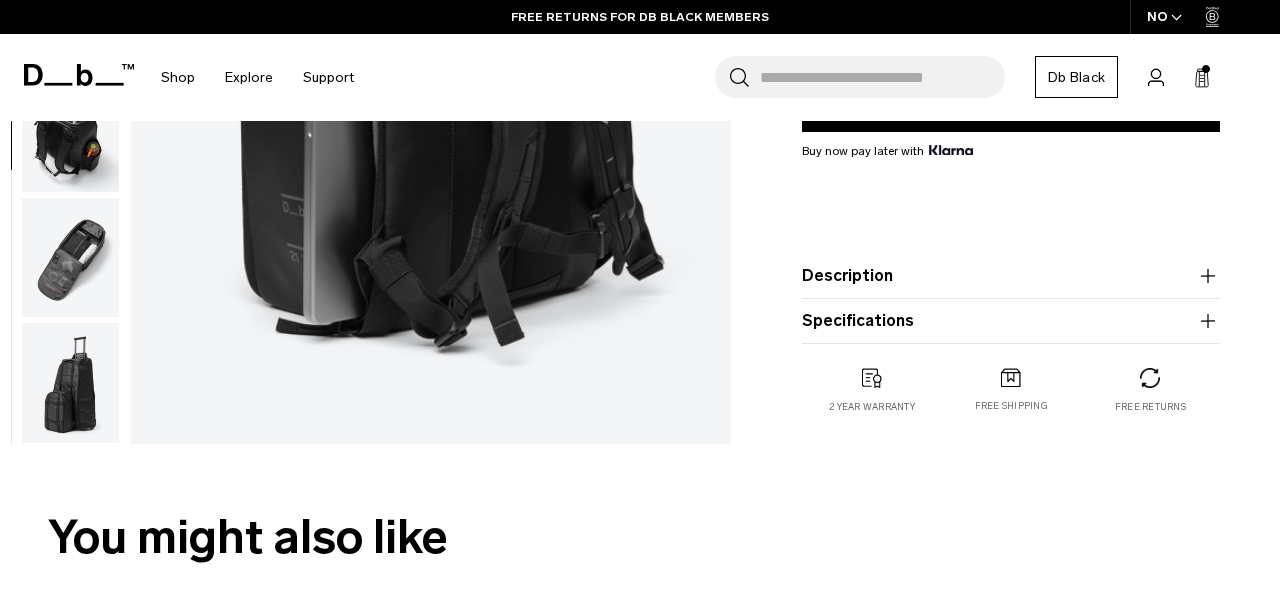 click at bounding box center [70, 383] 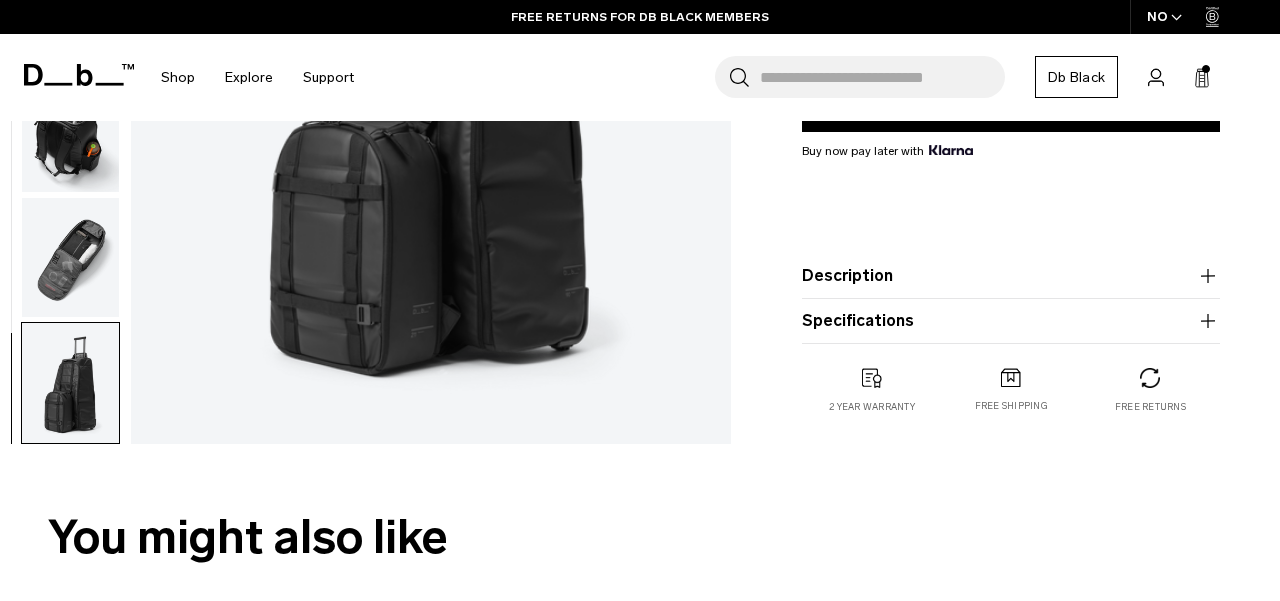 click at bounding box center (70, 257) 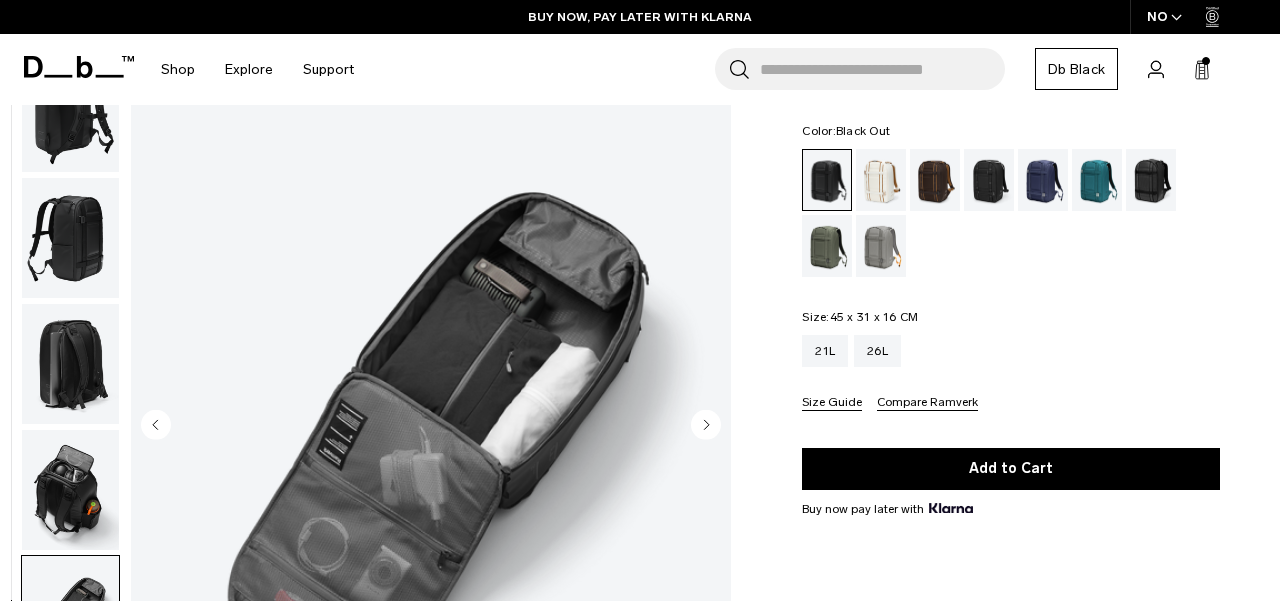 scroll, scrollTop: 15, scrollLeft: 0, axis: vertical 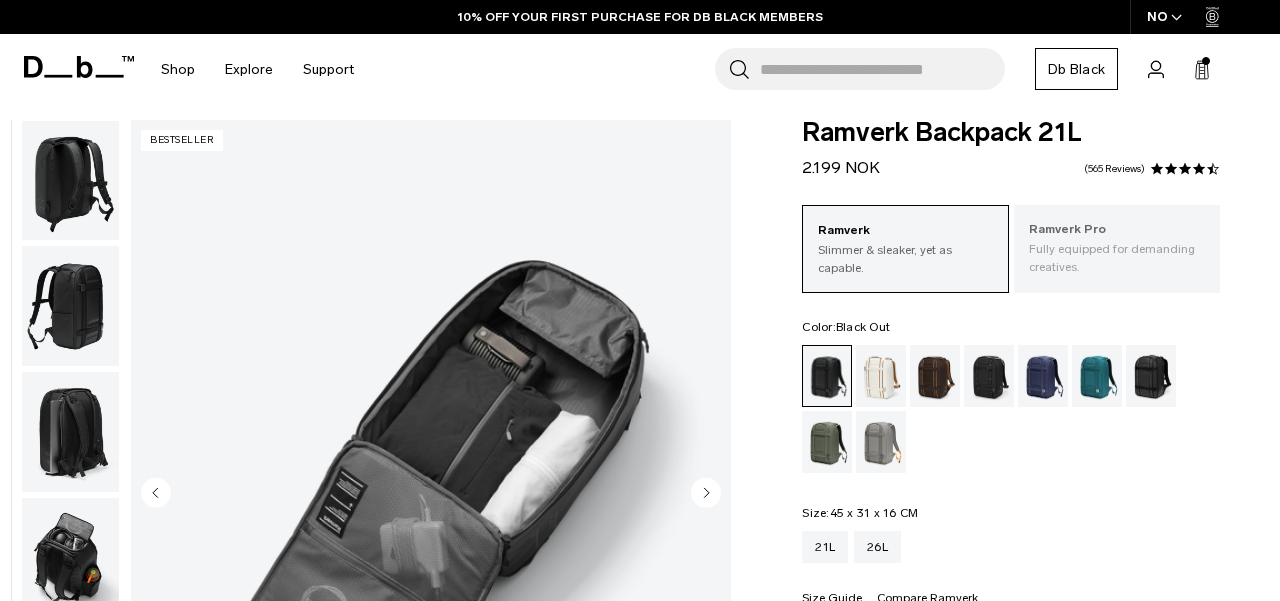 click on "Fully equipped for demanding creatives." at bounding box center [1117, 258] 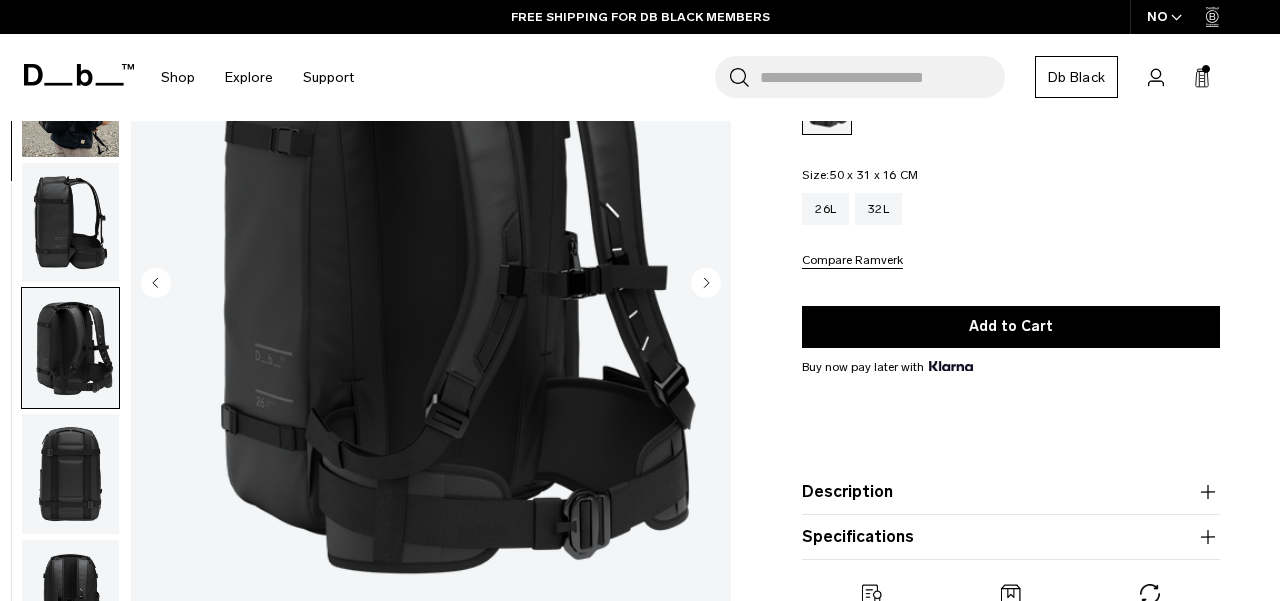scroll, scrollTop: 287, scrollLeft: 0, axis: vertical 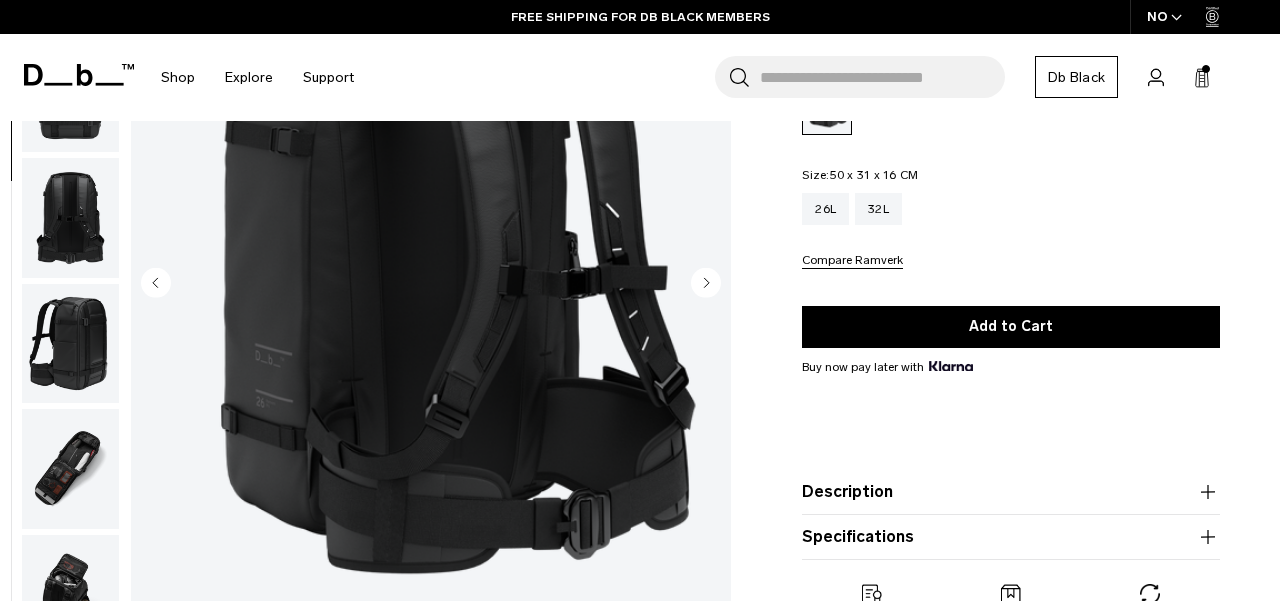 click at bounding box center [70, 343] 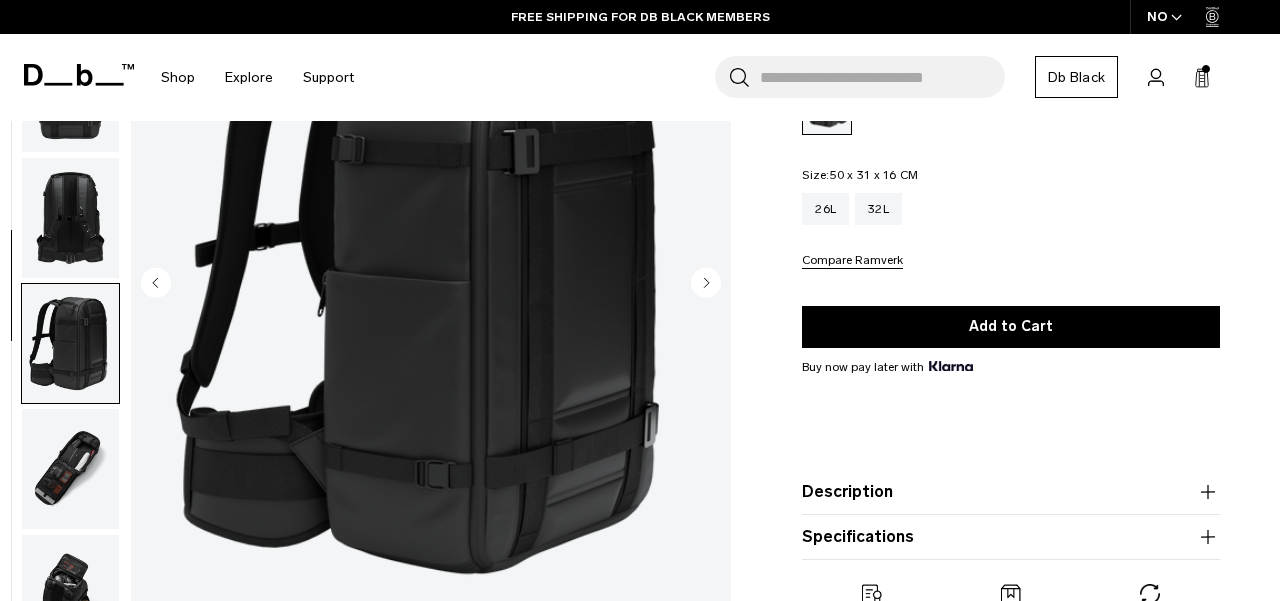 scroll, scrollTop: 764, scrollLeft: 0, axis: vertical 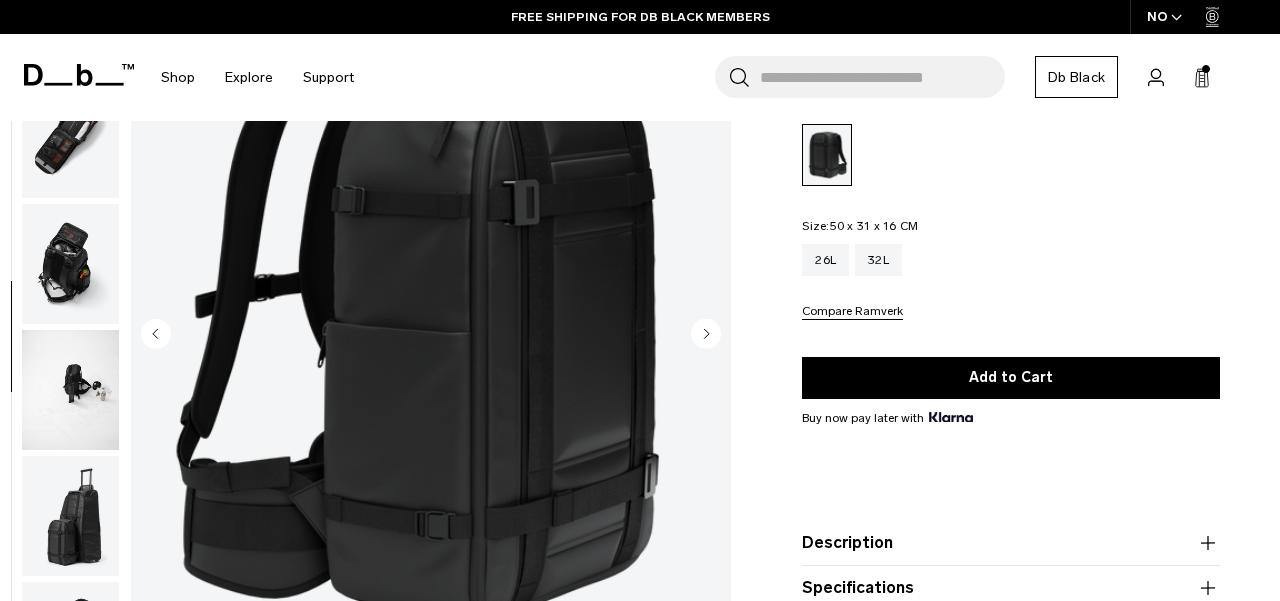 click at bounding box center (70, 516) 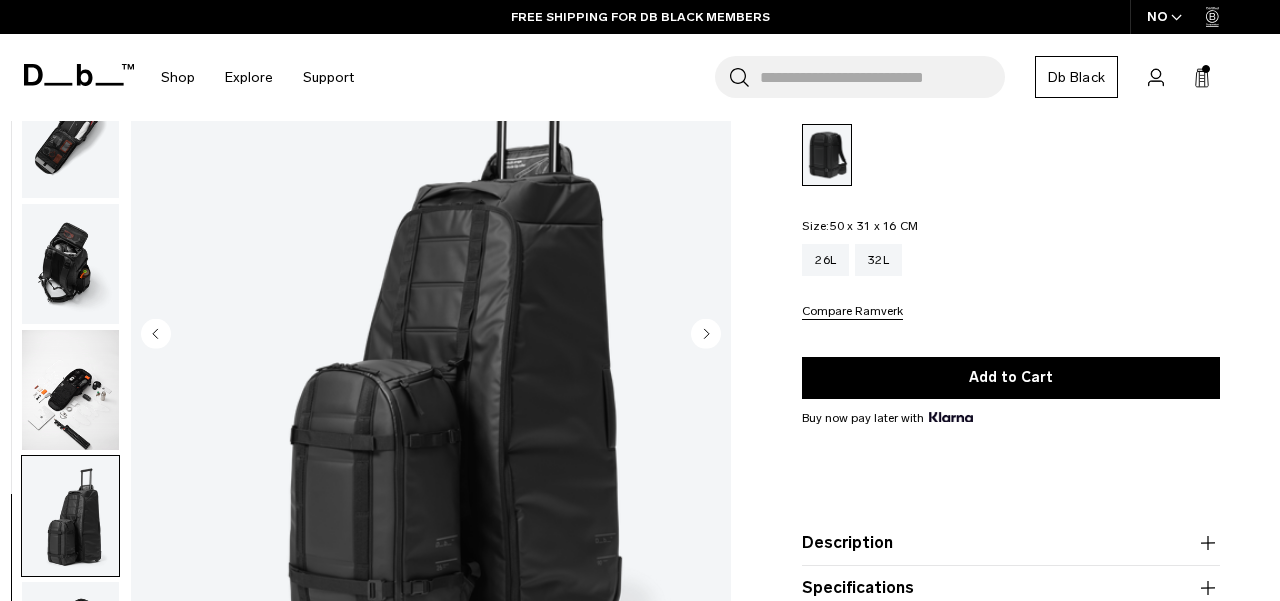 scroll, scrollTop: 900, scrollLeft: 0, axis: vertical 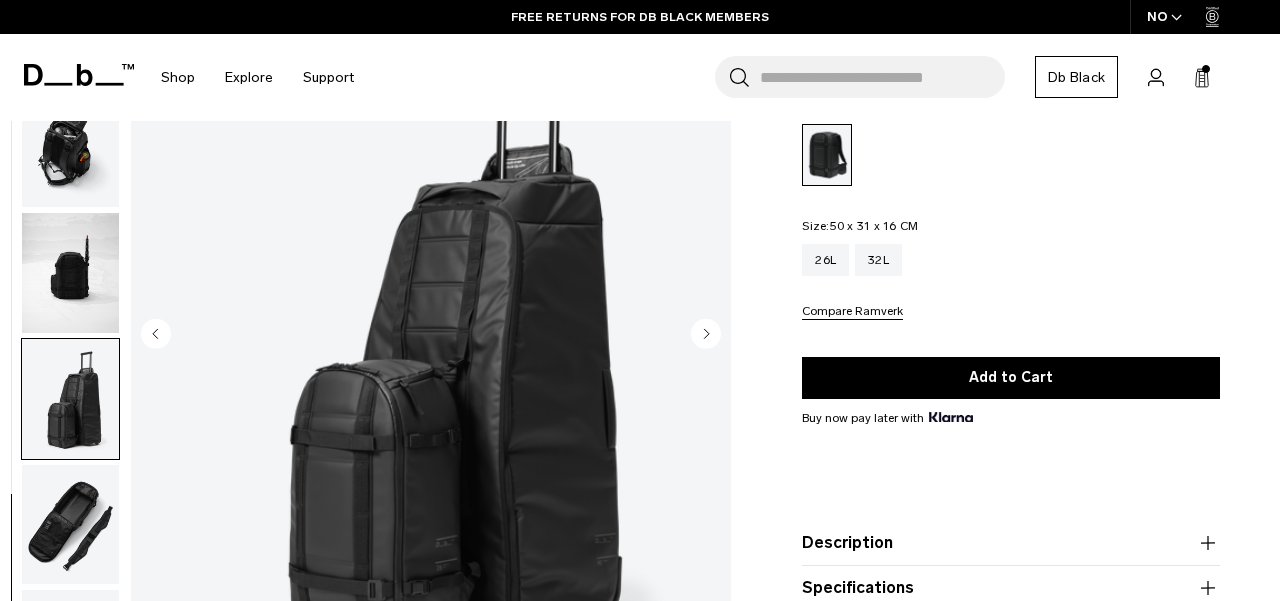 click at bounding box center [70, 273] 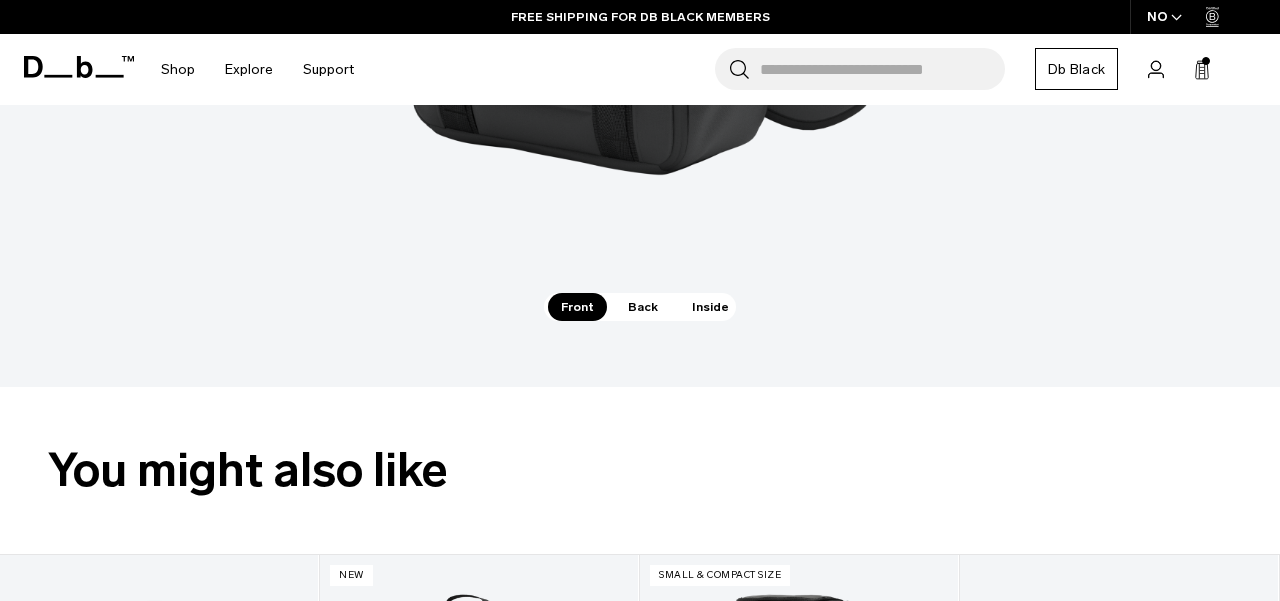 scroll, scrollTop: 0, scrollLeft: 0, axis: both 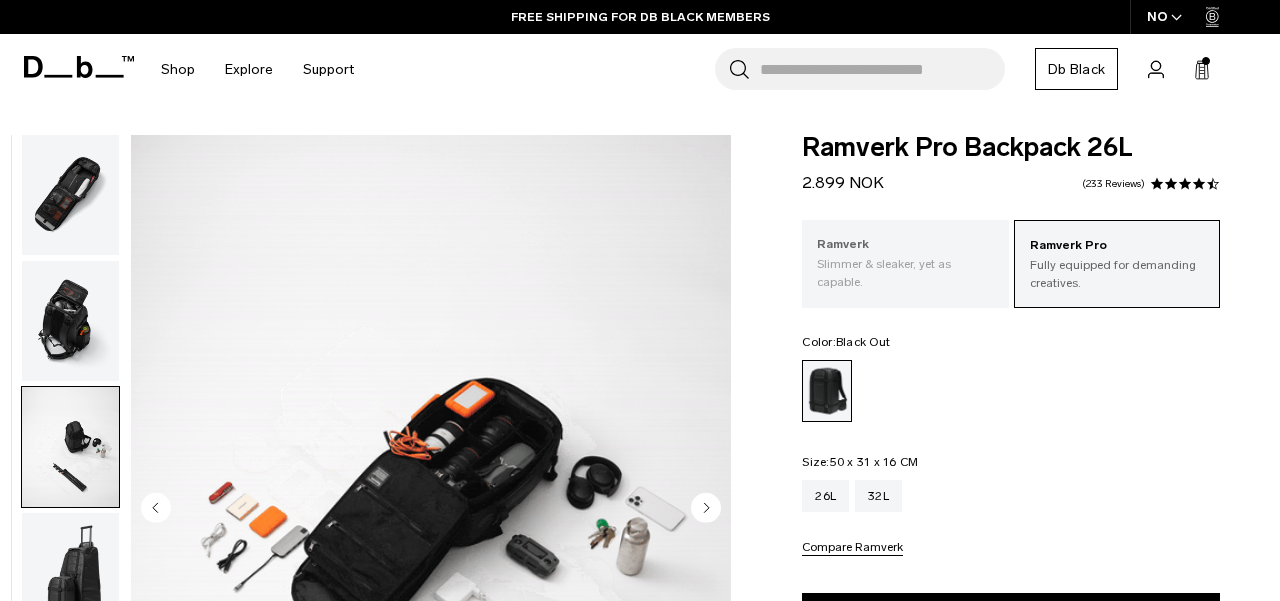 click on "Slimmer & sleaker, yet as capable." at bounding box center (905, 273) 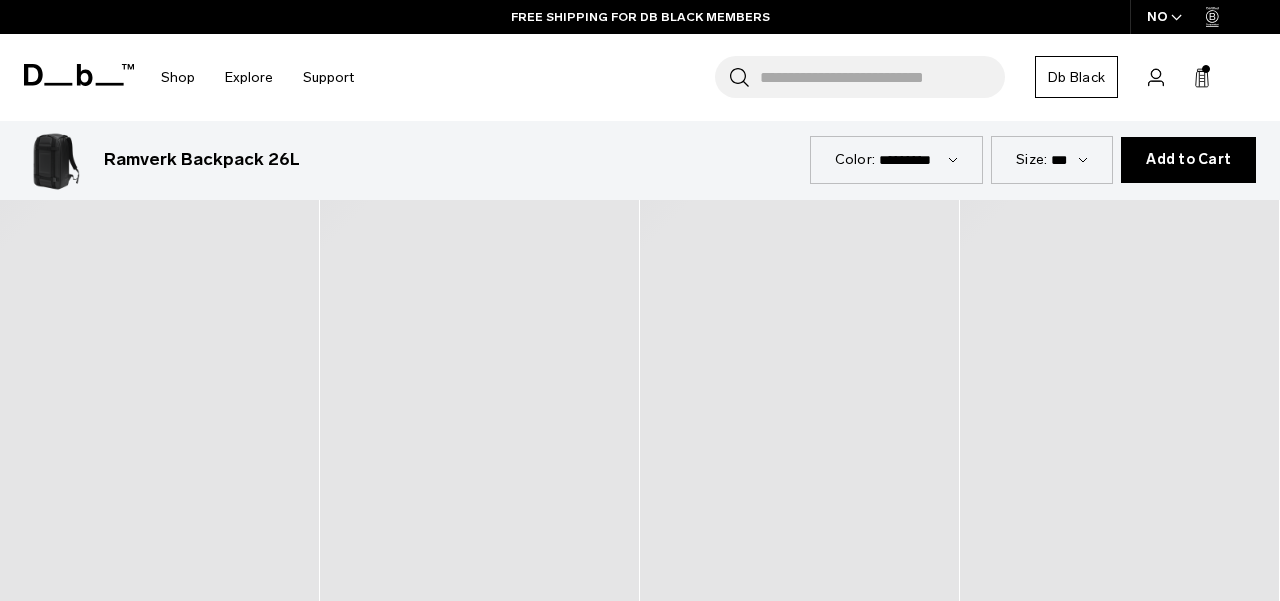 scroll, scrollTop: 1121, scrollLeft: 0, axis: vertical 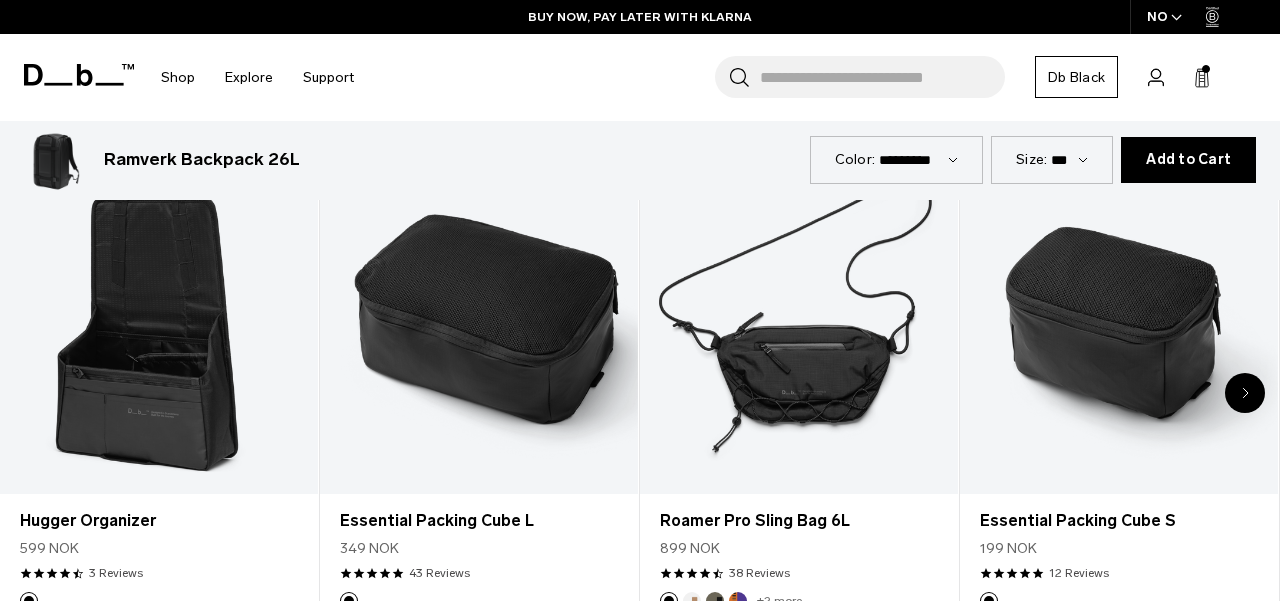 click 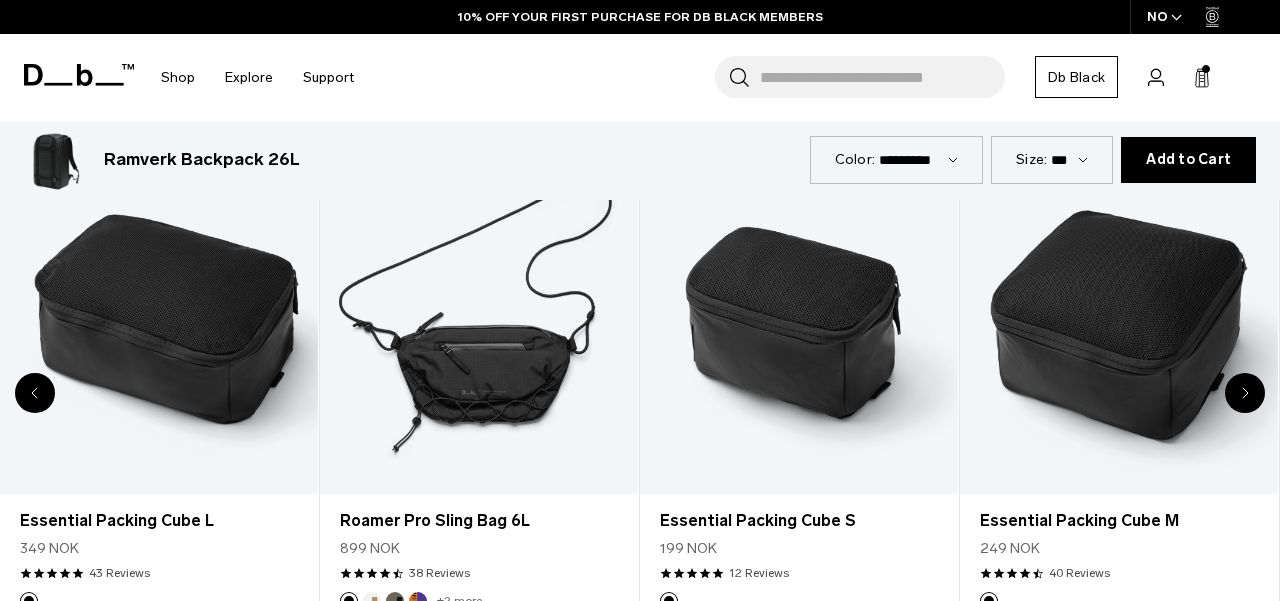 click 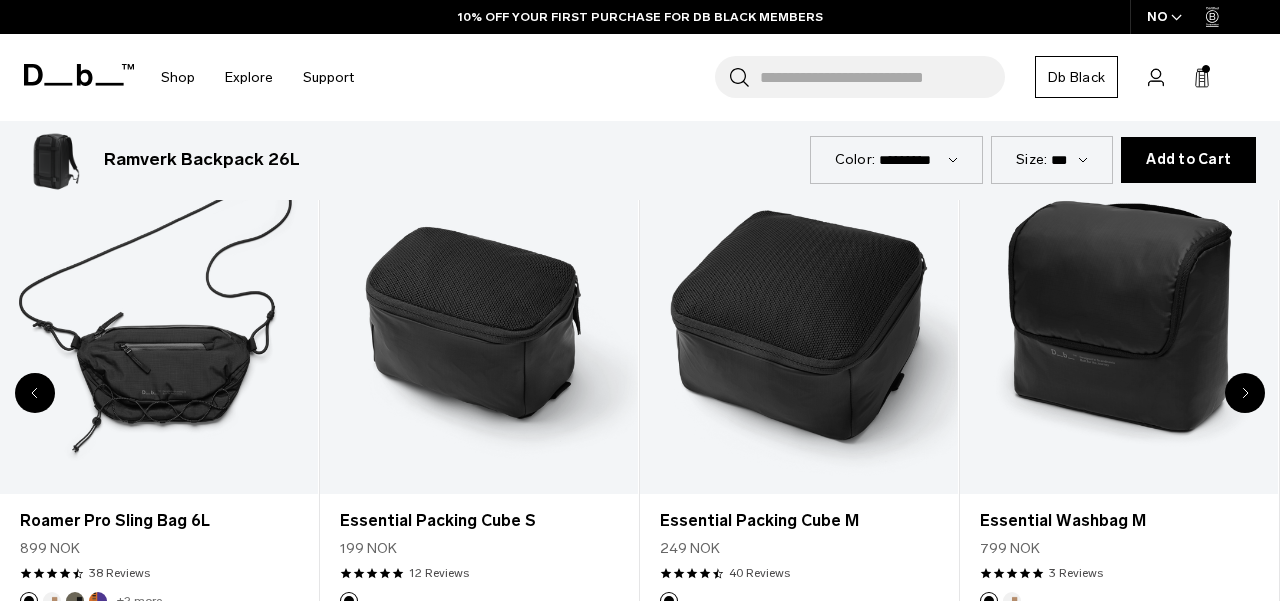click 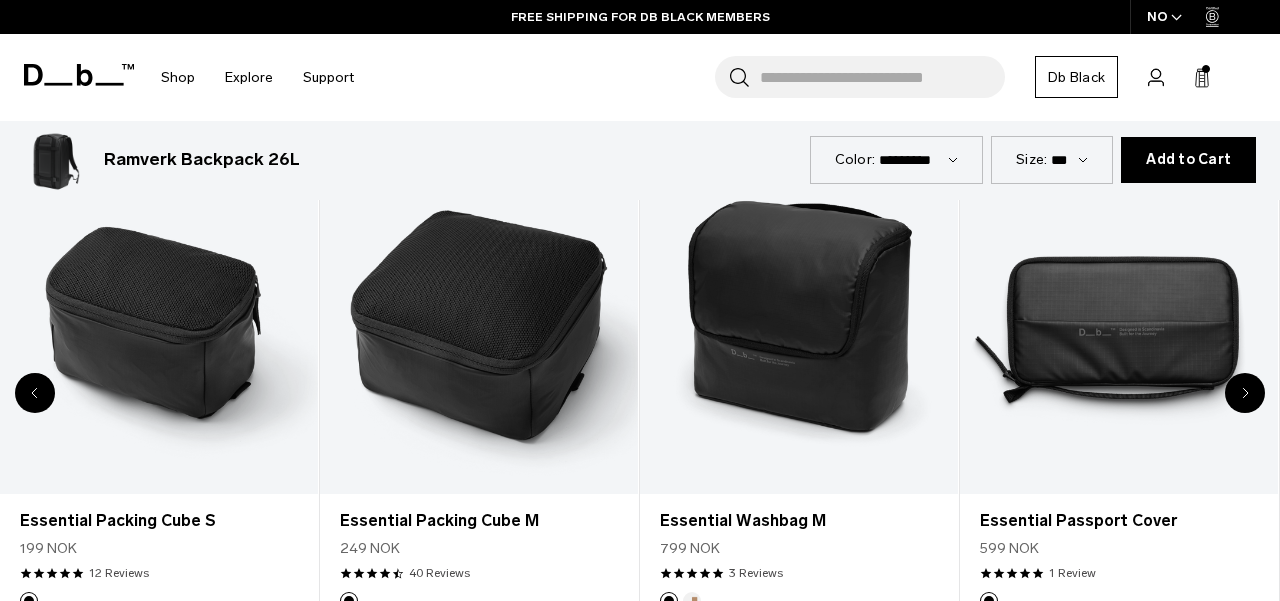 click 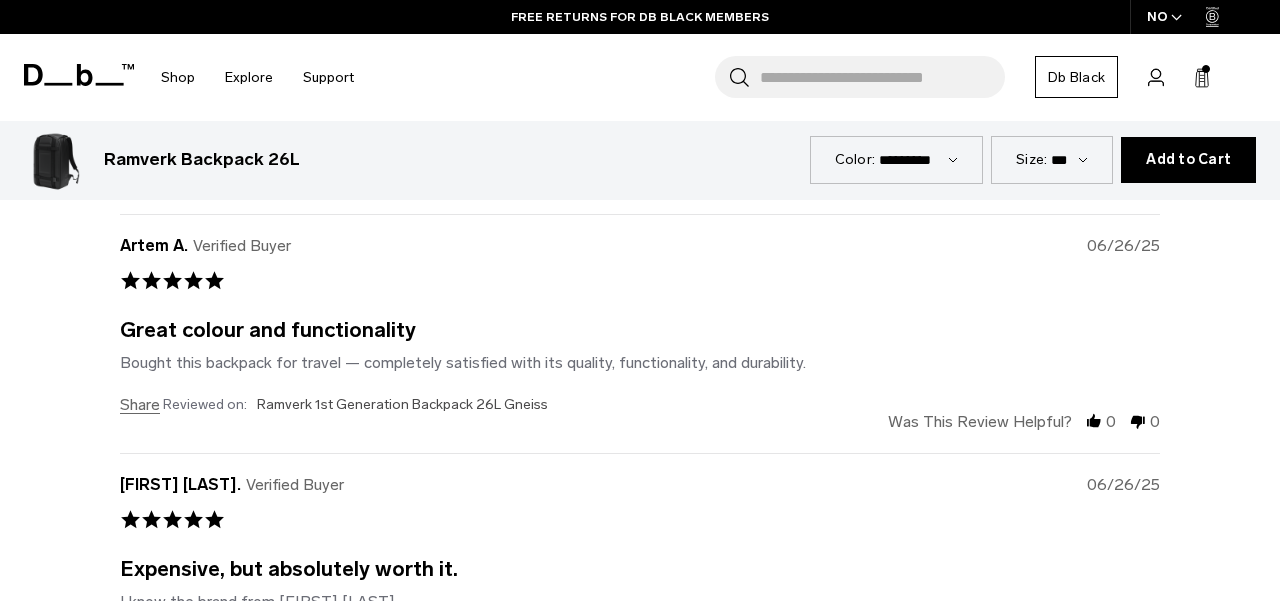 scroll, scrollTop: 0, scrollLeft: 0, axis: both 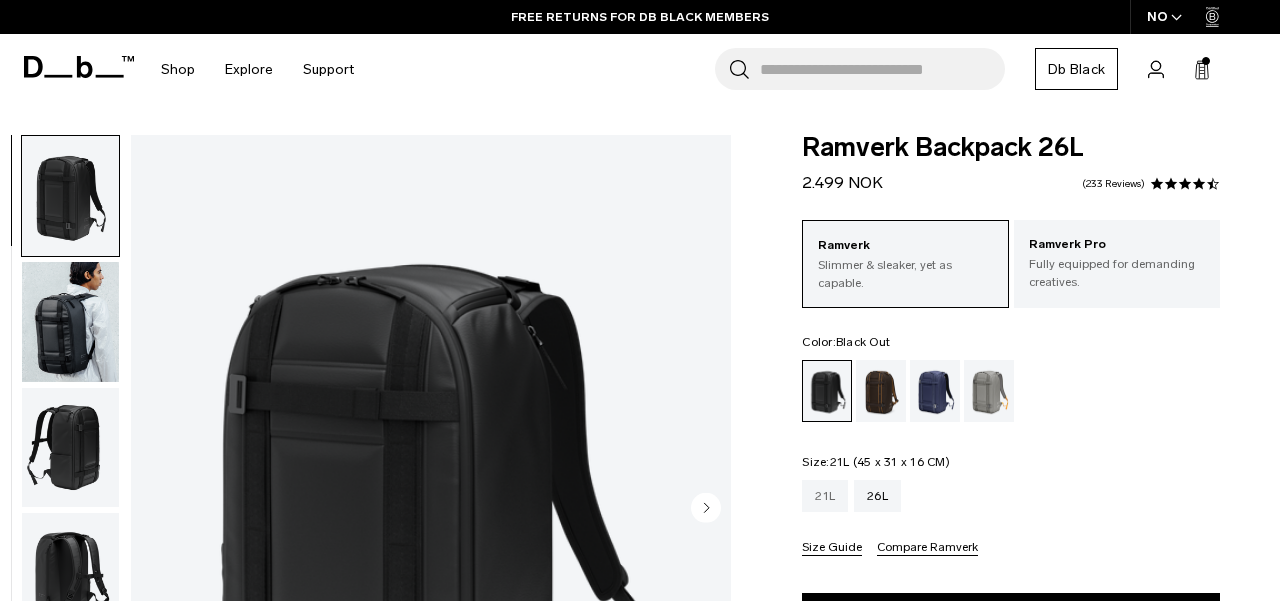 click on "21L" at bounding box center (825, 496) 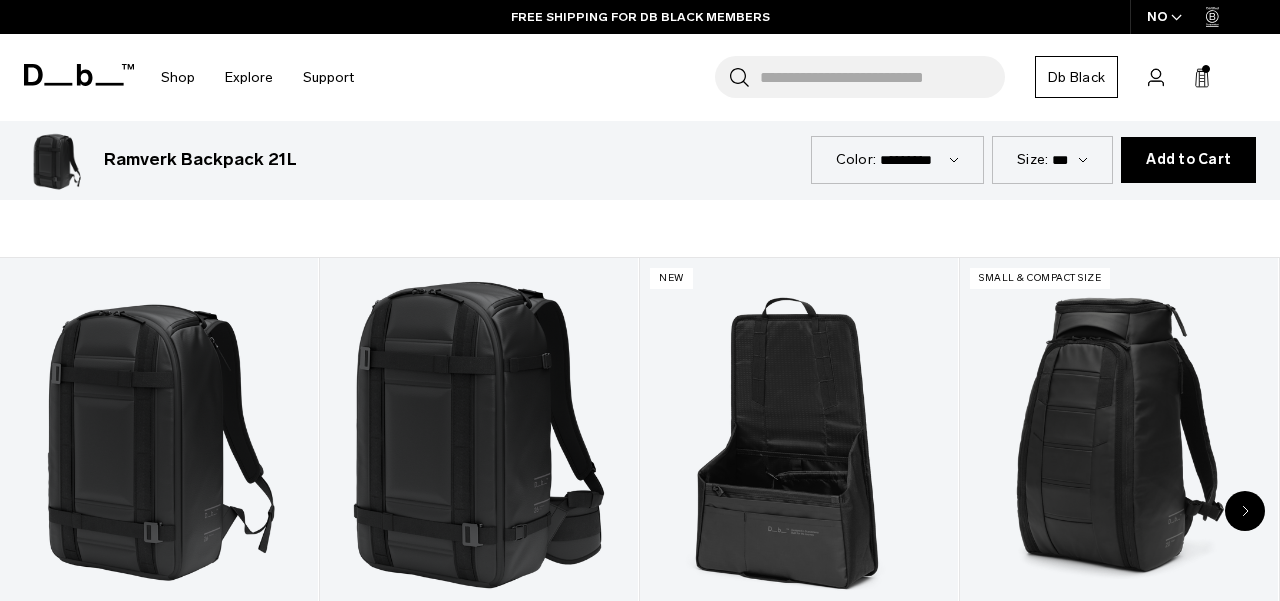 scroll, scrollTop: 932, scrollLeft: 0, axis: vertical 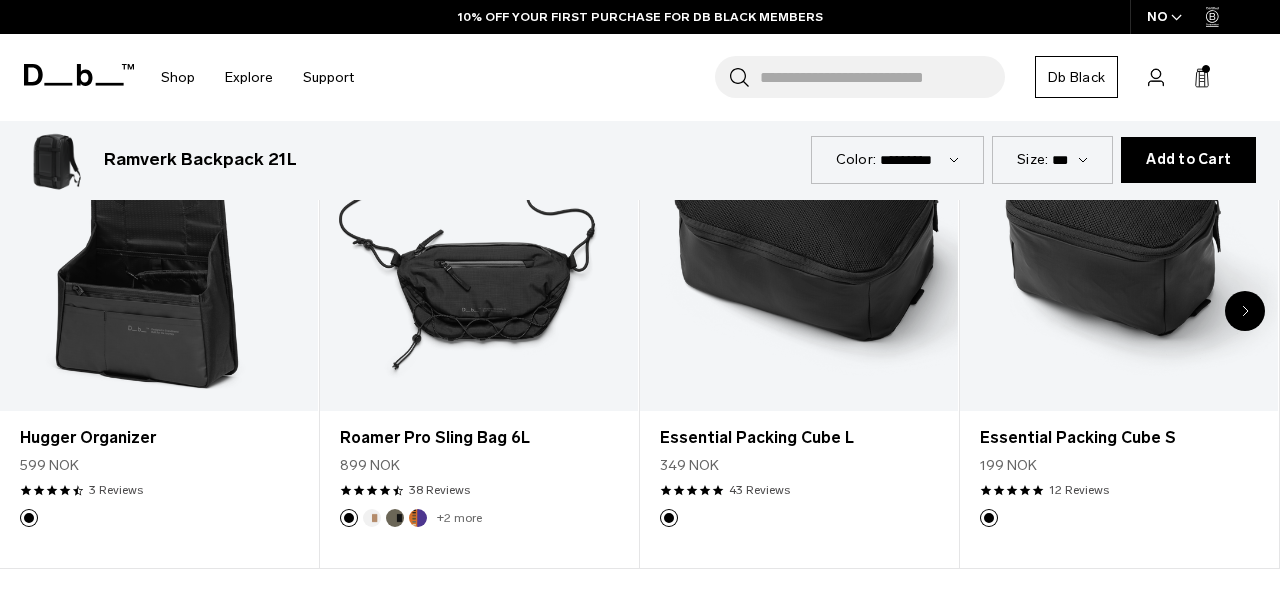 click at bounding box center [1245, 311] 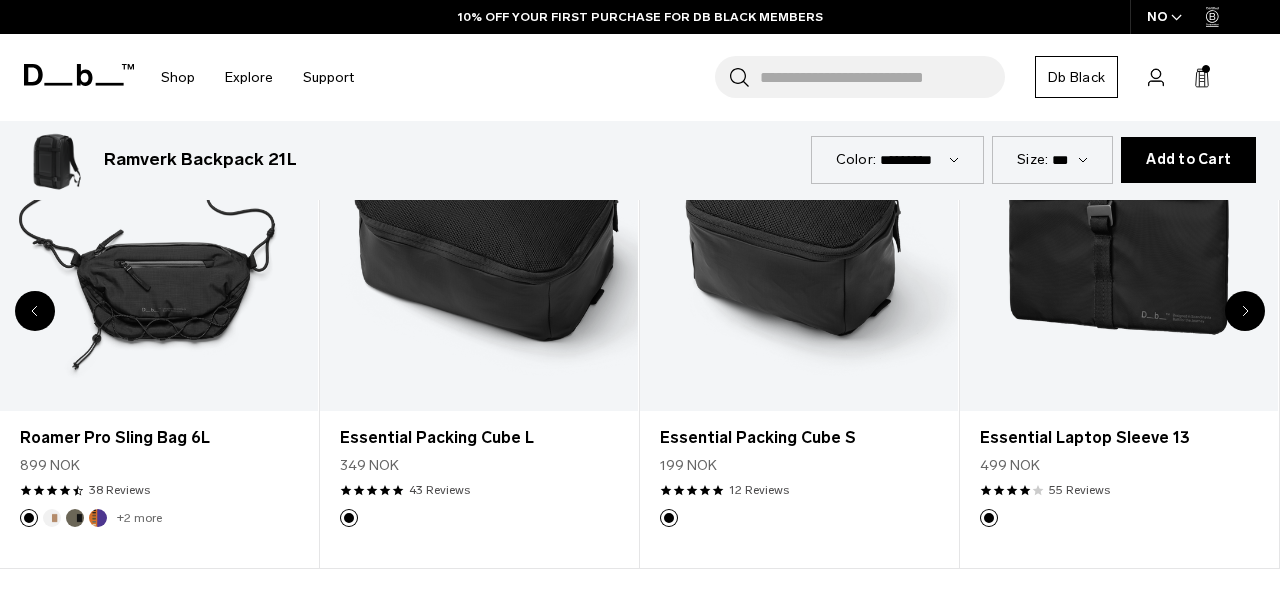 scroll, scrollTop: 4011, scrollLeft: 0, axis: vertical 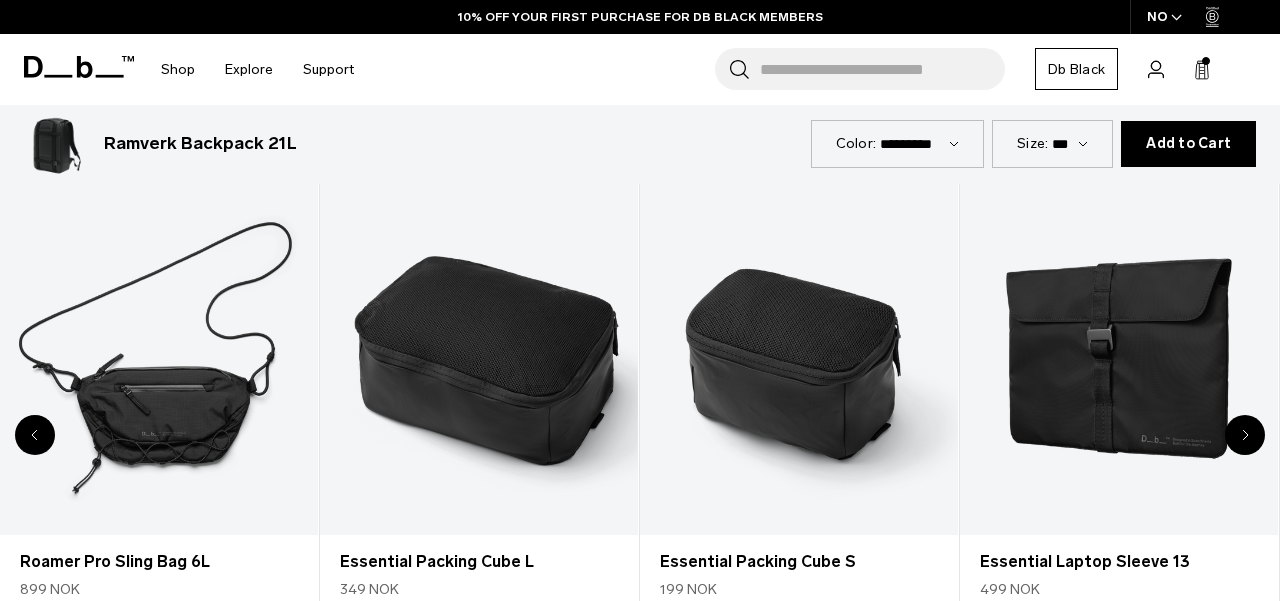 click at bounding box center [1245, 435] 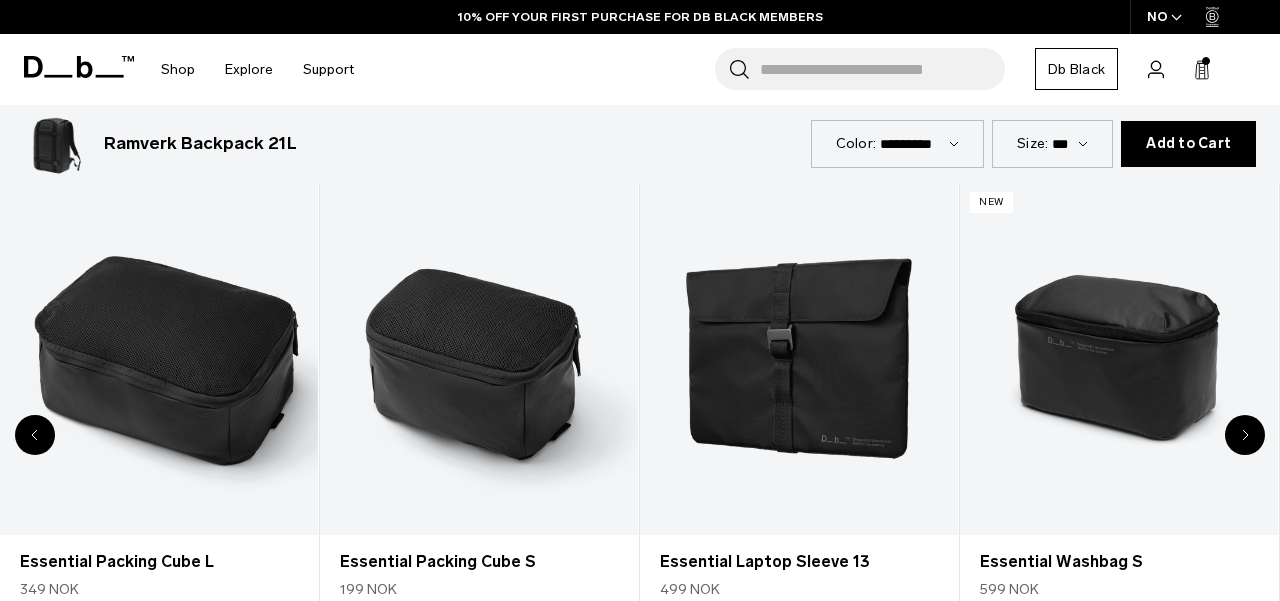click at bounding box center (1245, 435) 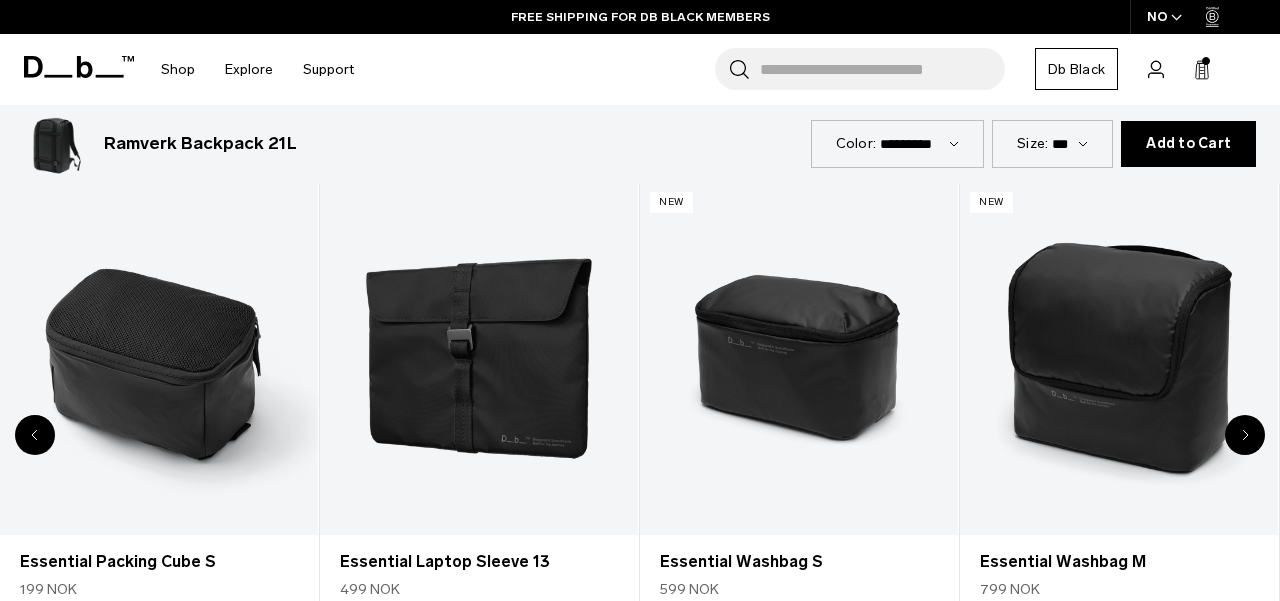 click at bounding box center (1245, 435) 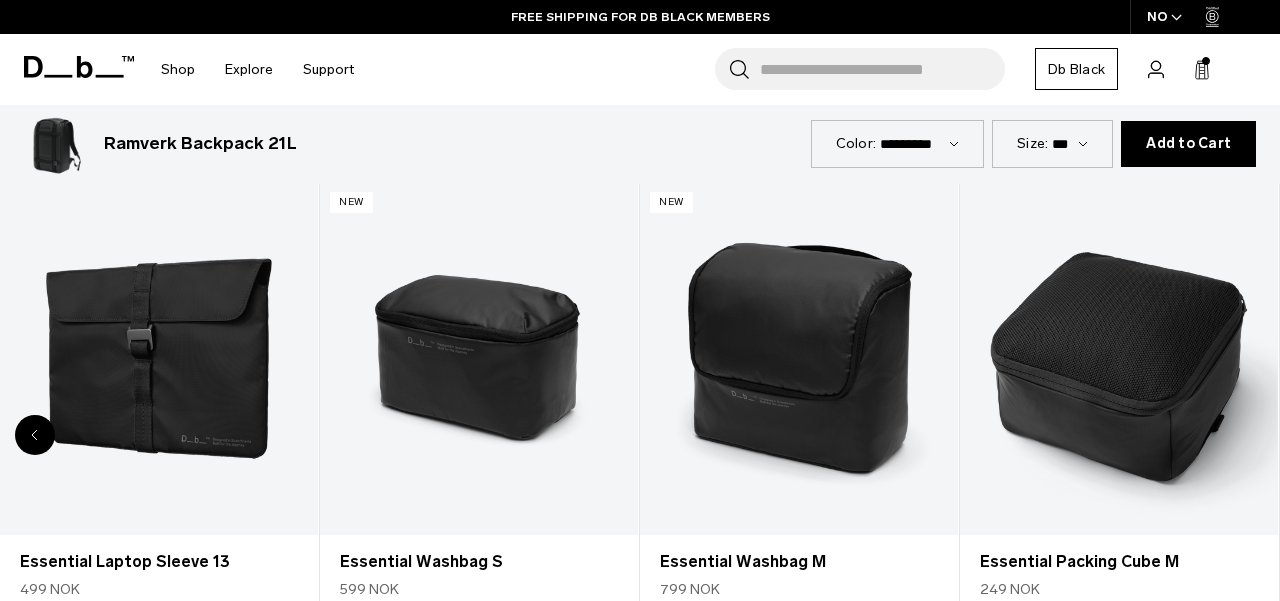 scroll, scrollTop: -69, scrollLeft: 0, axis: vertical 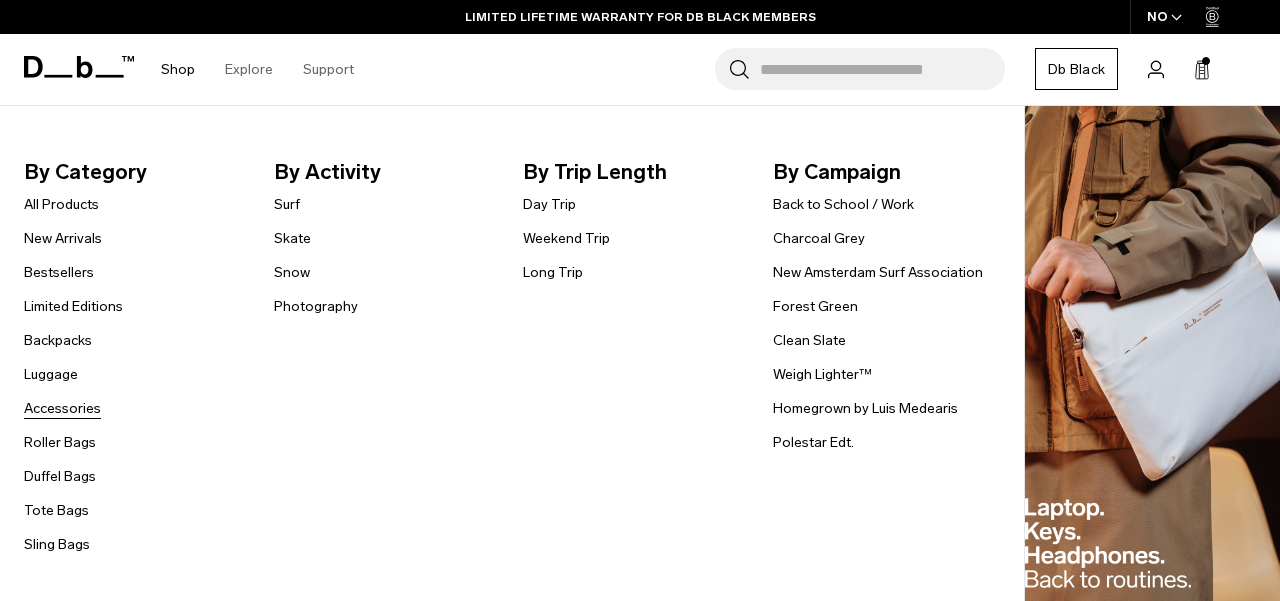 click on "Accessories" at bounding box center [62, 408] 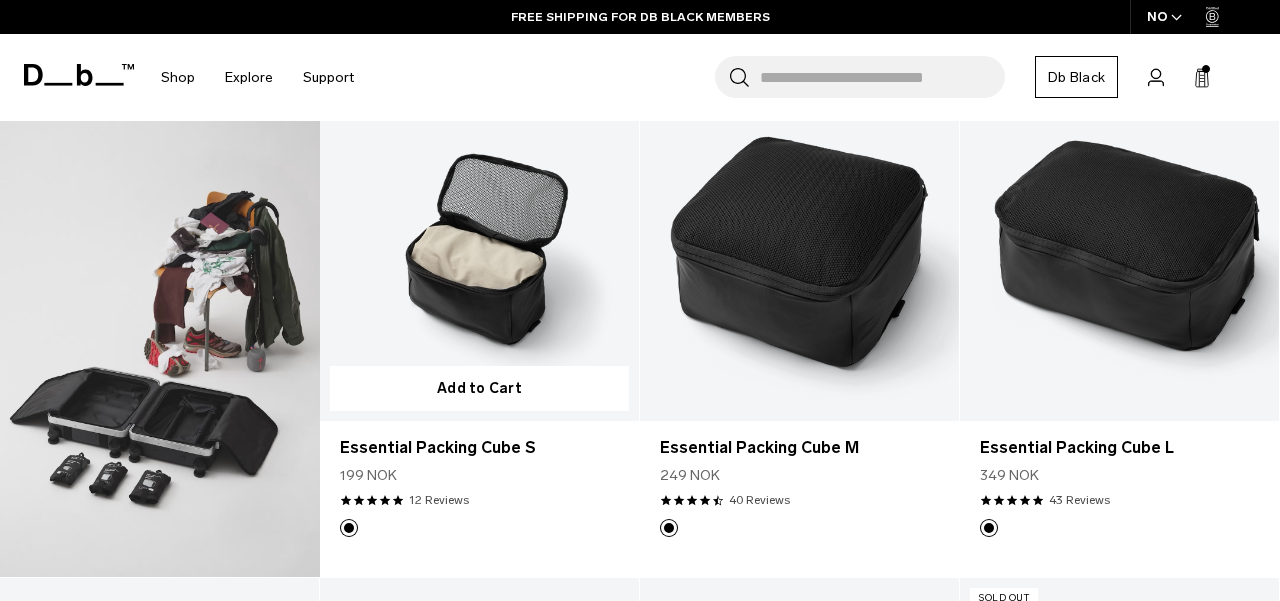 scroll, scrollTop: 892, scrollLeft: 0, axis: vertical 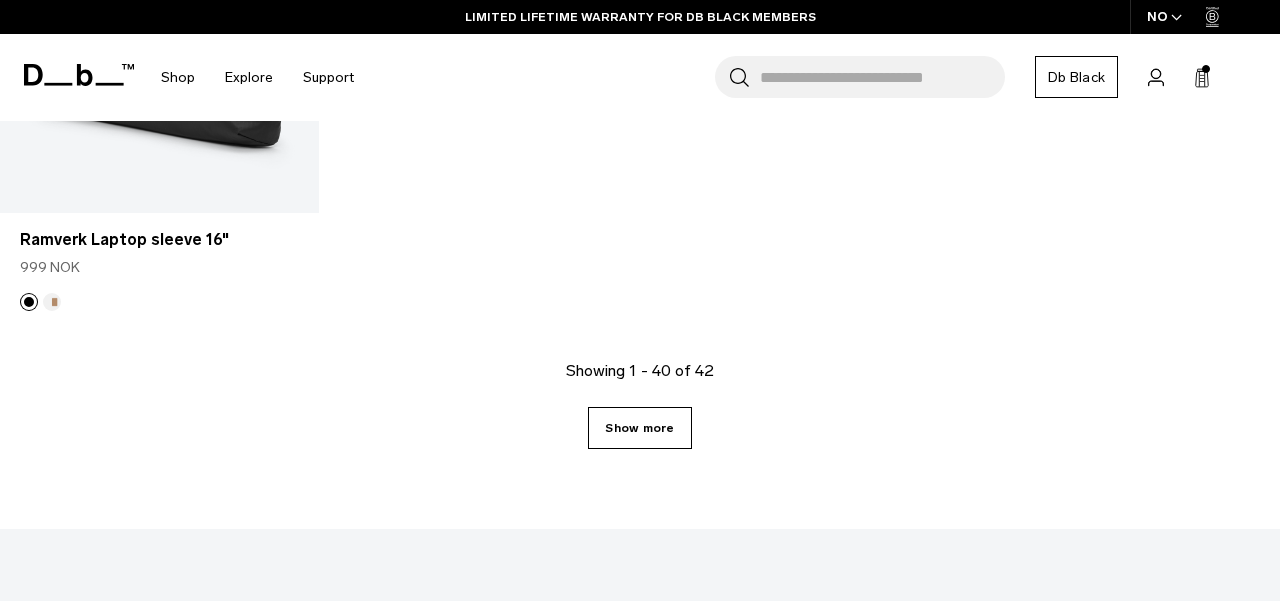 click on "Show more" at bounding box center [639, 428] 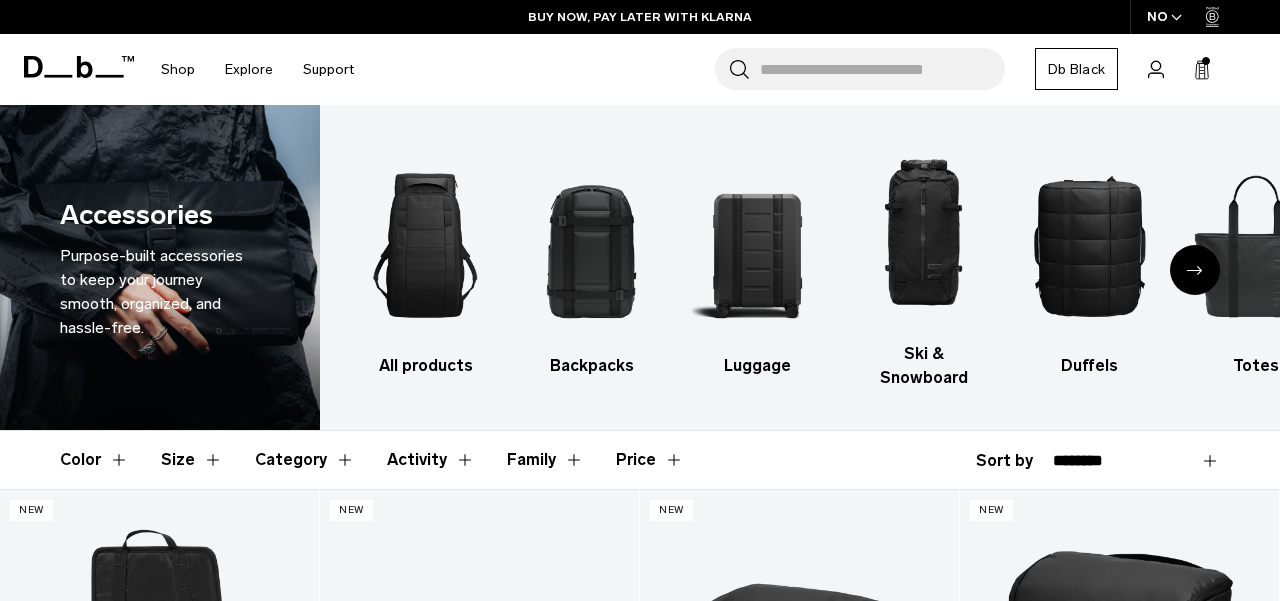 scroll, scrollTop: 0, scrollLeft: 0, axis: both 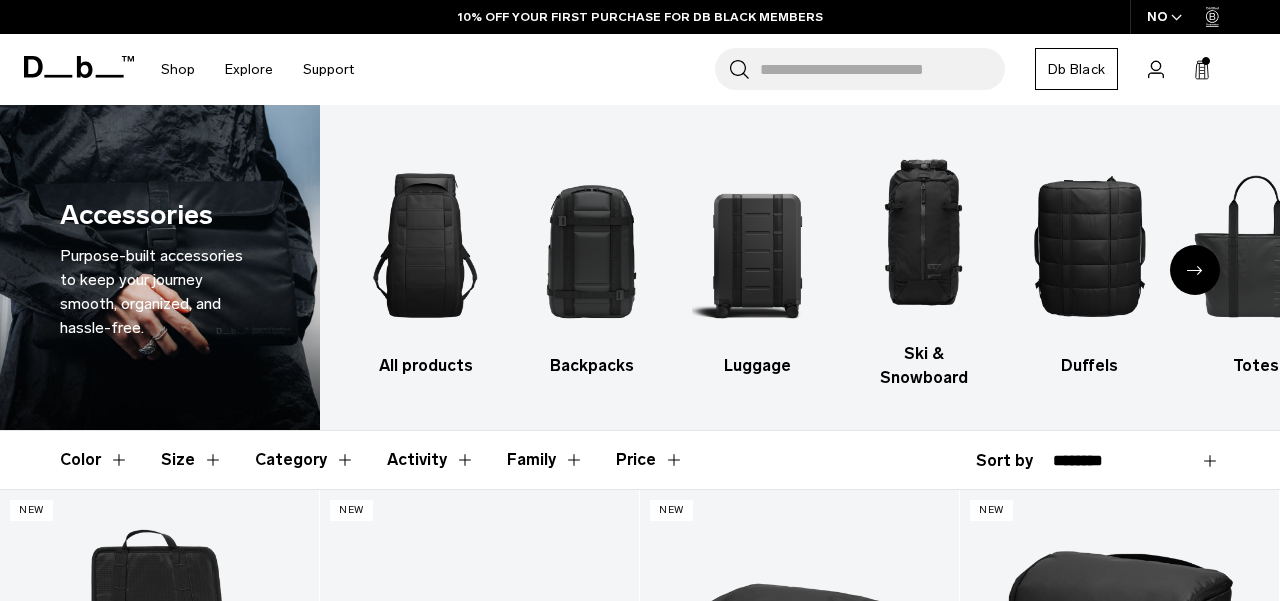 click at bounding box center (1195, 270) 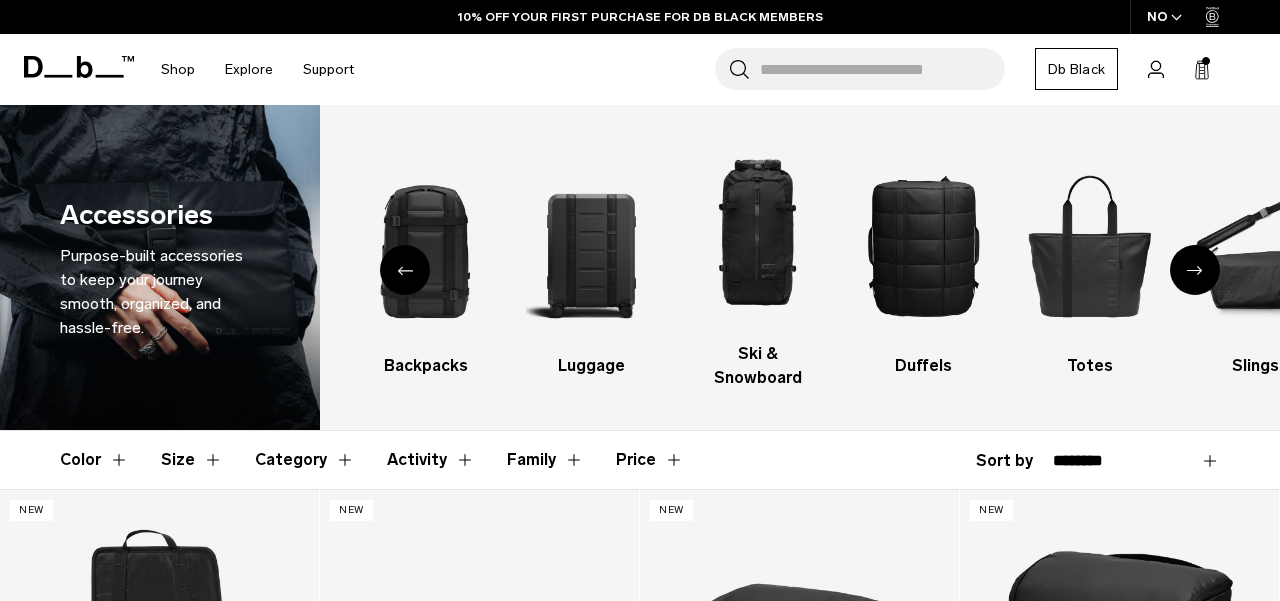 click at bounding box center [1195, 270] 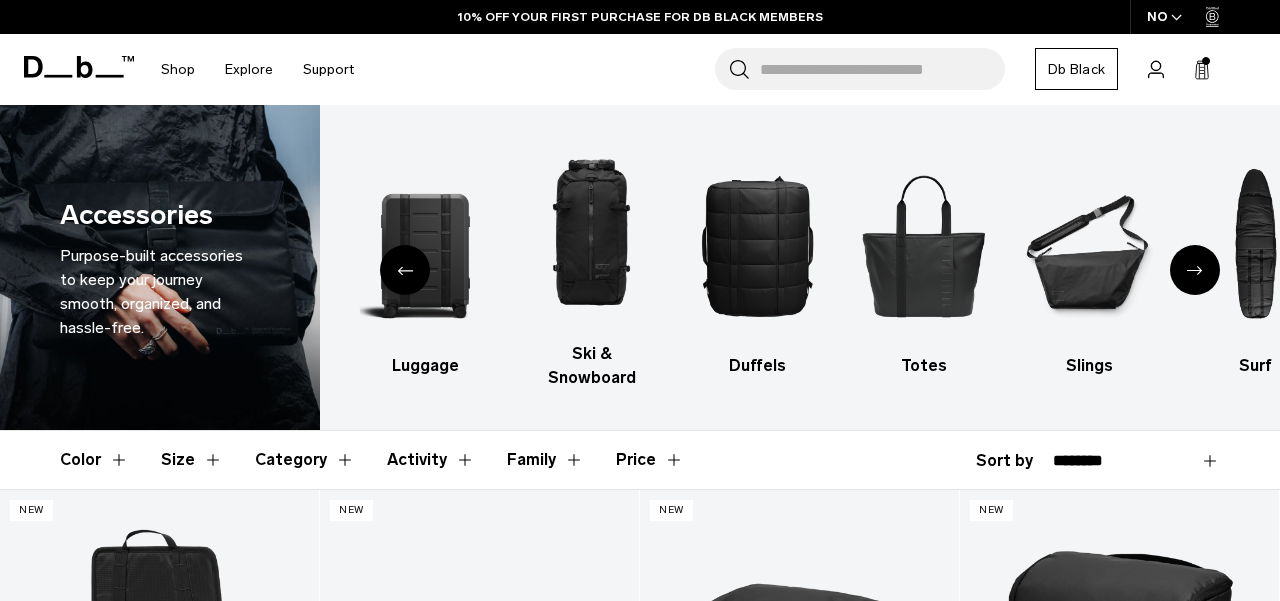 click 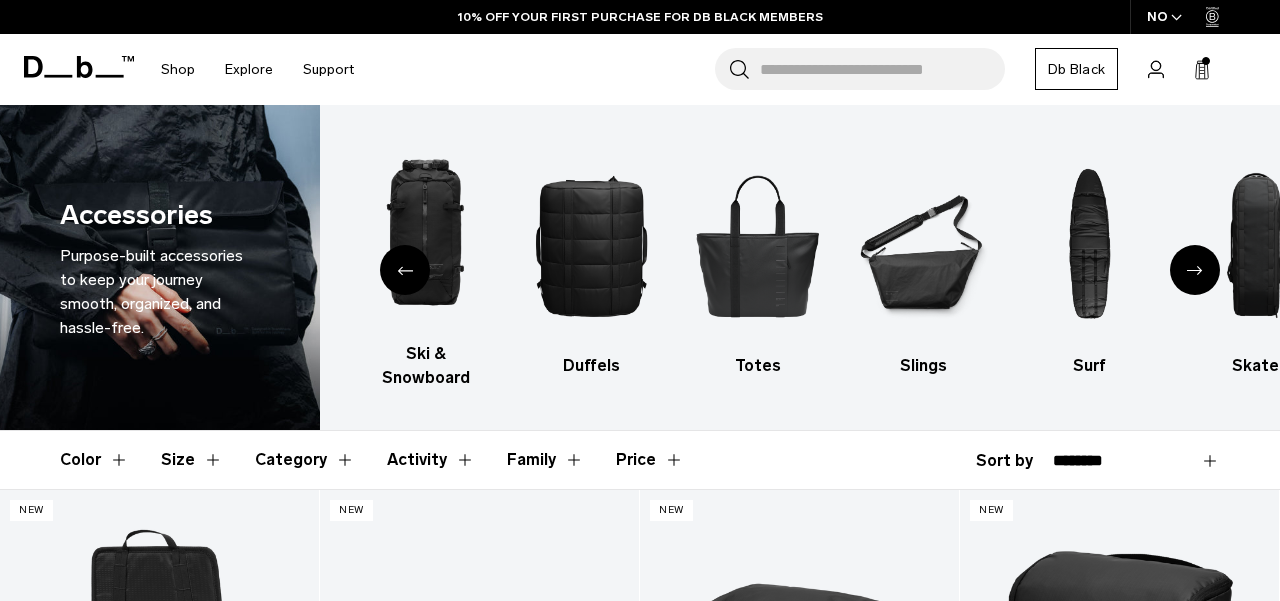 click 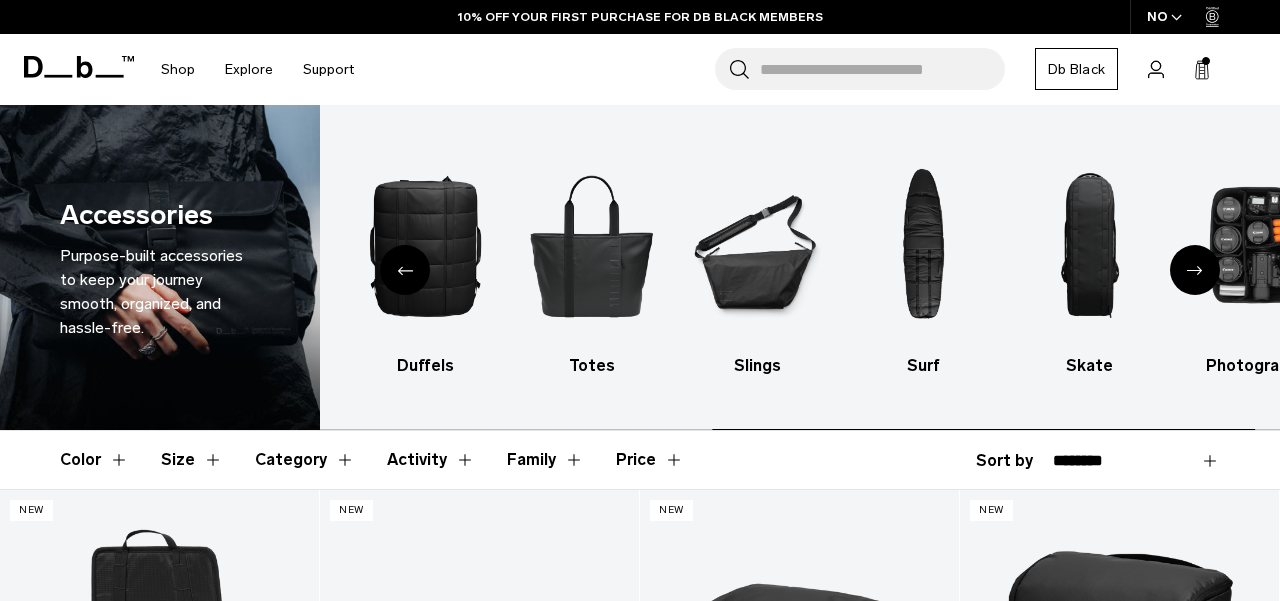 click 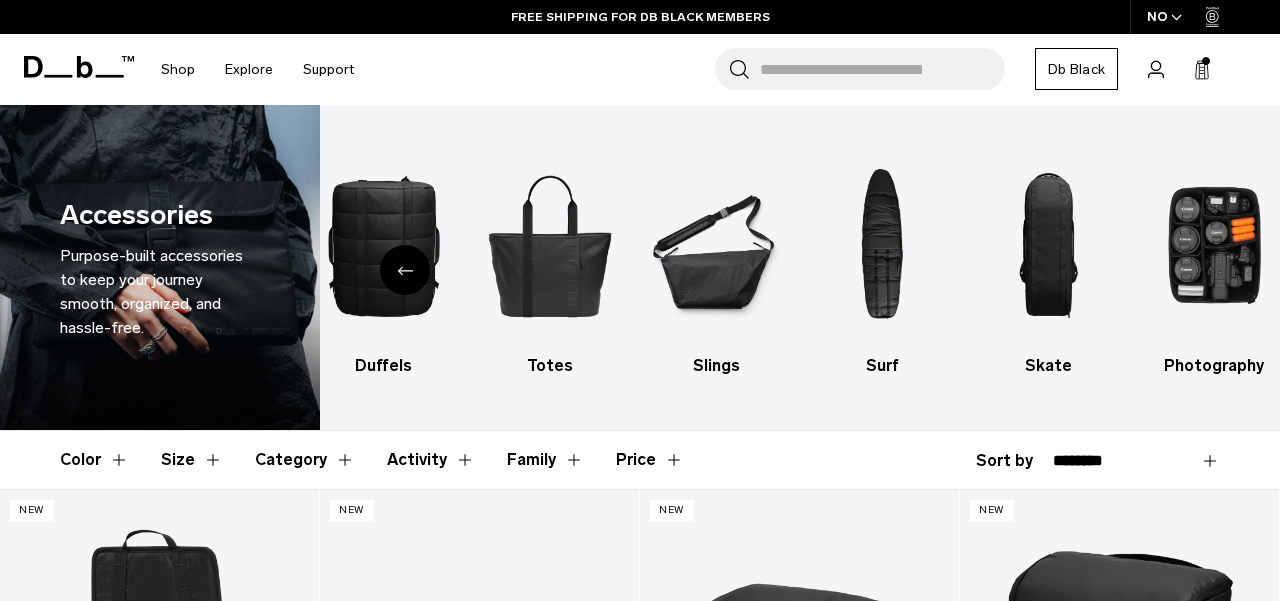 click 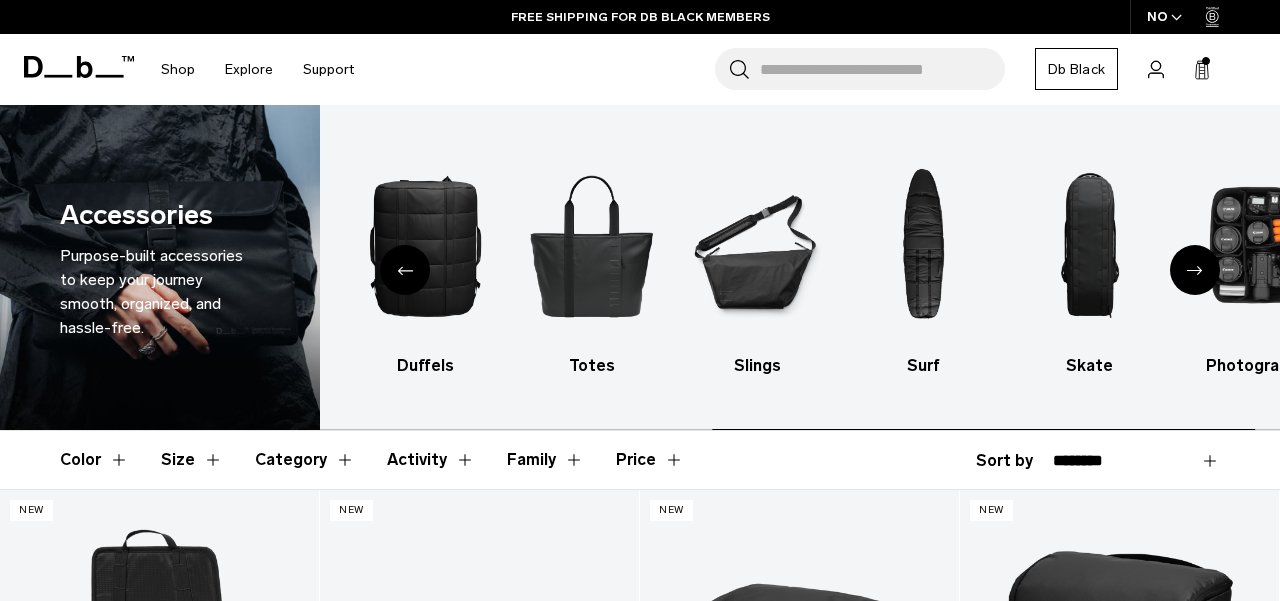 click 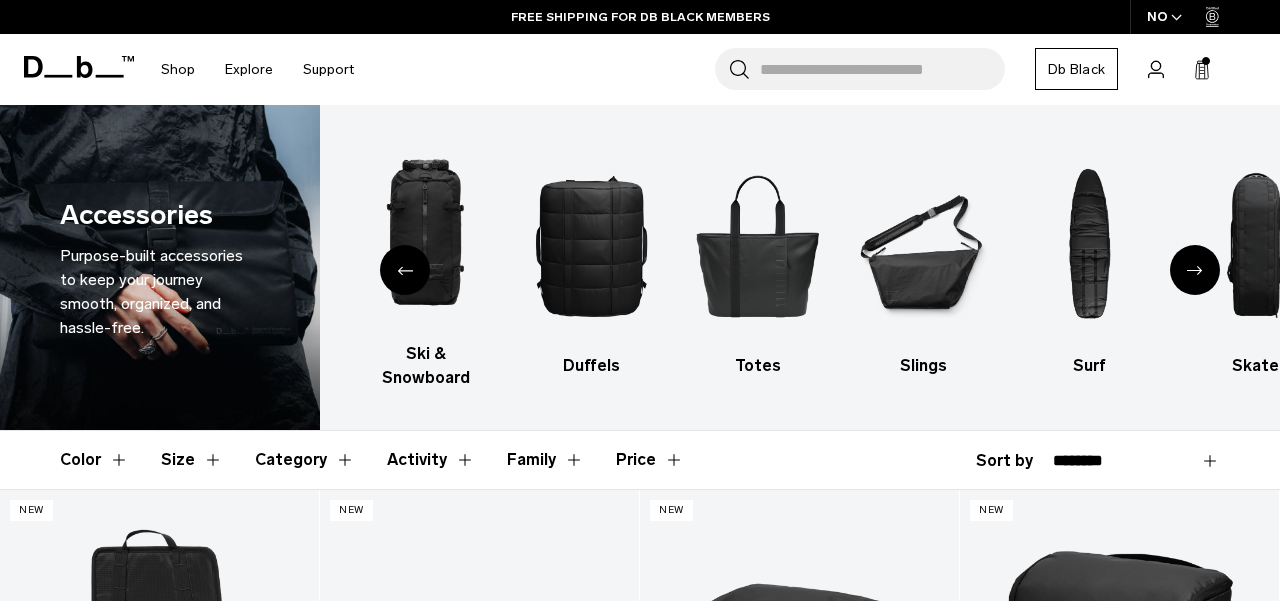 click 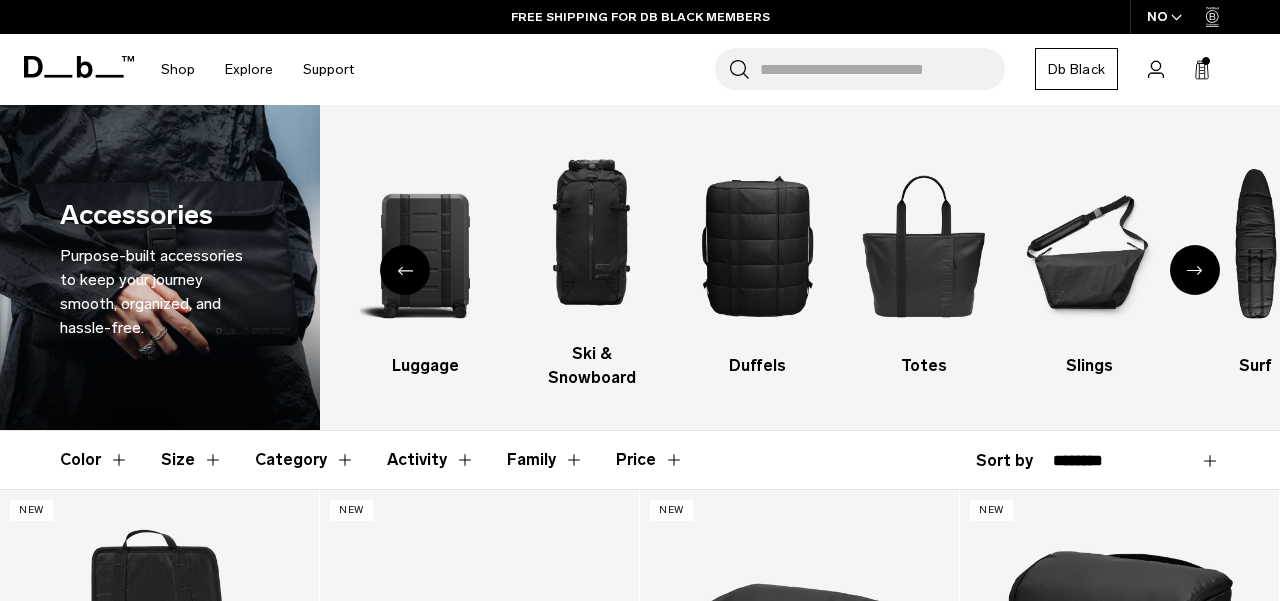 click 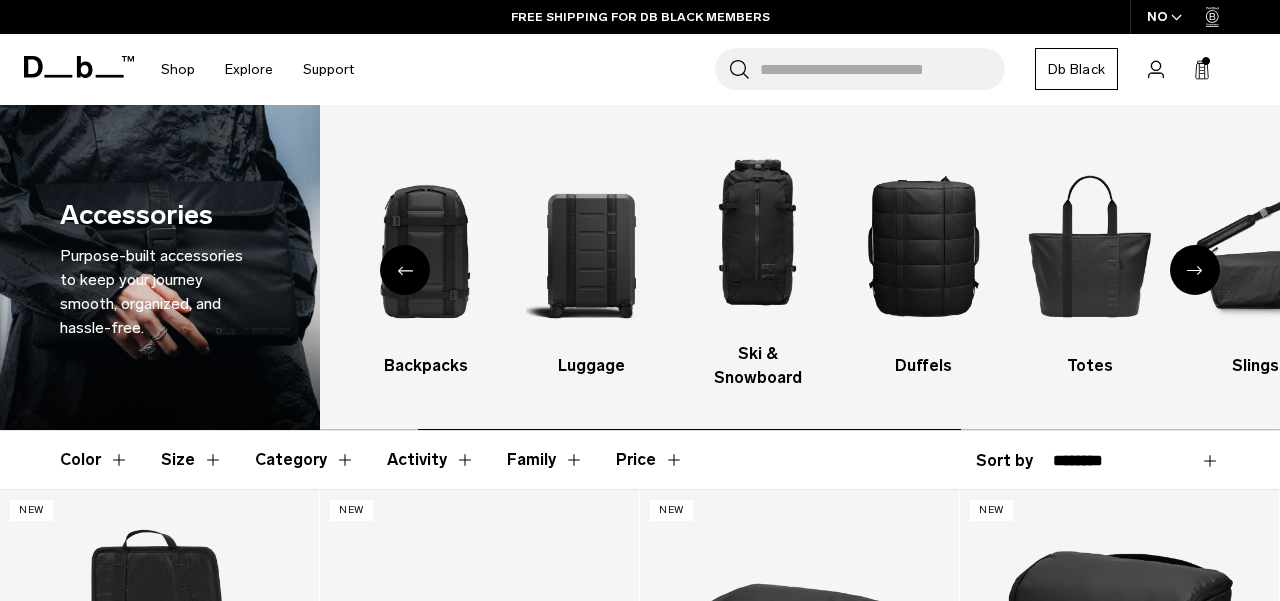 click 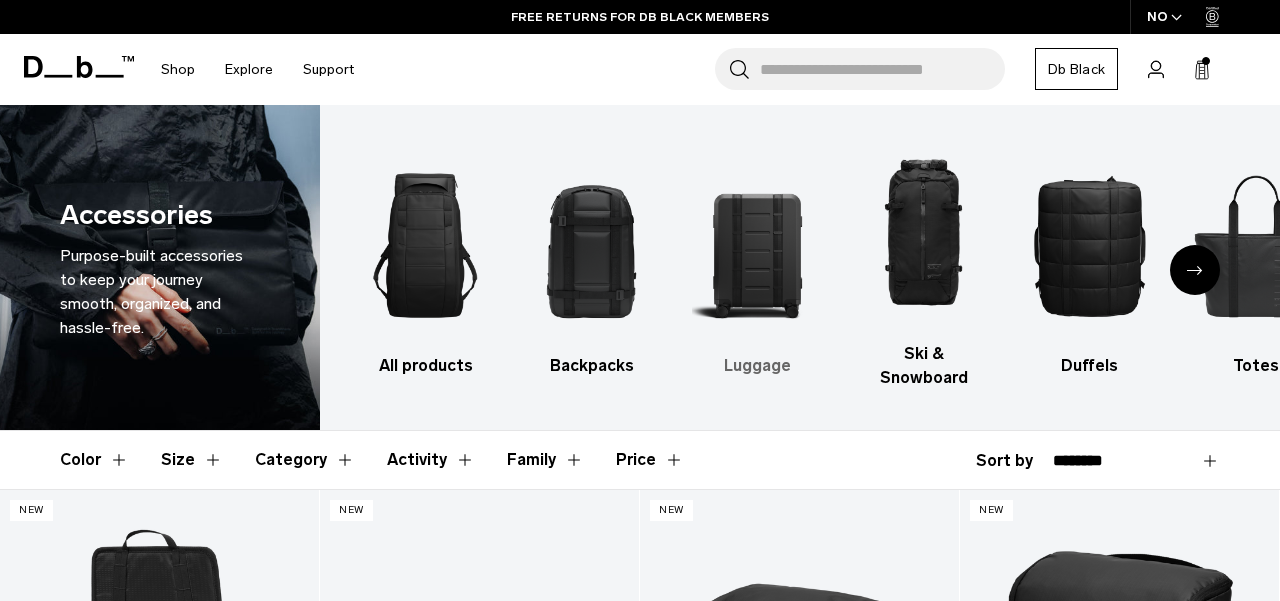 click at bounding box center [757, 245] 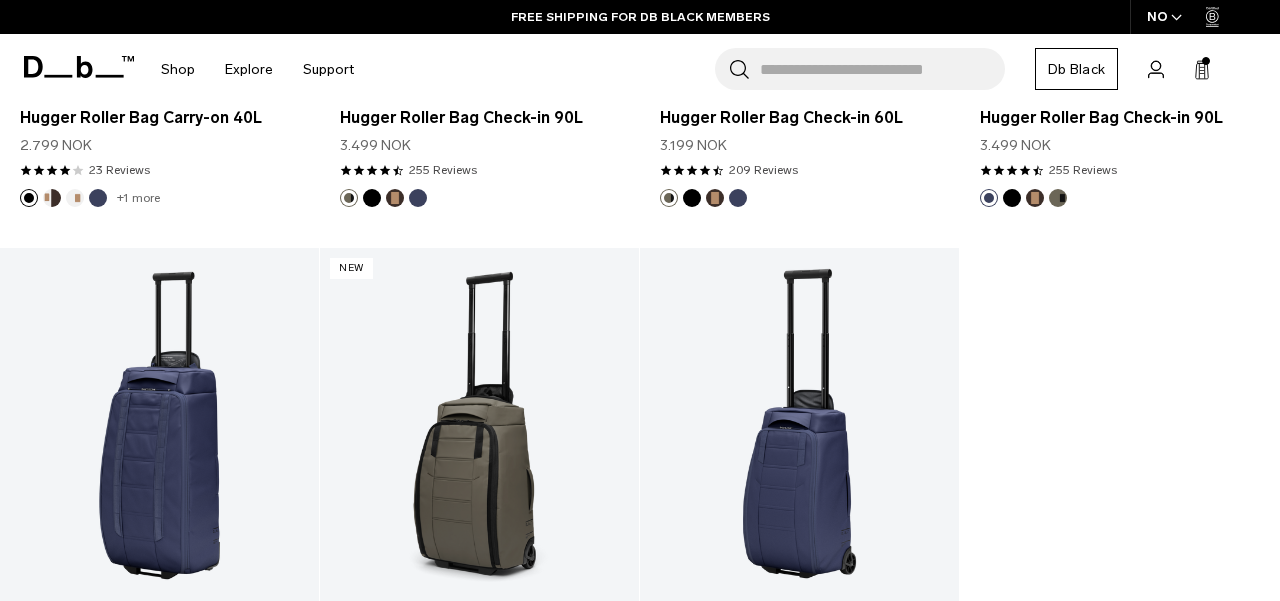 scroll, scrollTop: 0, scrollLeft: 0, axis: both 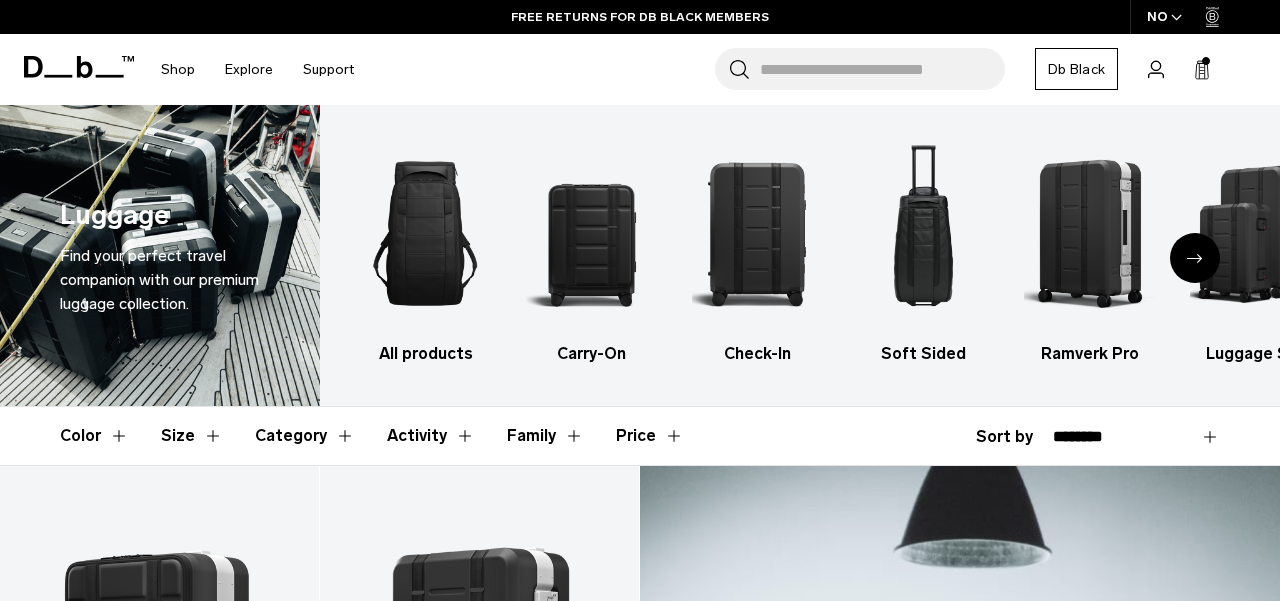click at bounding box center [1195, 258] 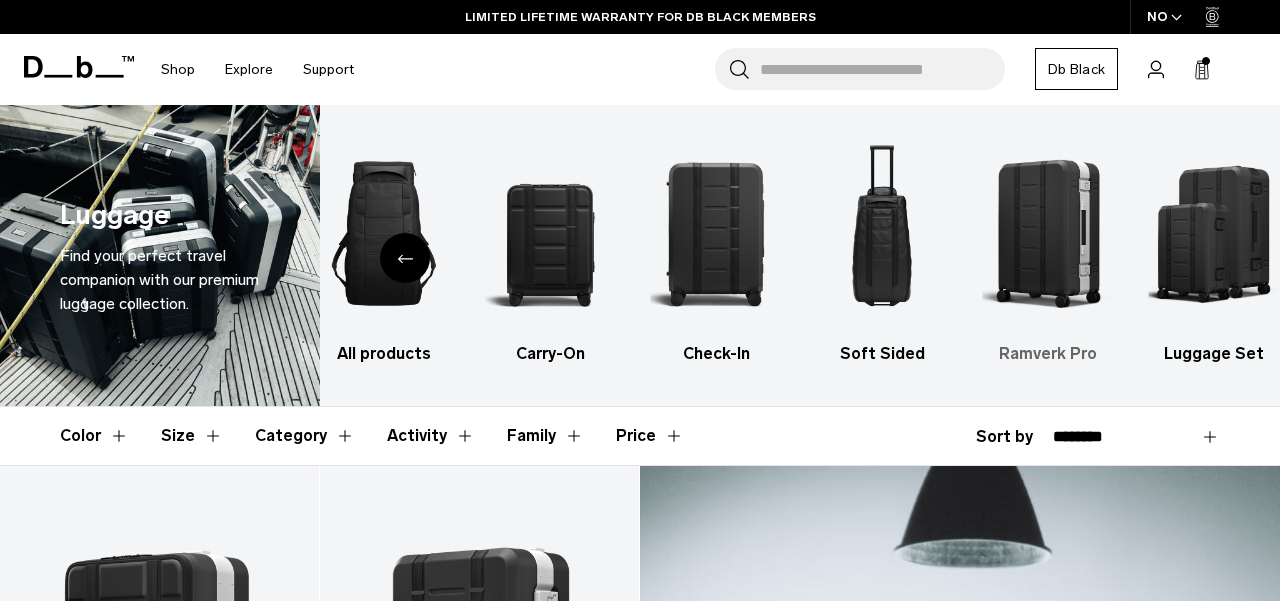 click on "Ramverk Pro" at bounding box center (1048, 354) 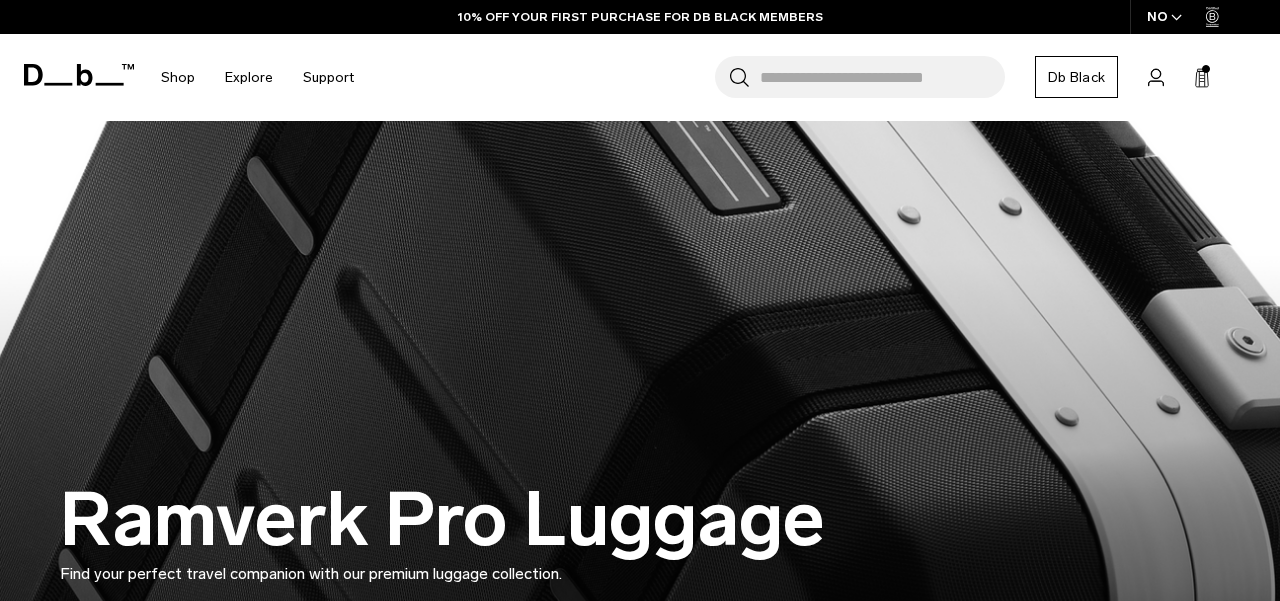 scroll, scrollTop: 1689, scrollLeft: 0, axis: vertical 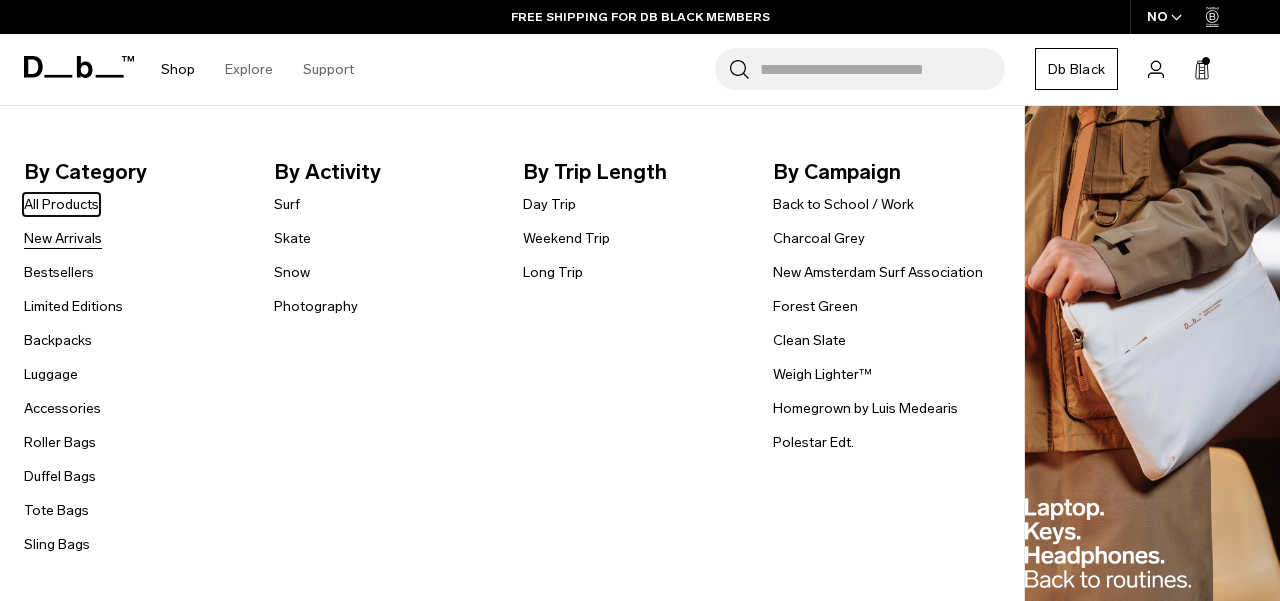 click on "New Arrivals" at bounding box center [63, 238] 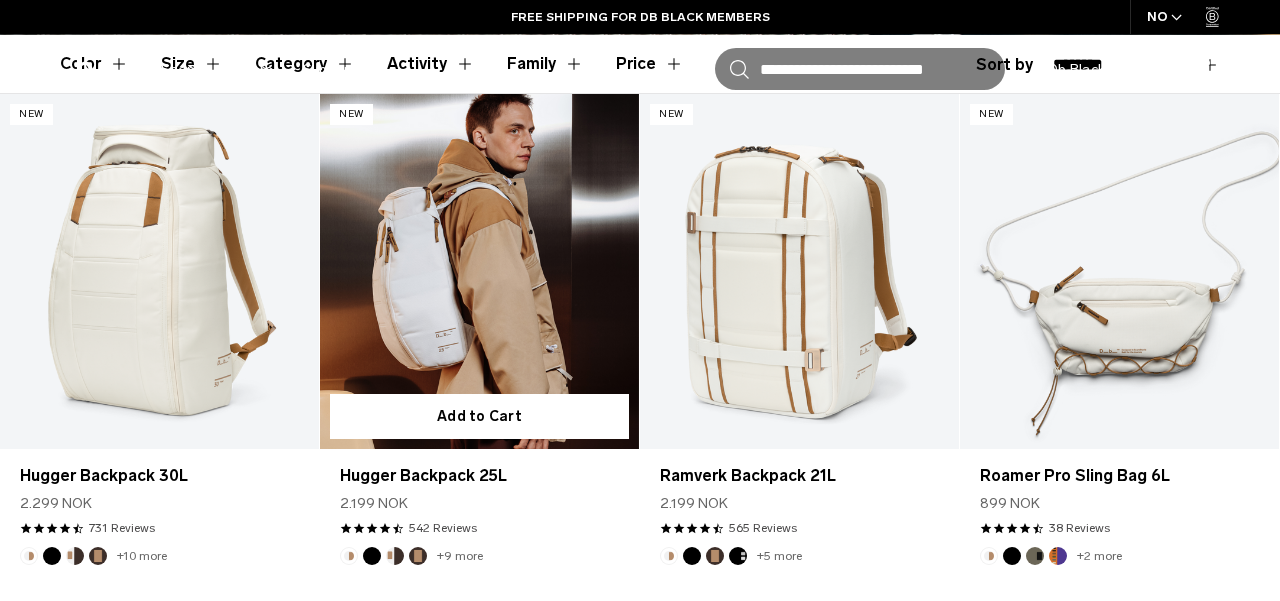 scroll, scrollTop: 615, scrollLeft: 0, axis: vertical 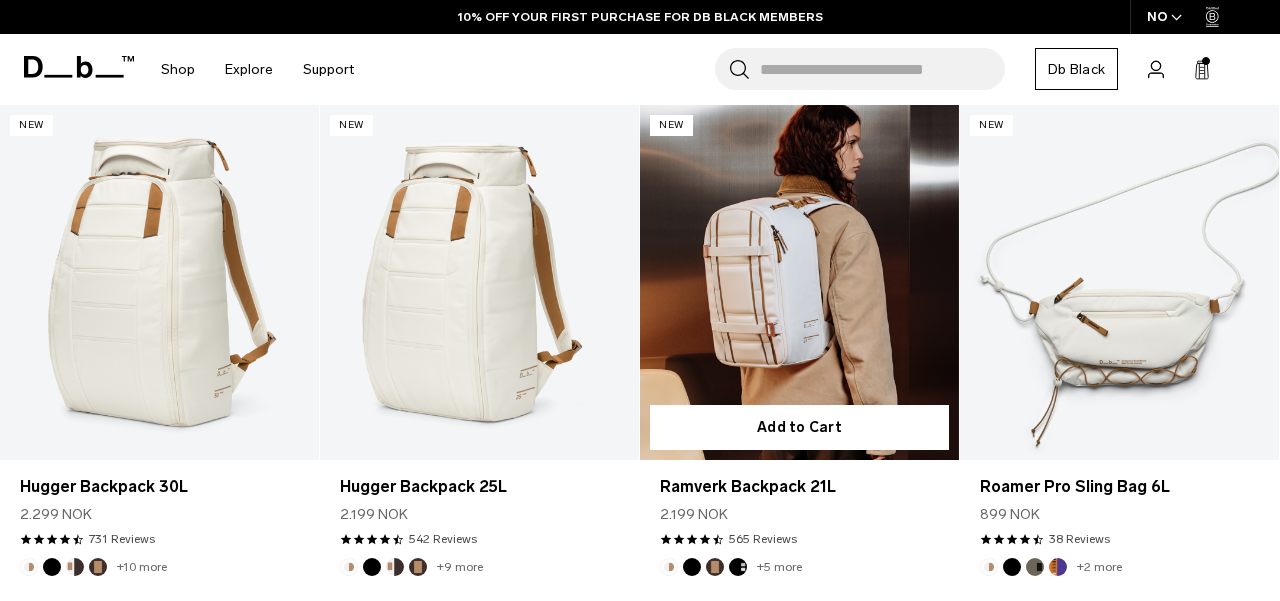 click at bounding box center (799, 282) 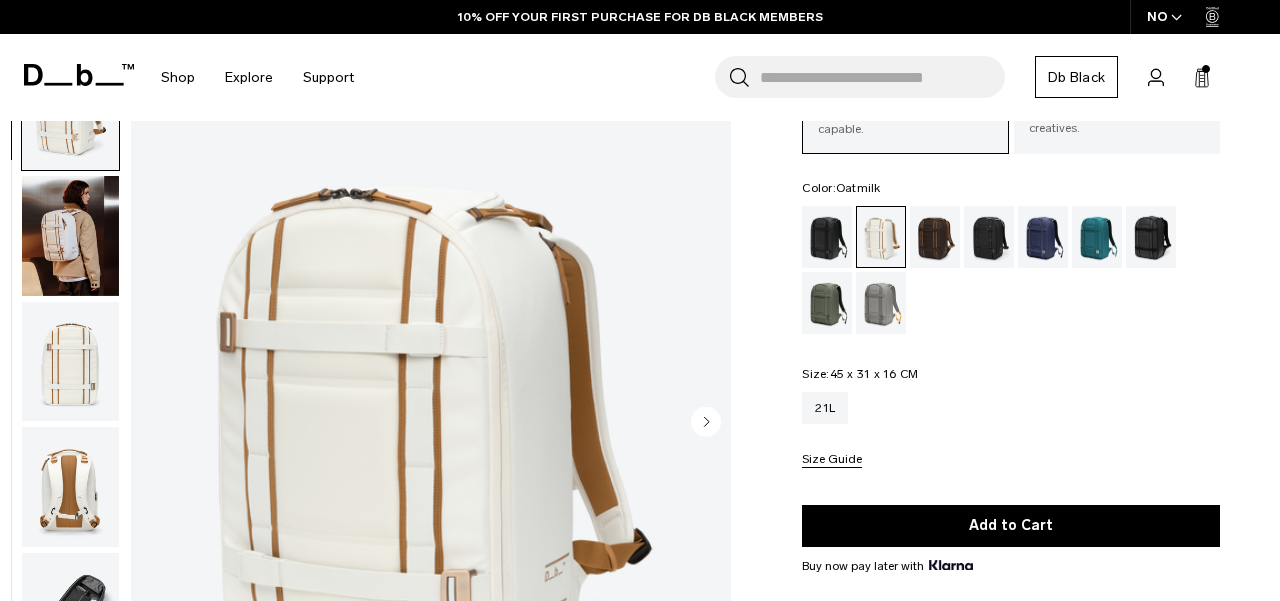 scroll, scrollTop: 154, scrollLeft: 0, axis: vertical 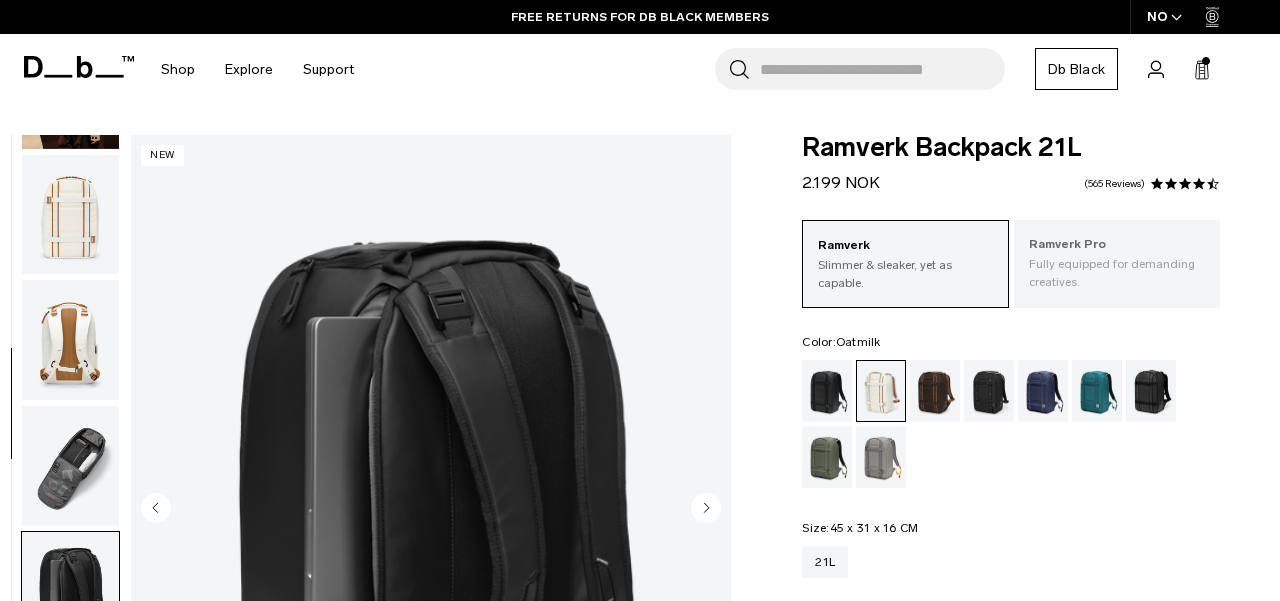 click on "Ramverk Pro" at bounding box center (1117, 245) 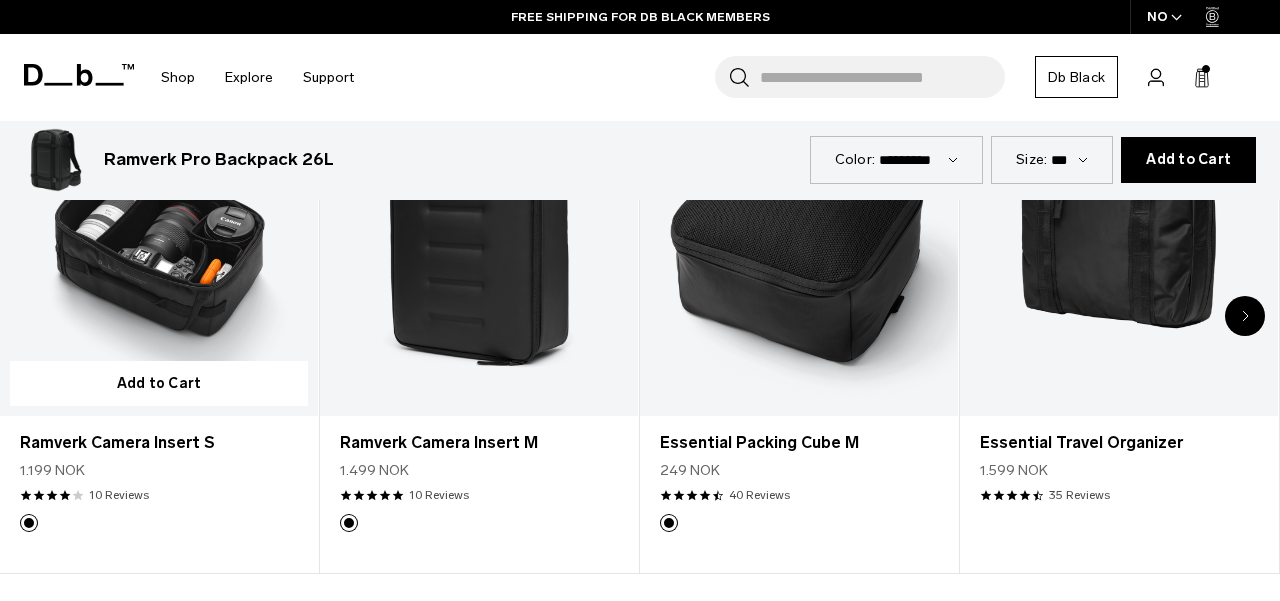 scroll, scrollTop: 3361, scrollLeft: 0, axis: vertical 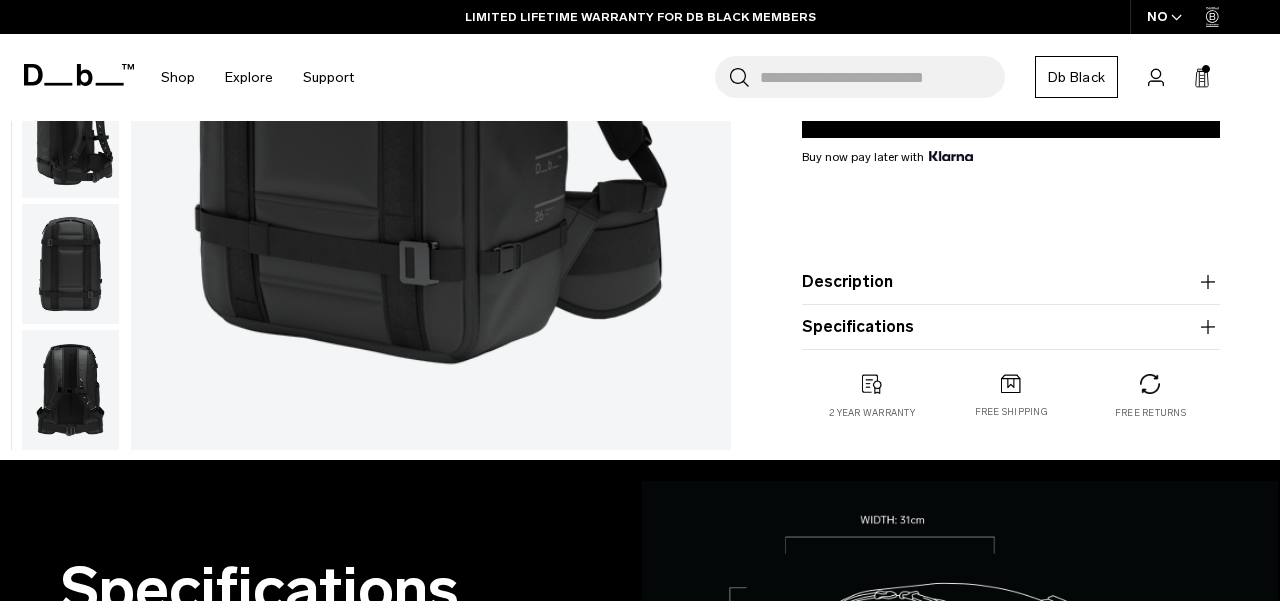 click at bounding box center (70, 390) 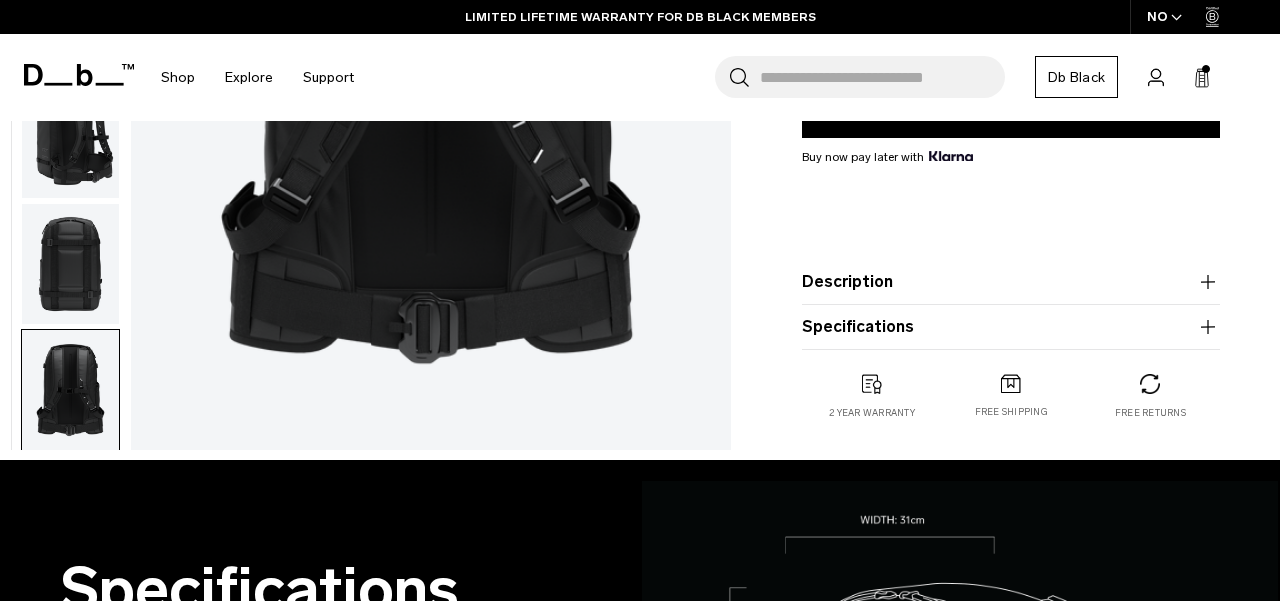 scroll, scrollTop: 636, scrollLeft: 0, axis: vertical 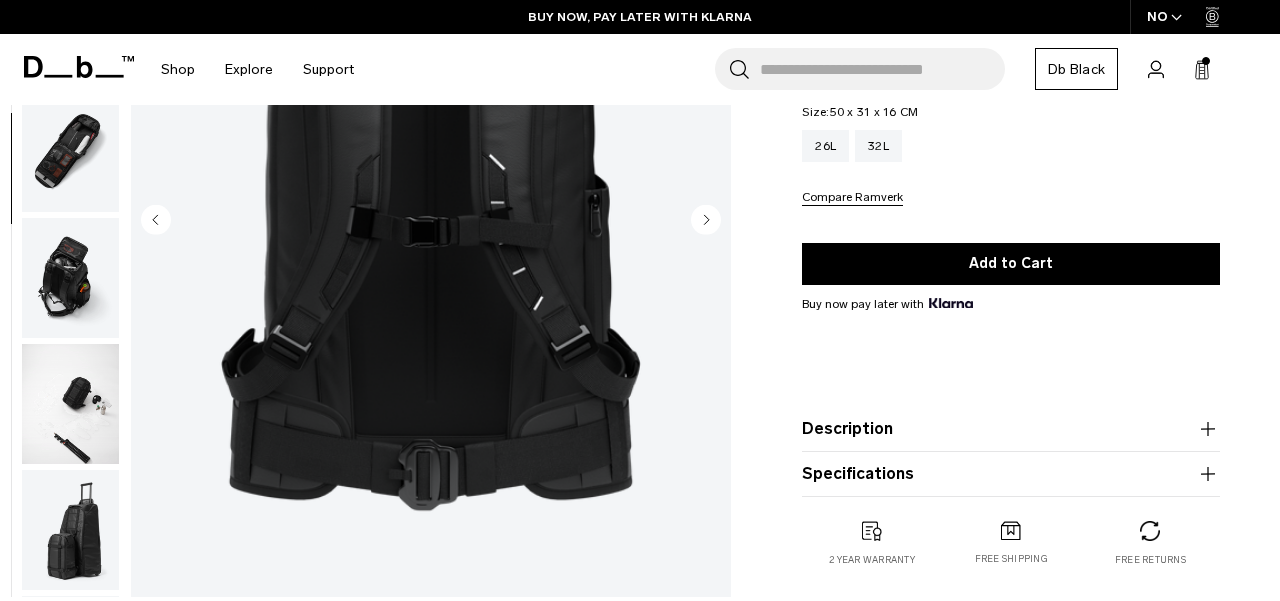 click at bounding box center (70, 404) 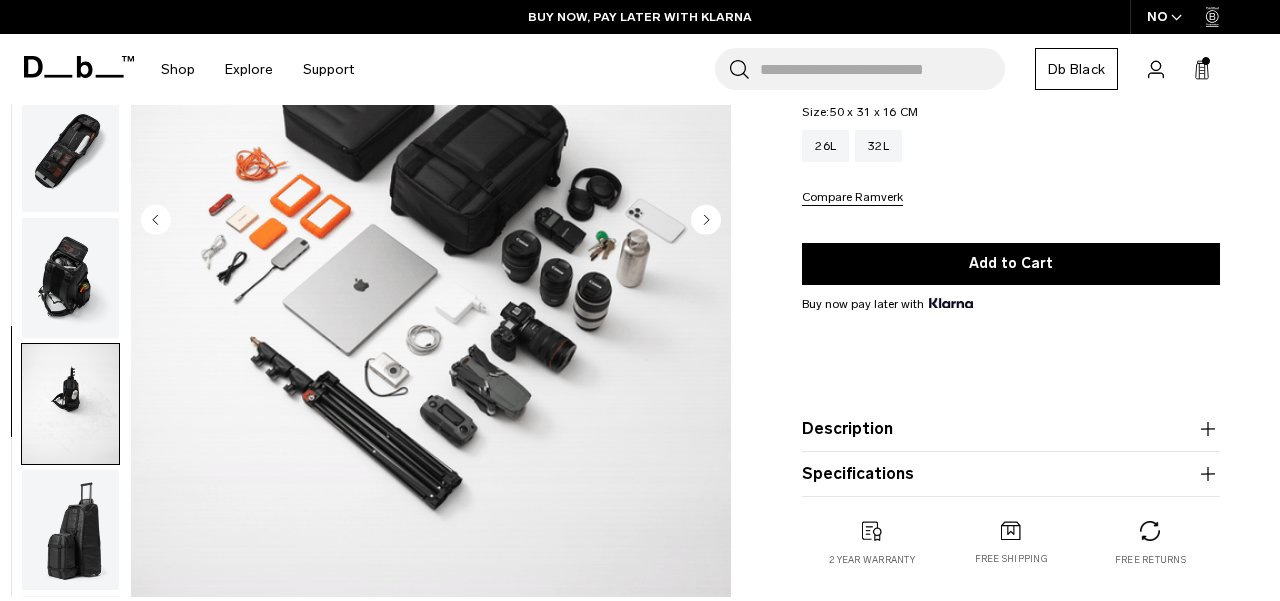 scroll, scrollTop: 900, scrollLeft: 0, axis: vertical 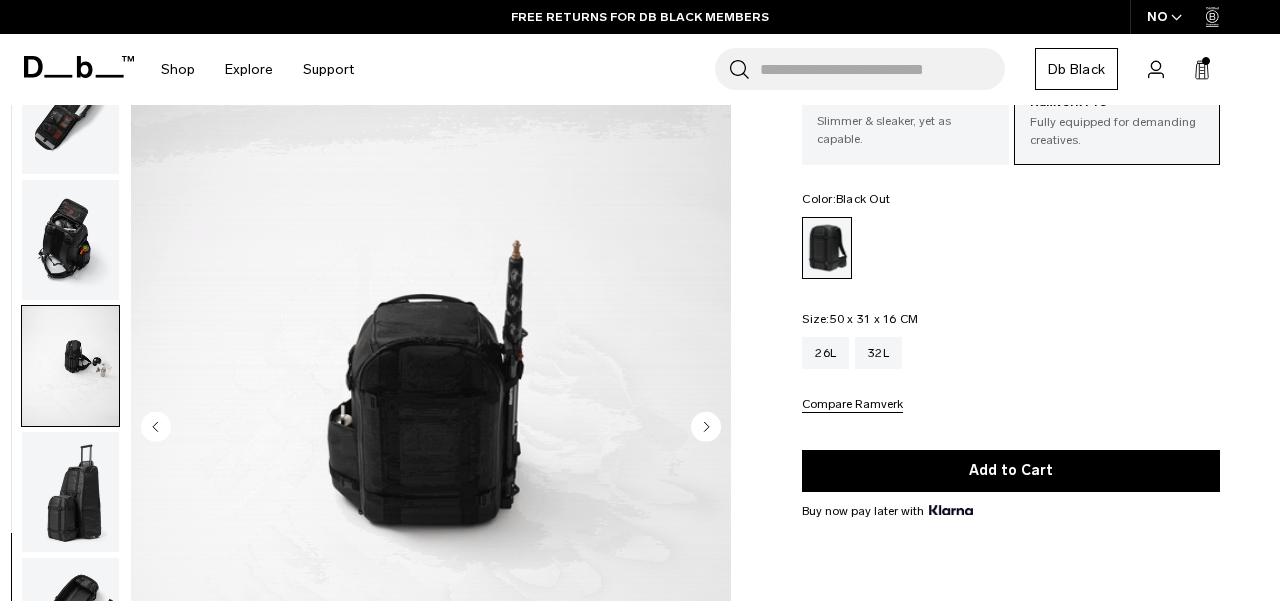 click 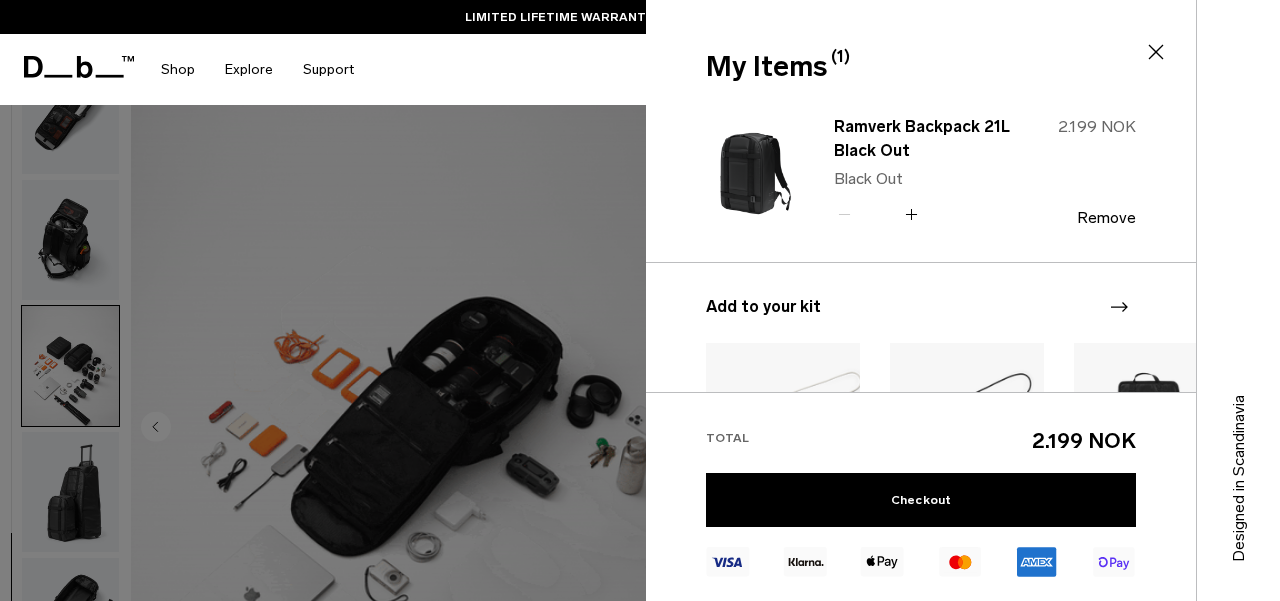 scroll, scrollTop: 0, scrollLeft: 0, axis: both 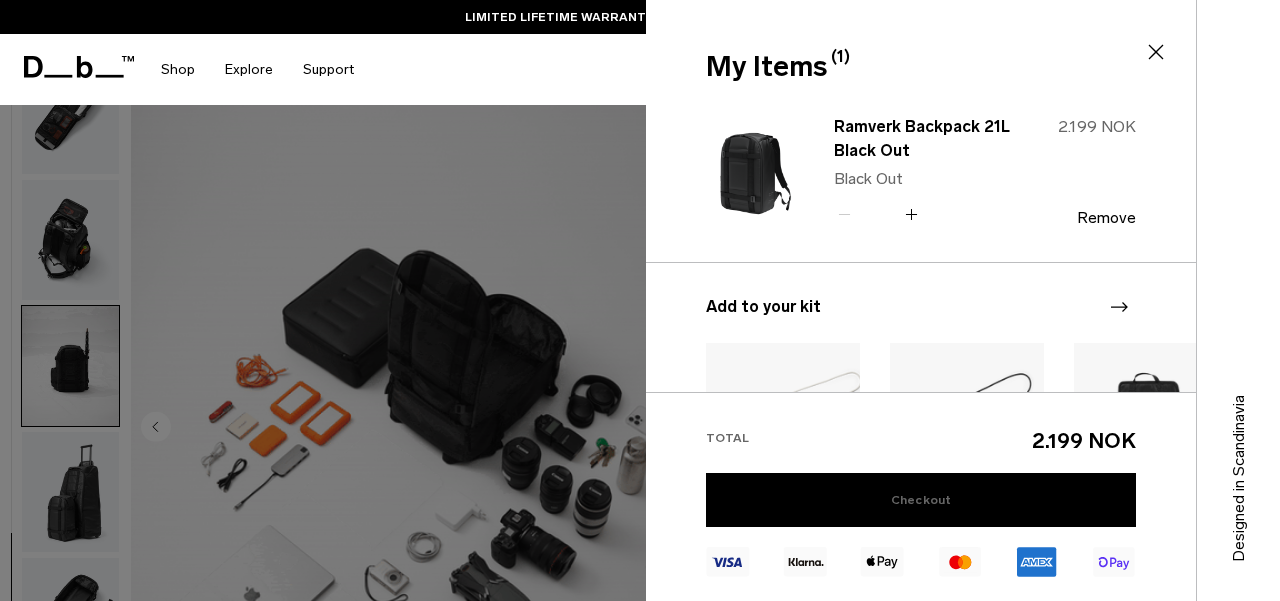 click on "Checkout" at bounding box center [921, 500] 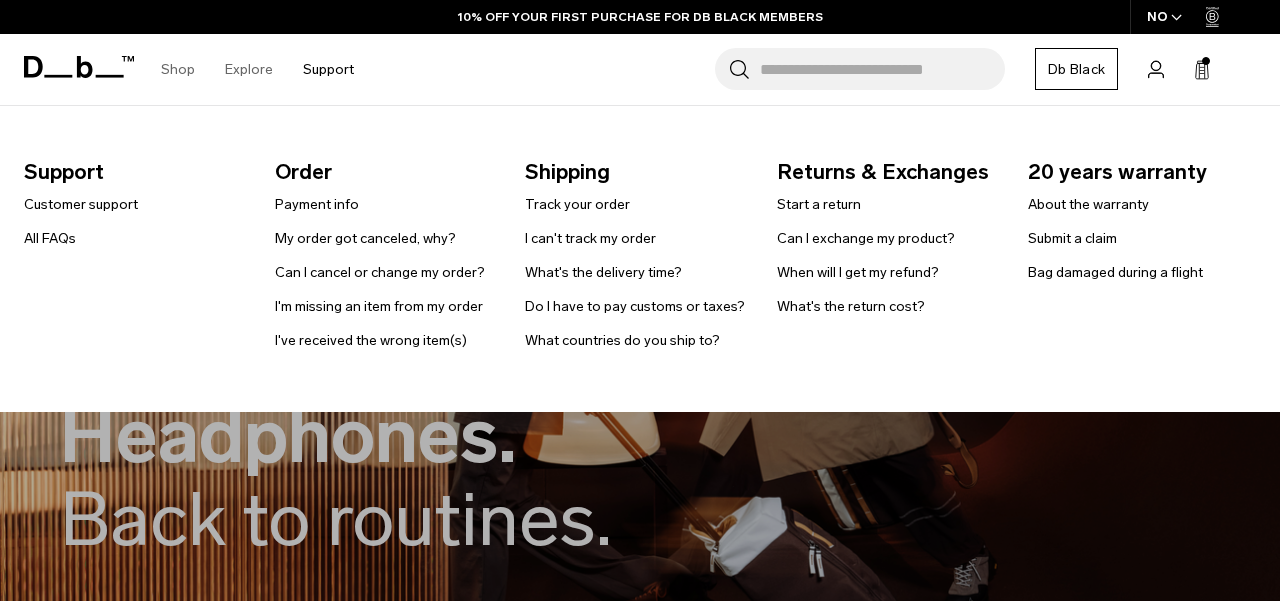 scroll, scrollTop: 0, scrollLeft: 0, axis: both 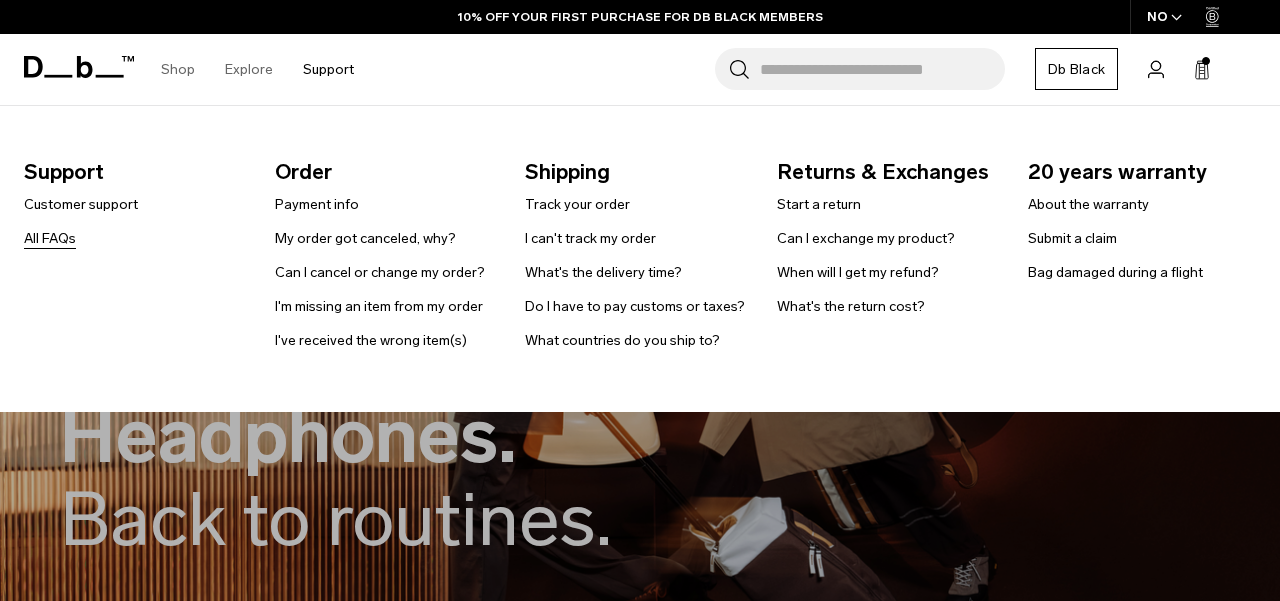 click on "All FAQs" at bounding box center (50, 238) 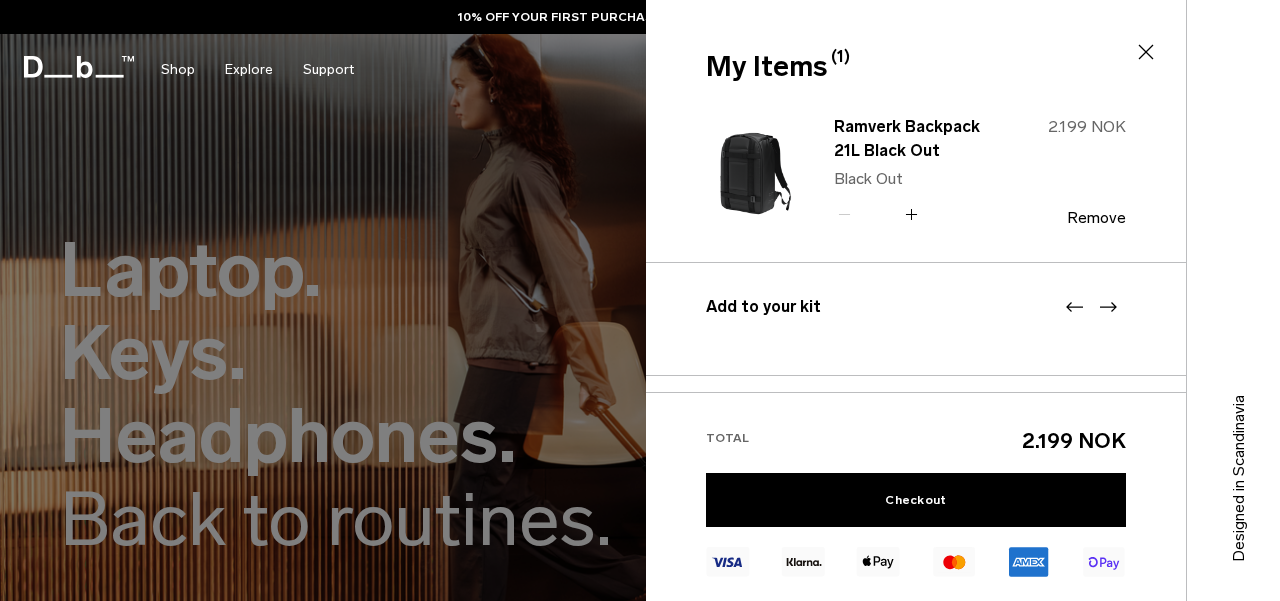 scroll, scrollTop: 0, scrollLeft: 0, axis: both 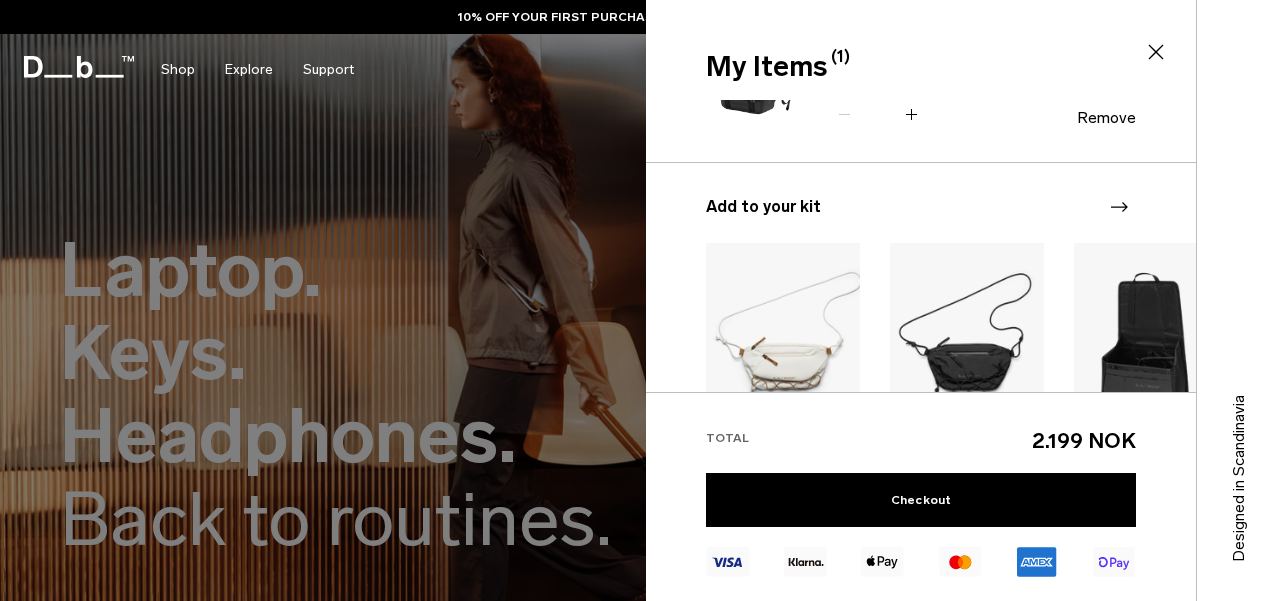 click 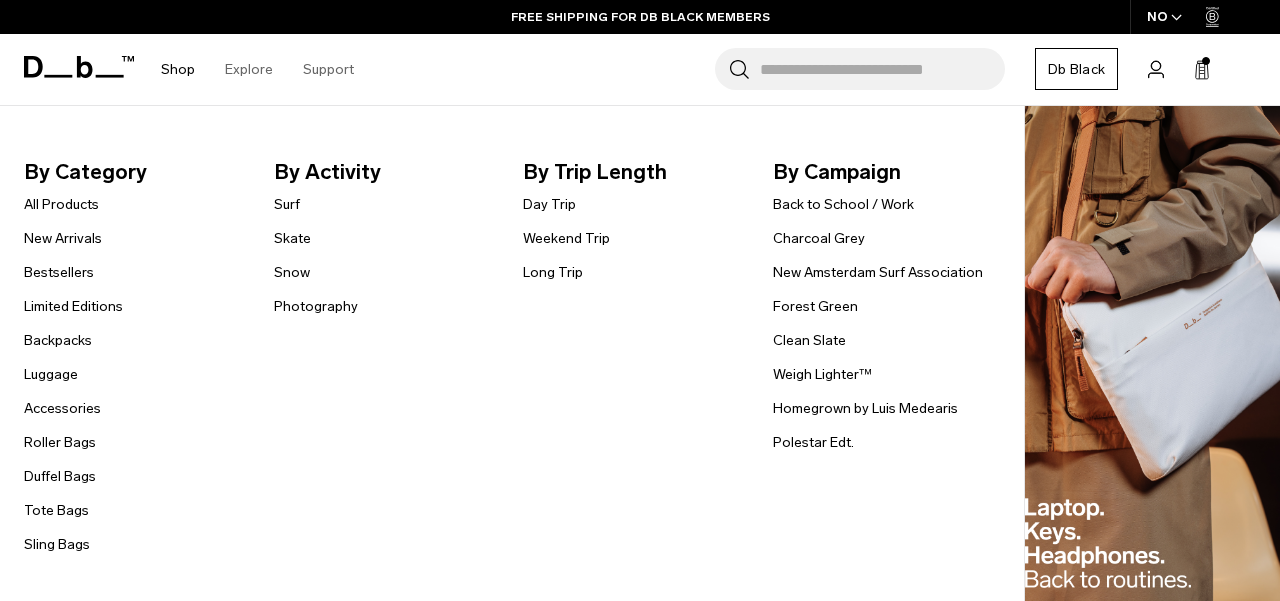 scroll, scrollTop: 0, scrollLeft: 0, axis: both 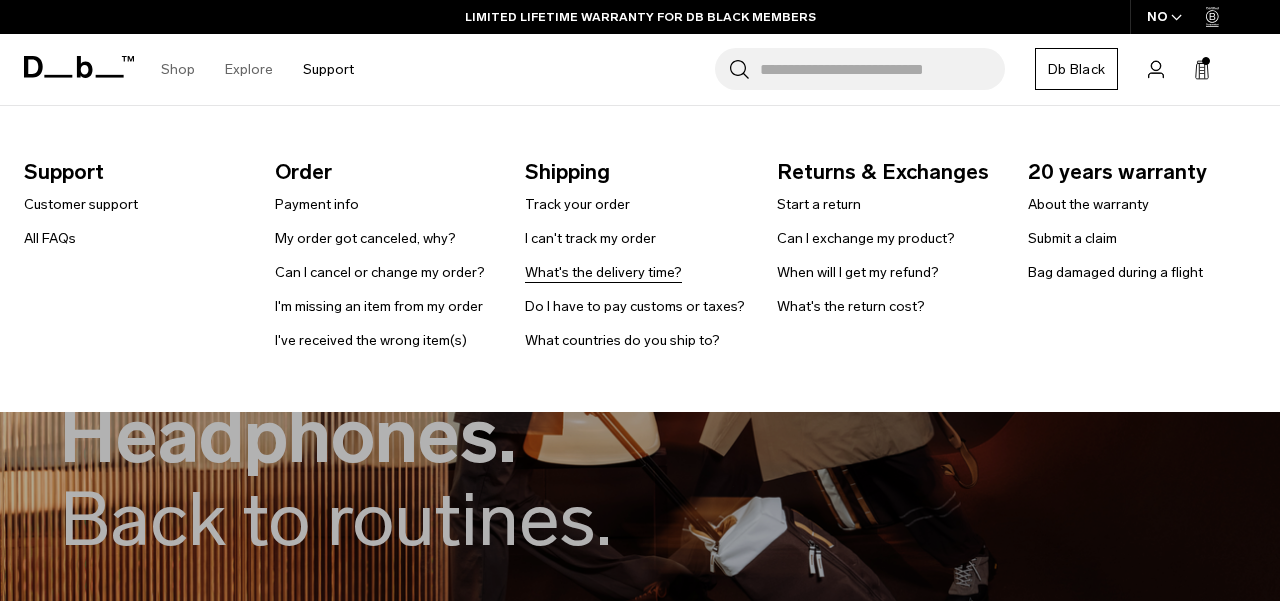 click on "What's the delivery time?" at bounding box center (603, 272) 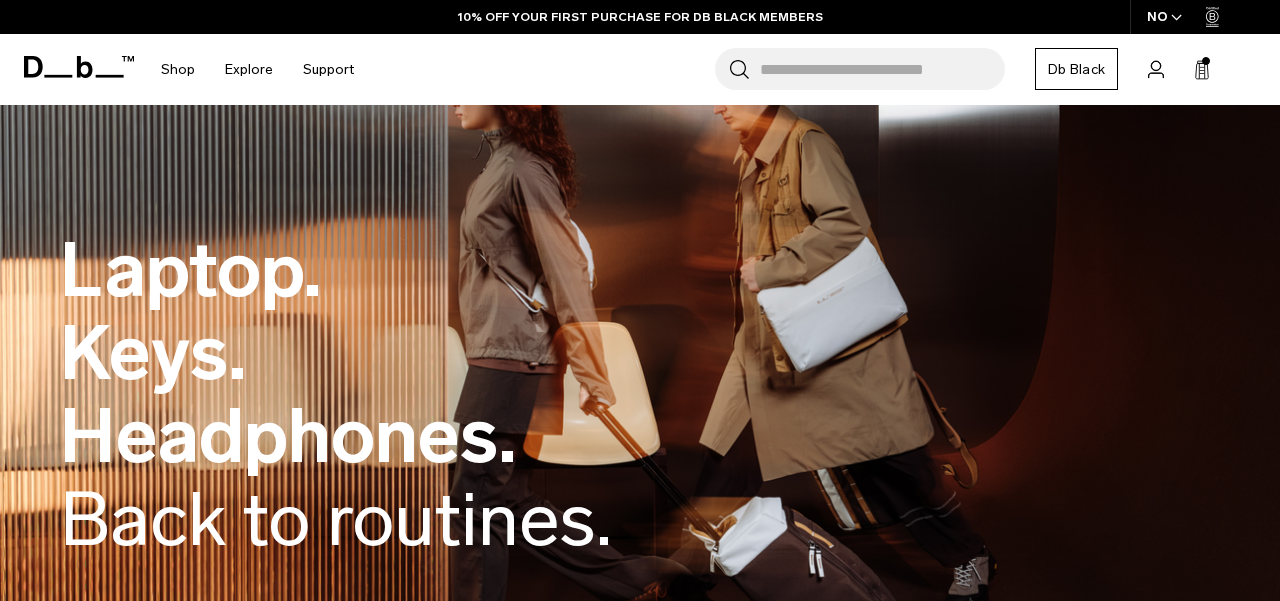 scroll, scrollTop: 0, scrollLeft: 0, axis: both 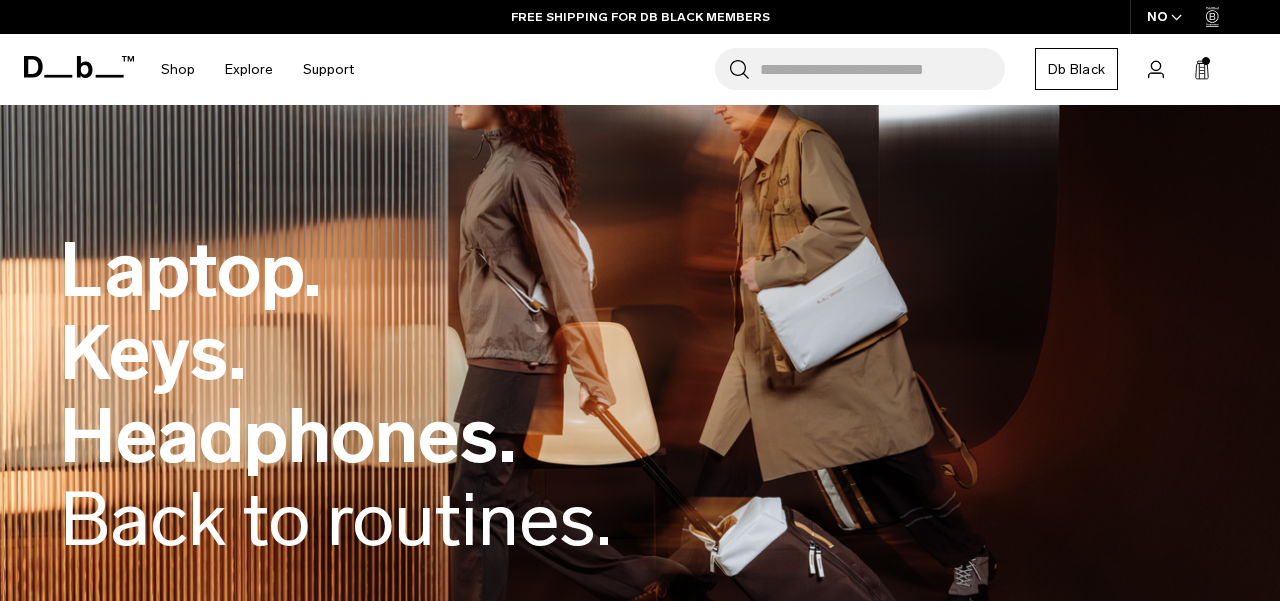 click 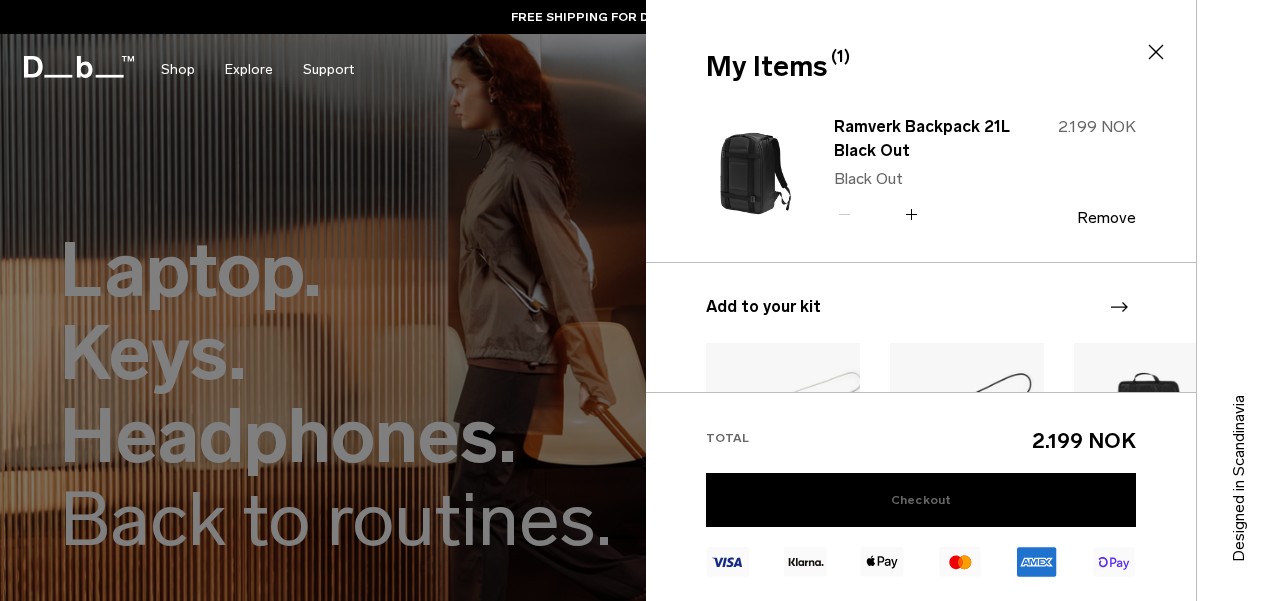 click on "Checkout" at bounding box center (921, 500) 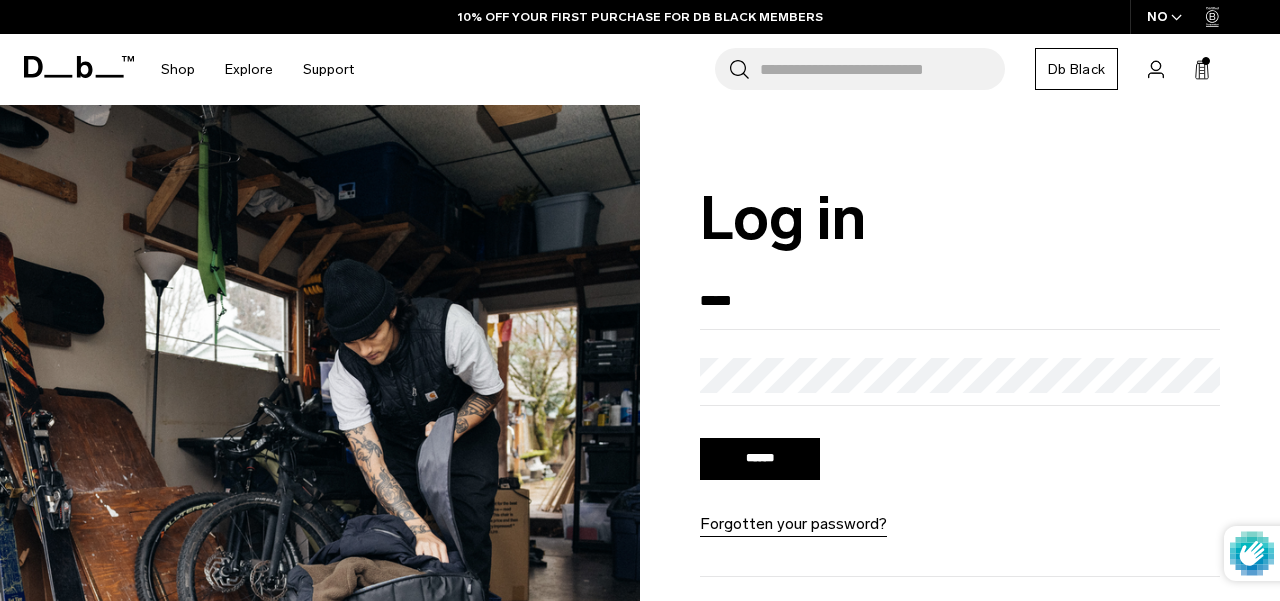 scroll, scrollTop: 0, scrollLeft: 0, axis: both 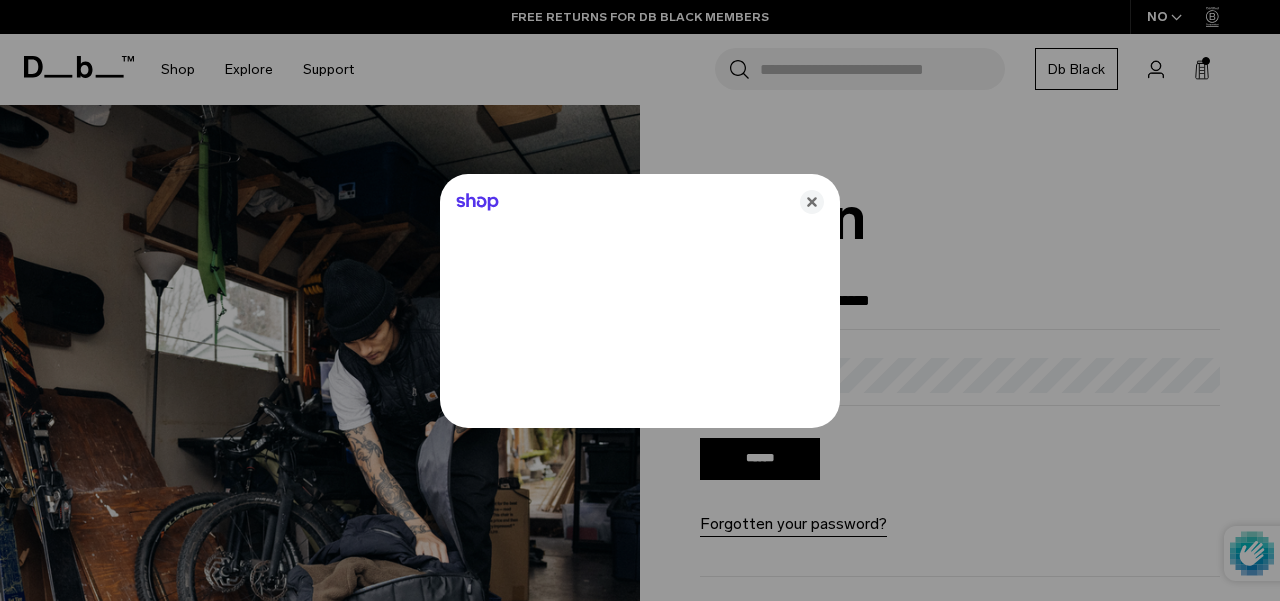 type on "**********" 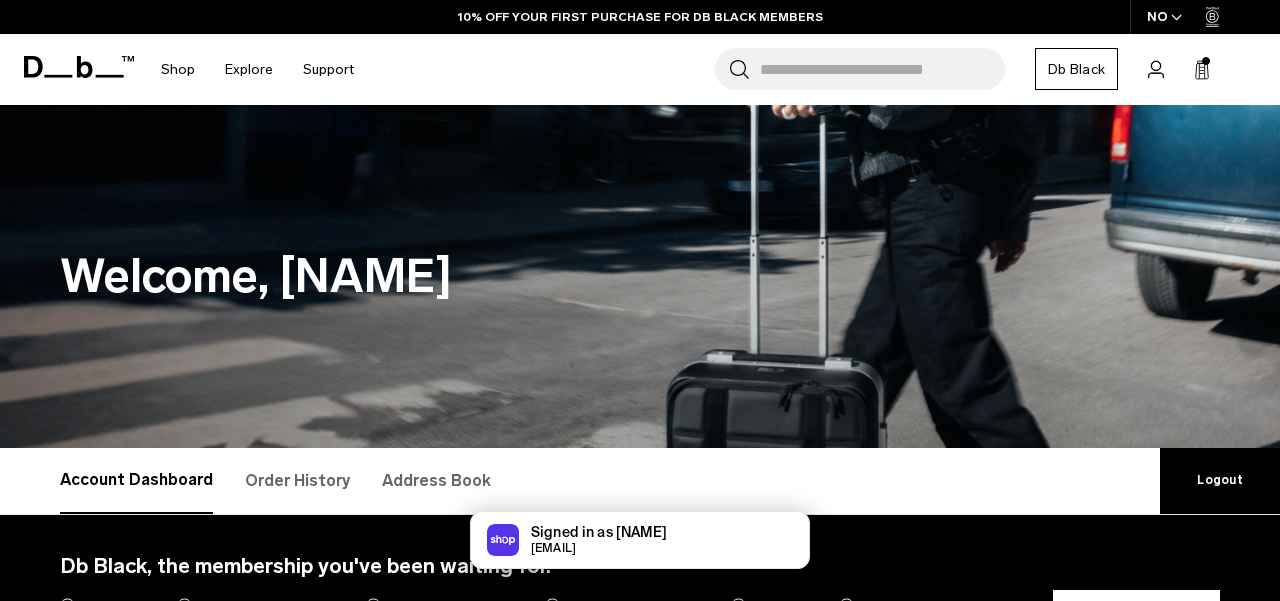 scroll, scrollTop: 236, scrollLeft: 0, axis: vertical 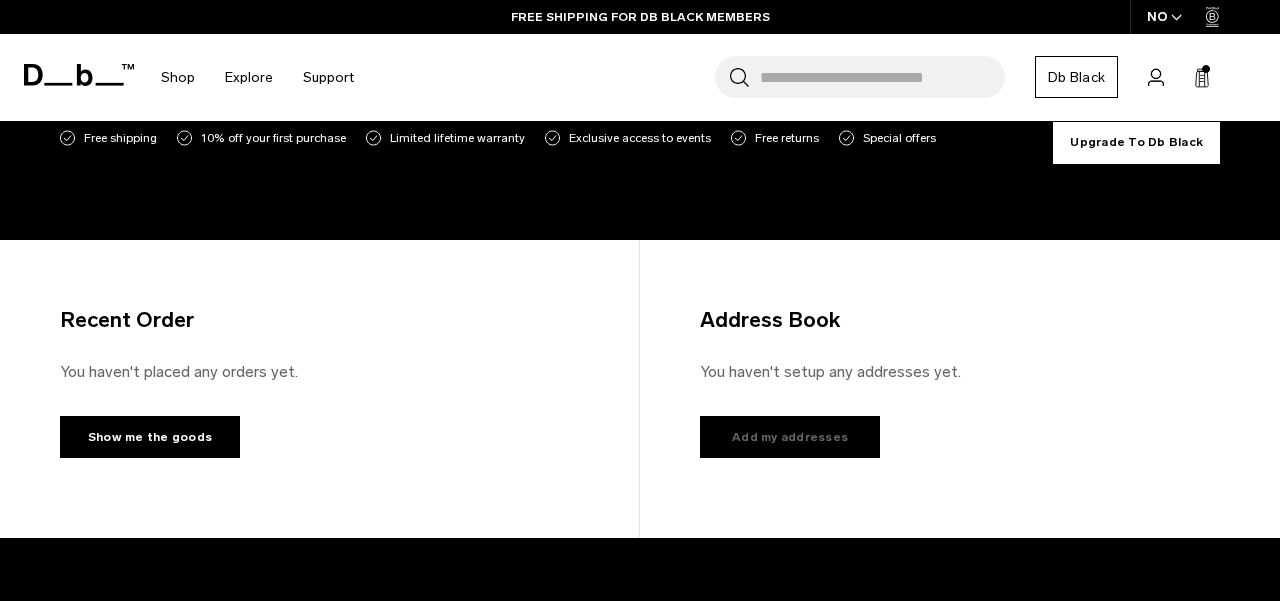 click on "Add my addresses" at bounding box center [790, 437] 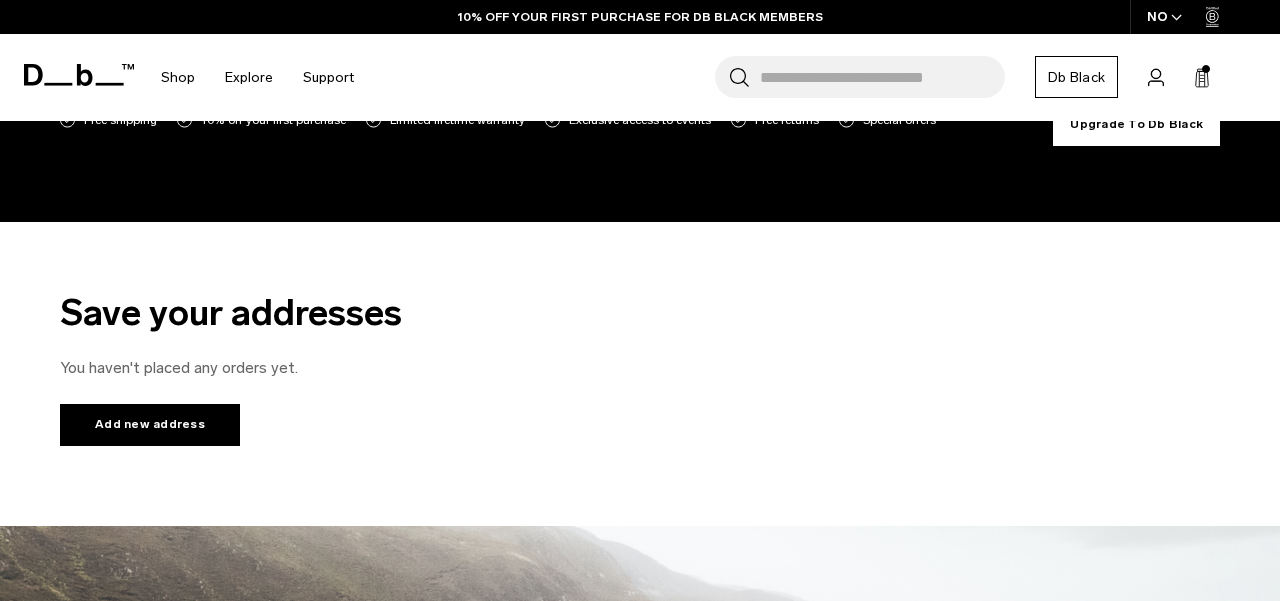 scroll, scrollTop: 486, scrollLeft: 0, axis: vertical 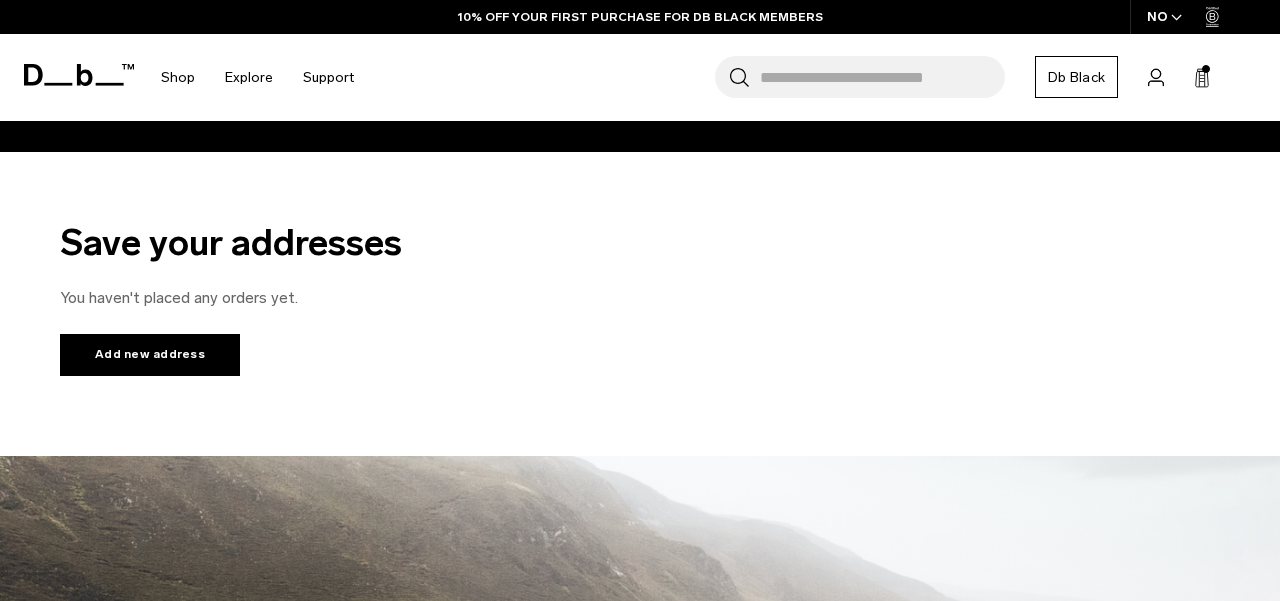 click on "Add new address" at bounding box center [150, 355] 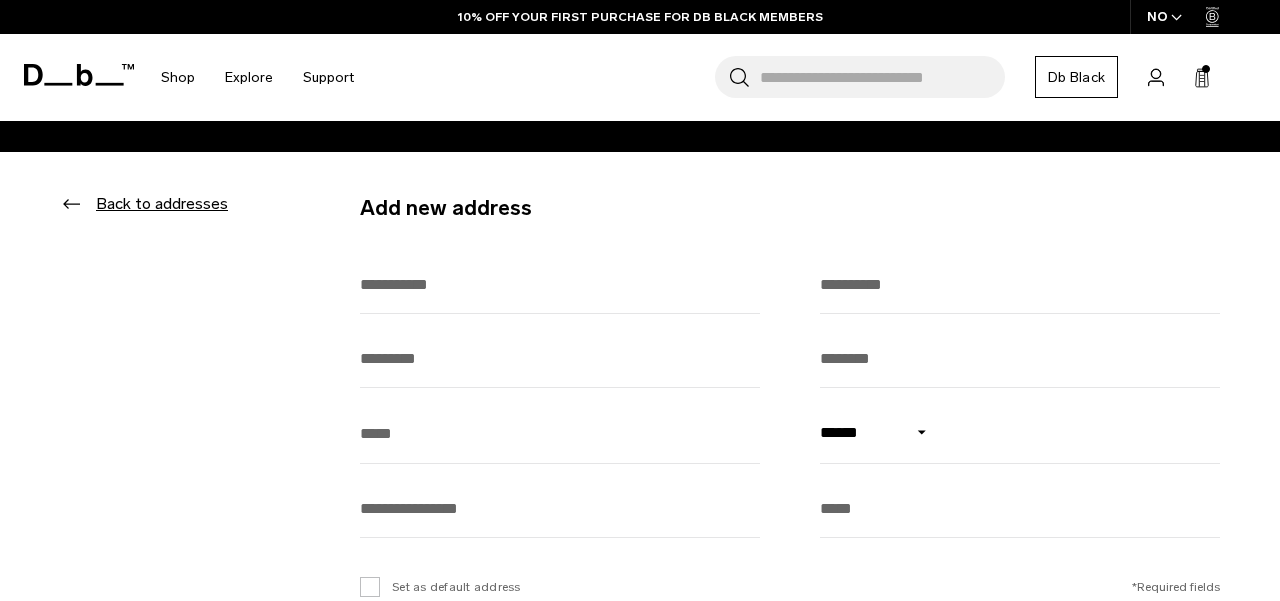 scroll, scrollTop: 0, scrollLeft: 0, axis: both 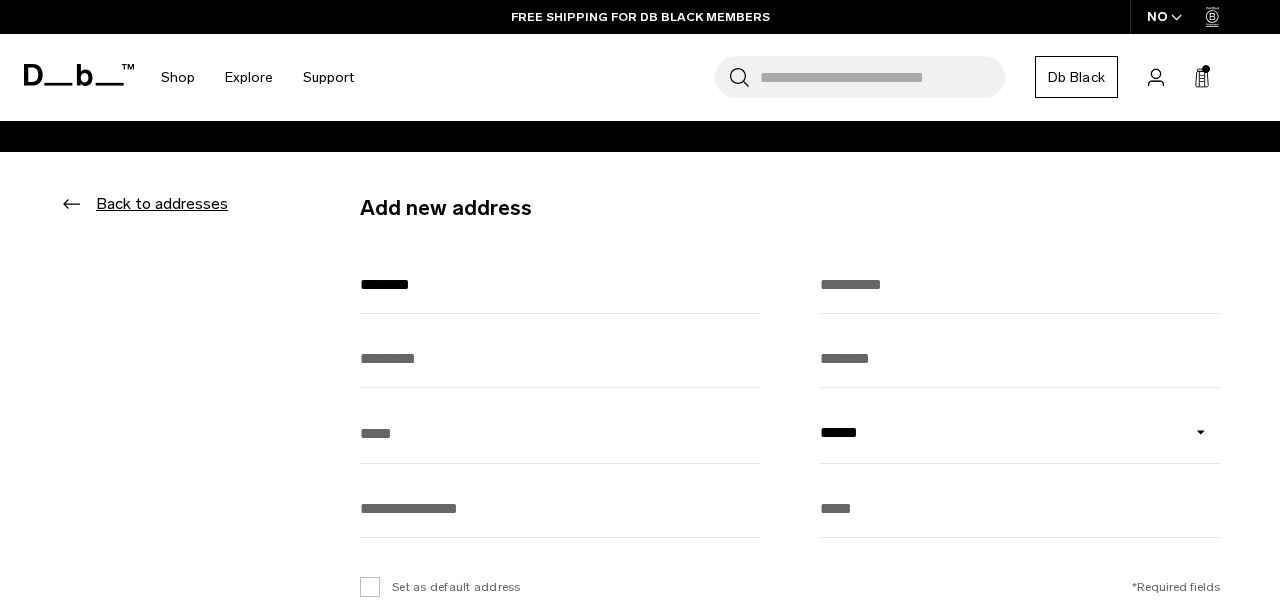 type on "********" 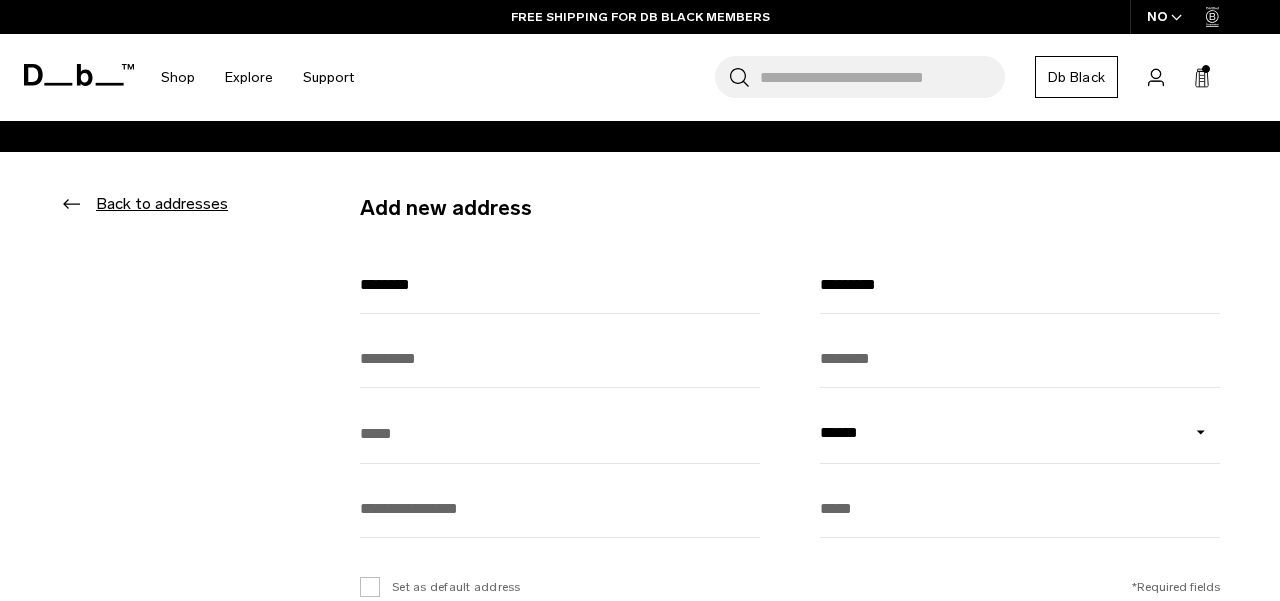 type on "*********" 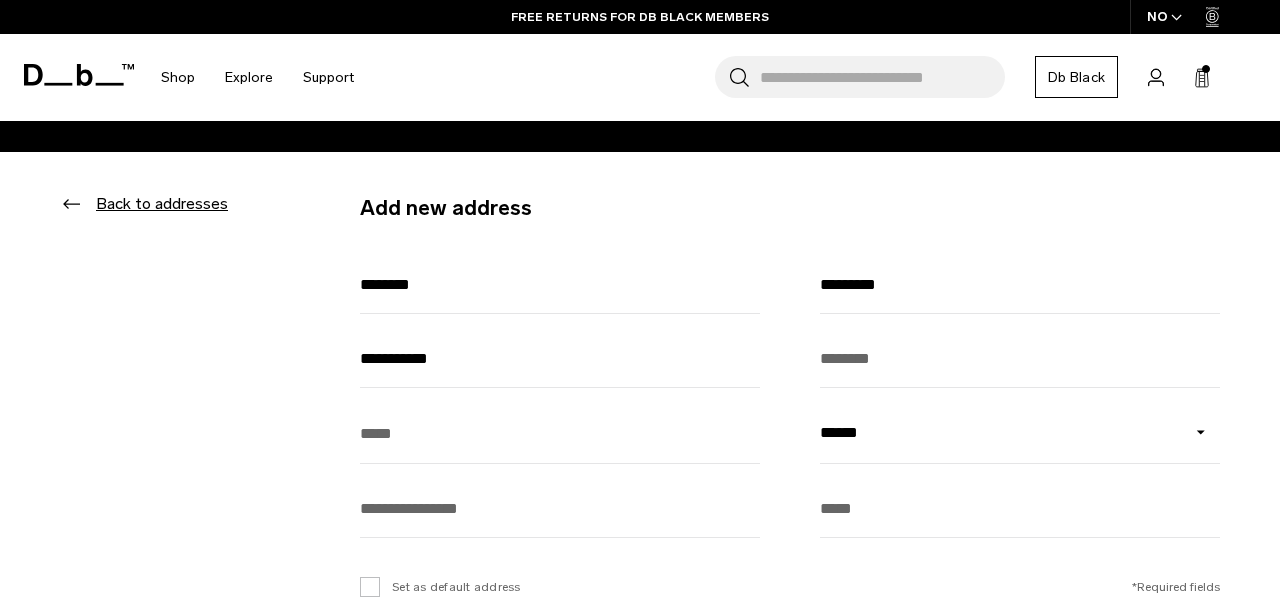type on "**********" 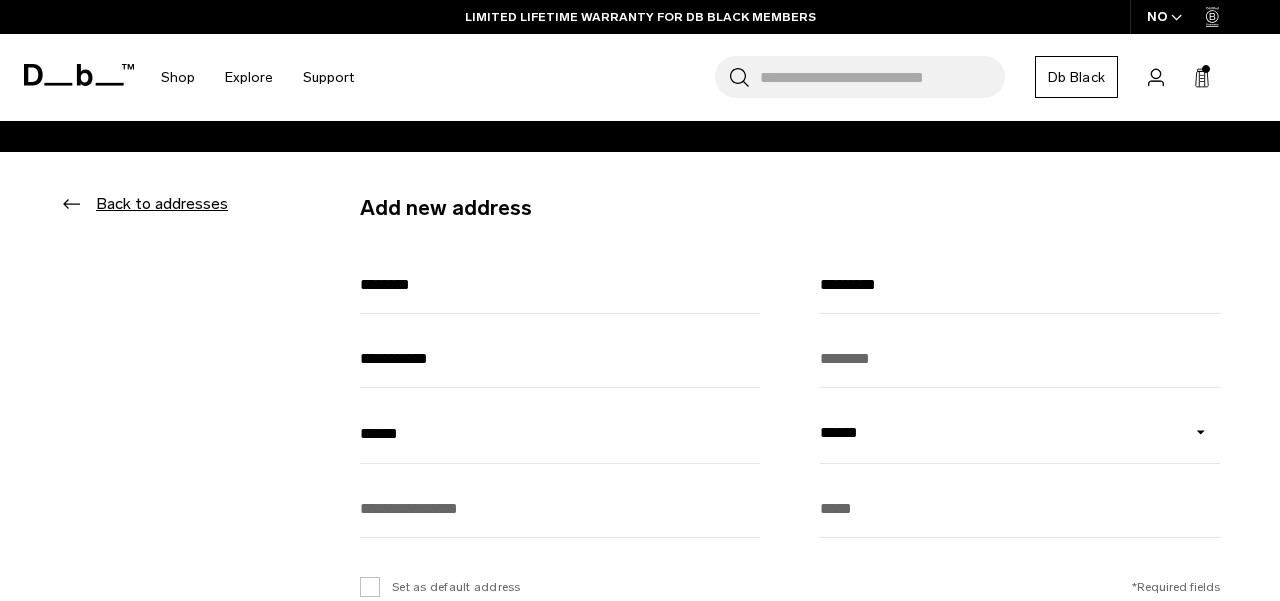 type on "******" 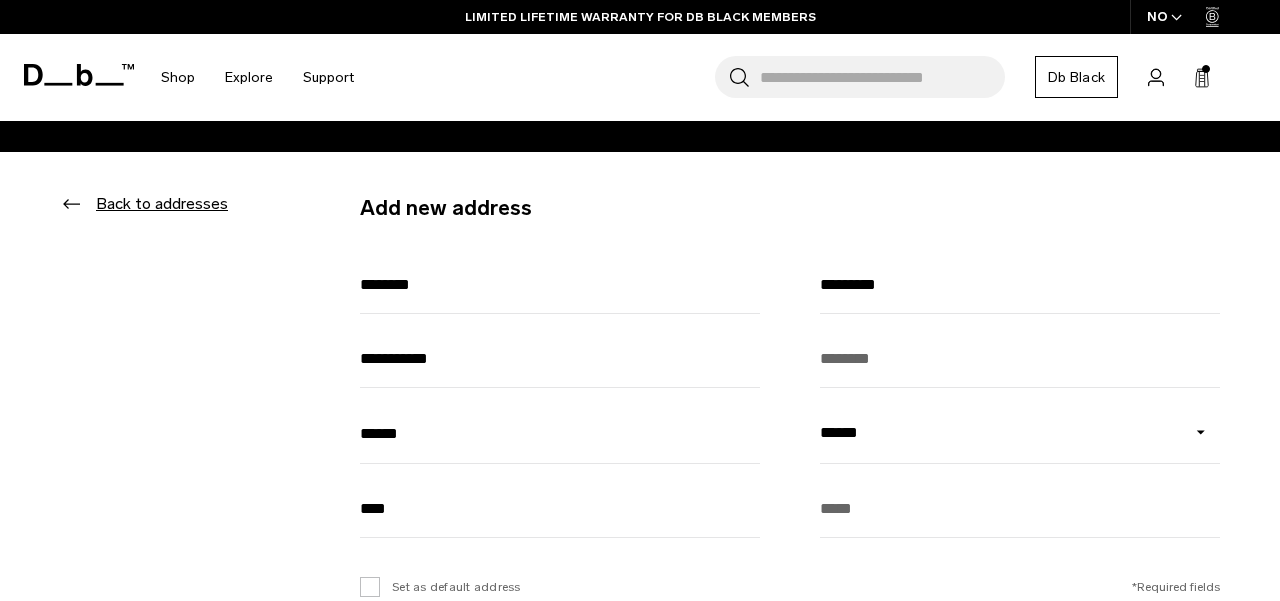 type on "****" 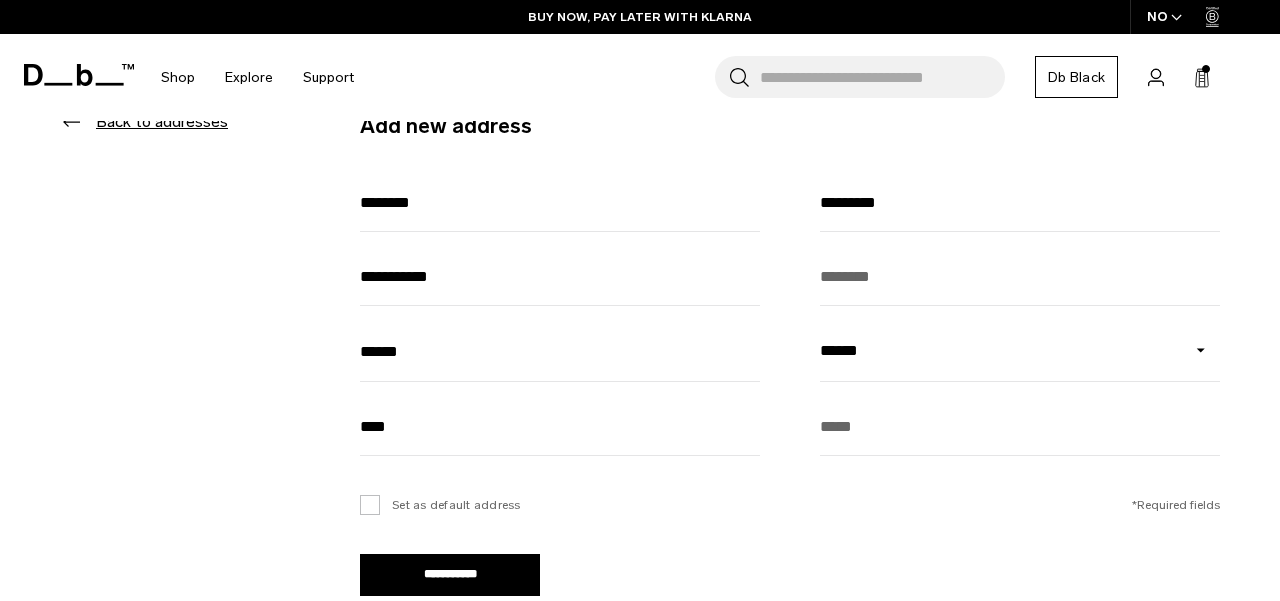 scroll, scrollTop: 639, scrollLeft: 0, axis: vertical 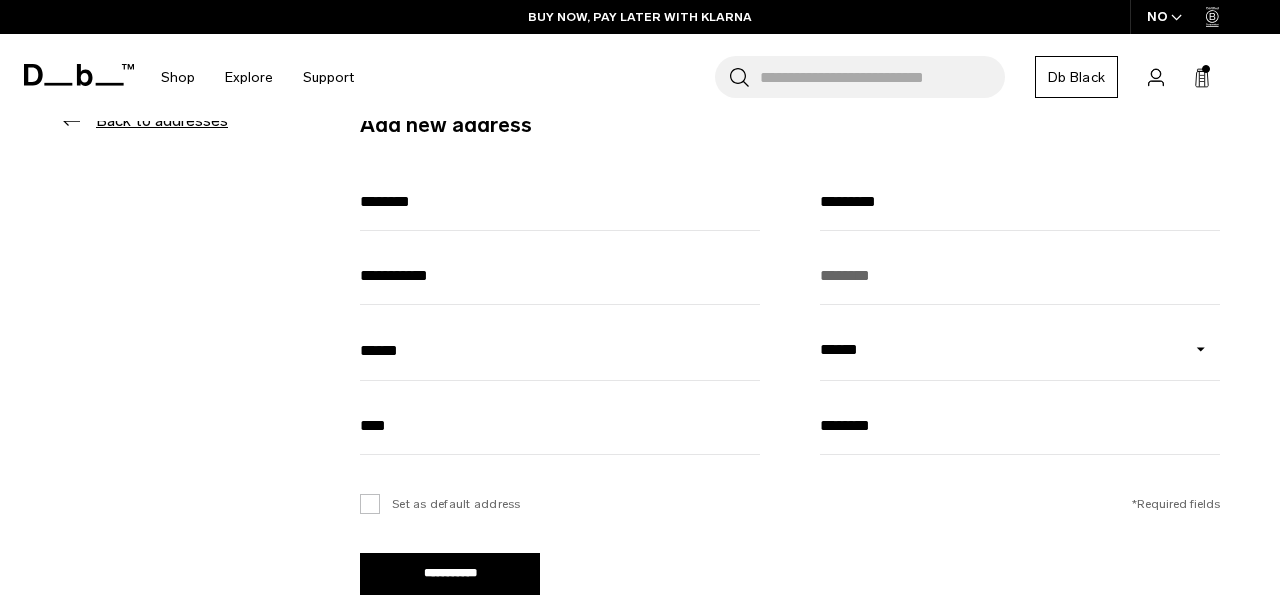 type on "********" 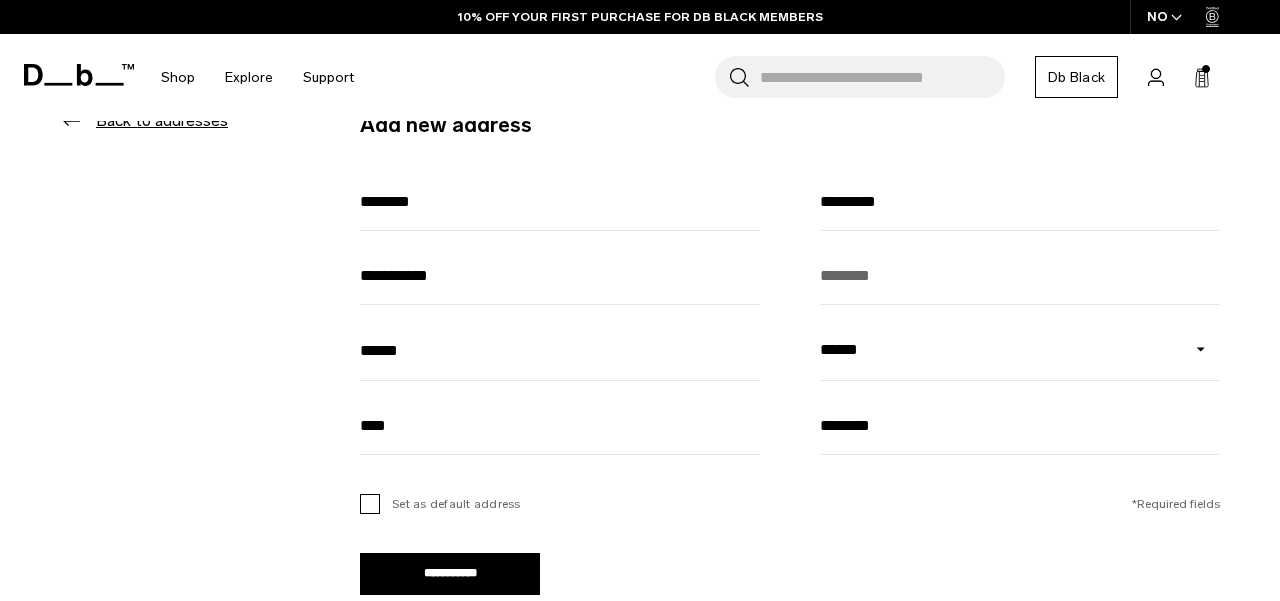 click on "Set as default address" at bounding box center [440, 504] 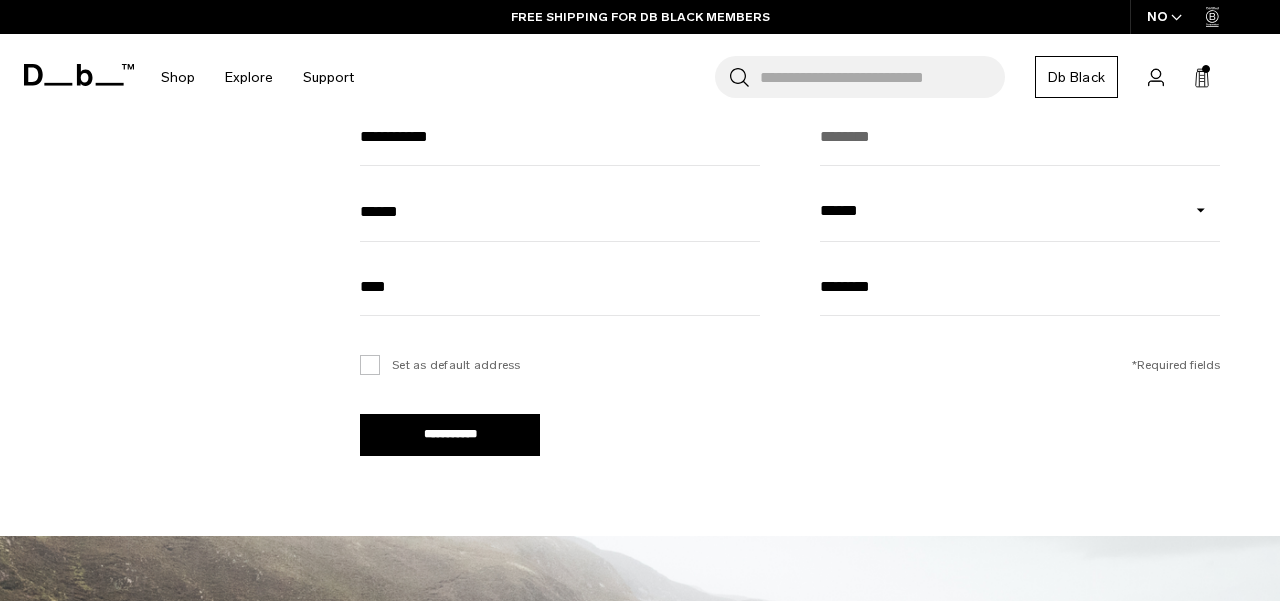 scroll, scrollTop: 779, scrollLeft: 0, axis: vertical 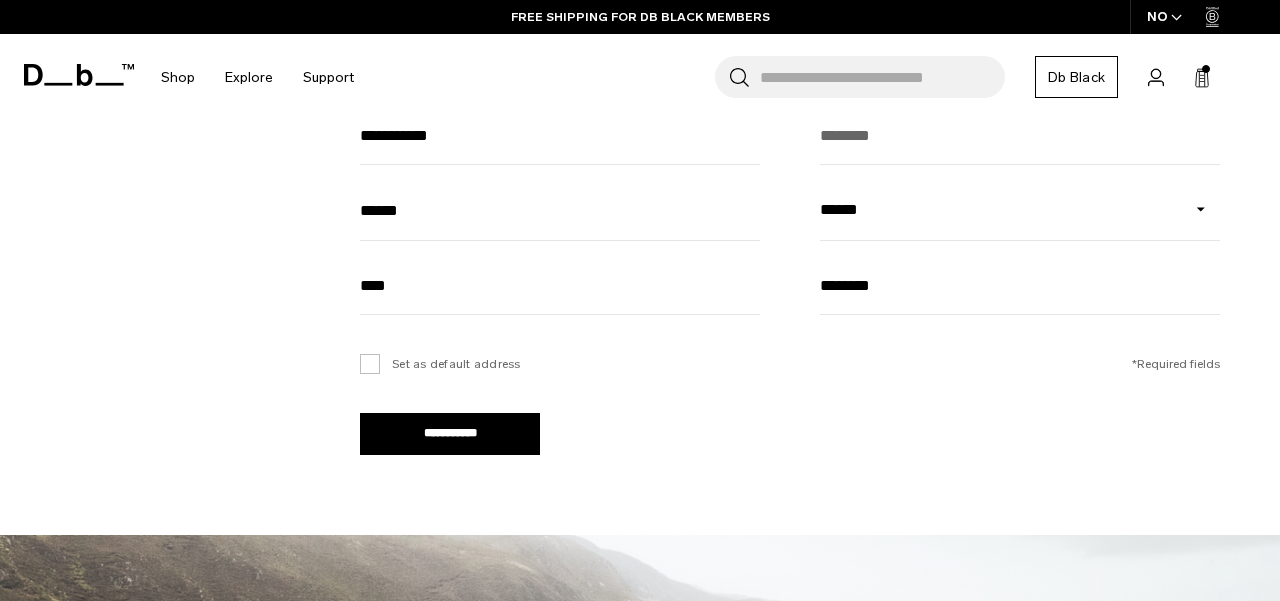 click on "**********" at bounding box center [450, 434] 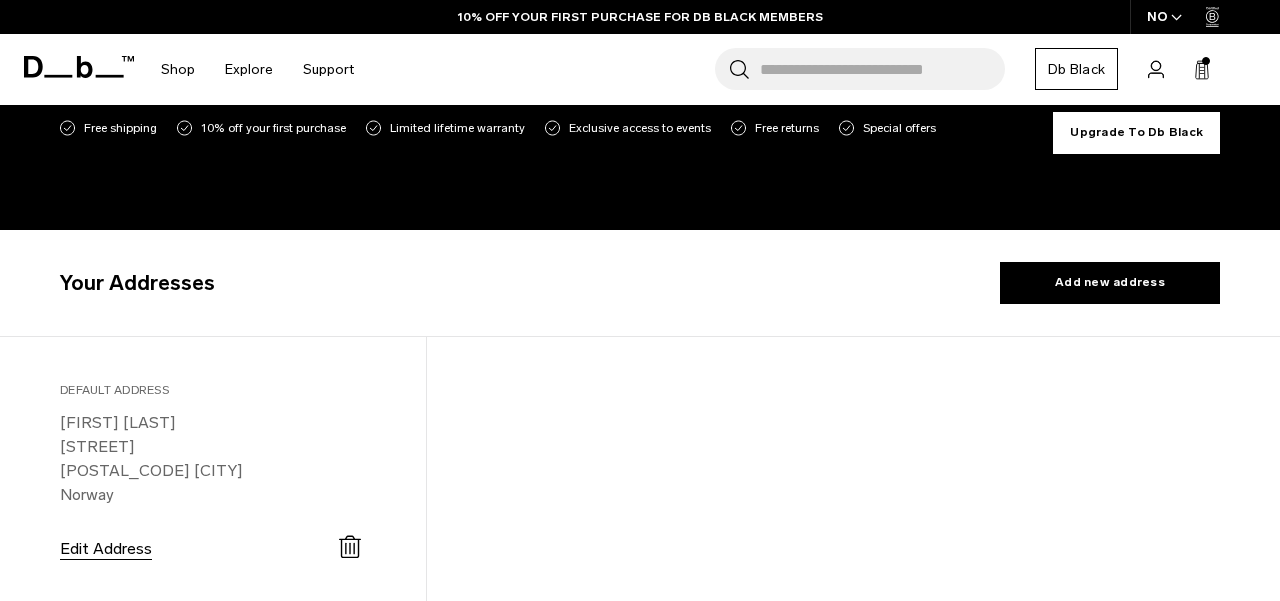 scroll, scrollTop: 517, scrollLeft: 0, axis: vertical 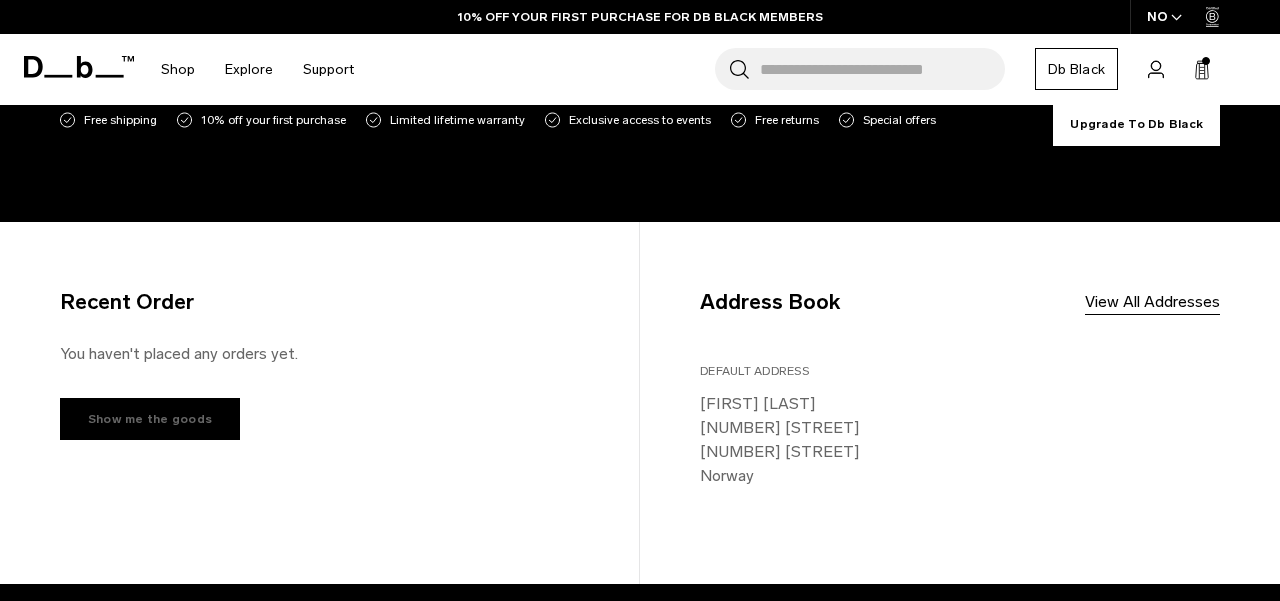 click on "Show me the goods" at bounding box center (150, 419) 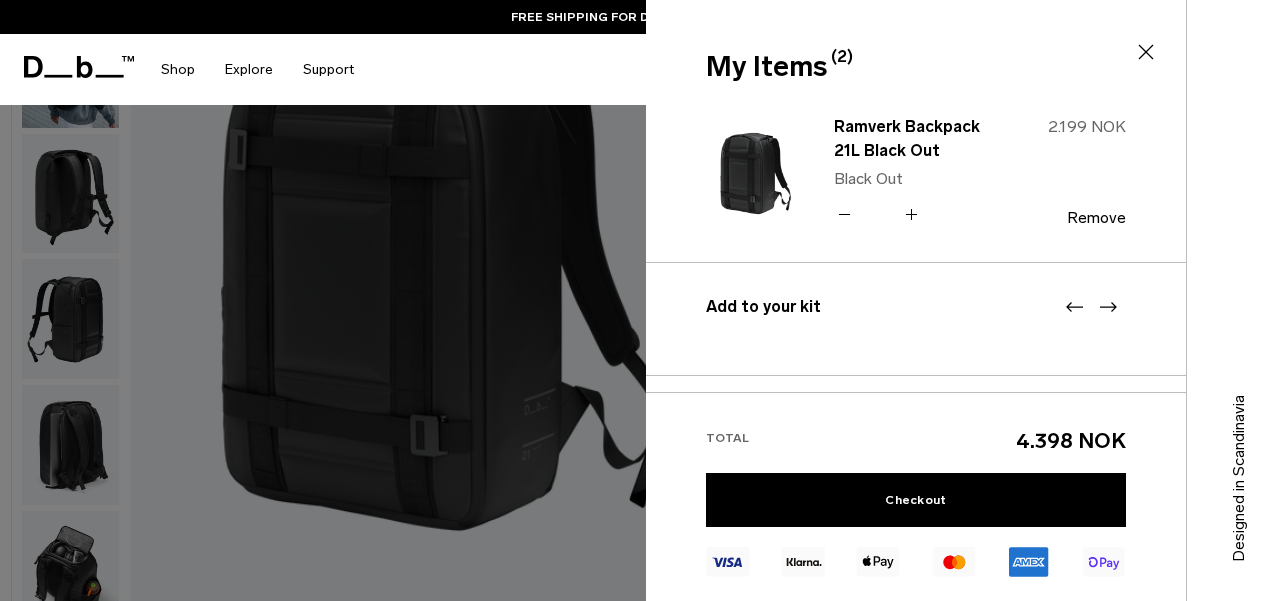 scroll, scrollTop: 254, scrollLeft: 0, axis: vertical 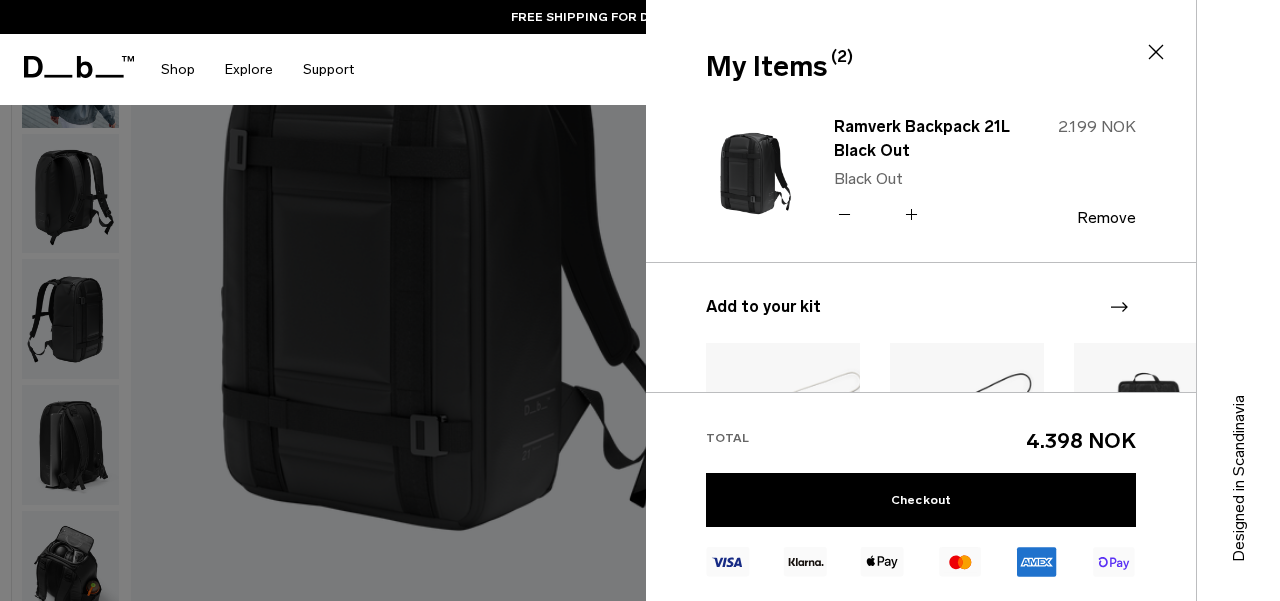 click 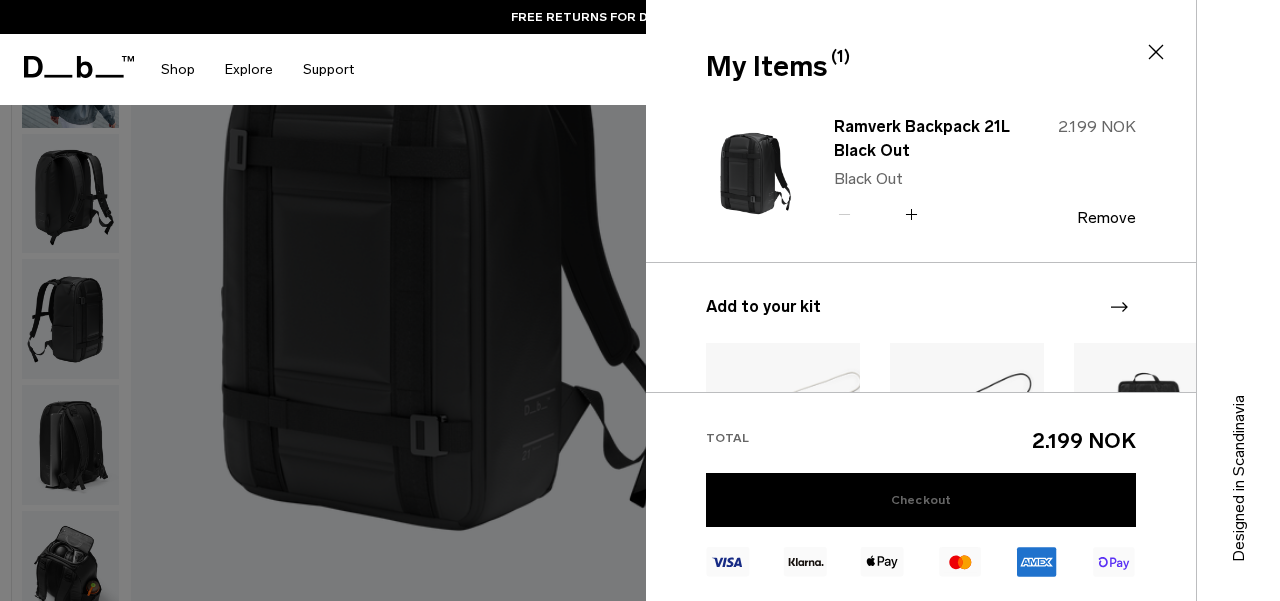 click on "Checkout" at bounding box center [921, 500] 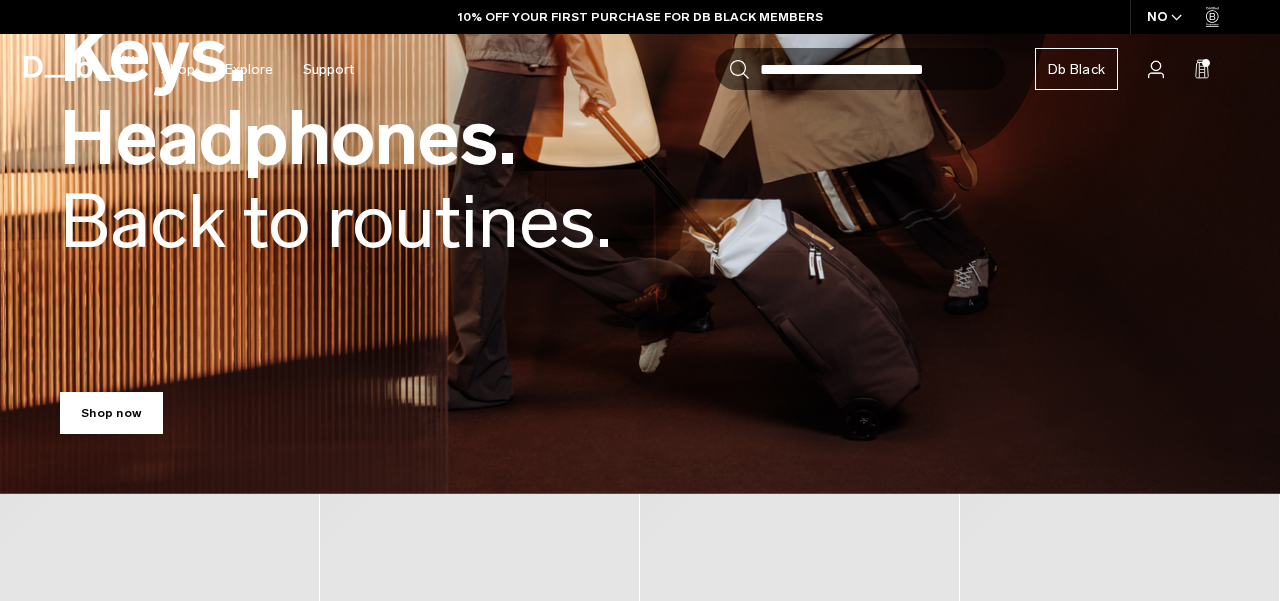 scroll, scrollTop: 0, scrollLeft: 0, axis: both 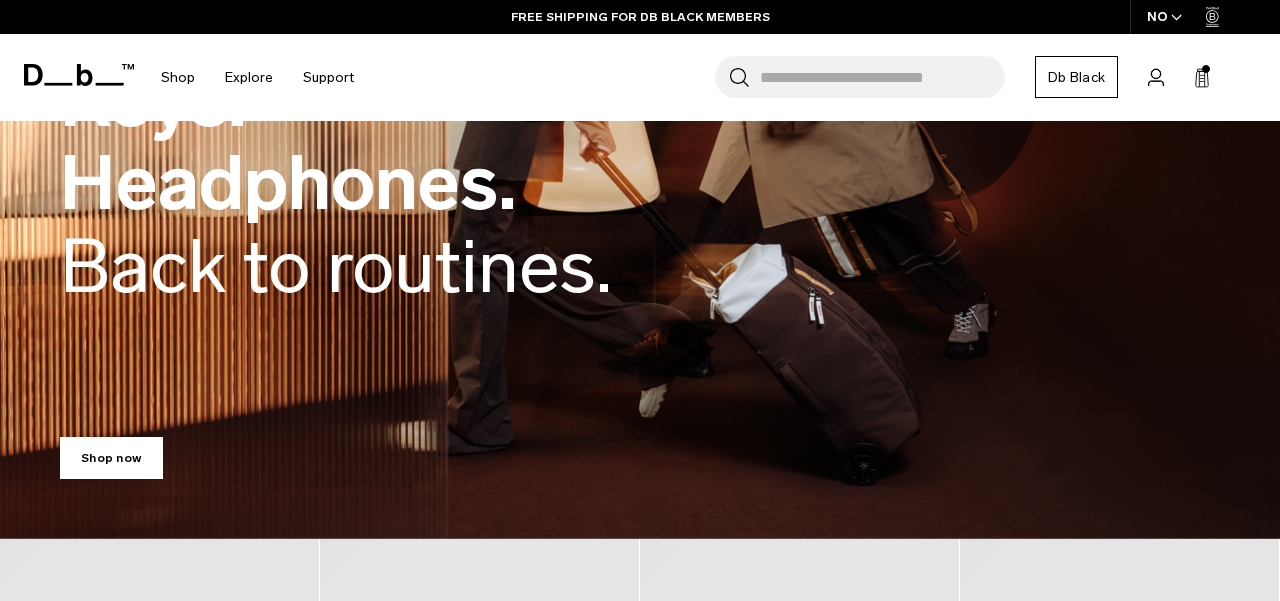 click on "Search for Bags, Luggage...
Search
Close
Trending Products
All Products
Hugger Backpack 30L Black Out
2.299 NOK
Ramverk Front-access Carry-on Black Out" at bounding box center (816, 77) 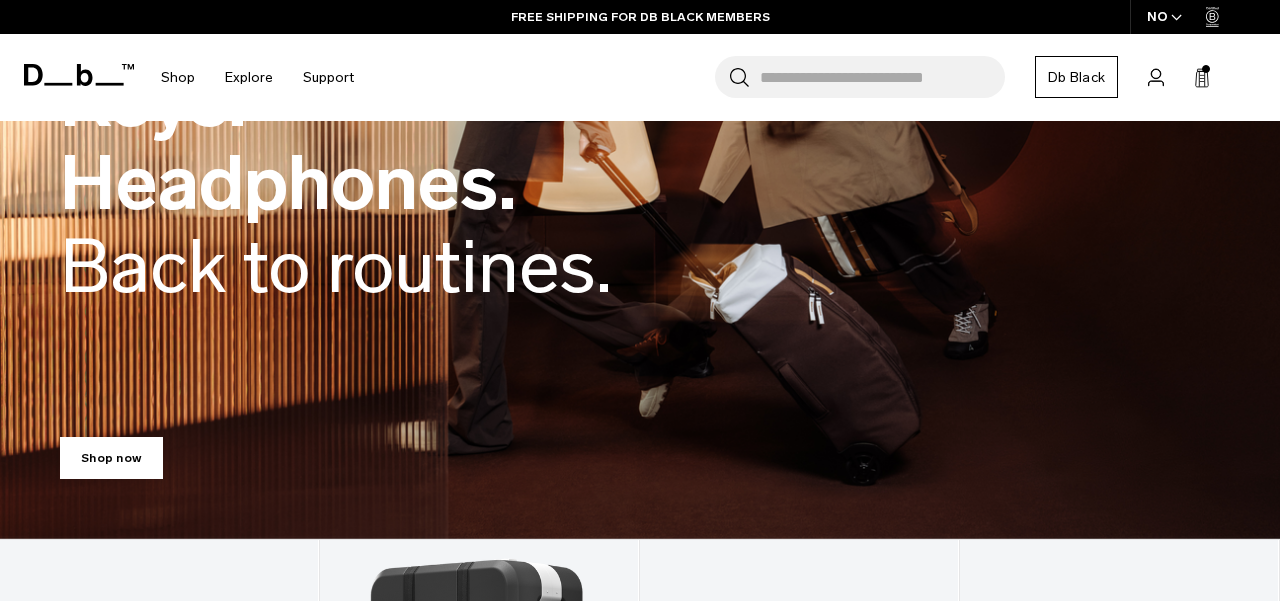 click 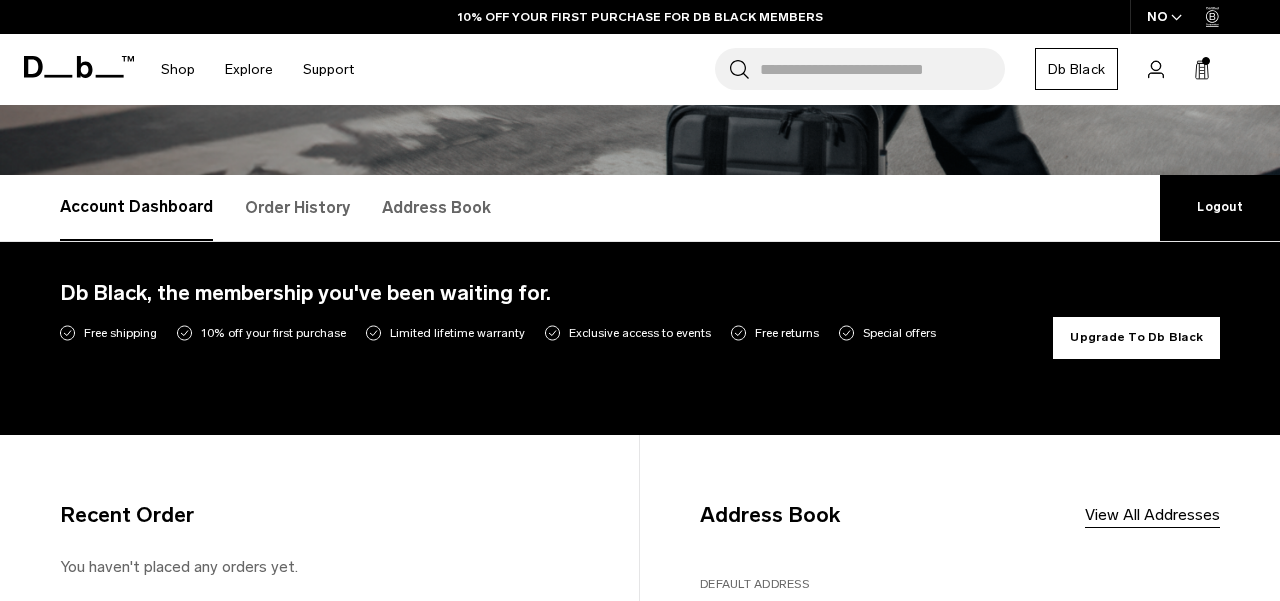 scroll, scrollTop: 273, scrollLeft: 0, axis: vertical 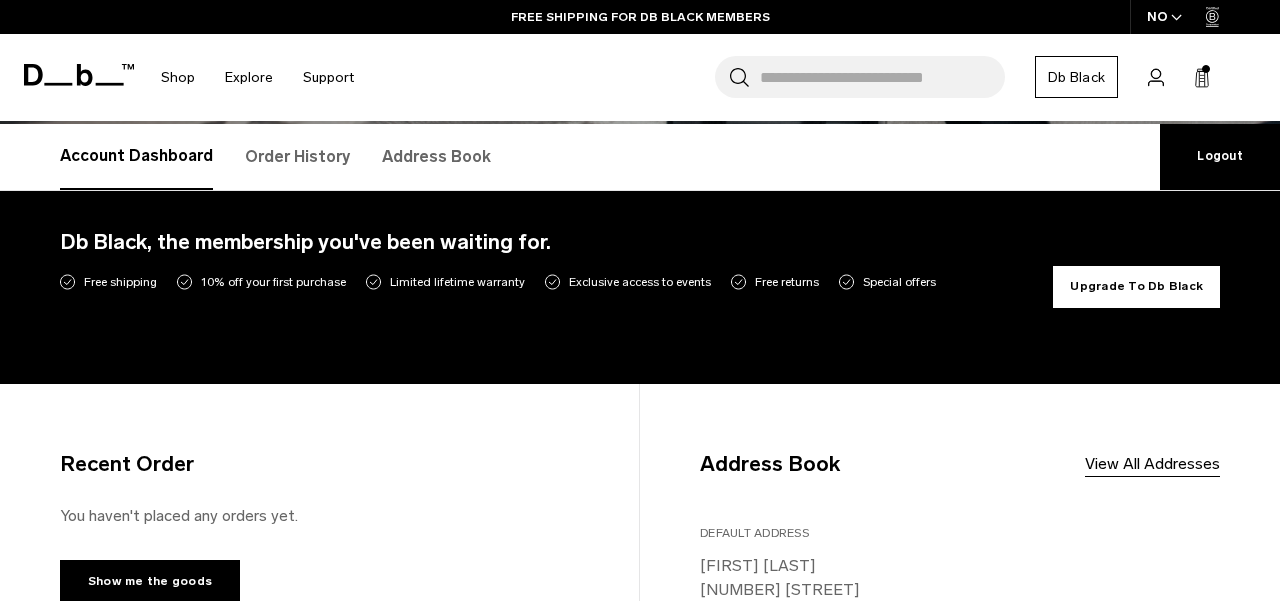 click on "10% off your first purchase" at bounding box center [273, 282] 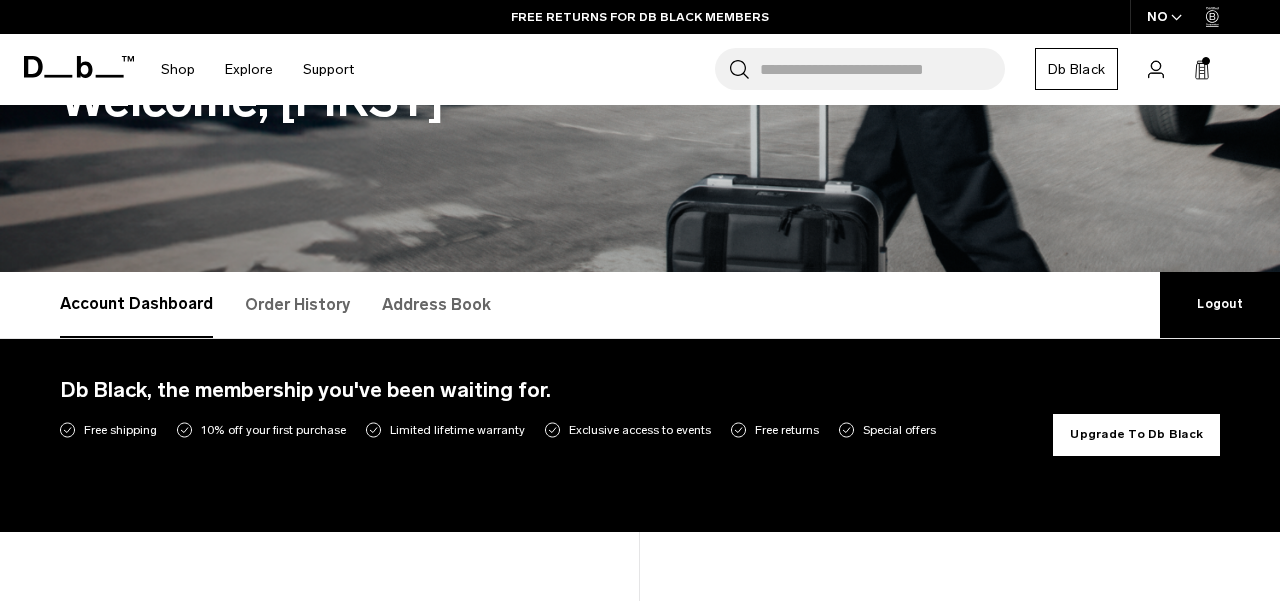 scroll, scrollTop: 234, scrollLeft: 0, axis: vertical 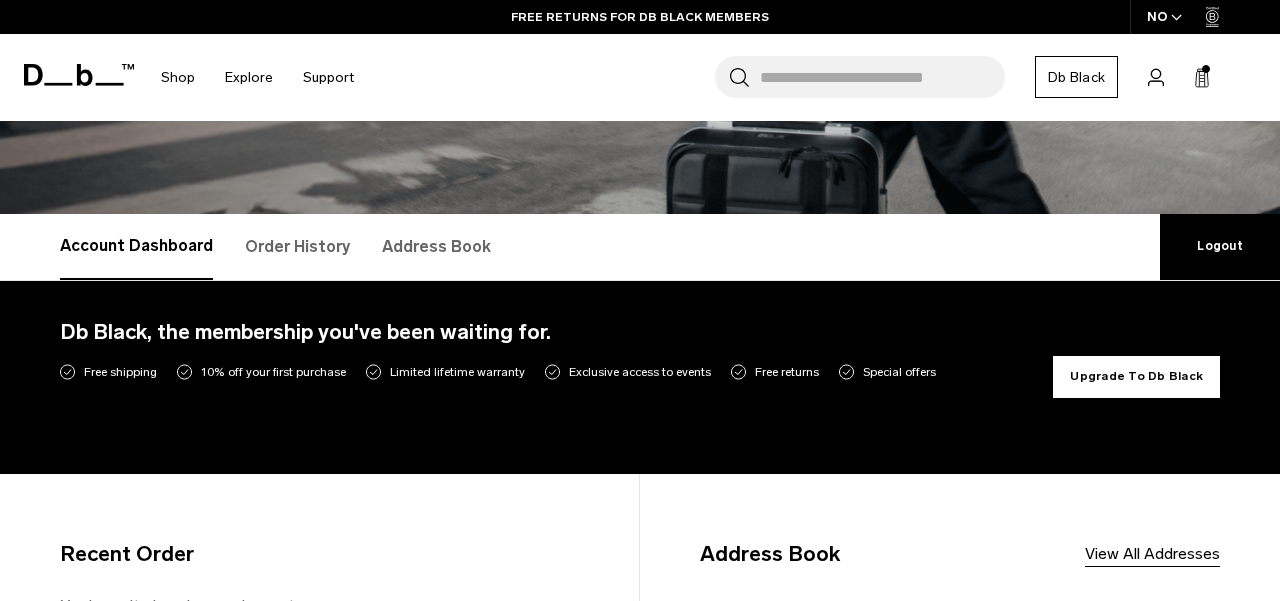 click on "Upgrade To Db Black" at bounding box center [1136, 377] 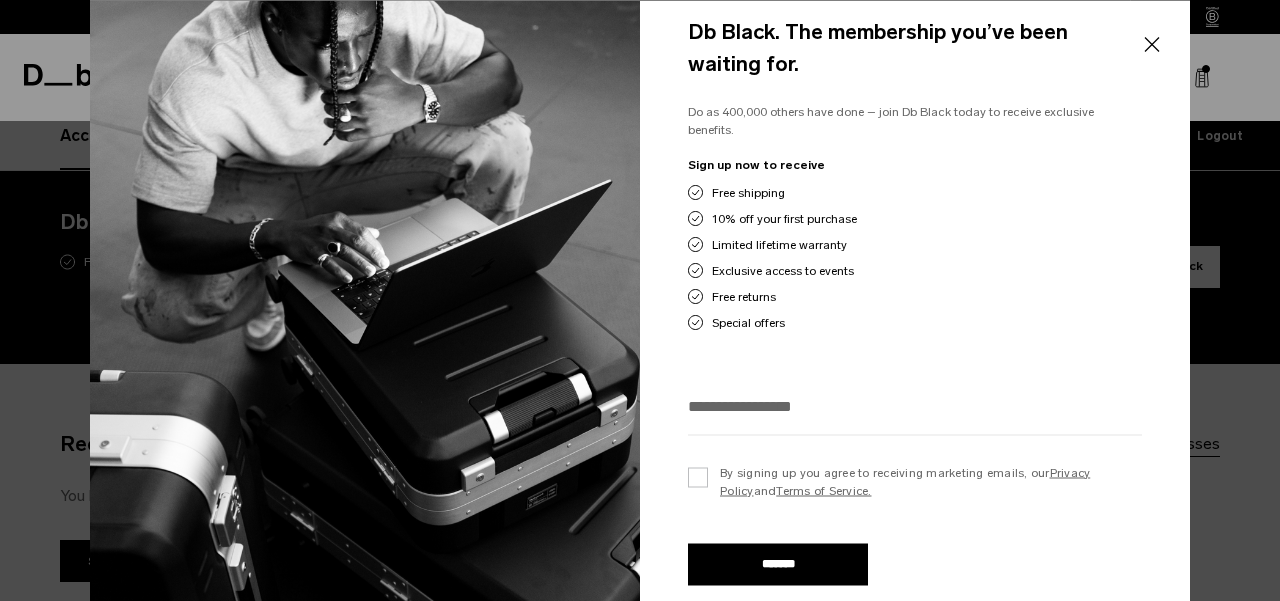scroll, scrollTop: 346, scrollLeft: 0, axis: vertical 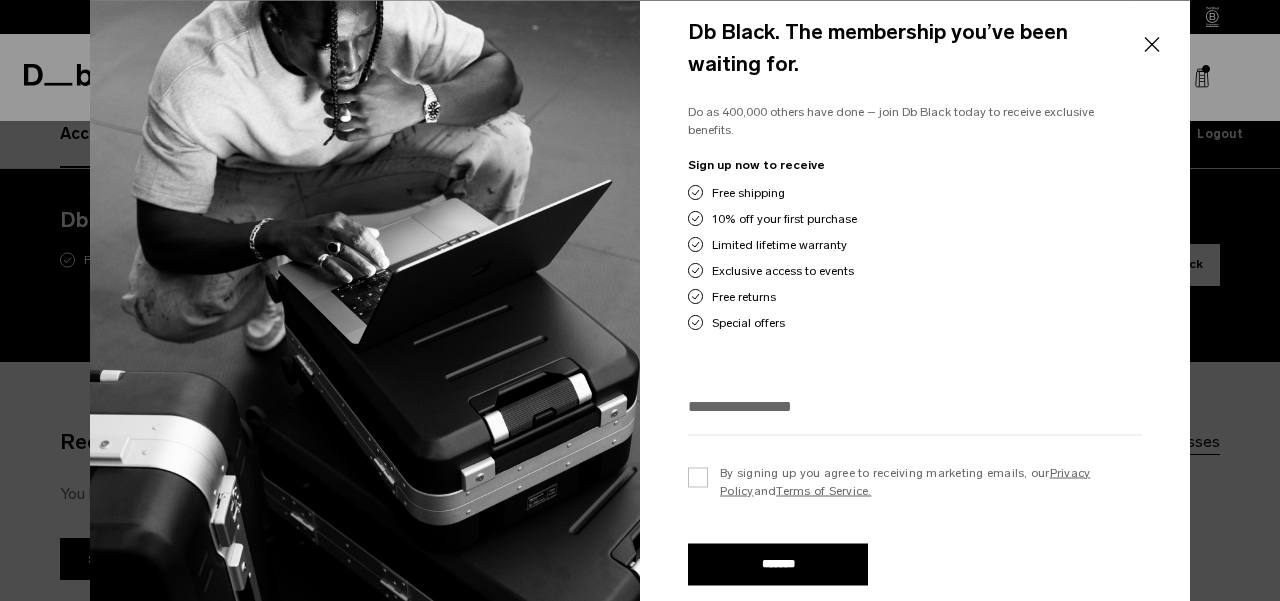 click at bounding box center [915, 405] 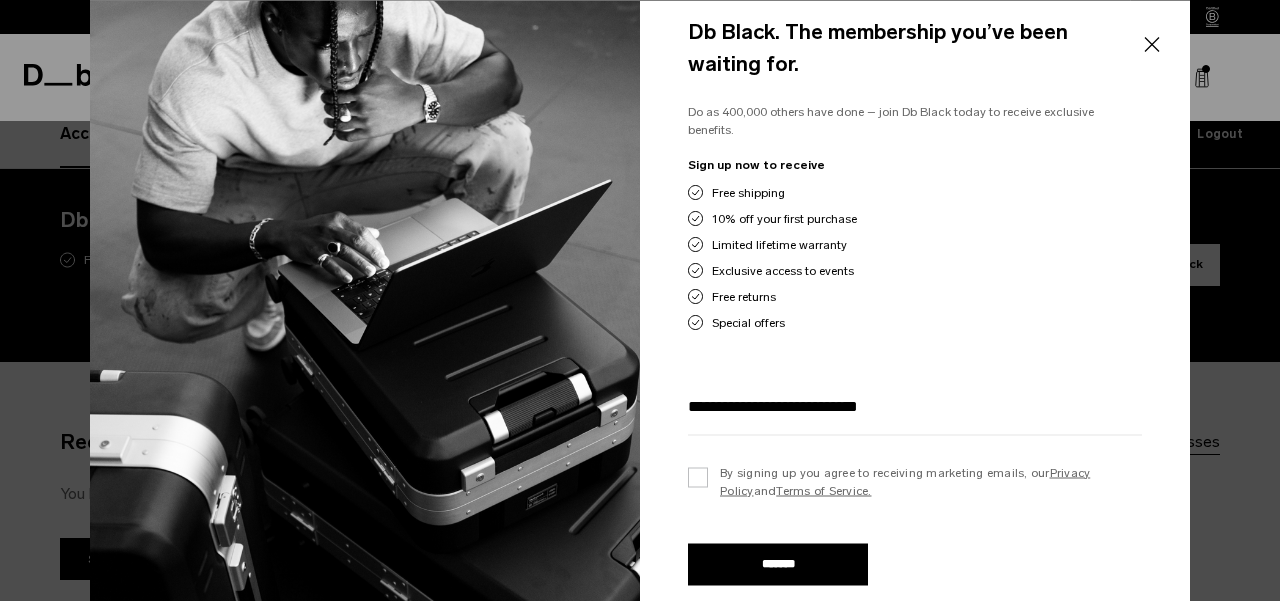 type on "**********" 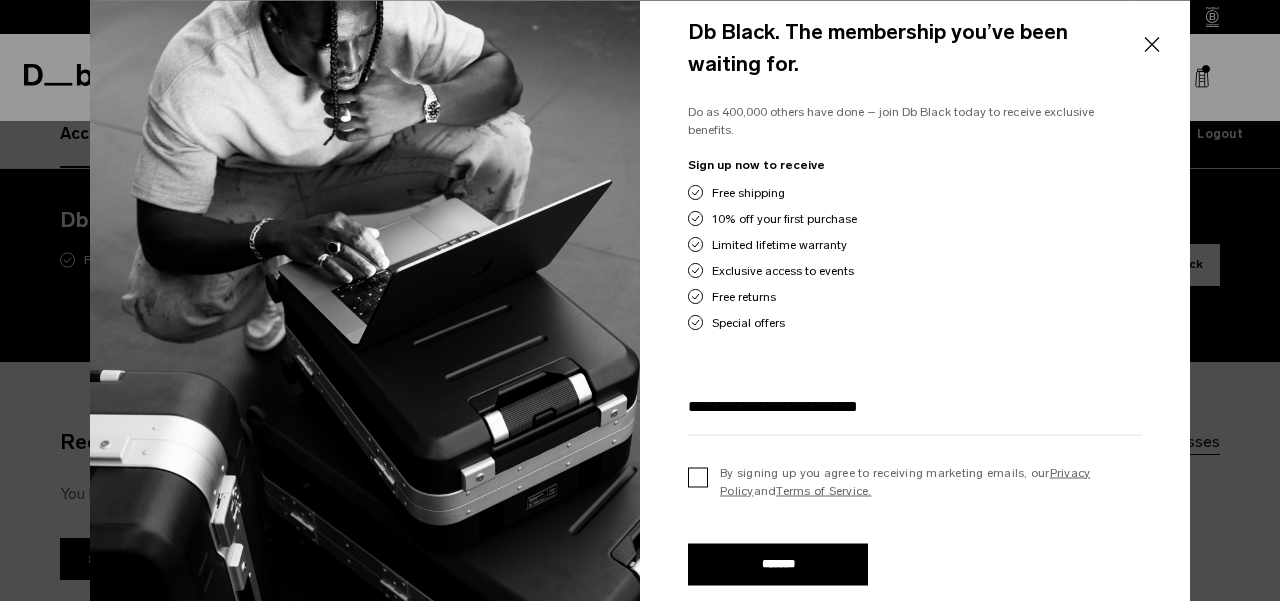 click on "By signing up you agree to receiving marketing emails, our  Privacy Policy  and  Terms of Service." at bounding box center (915, 481) 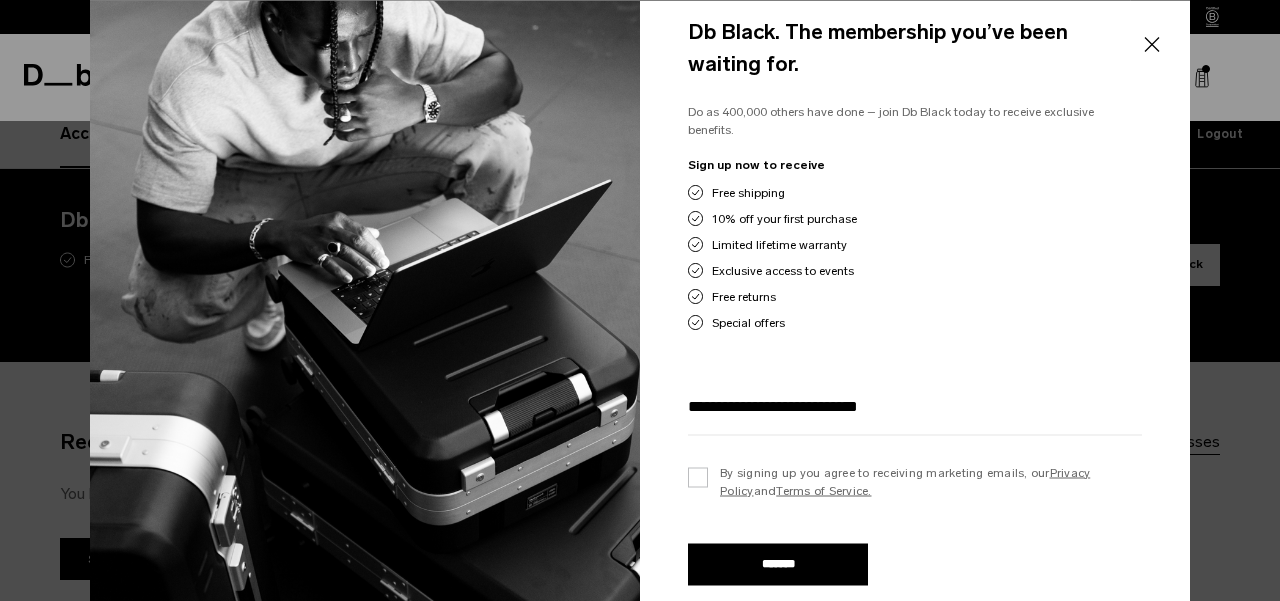 click on "*******" at bounding box center [778, 564] 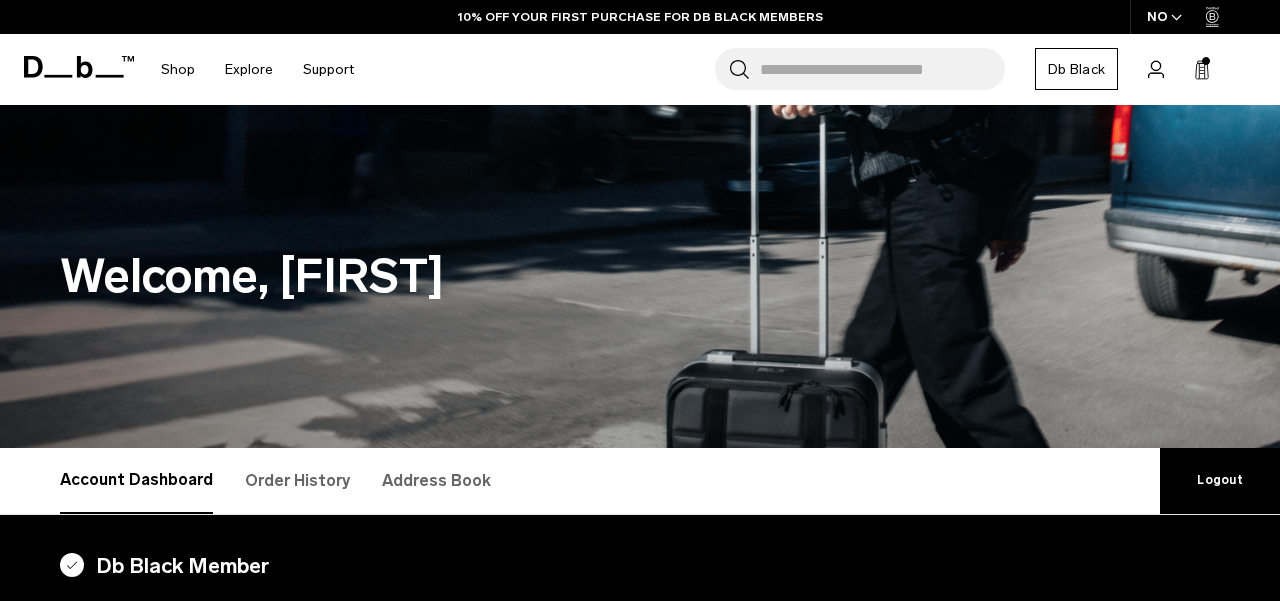 scroll, scrollTop: 0, scrollLeft: 0, axis: both 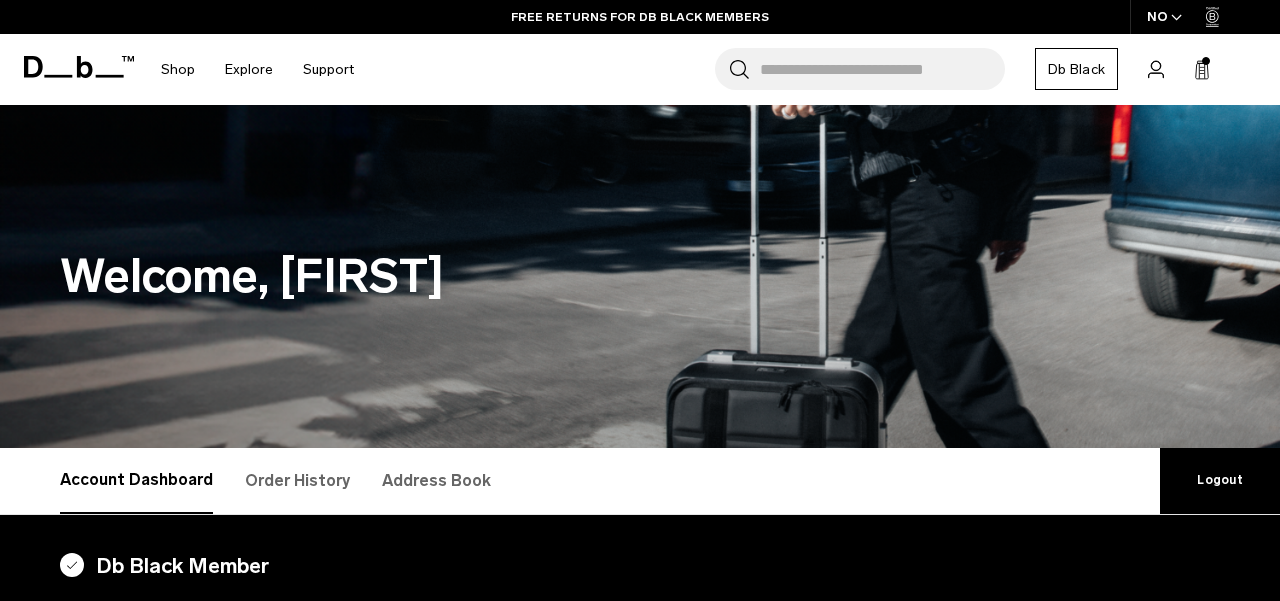 click 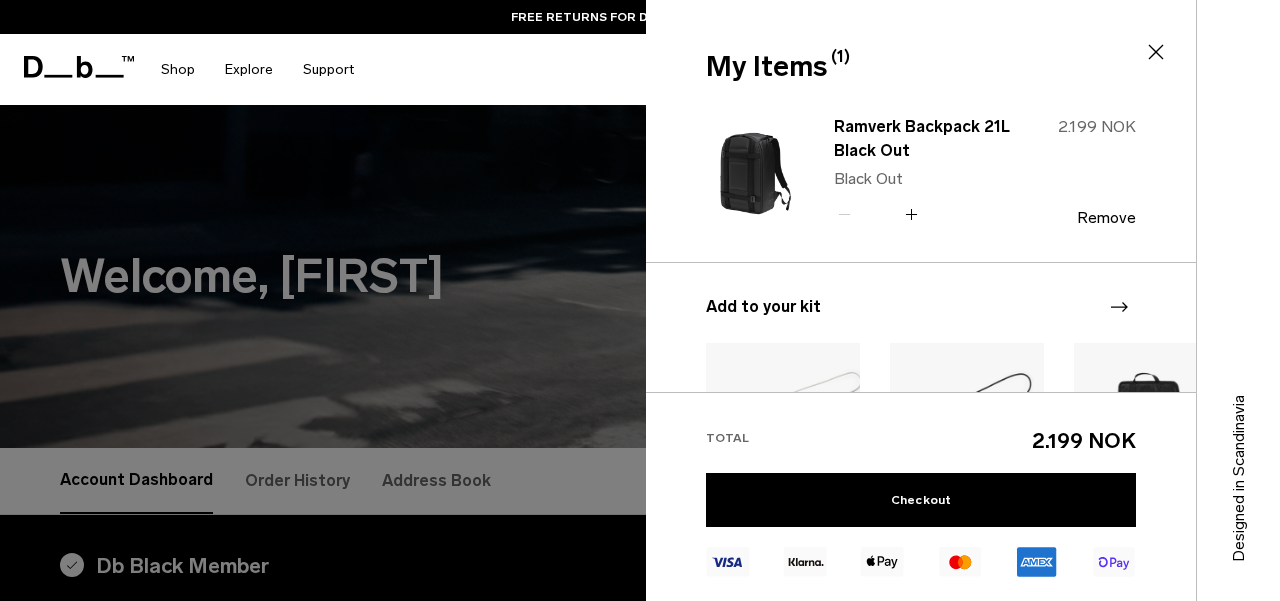 click 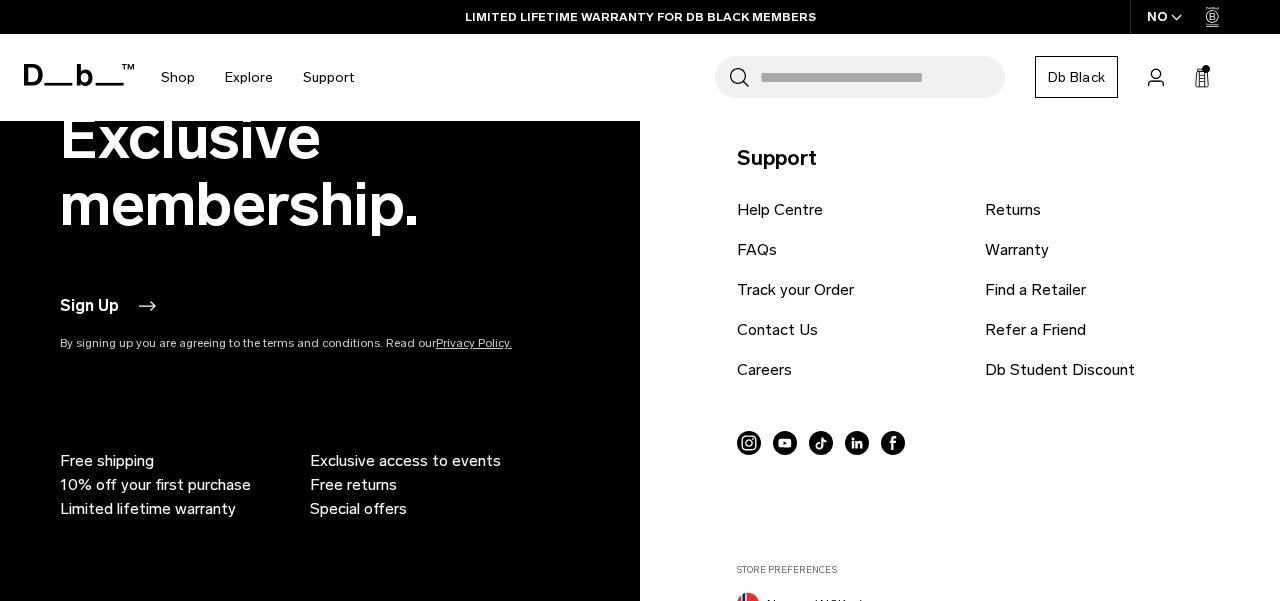 scroll, scrollTop: 1927, scrollLeft: 0, axis: vertical 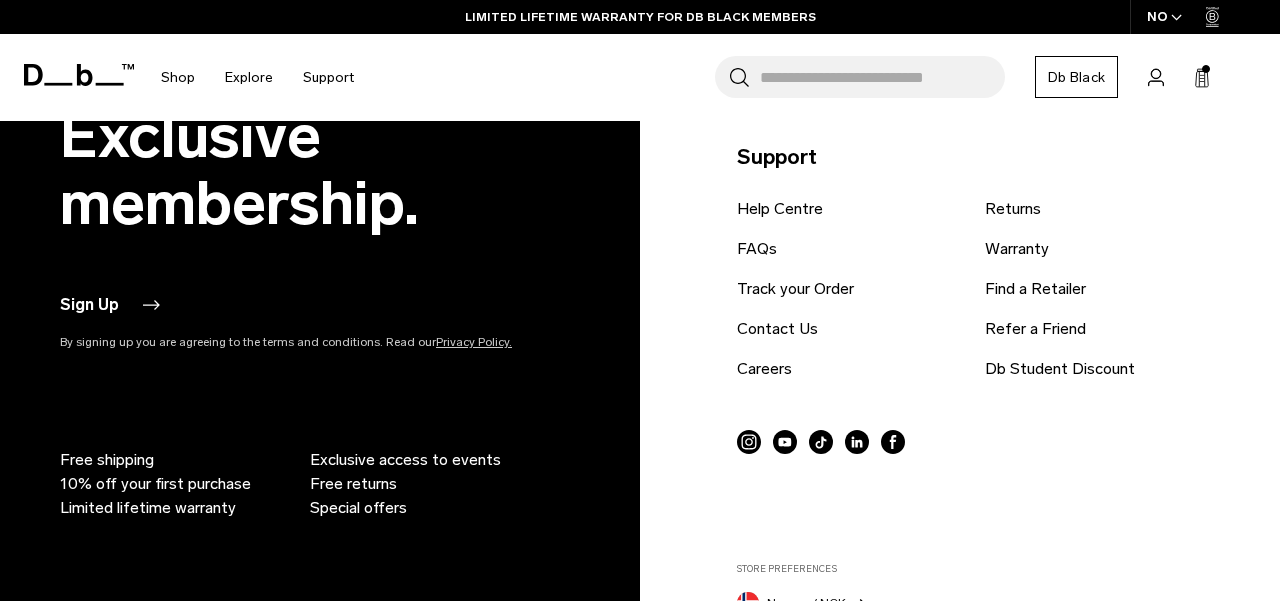 click on "Sign Up" at bounding box center (109, 305) 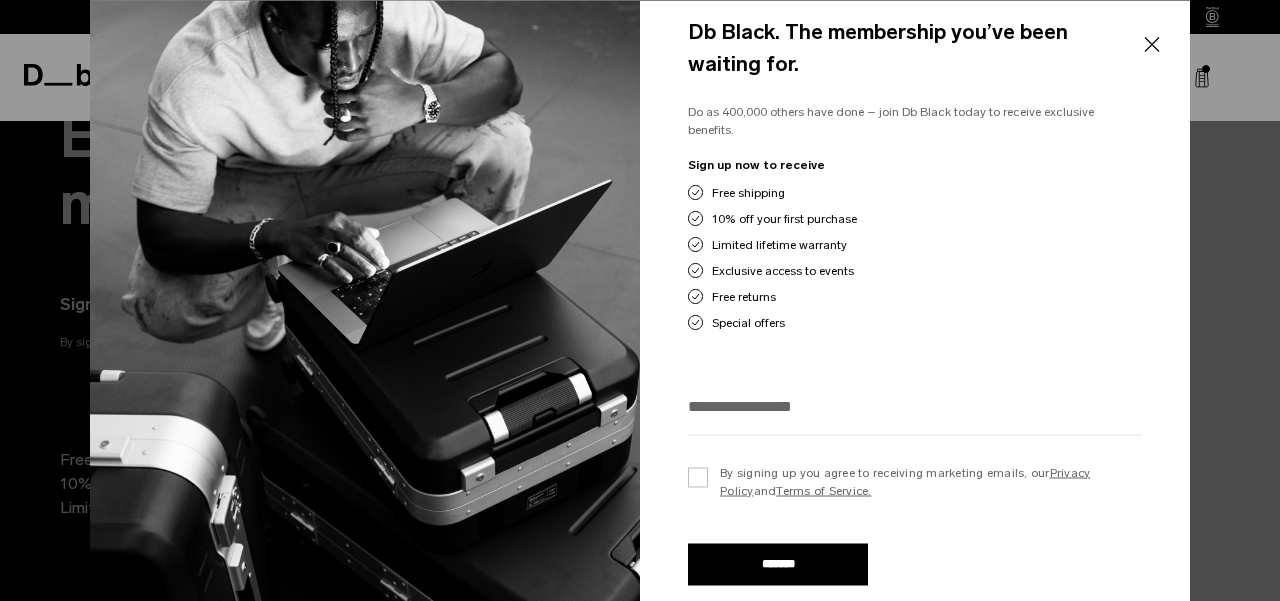 click on "Close" at bounding box center [1151, 45] 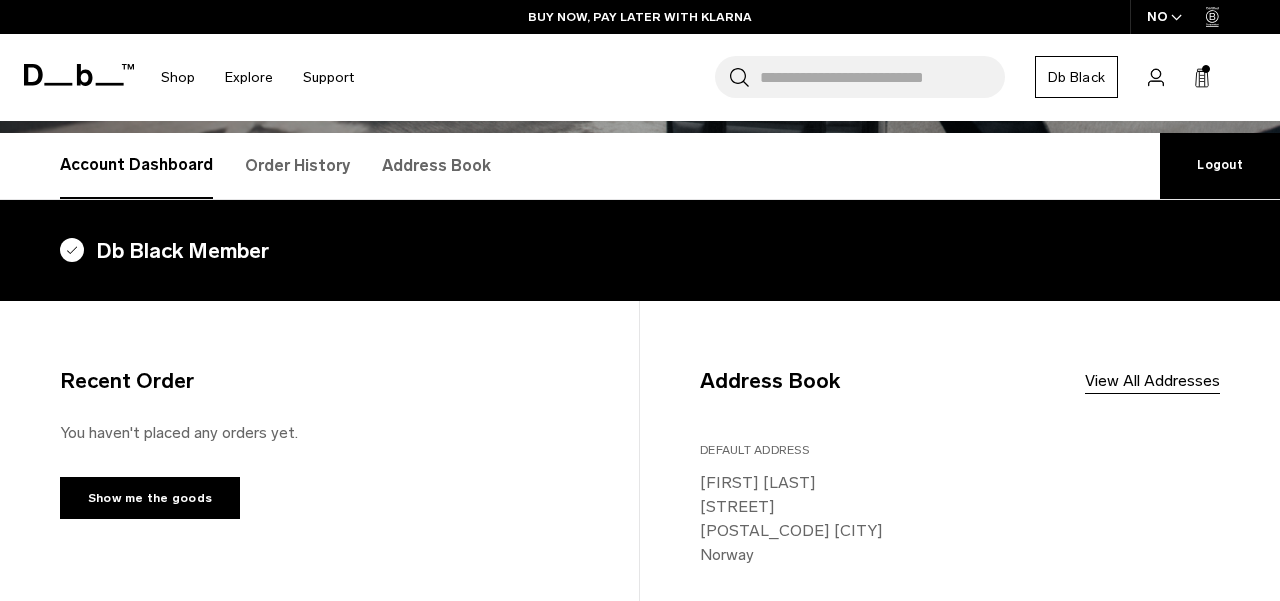 scroll, scrollTop: 324, scrollLeft: 0, axis: vertical 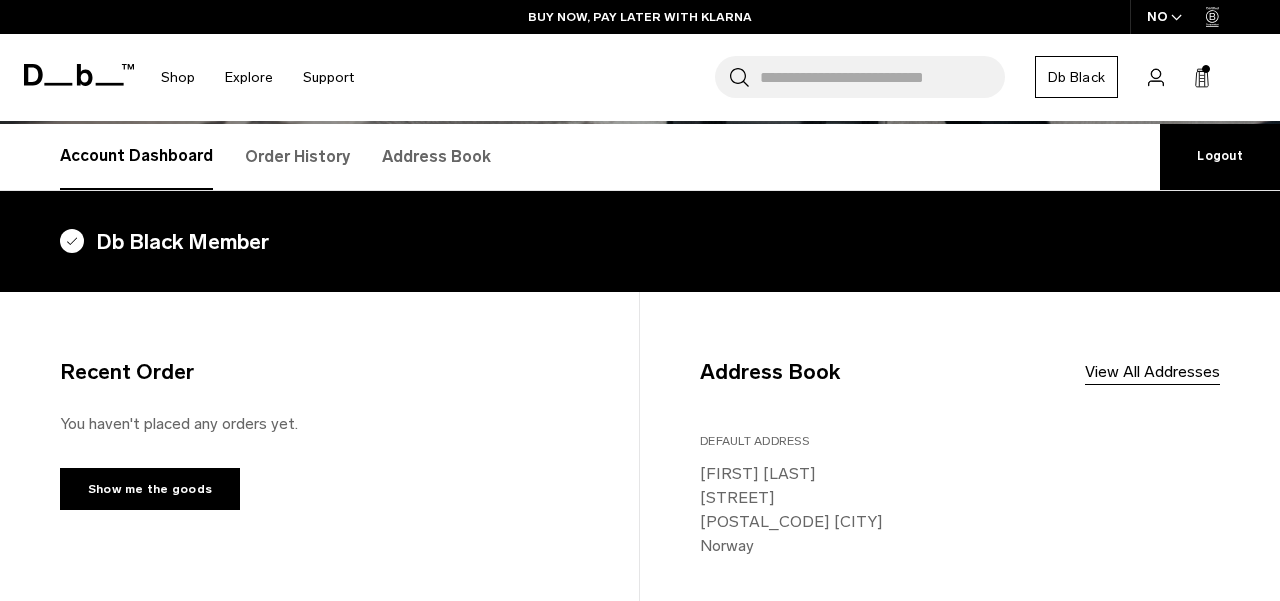 click 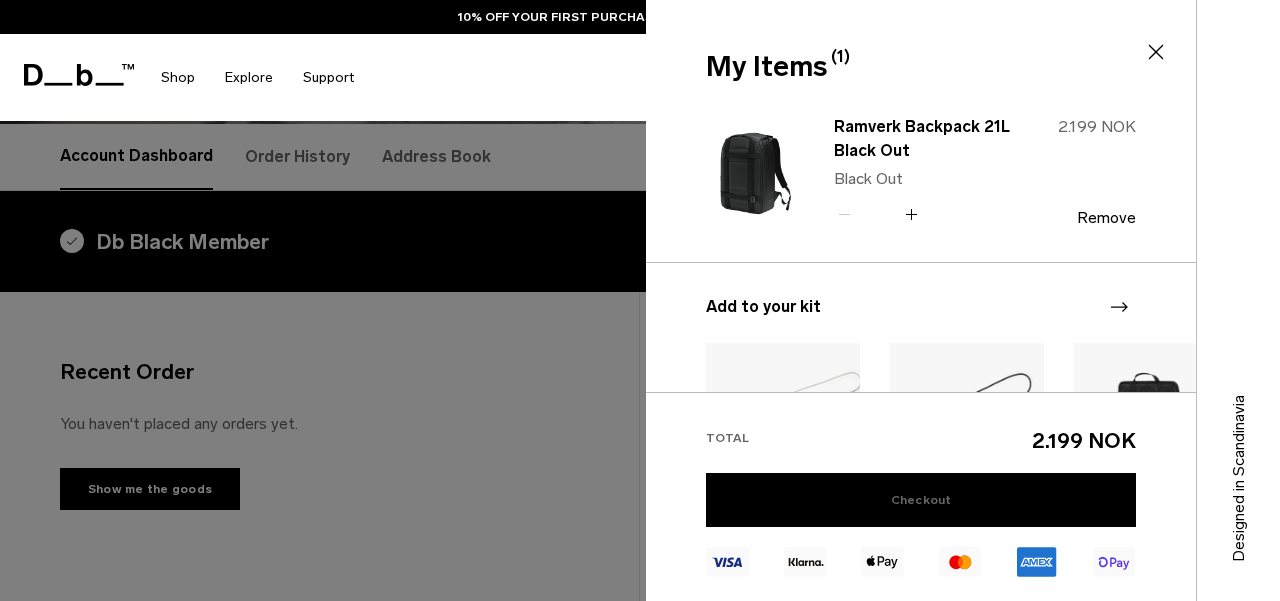 click on "Checkout" at bounding box center (921, 500) 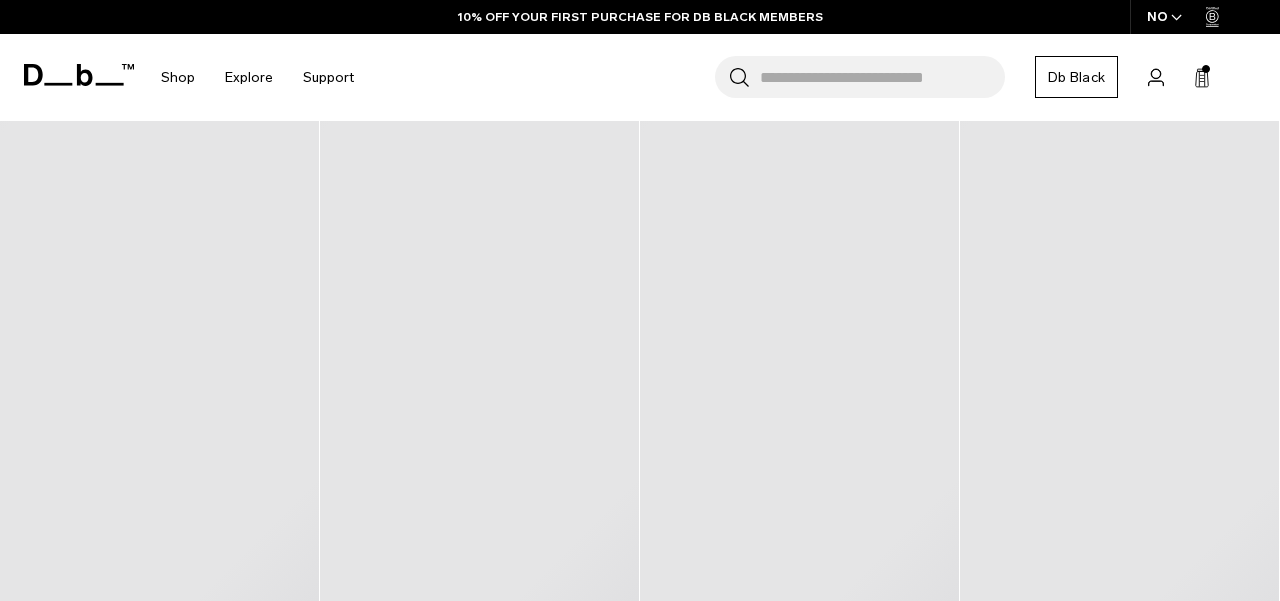 scroll, scrollTop: 868, scrollLeft: 0, axis: vertical 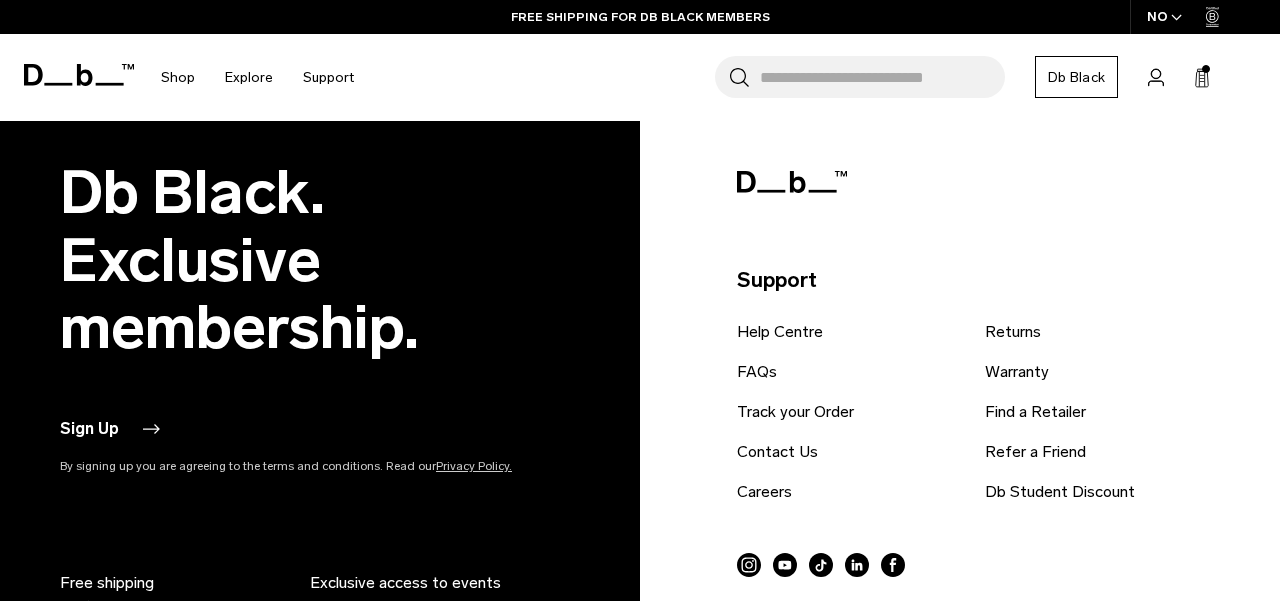 click 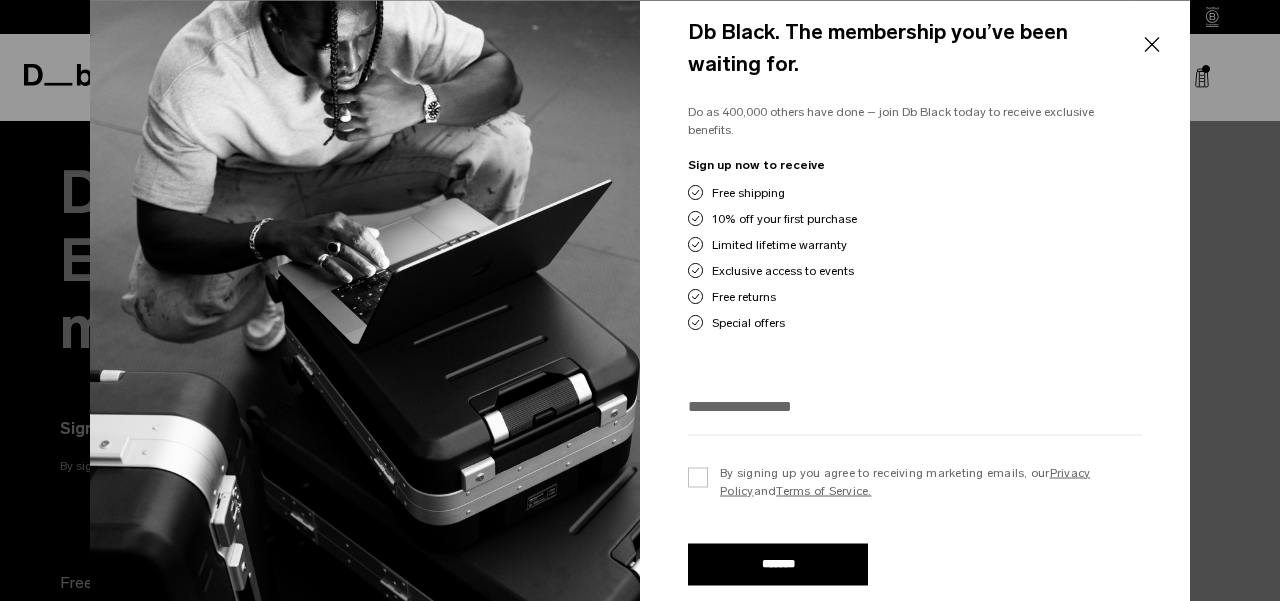 click on "Close" at bounding box center (1151, 45) 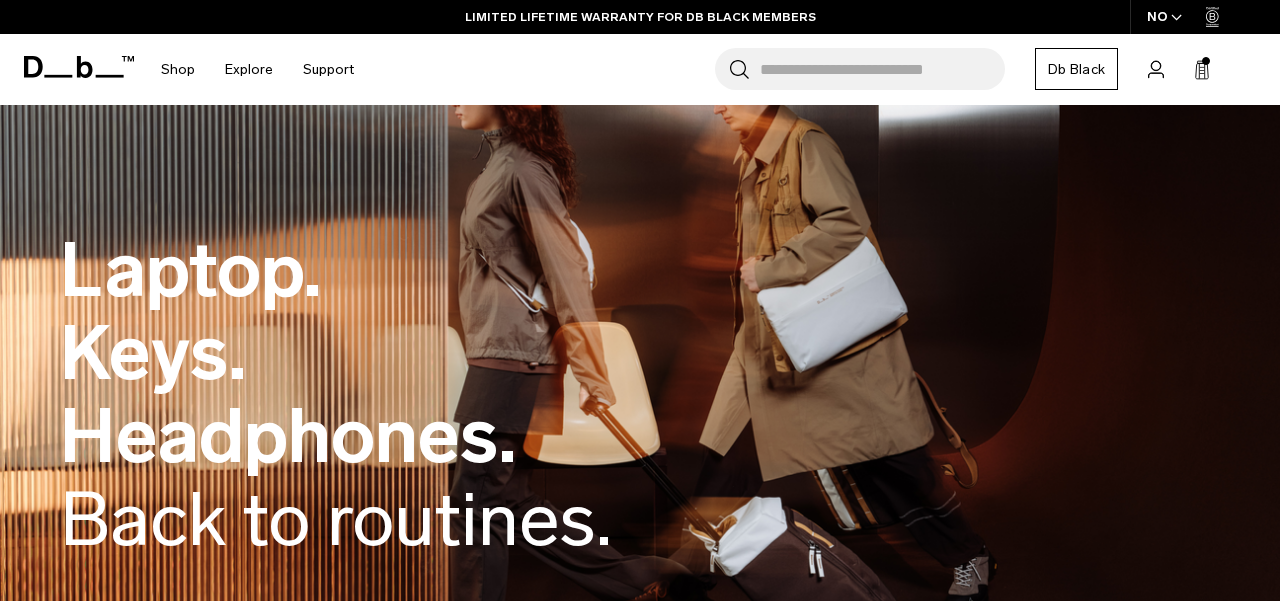 scroll, scrollTop: 0, scrollLeft: 0, axis: both 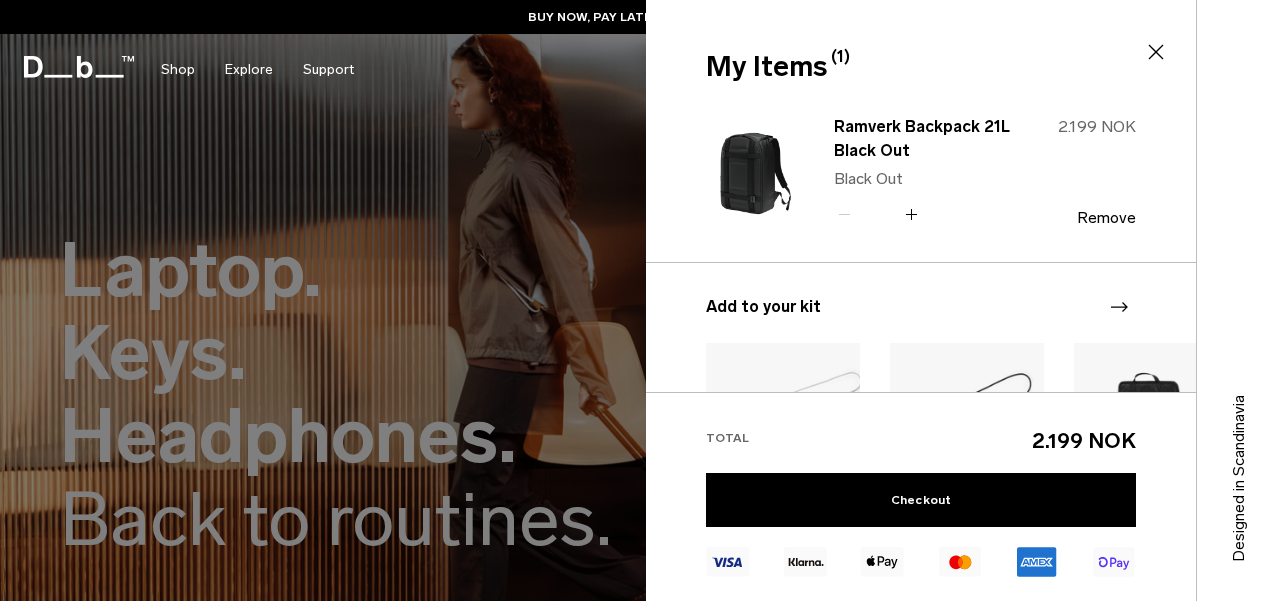 click 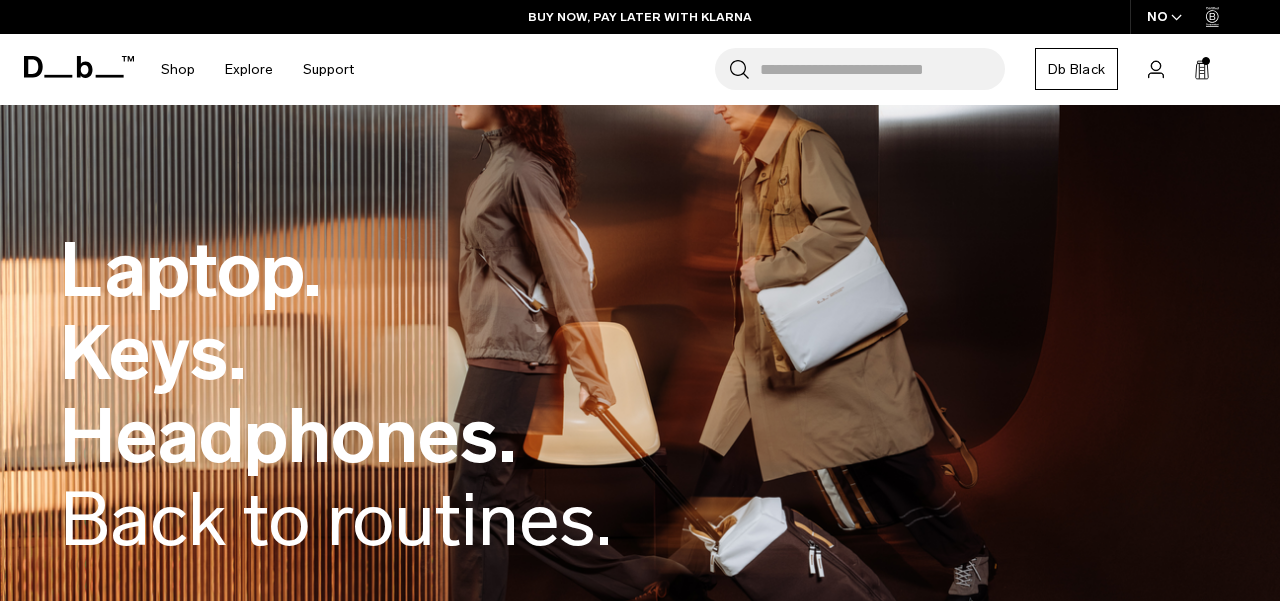 click on "Search for Bags, Luggage...
Search
Close
Trending Products
All Products
Hugger Backpack 30L Black Out
2.299 NOK
Ramverk Front-access Carry-on Black Out" at bounding box center [816, 69] 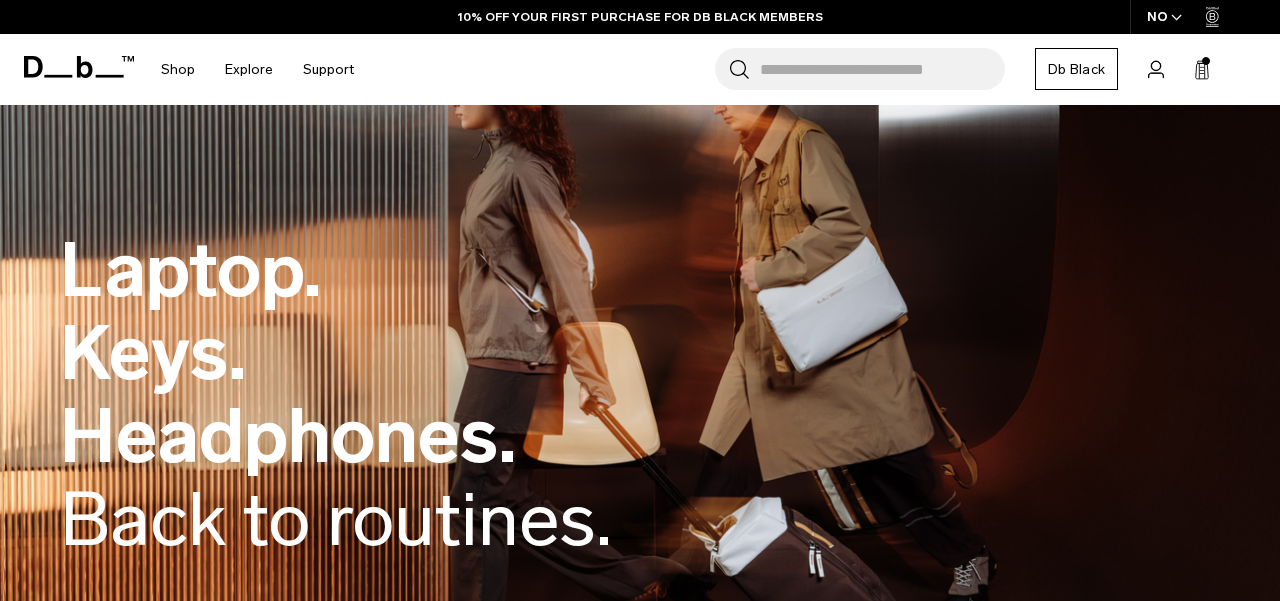 click 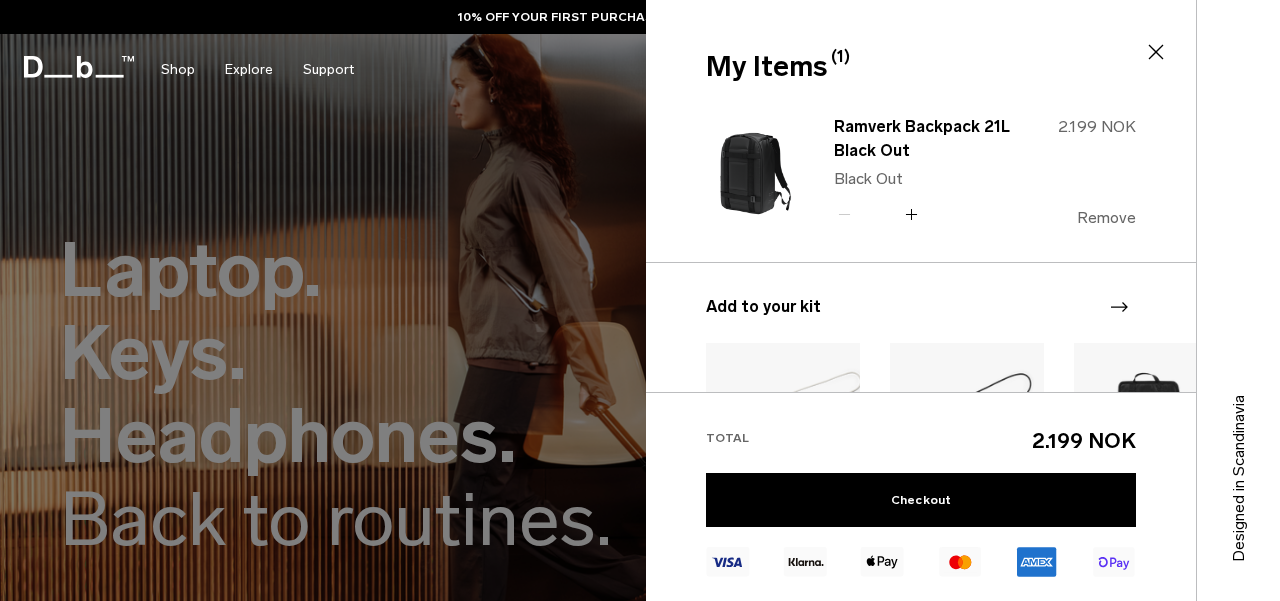 click on "Remove" at bounding box center (1106, 218) 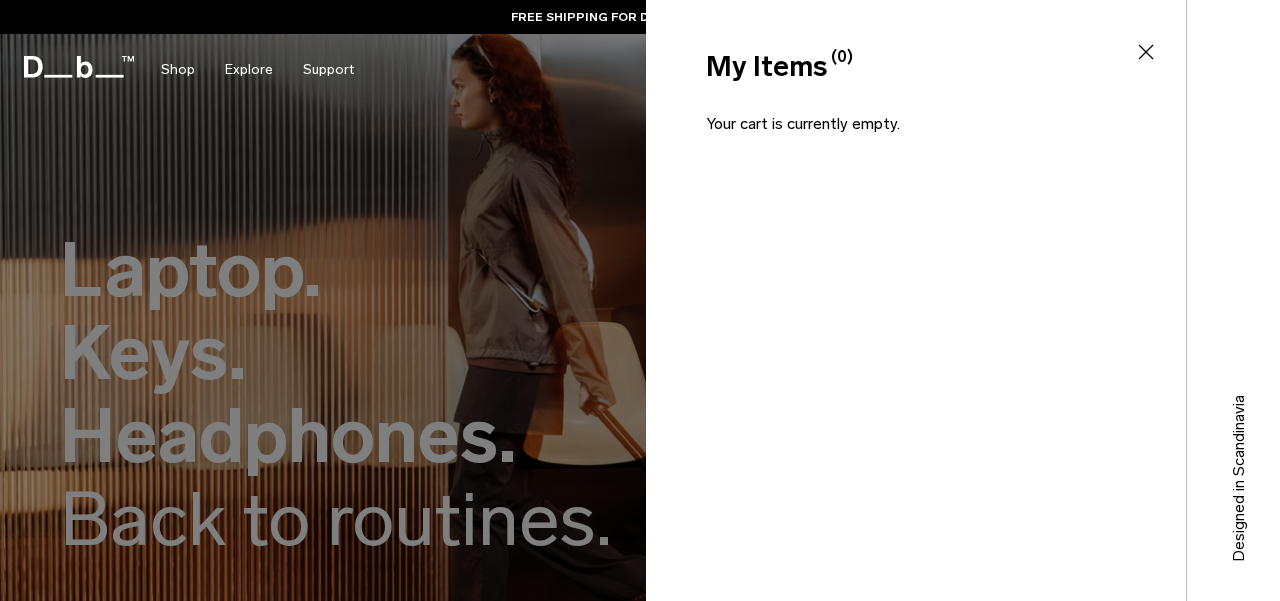 click 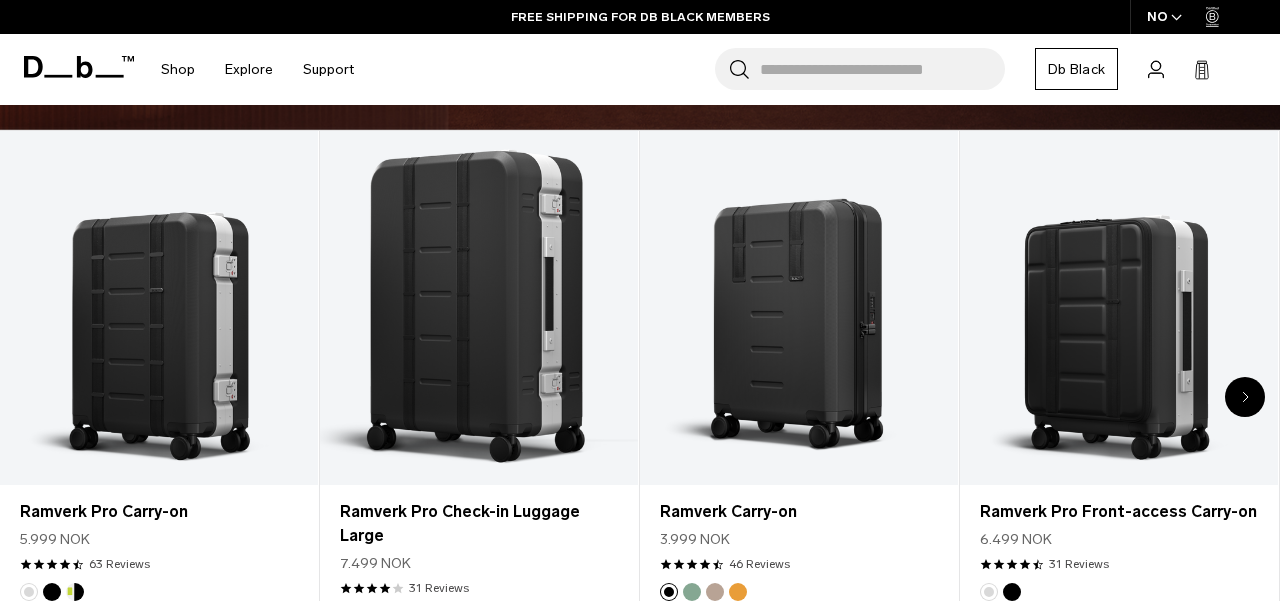 scroll, scrollTop: 355, scrollLeft: 0, axis: vertical 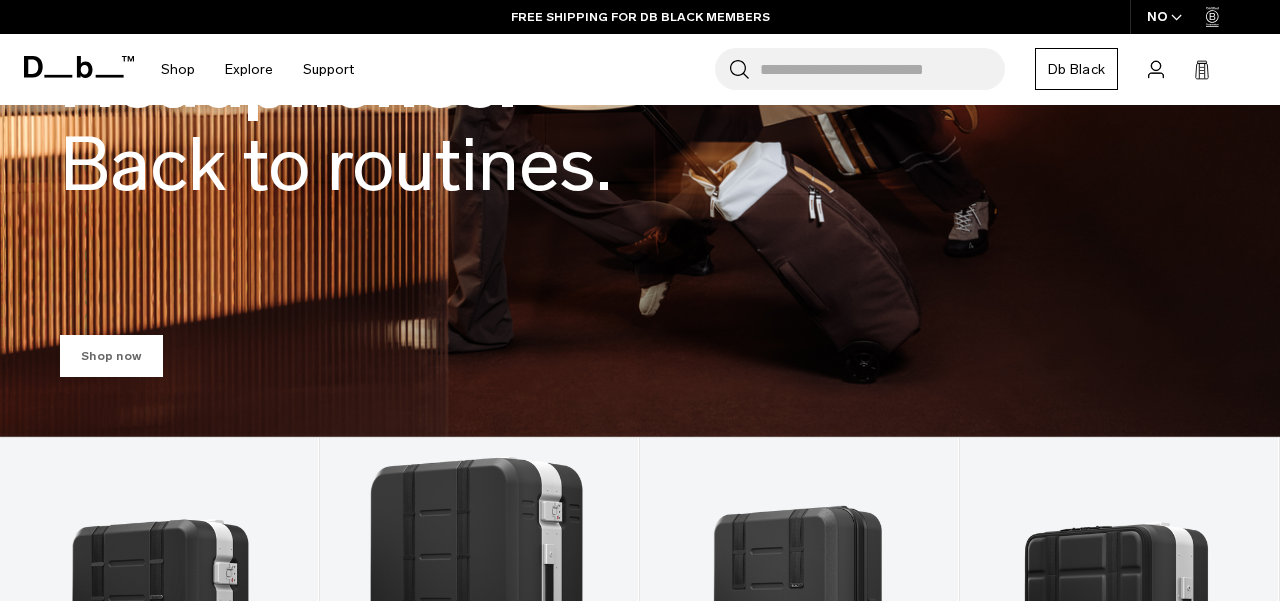 click on "Shop now" at bounding box center [111, 356] 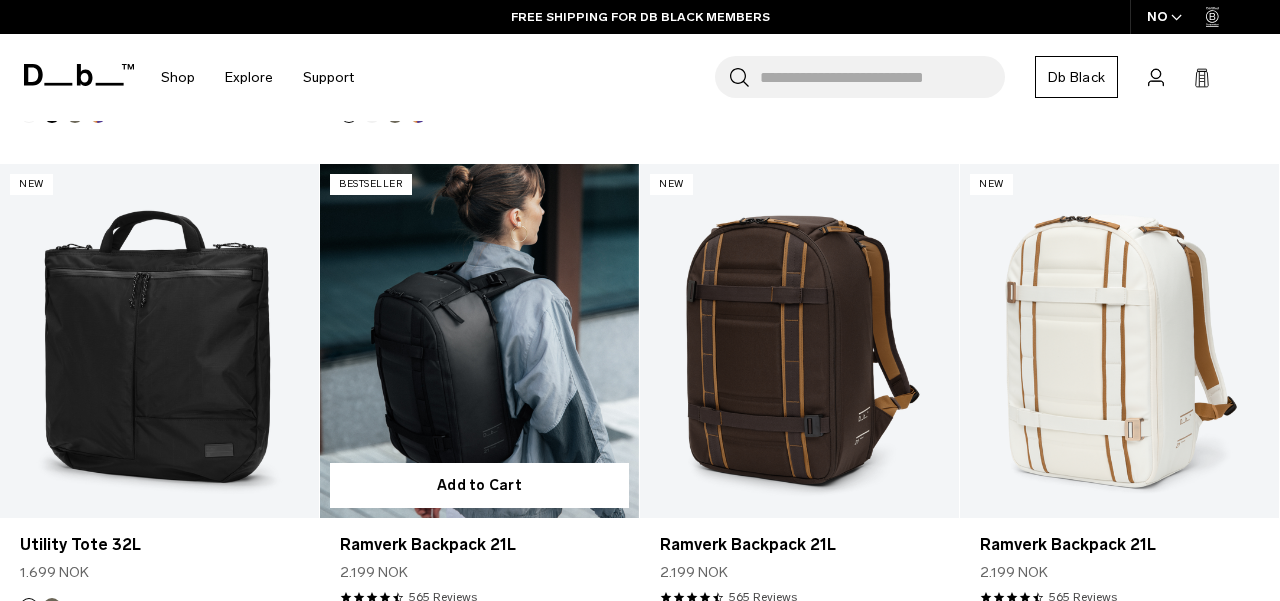 scroll, scrollTop: 2348, scrollLeft: 0, axis: vertical 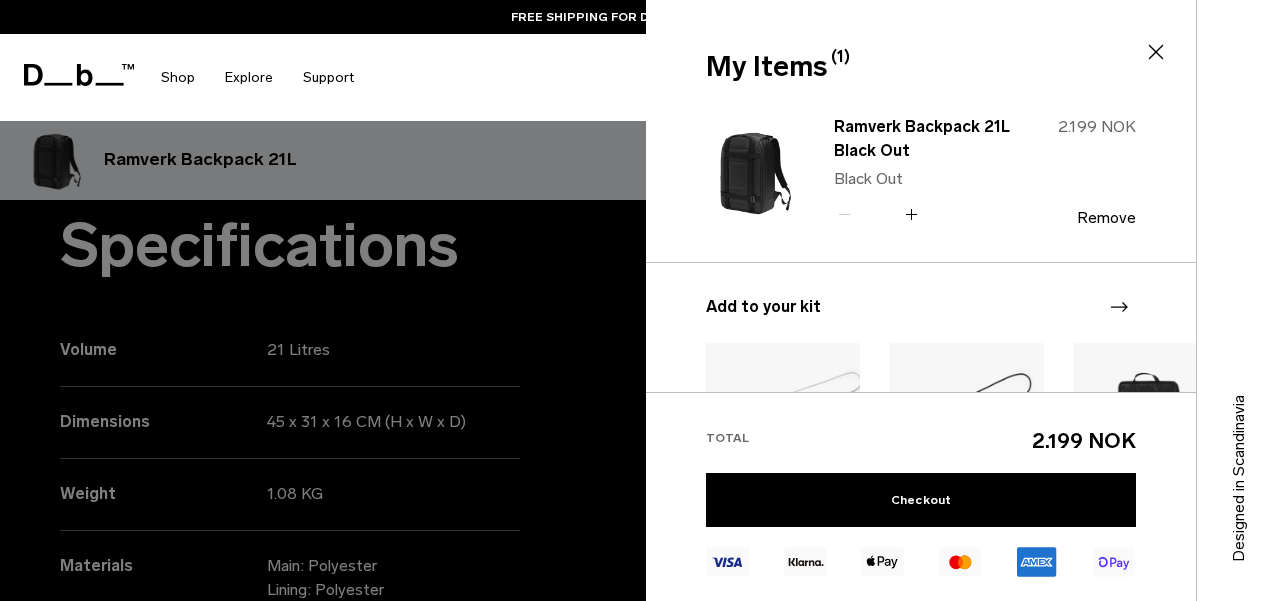 click 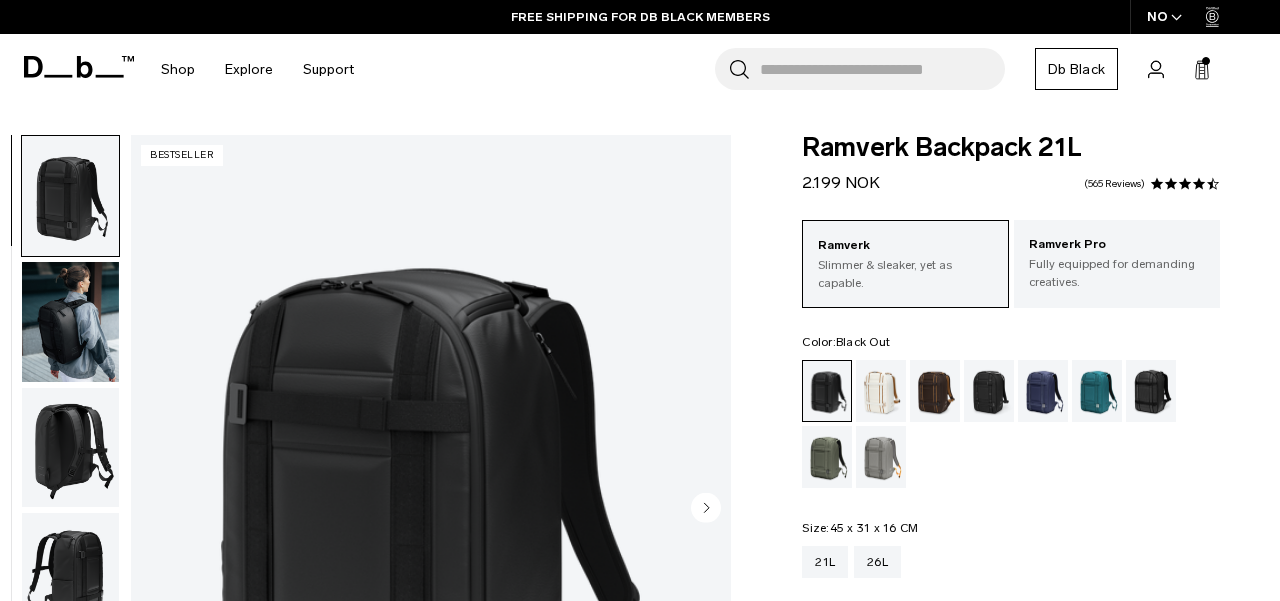 scroll, scrollTop: 0, scrollLeft: 0, axis: both 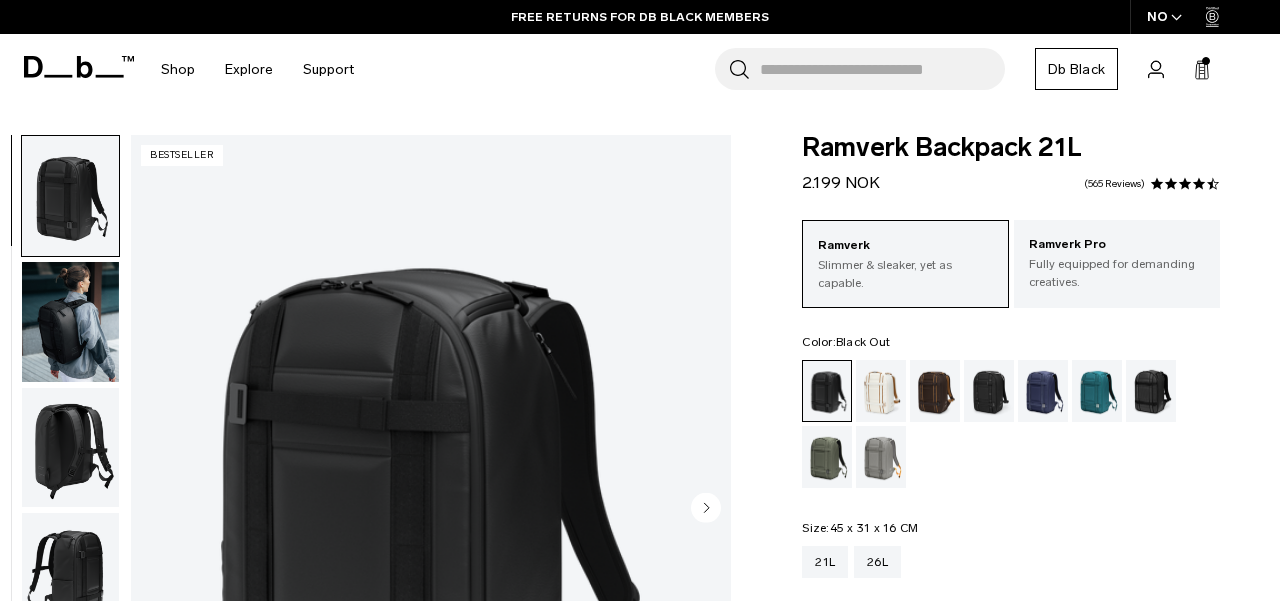 click on "Db Black" at bounding box center [1076, 69] 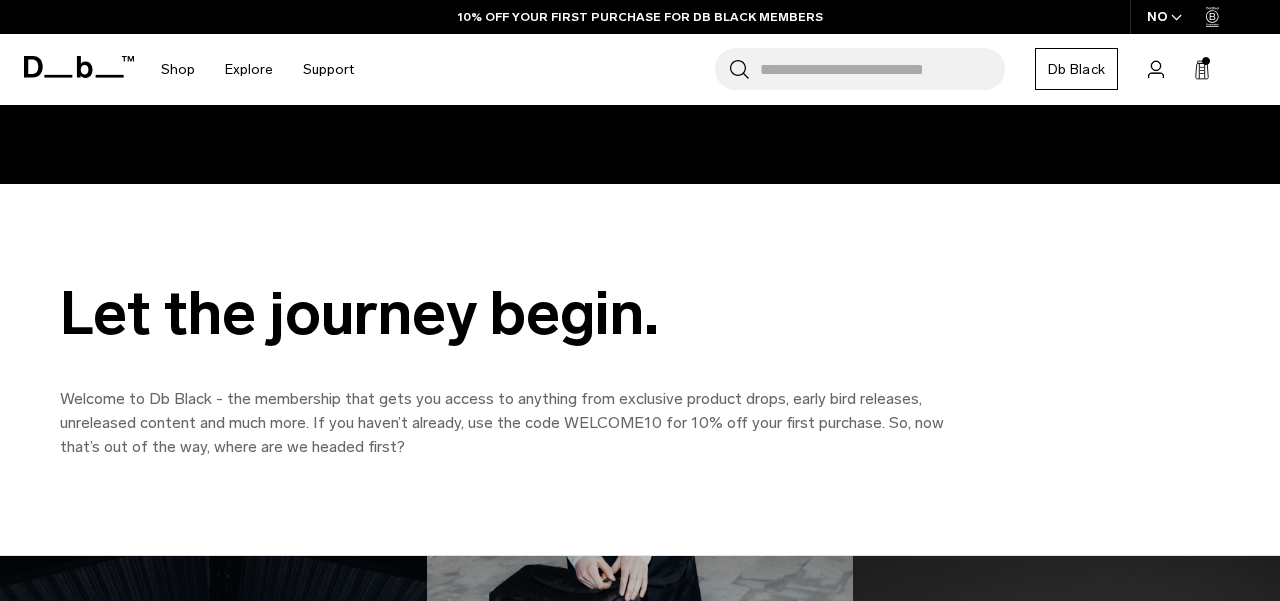 scroll, scrollTop: 721, scrollLeft: 0, axis: vertical 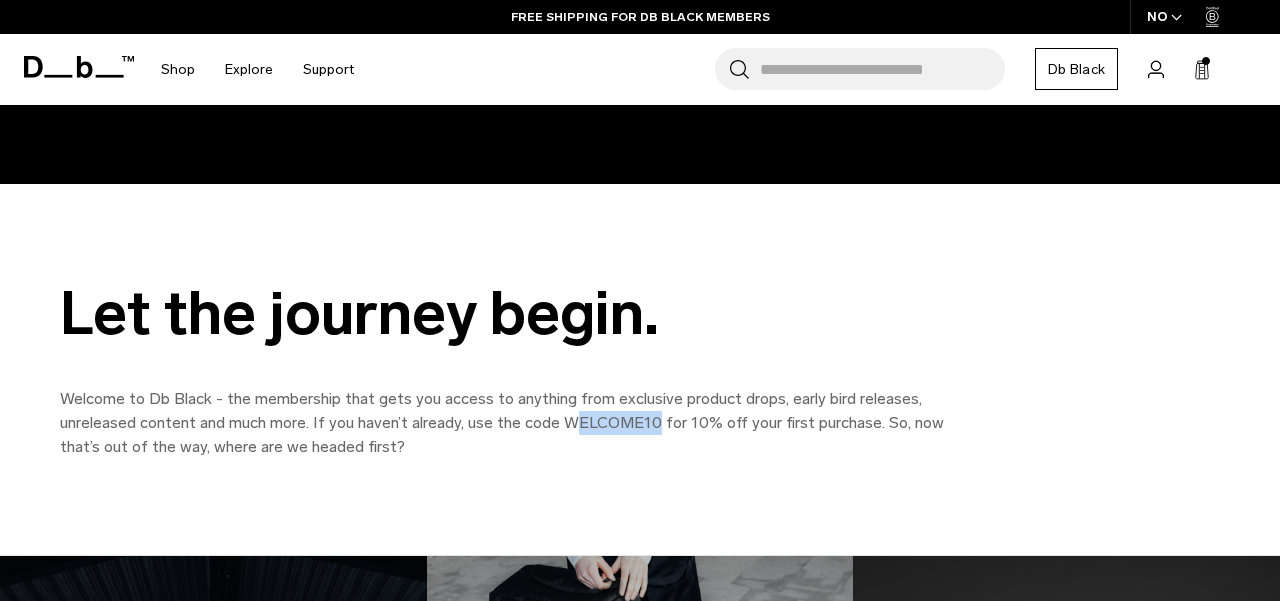 drag, startPoint x: 567, startPoint y: 424, endPoint x: 660, endPoint y: 423, distance: 93.00538 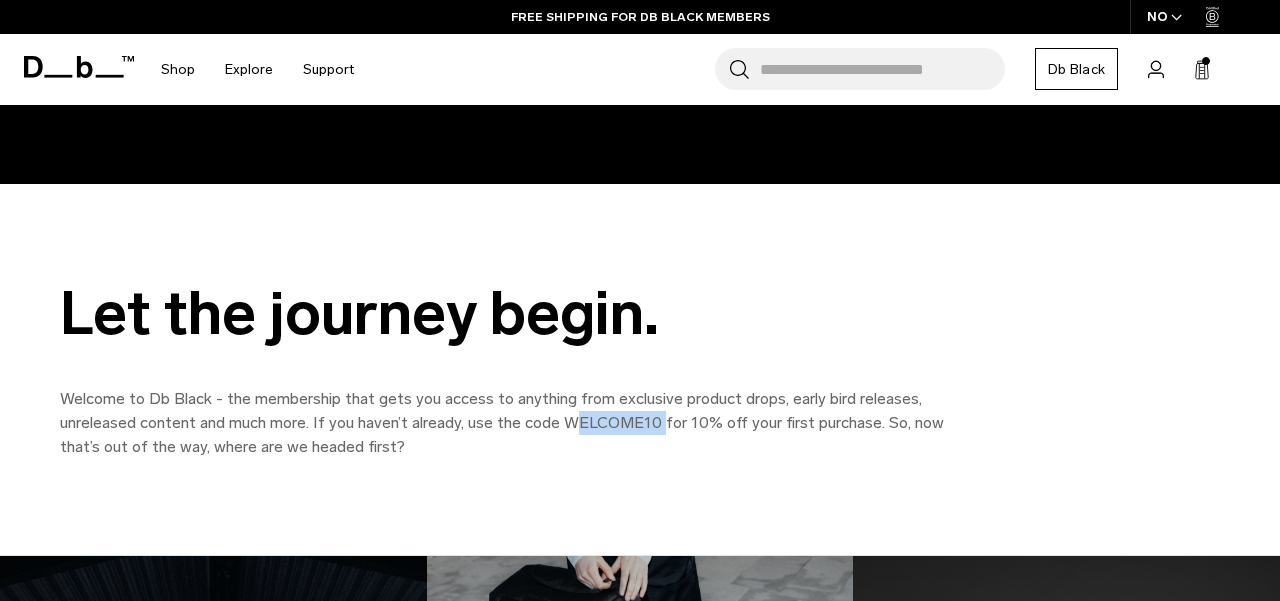 click on "Welcome to Db Black - the membership that gets you access to anything from exclusive product drops, early bird releases, unreleased content and much more. If you haven’t already, use the code WELCOME10 for 10% off your first purchase. So, now that’s out of the way, where are we headed first?" at bounding box center (510, 423) 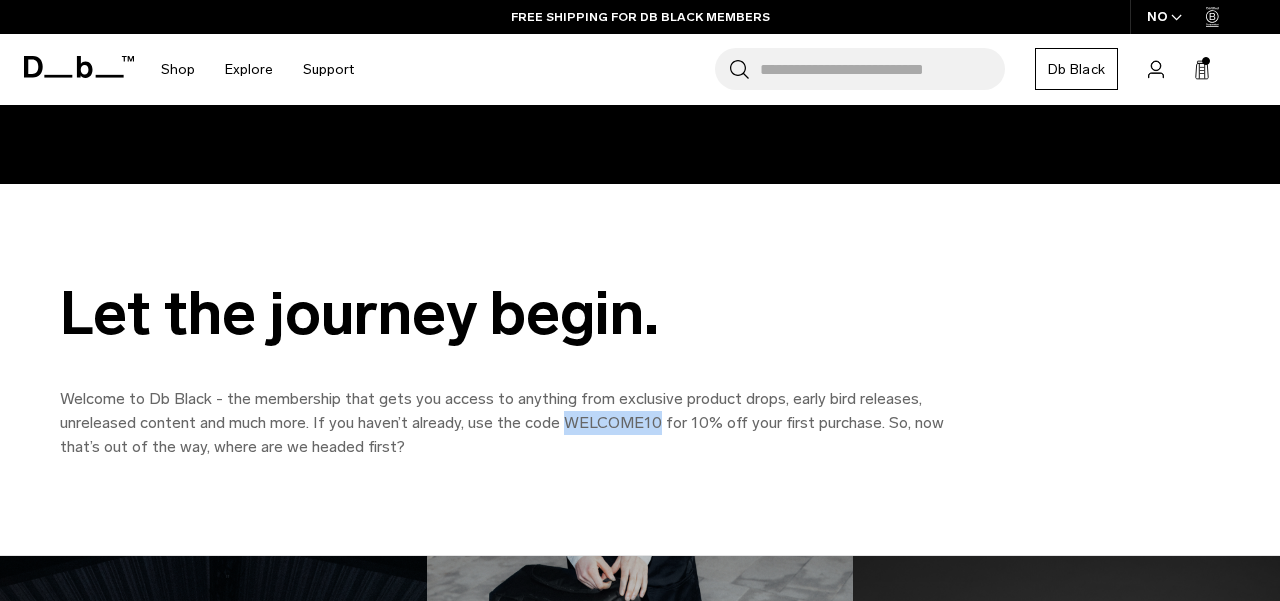 drag, startPoint x: 561, startPoint y: 423, endPoint x: 654, endPoint y: 425, distance: 93.0215 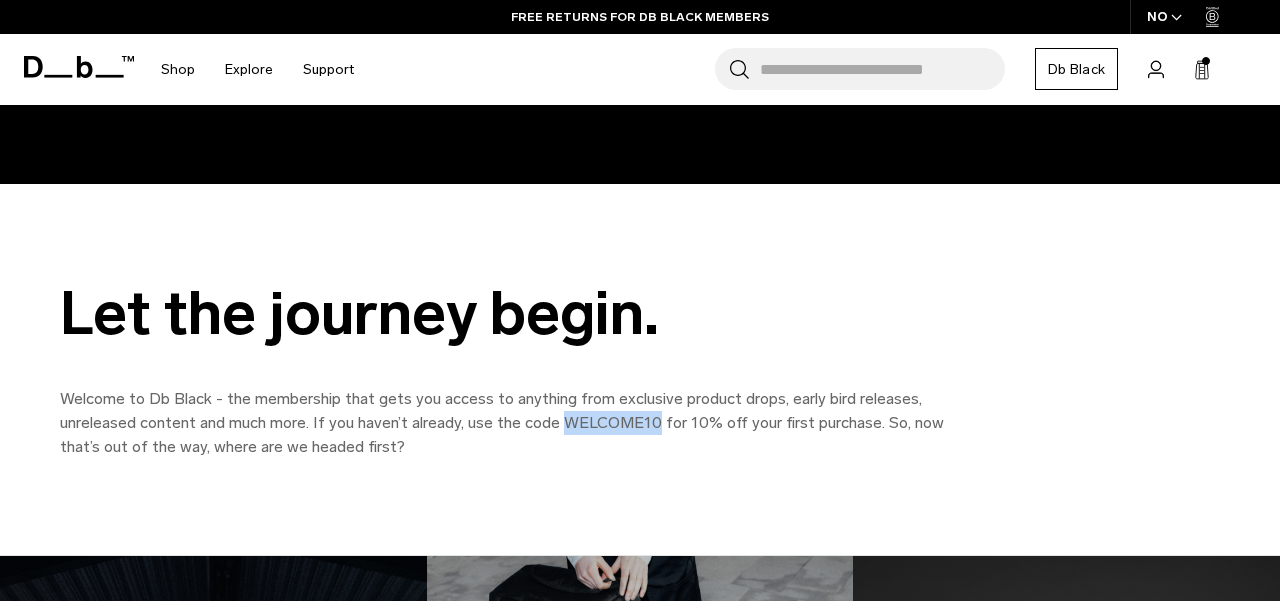 copy on "WELCOME10" 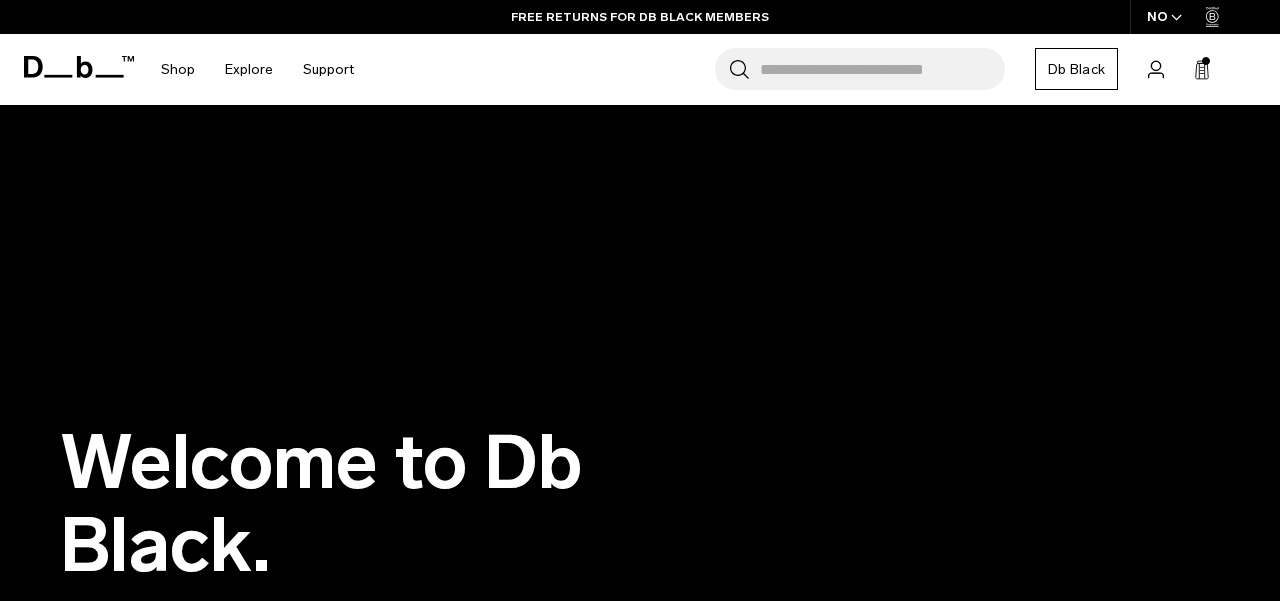 scroll, scrollTop: 0, scrollLeft: 0, axis: both 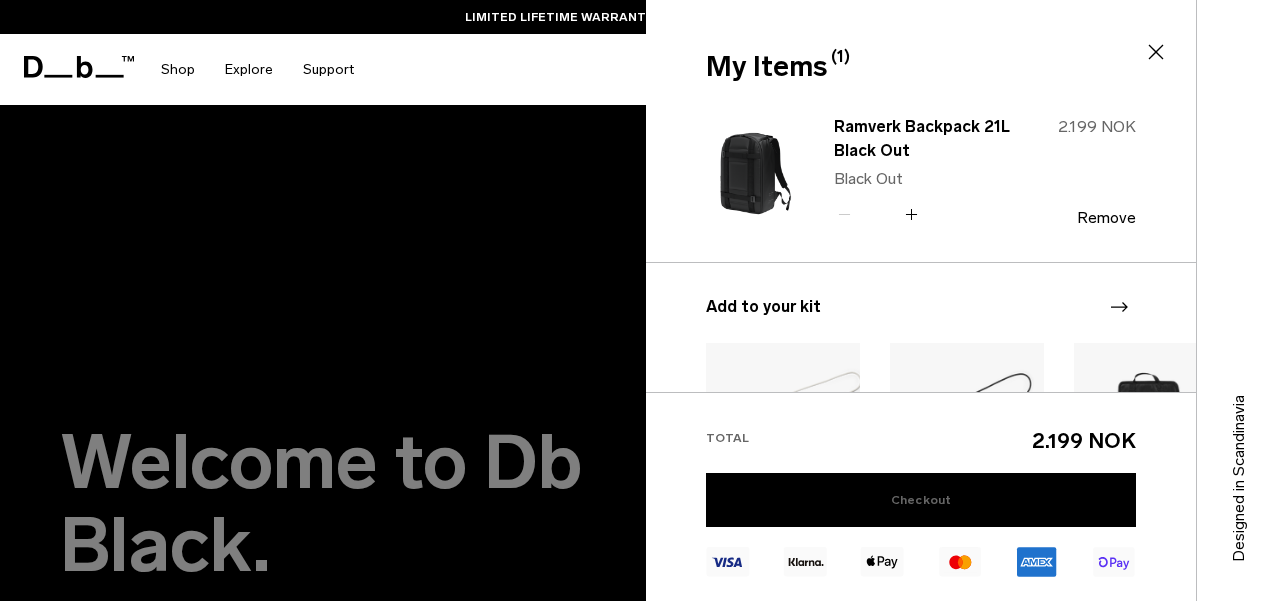 click on "Checkout" at bounding box center (921, 500) 